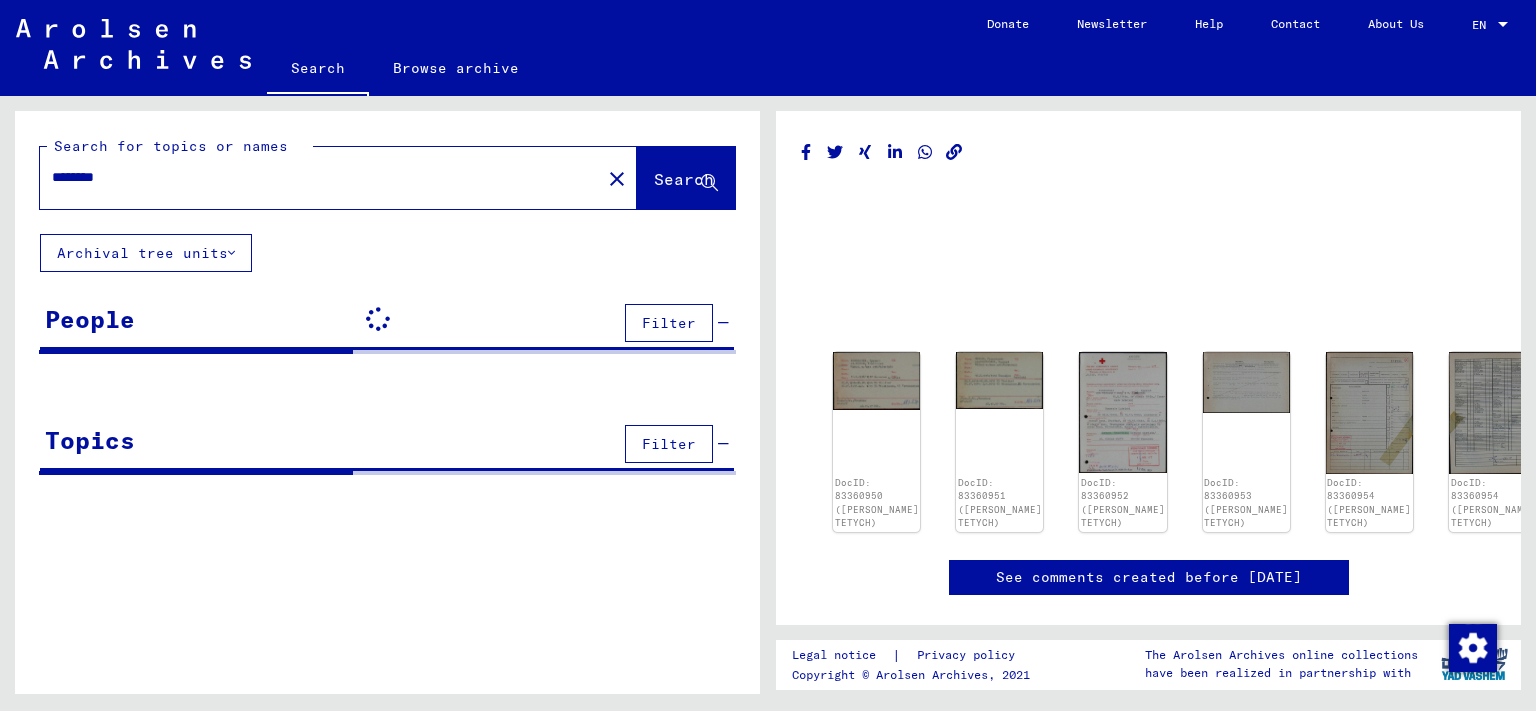 scroll, scrollTop: 0, scrollLeft: 0, axis: both 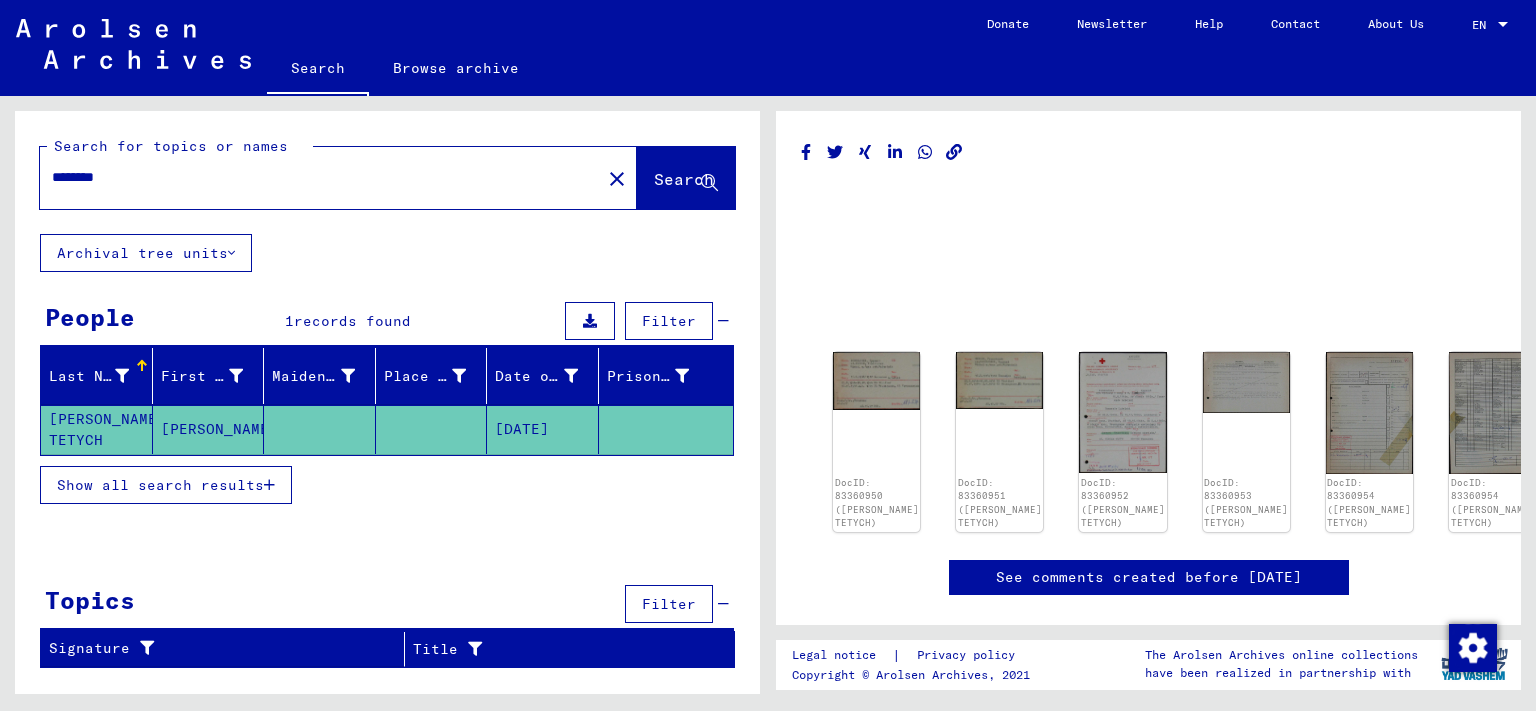 click at bounding box center [1503, 25] 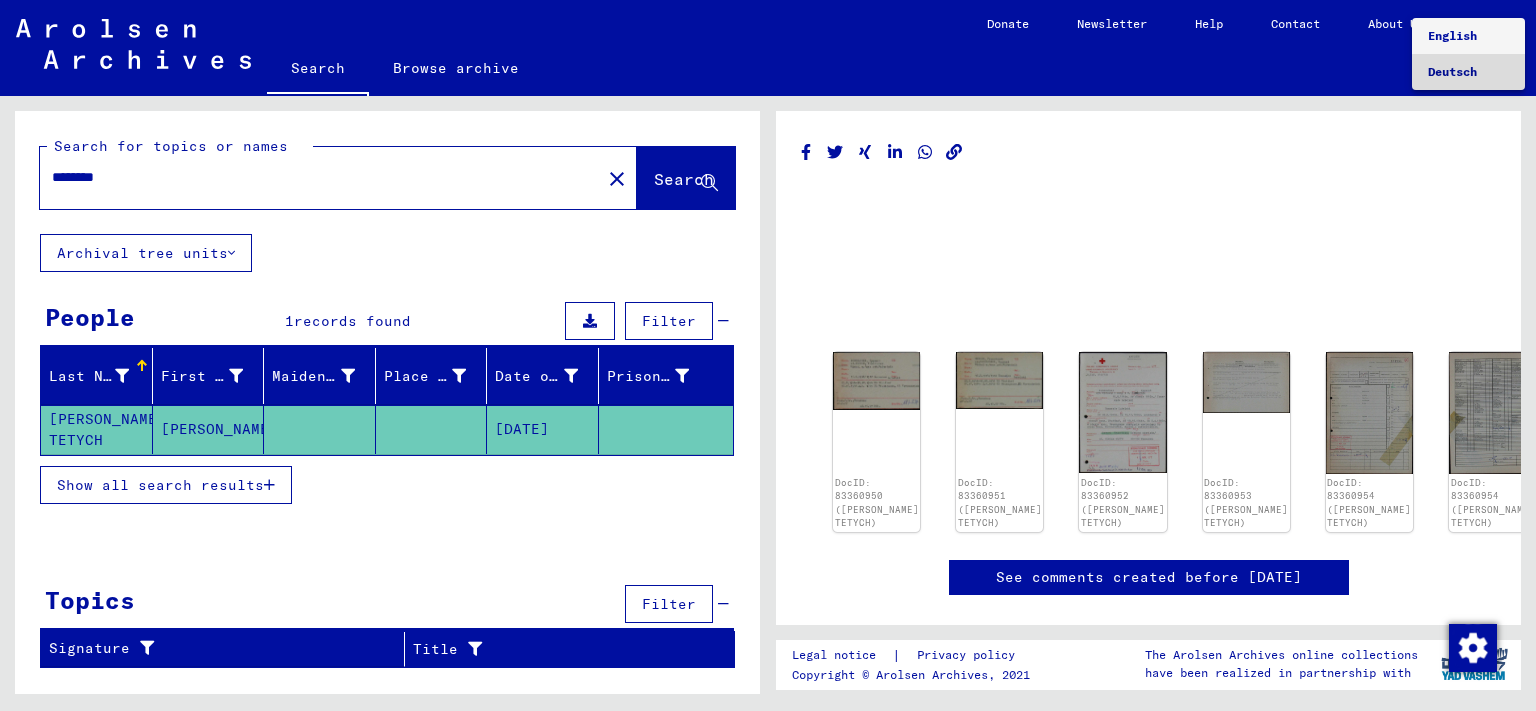 click on "Deutsch" at bounding box center [1468, 72] 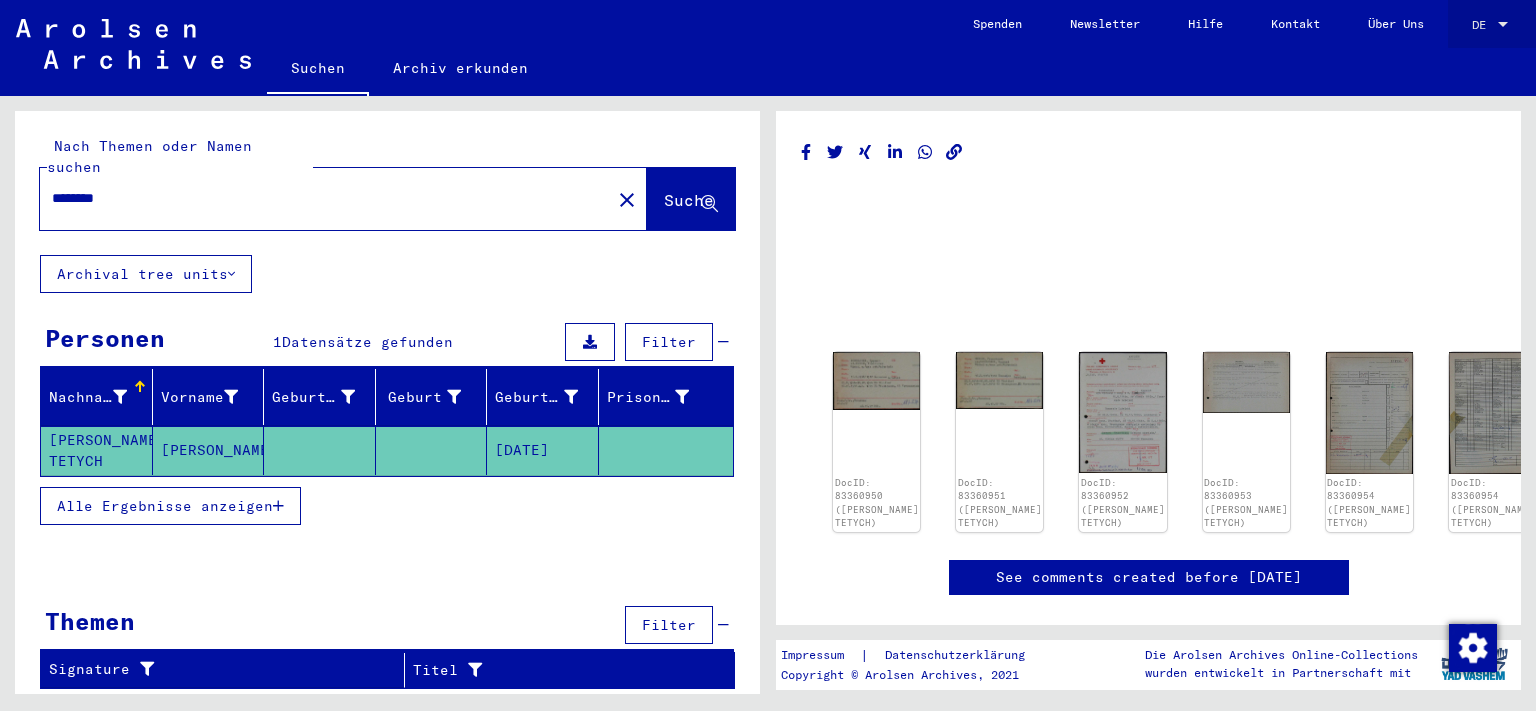 click on "DE  DE" 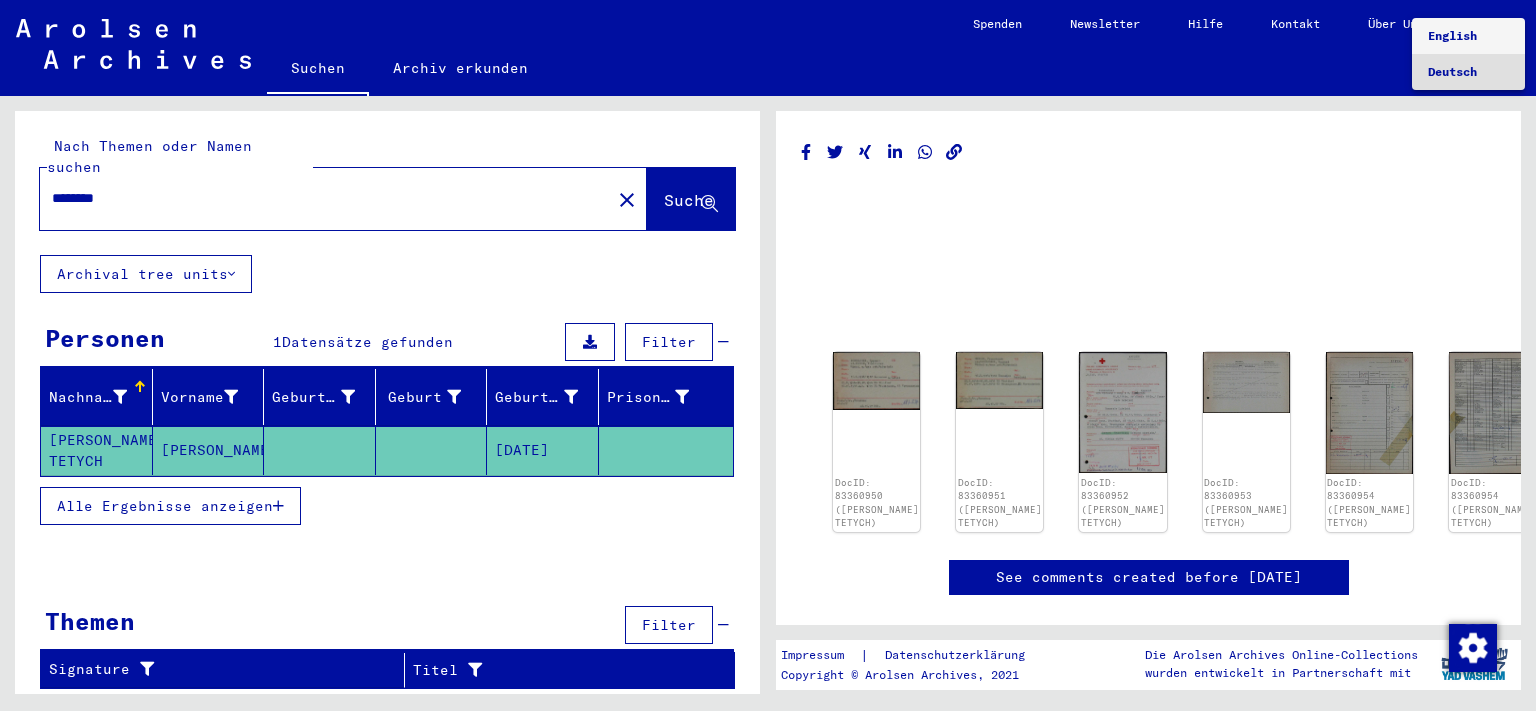click on "English" at bounding box center [1452, 35] 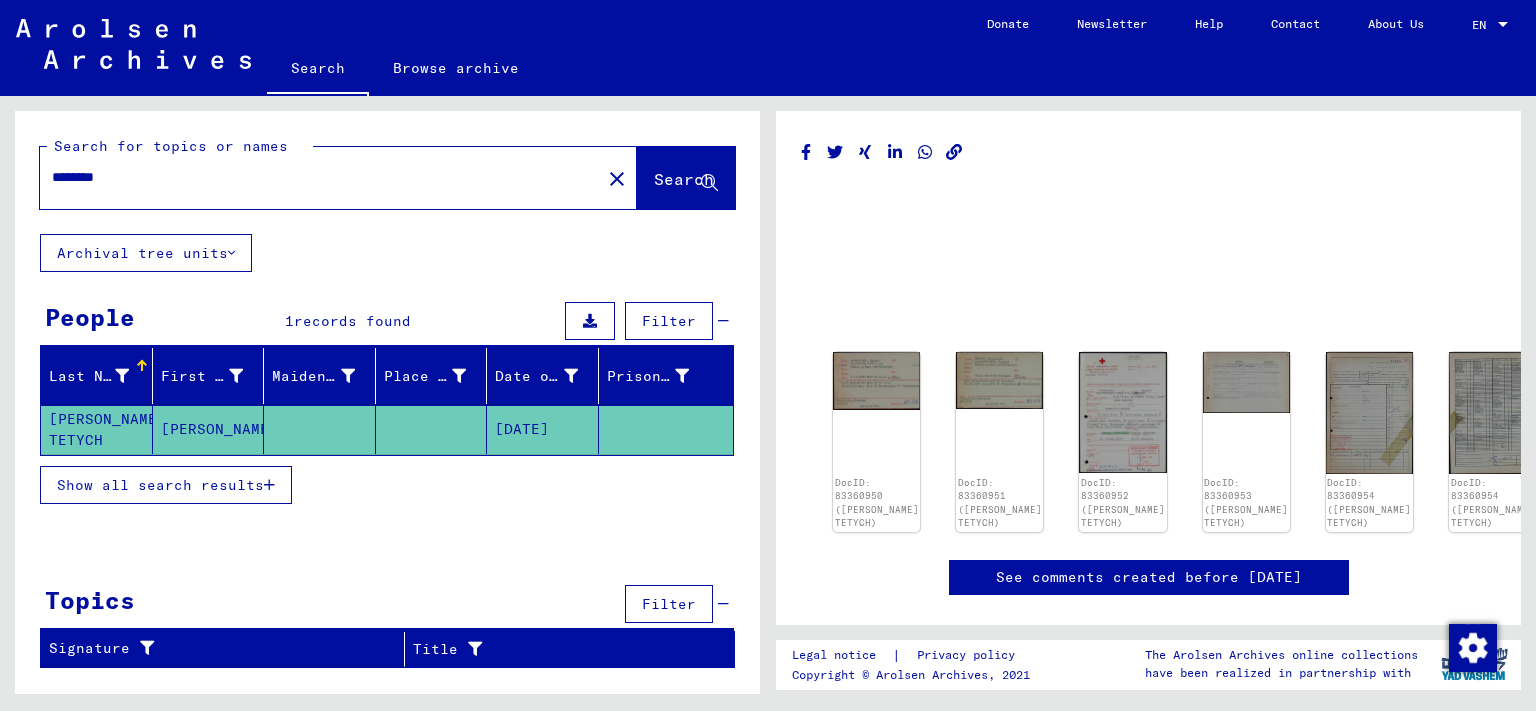 click on "Show all search results" at bounding box center [160, 485] 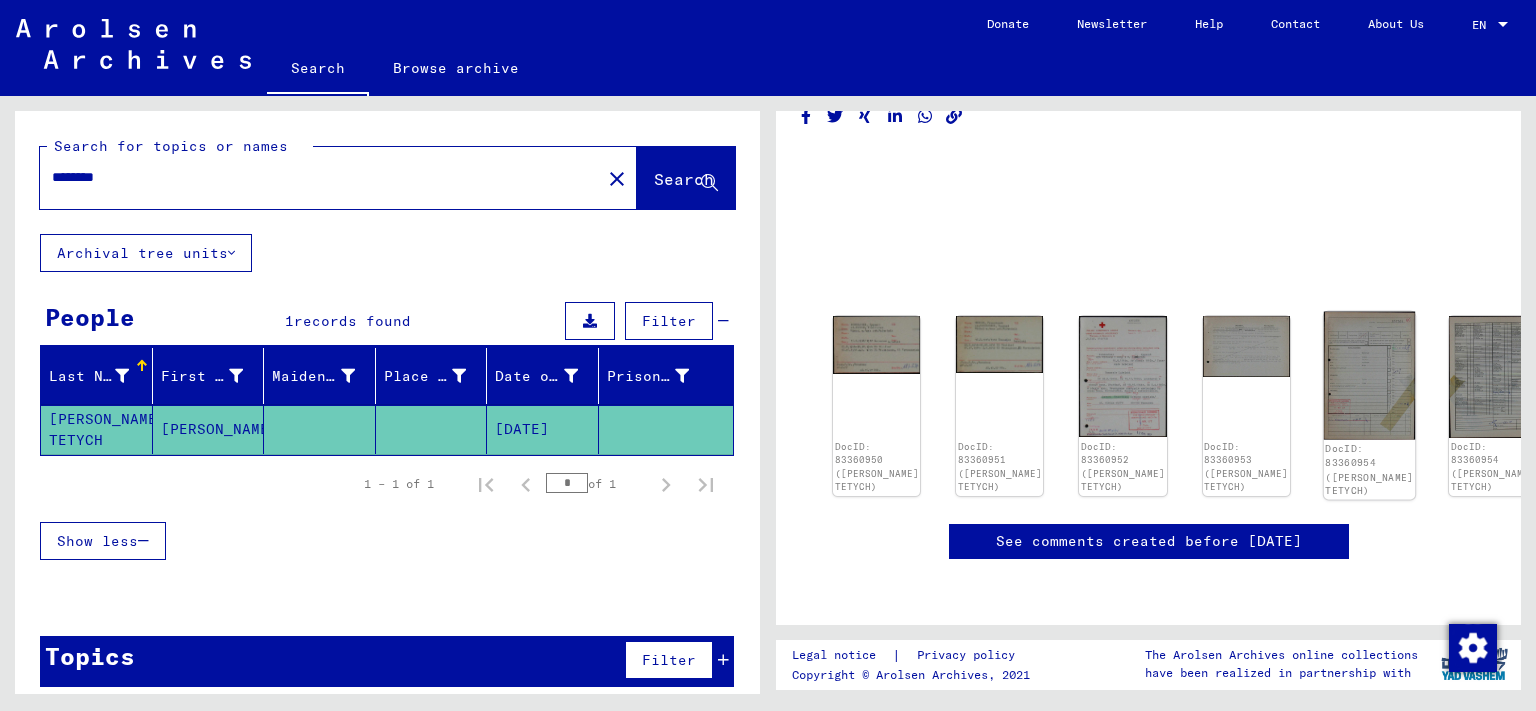 scroll, scrollTop: 0, scrollLeft: 0, axis: both 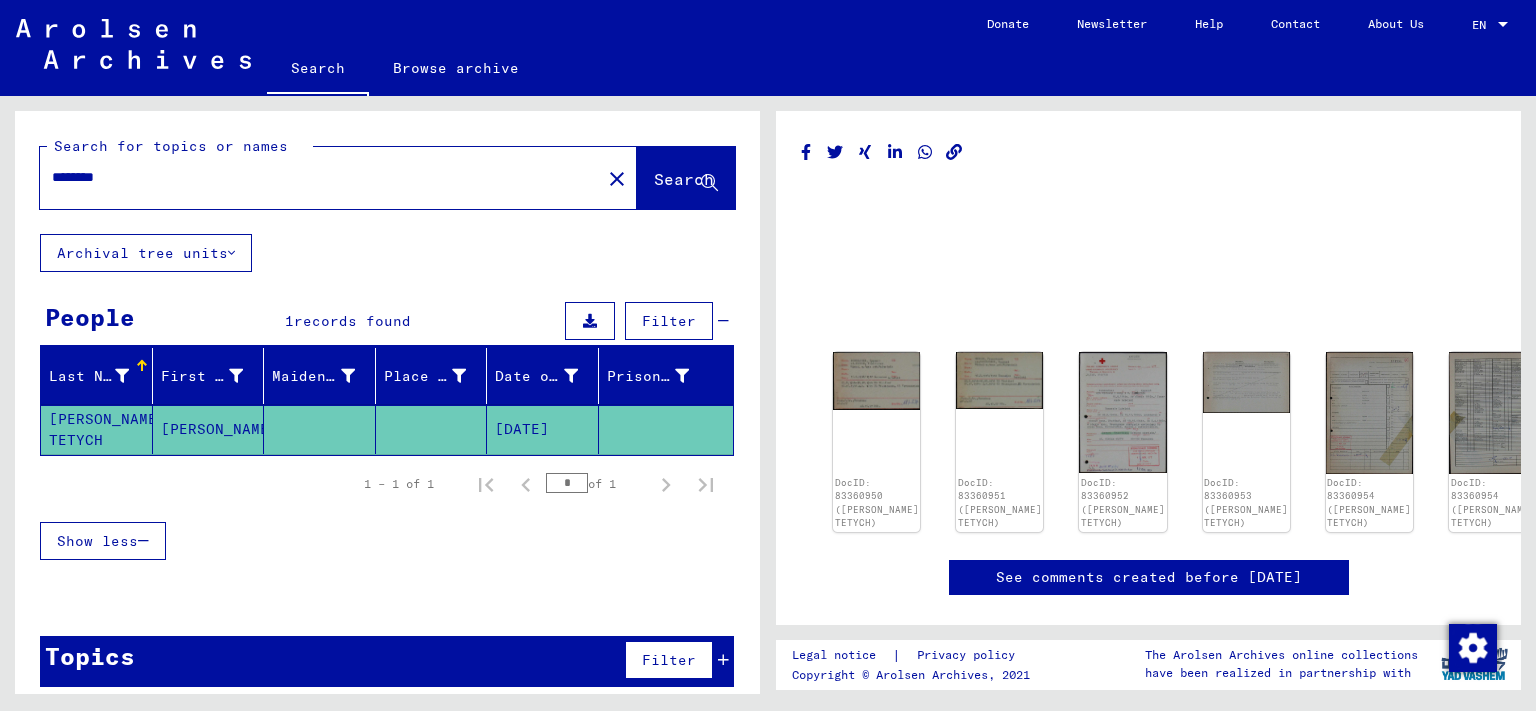 click on "********" at bounding box center (320, 177) 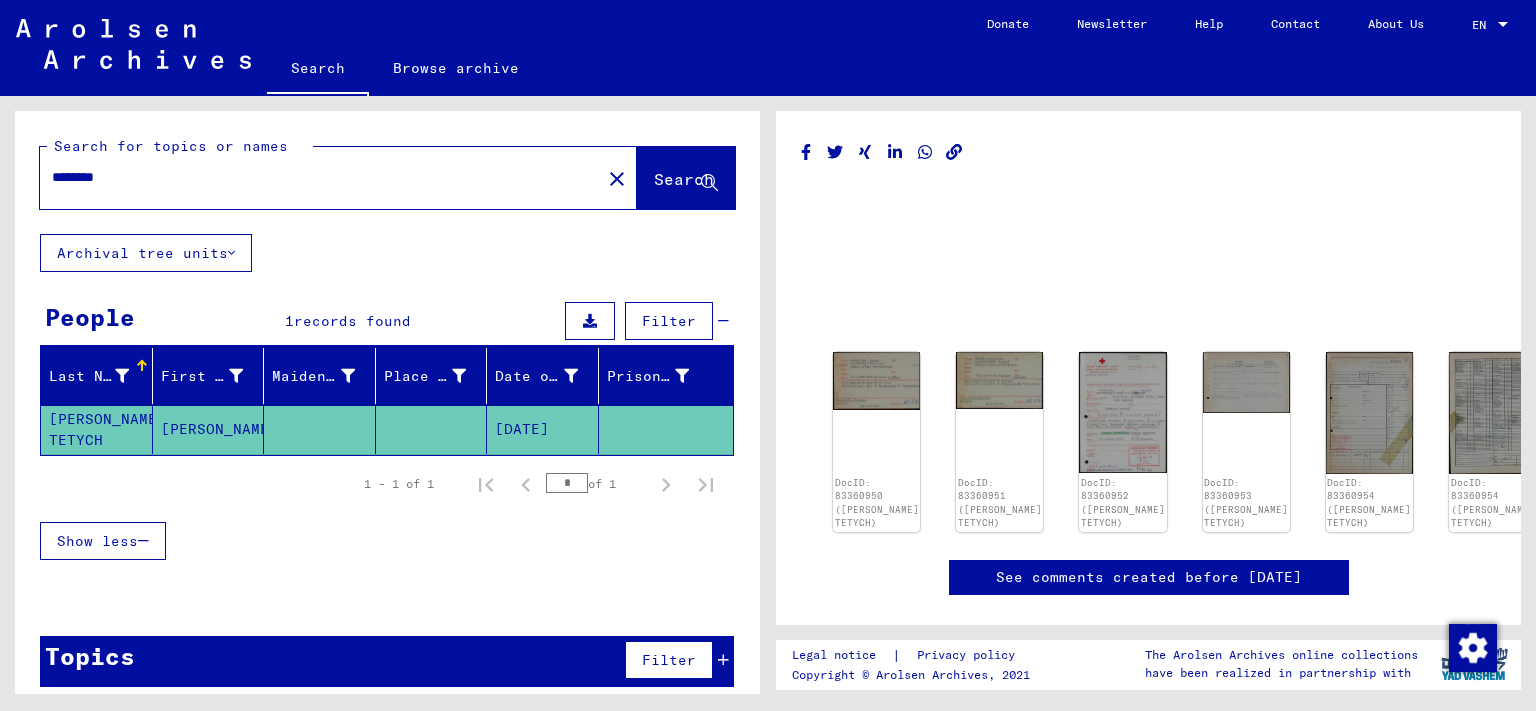 drag, startPoint x: 190, startPoint y: 182, endPoint x: 14, endPoint y: 182, distance: 176 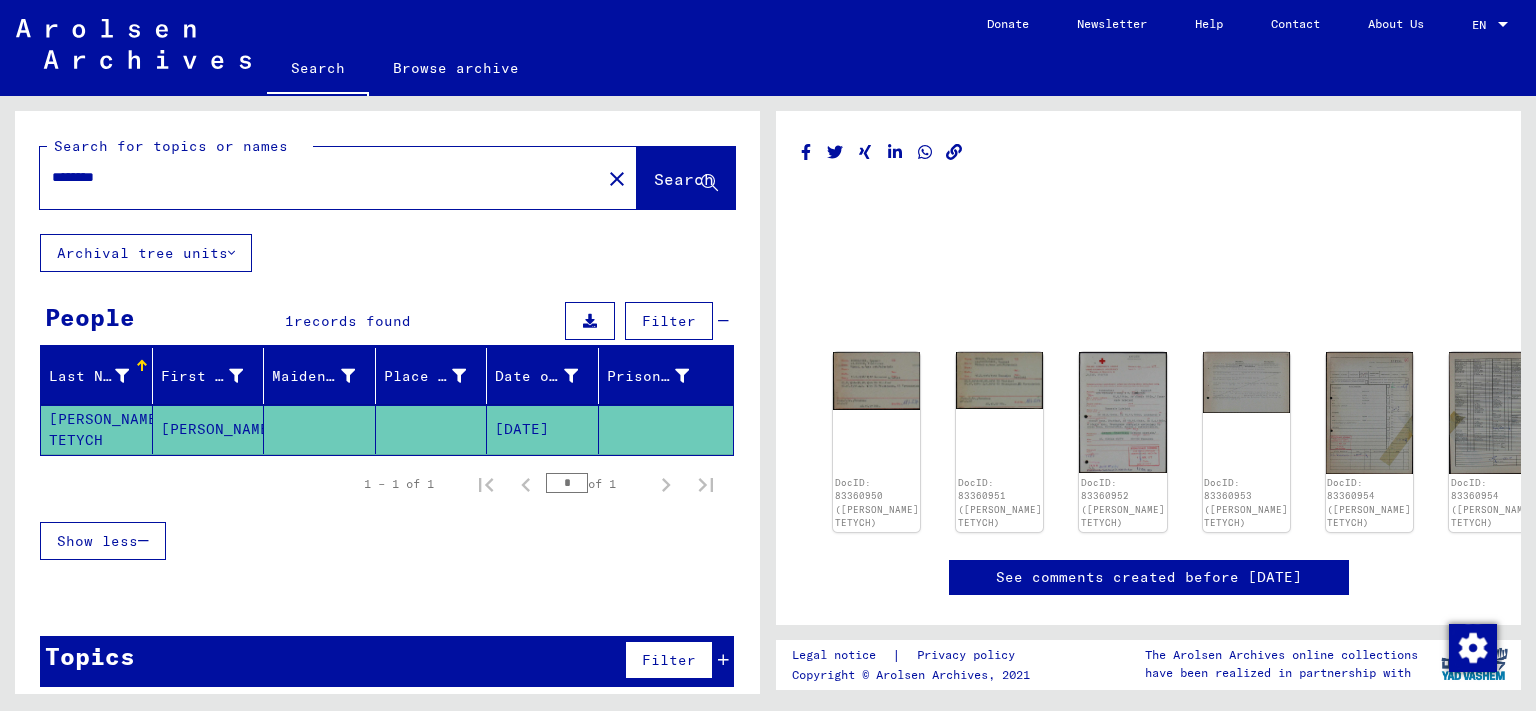 drag, startPoint x: 138, startPoint y: 179, endPoint x: 18, endPoint y: 178, distance: 120.004166 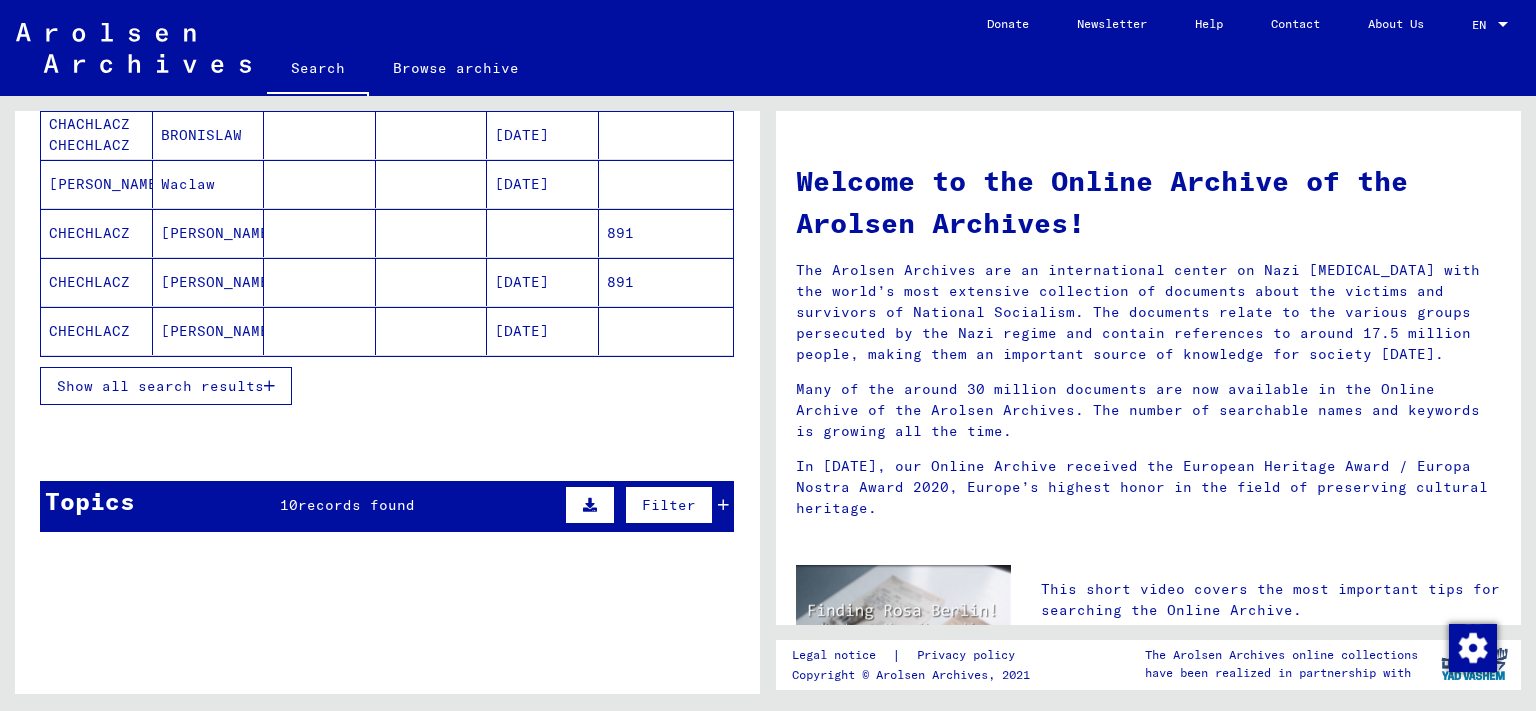 scroll, scrollTop: 0, scrollLeft: 0, axis: both 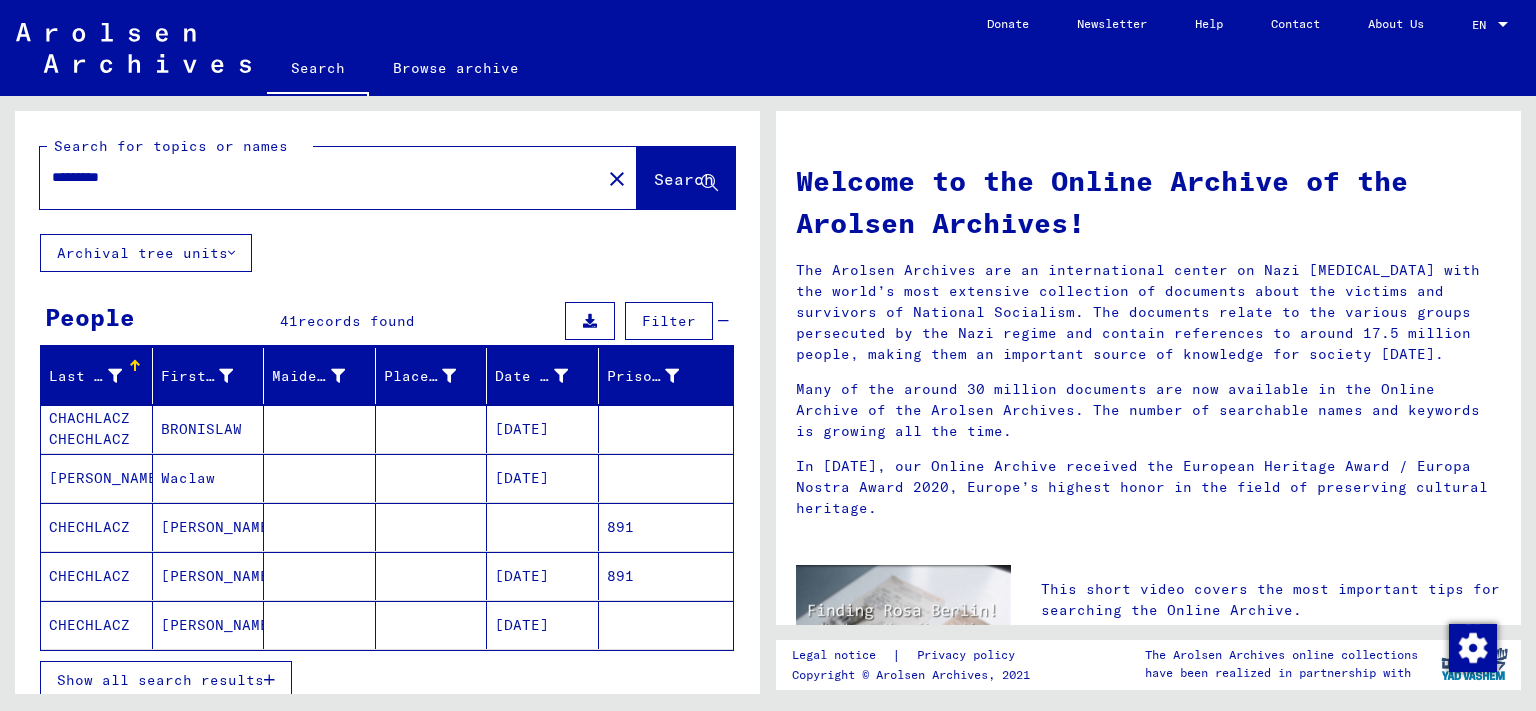 click on "*********" at bounding box center [314, 177] 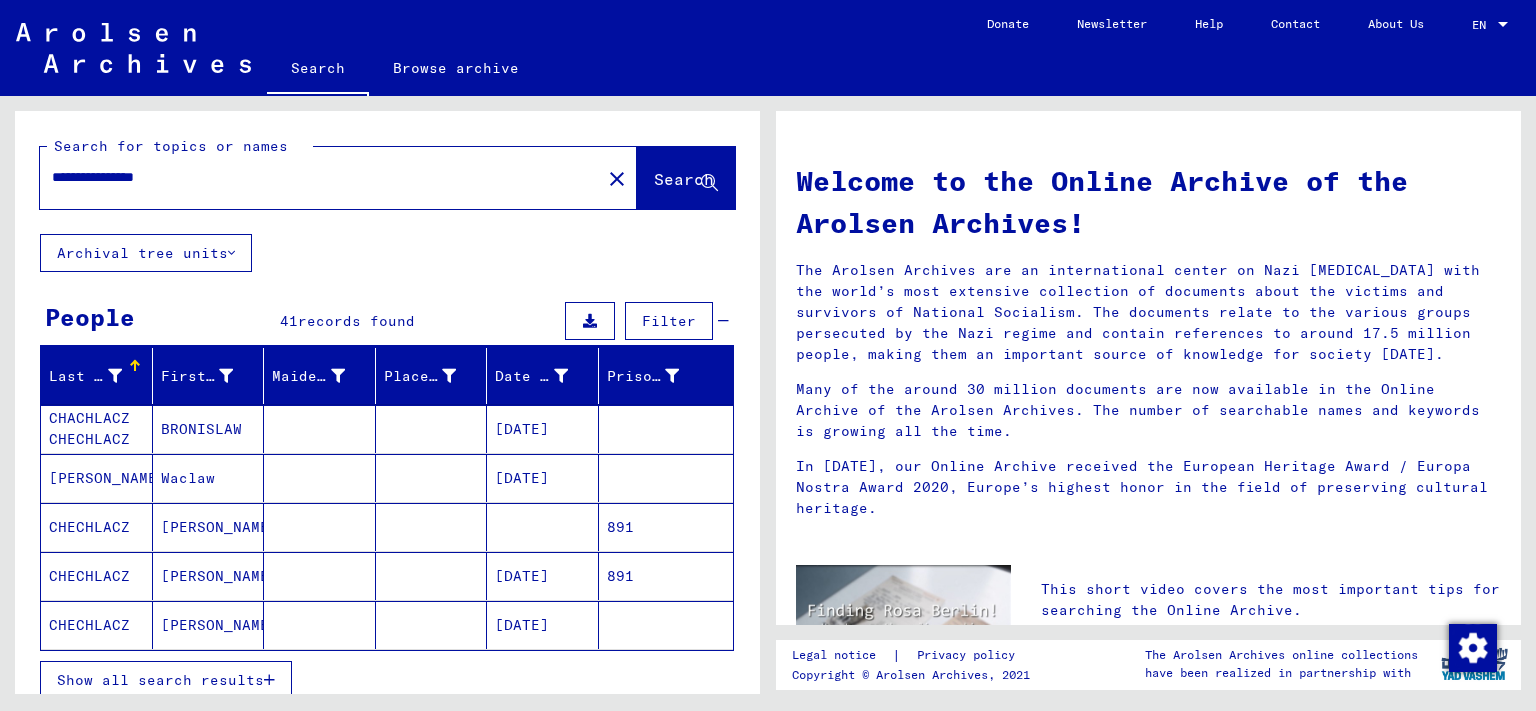 type on "**********" 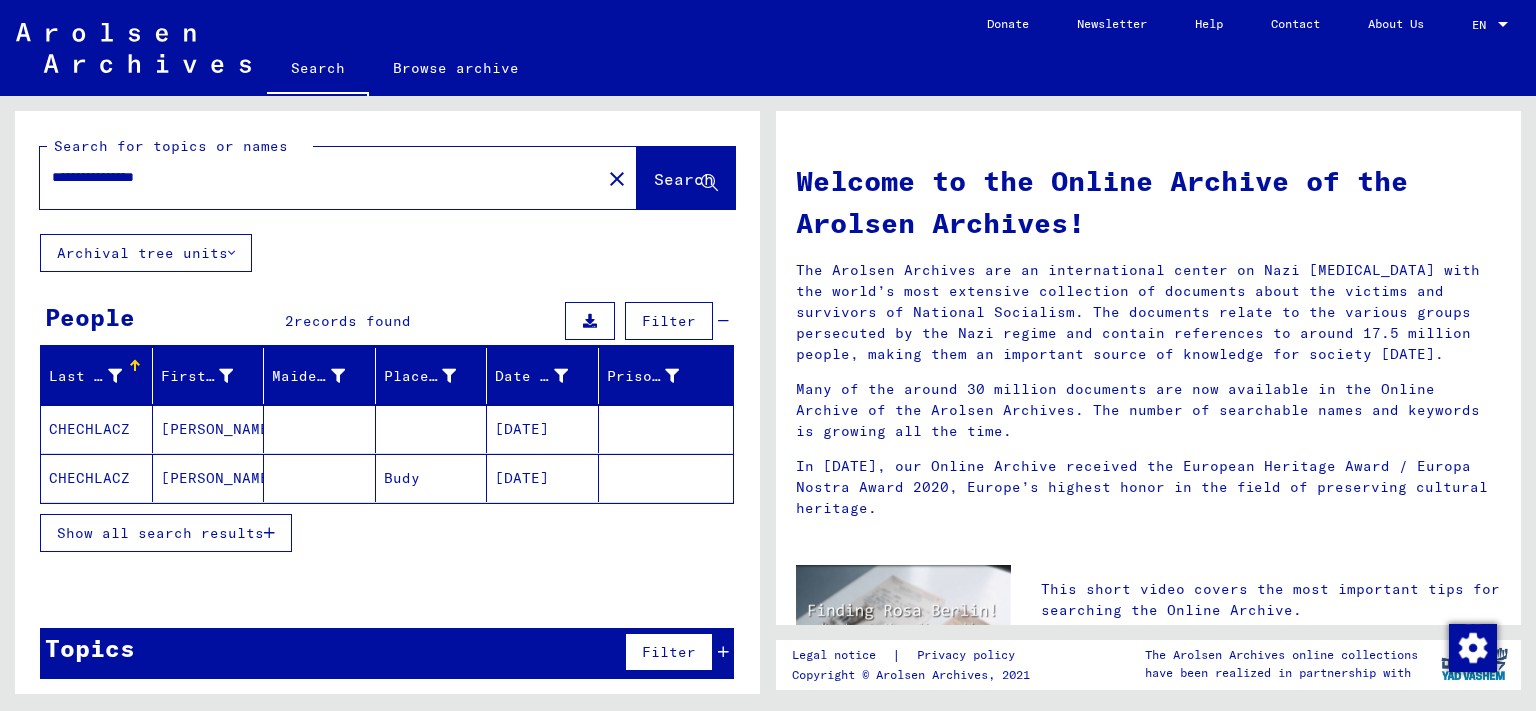 scroll, scrollTop: 2, scrollLeft: 0, axis: vertical 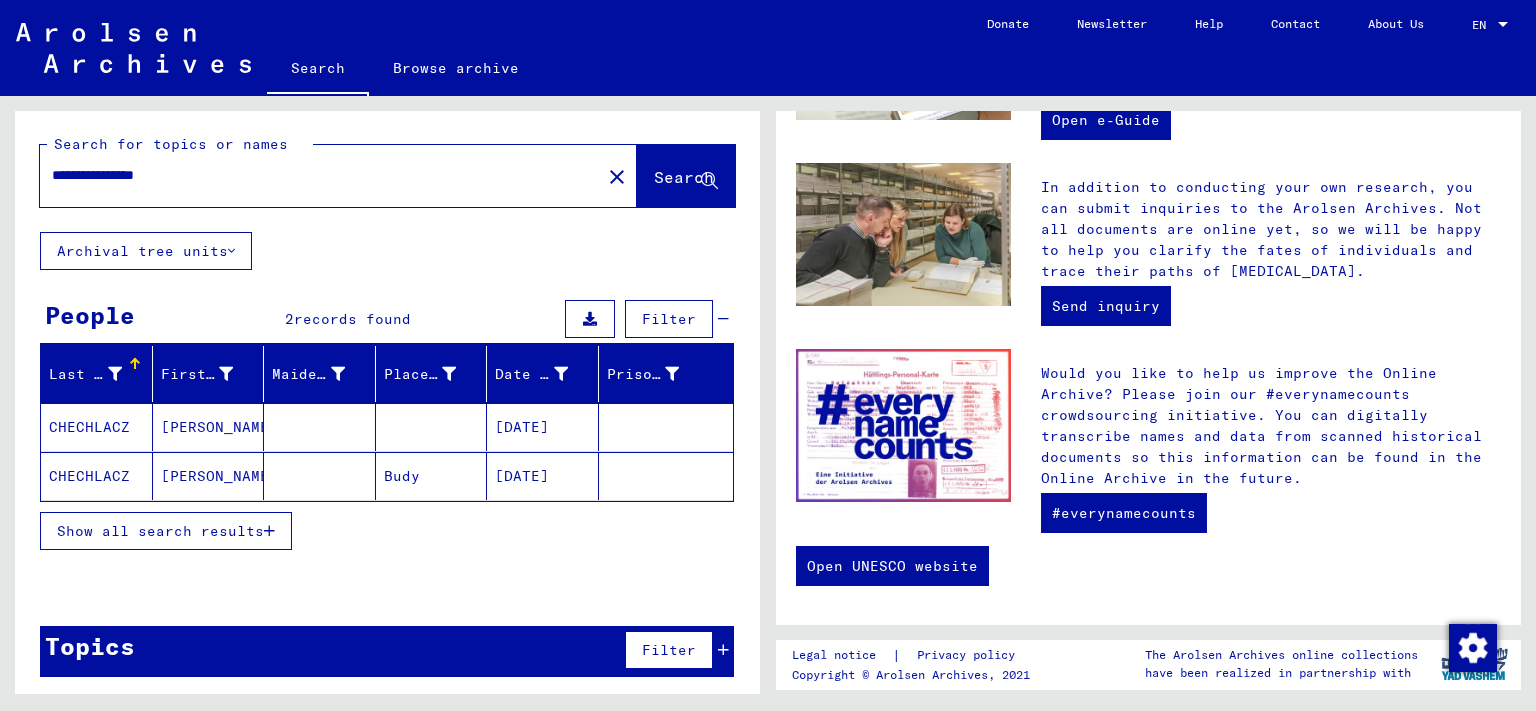 click on "Show all search results" at bounding box center (166, 531) 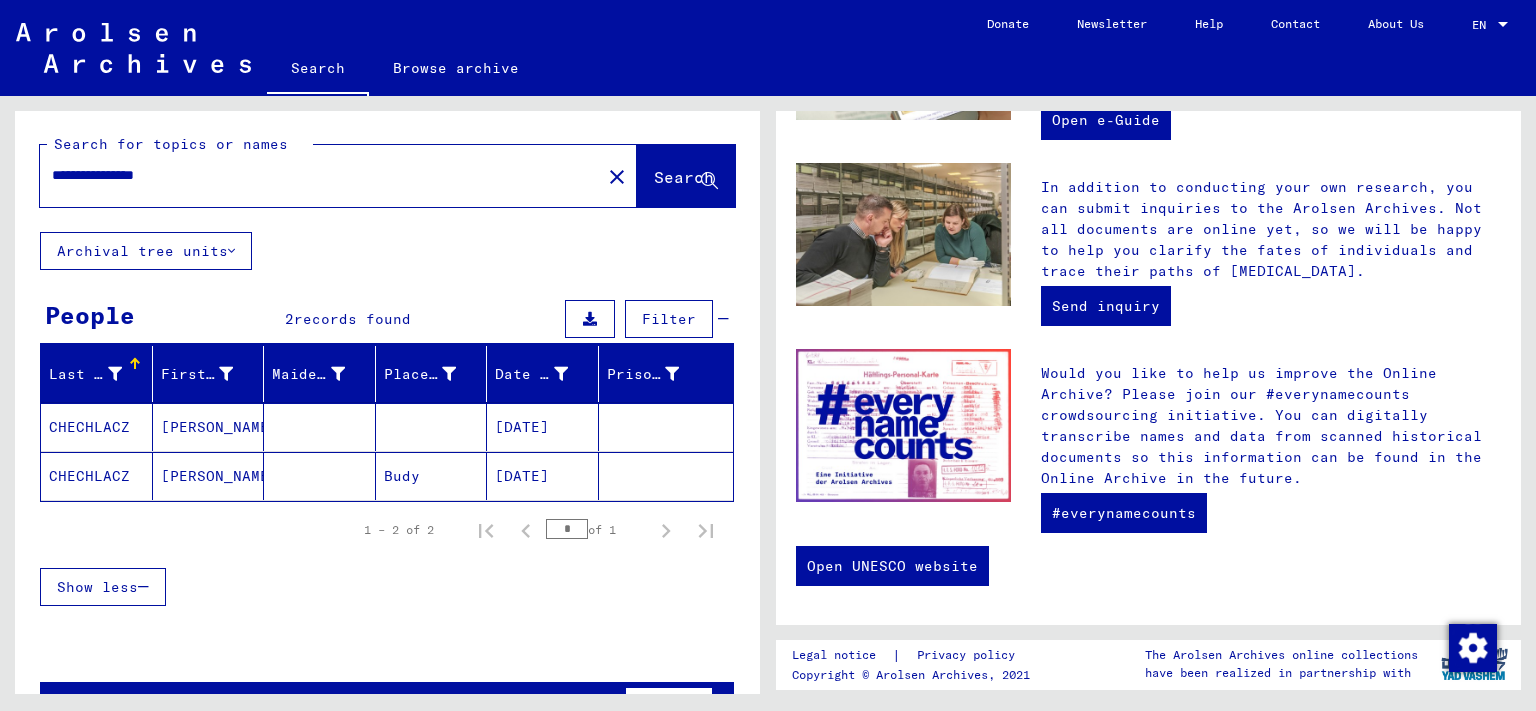 scroll, scrollTop: 58, scrollLeft: 0, axis: vertical 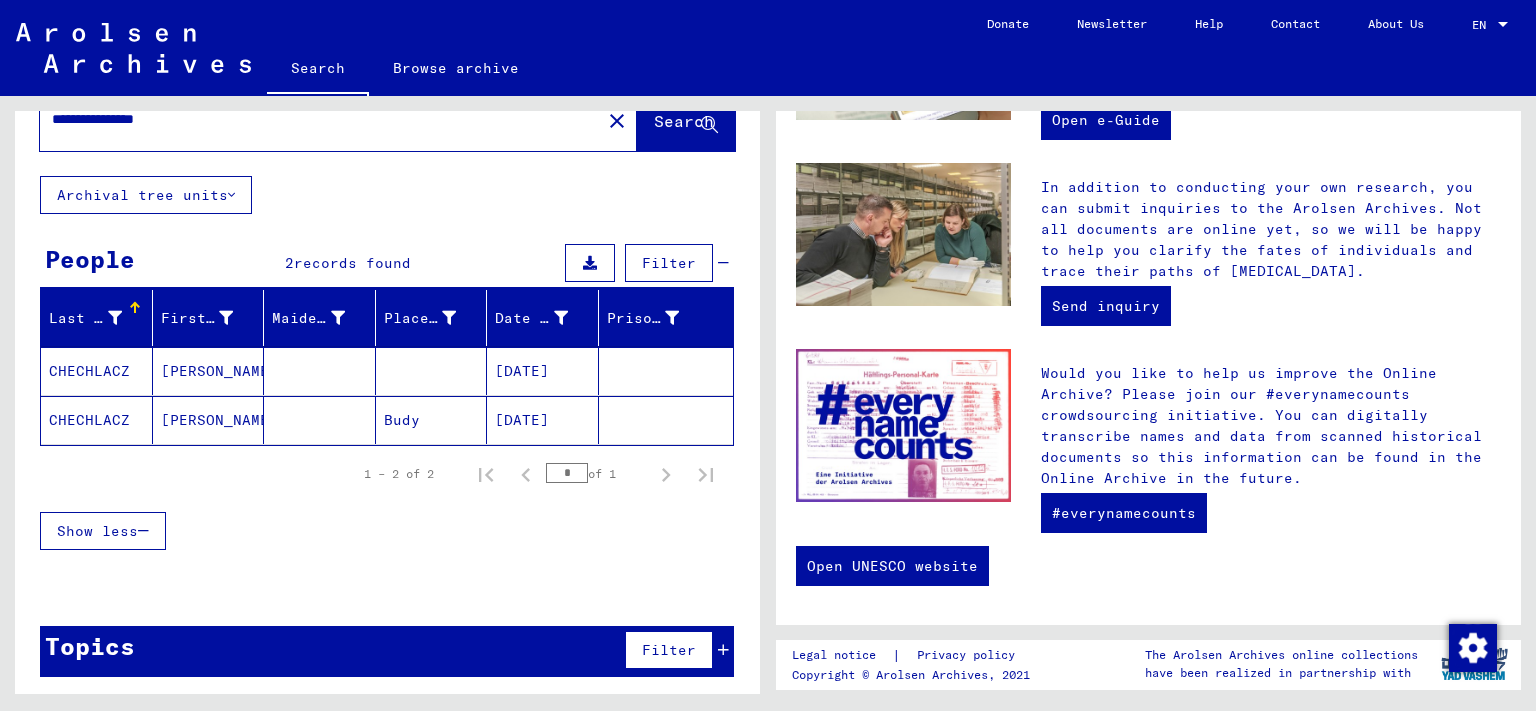click on "CHECHLACZ" 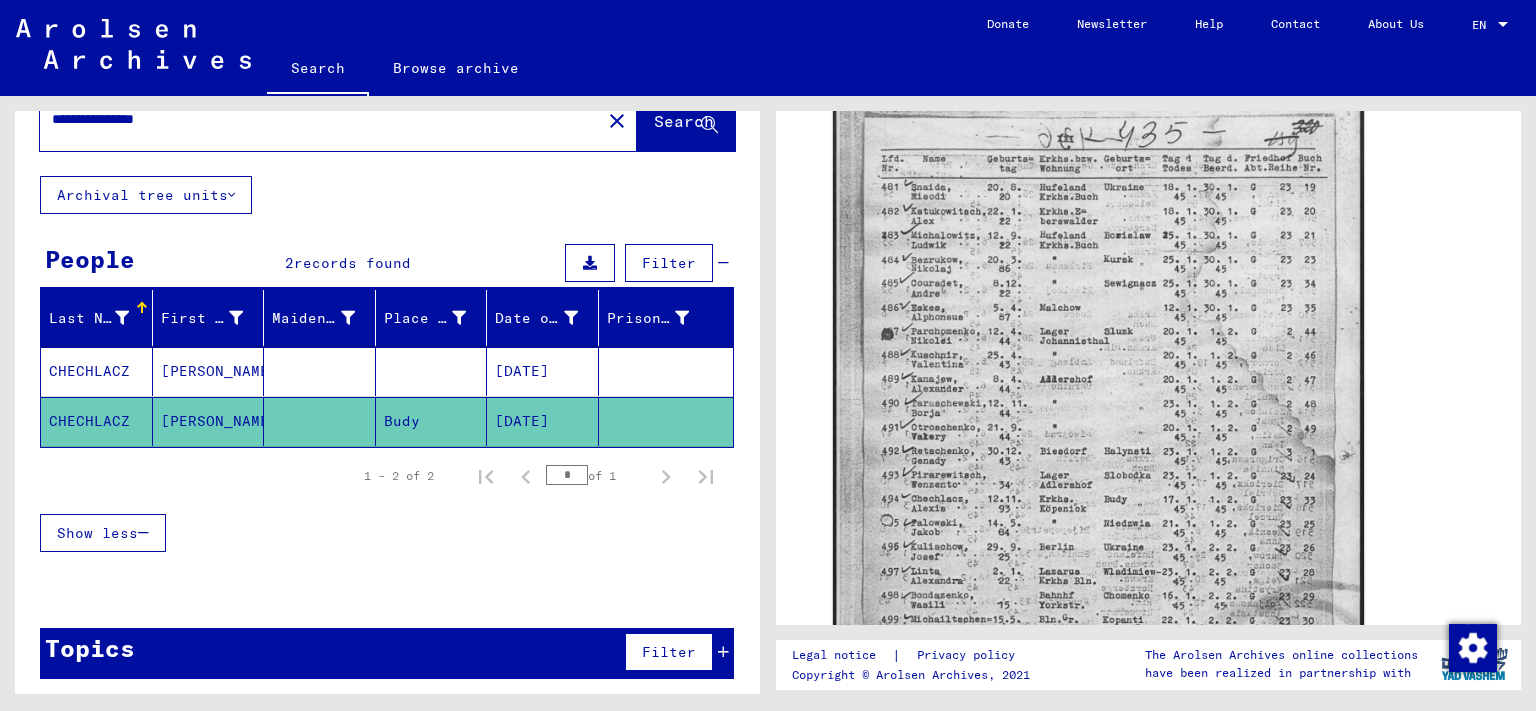 scroll, scrollTop: 294, scrollLeft: 0, axis: vertical 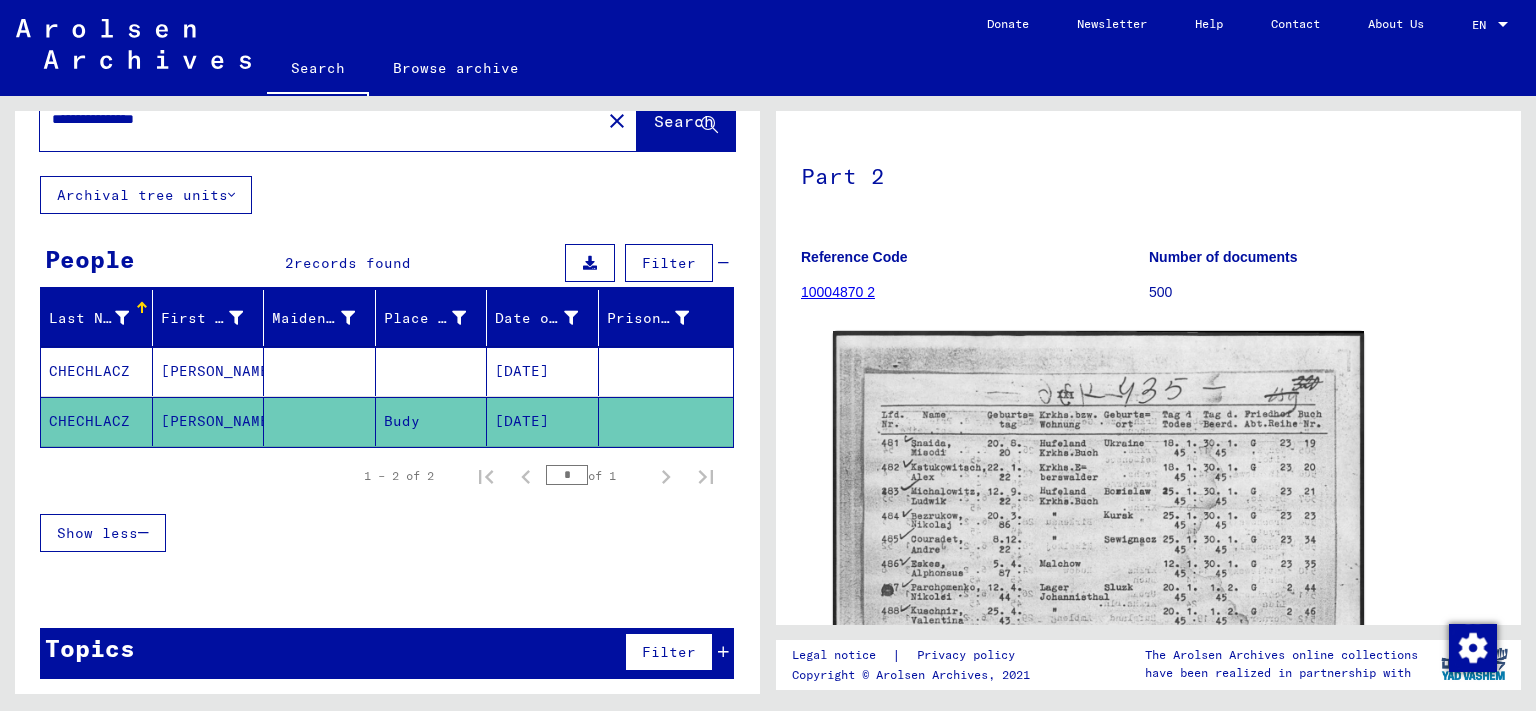 click on "CHECHLACZ" at bounding box center [97, 421] 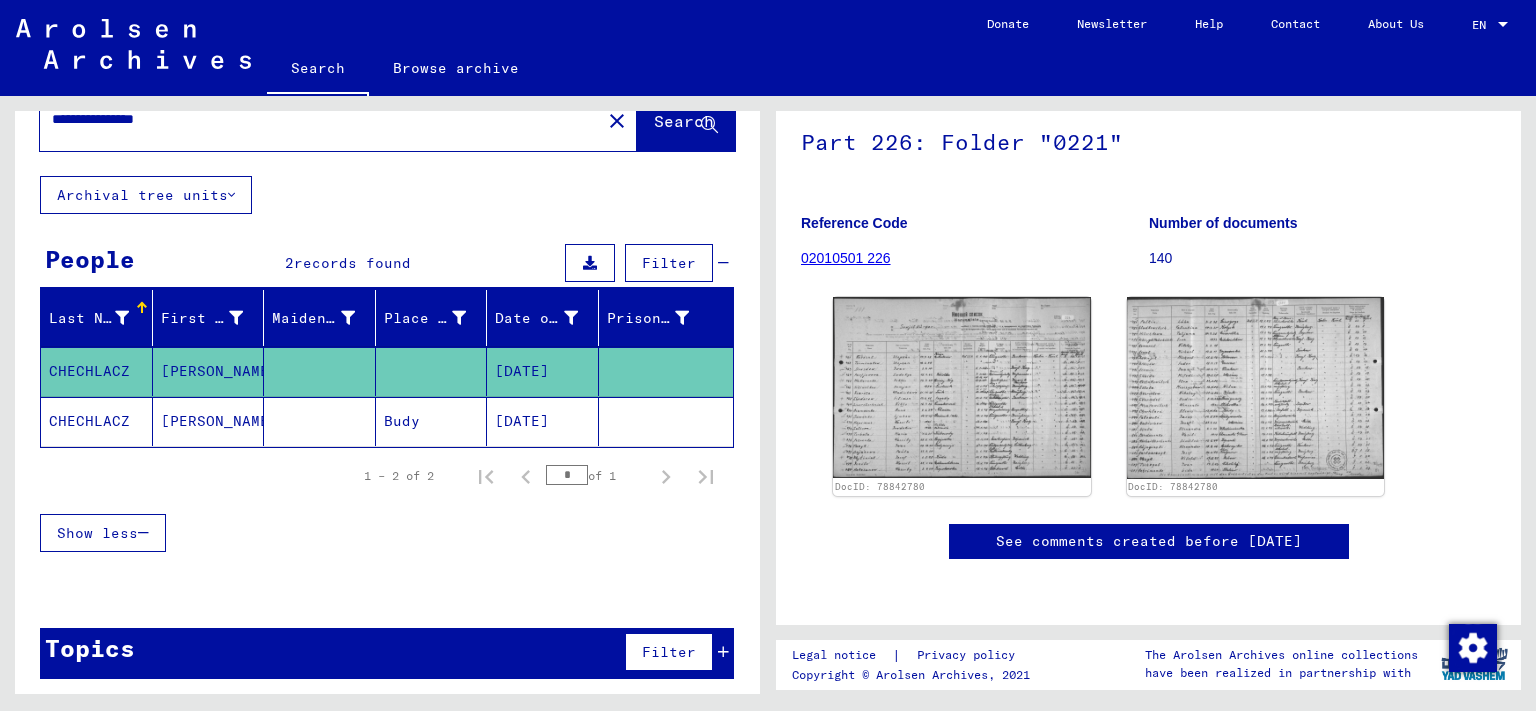 scroll, scrollTop: 294, scrollLeft: 0, axis: vertical 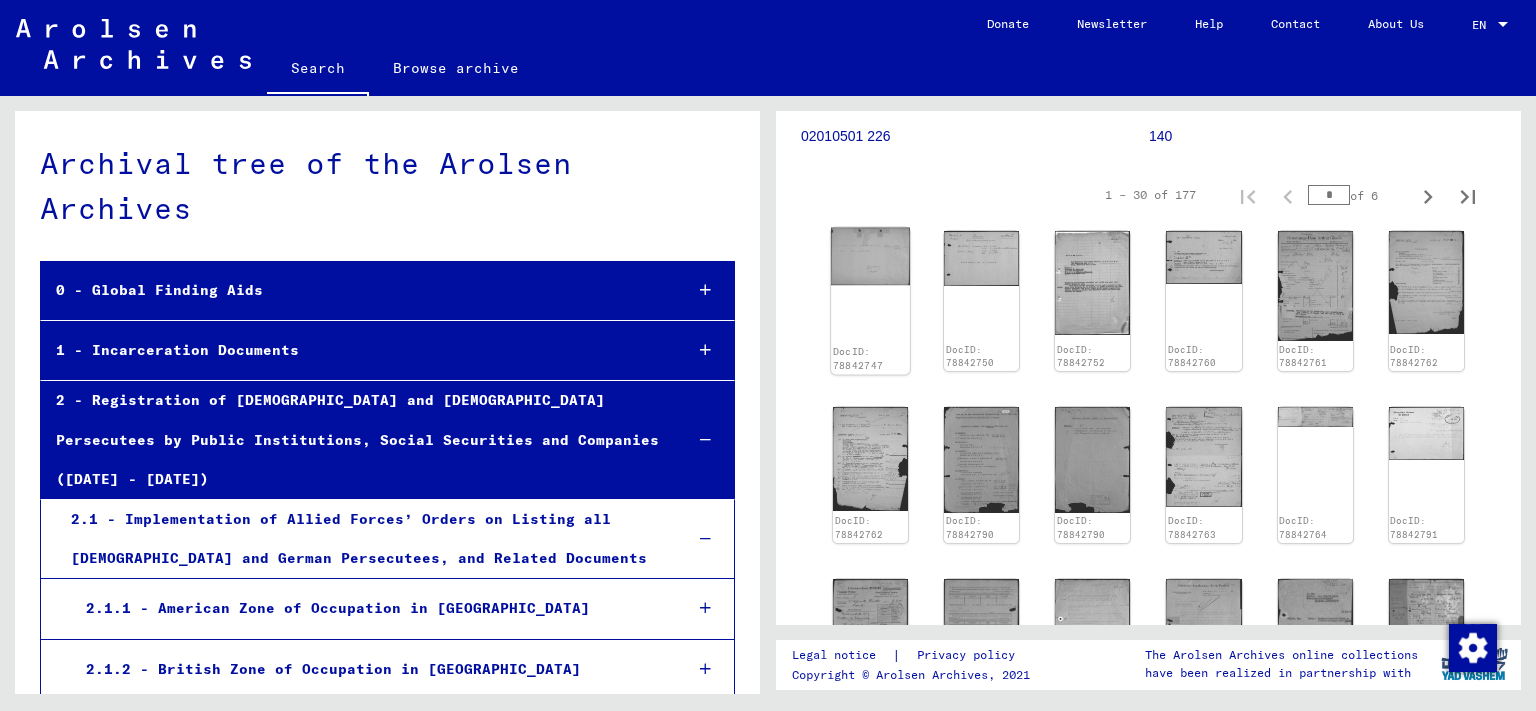 click 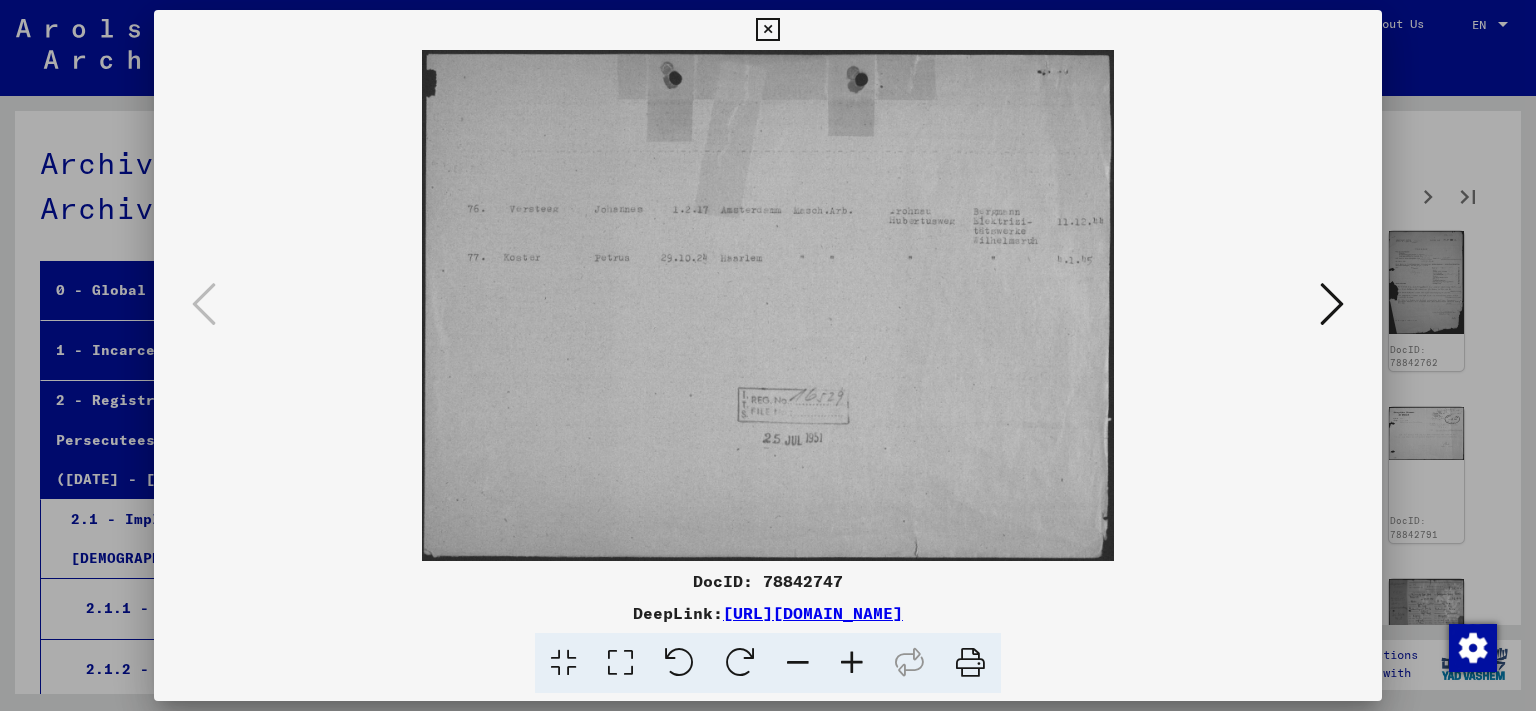 click at bounding box center [1332, 304] 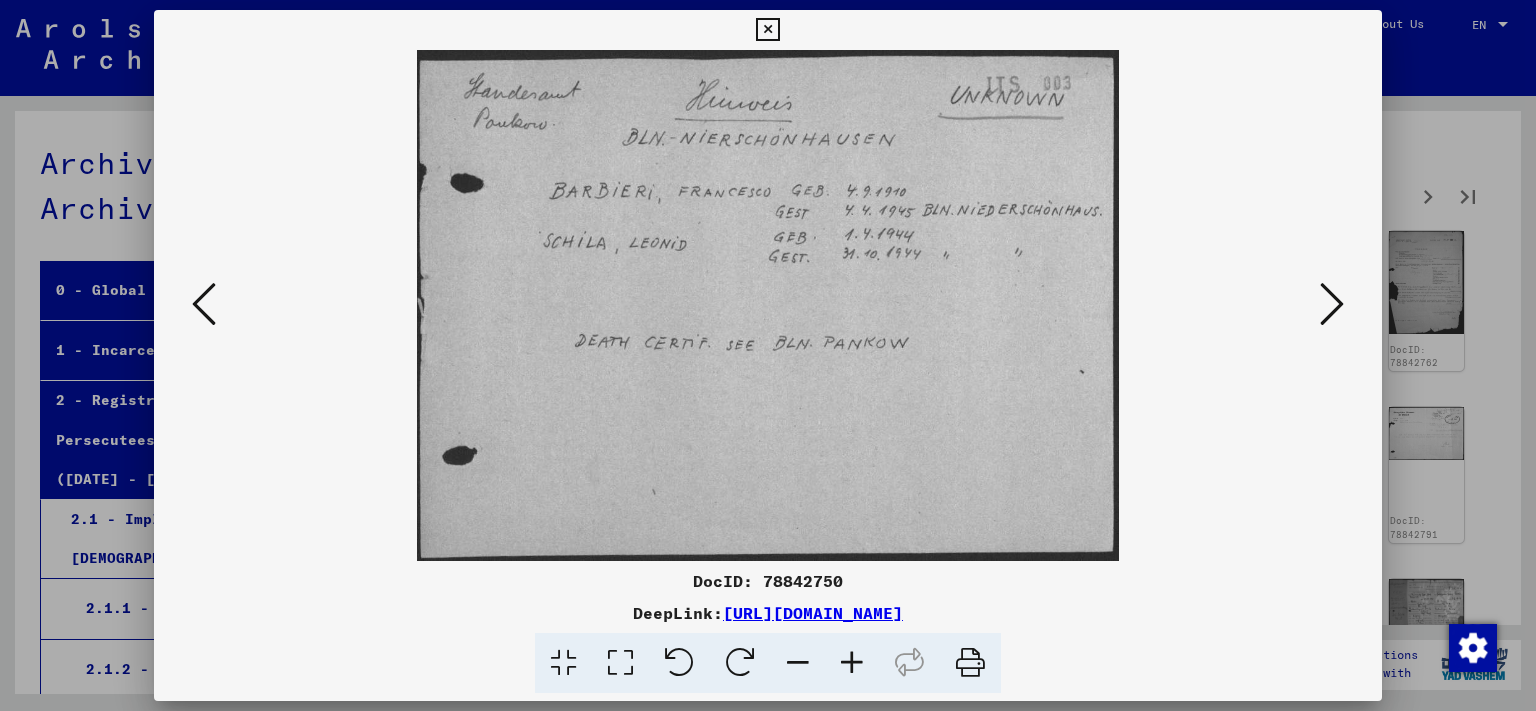 click at bounding box center (1332, 304) 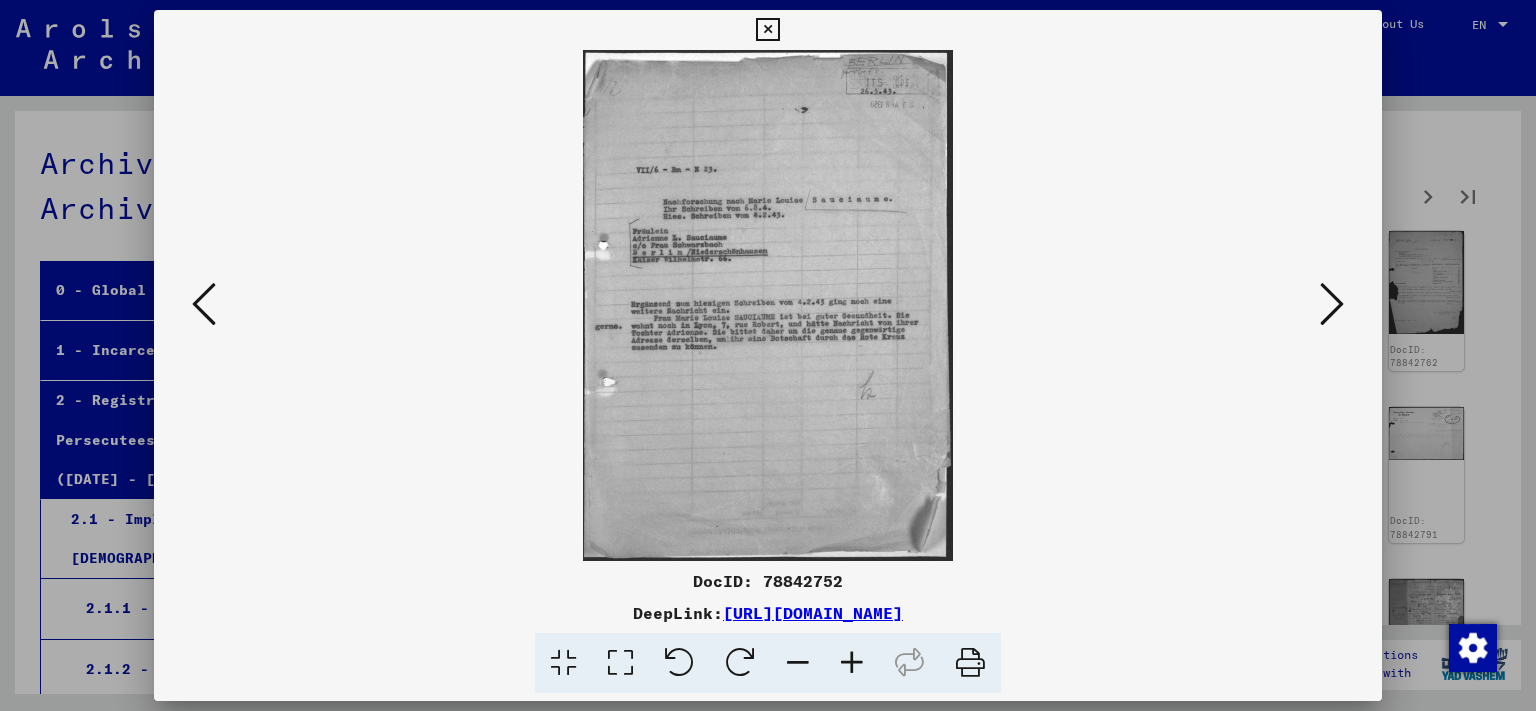 click at bounding box center [1332, 304] 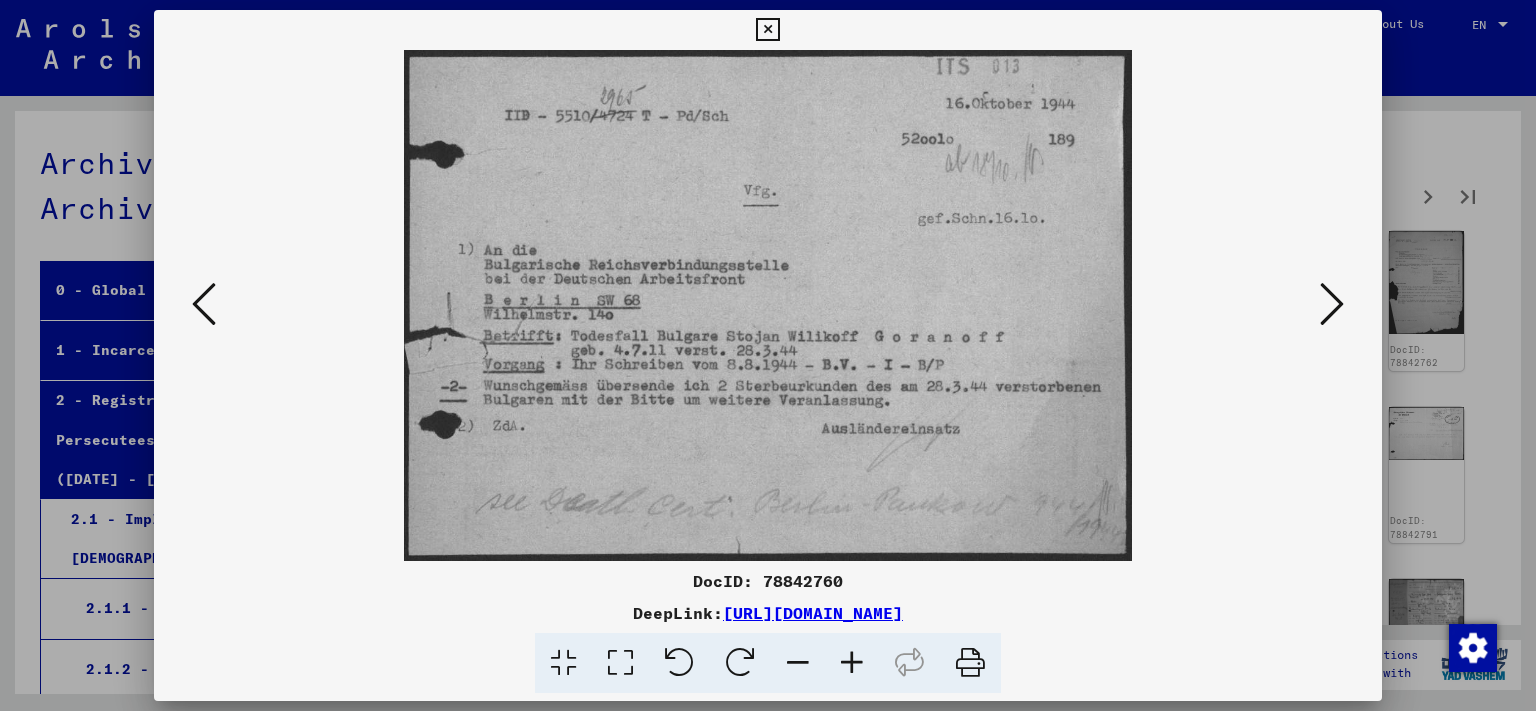 click at bounding box center (1332, 304) 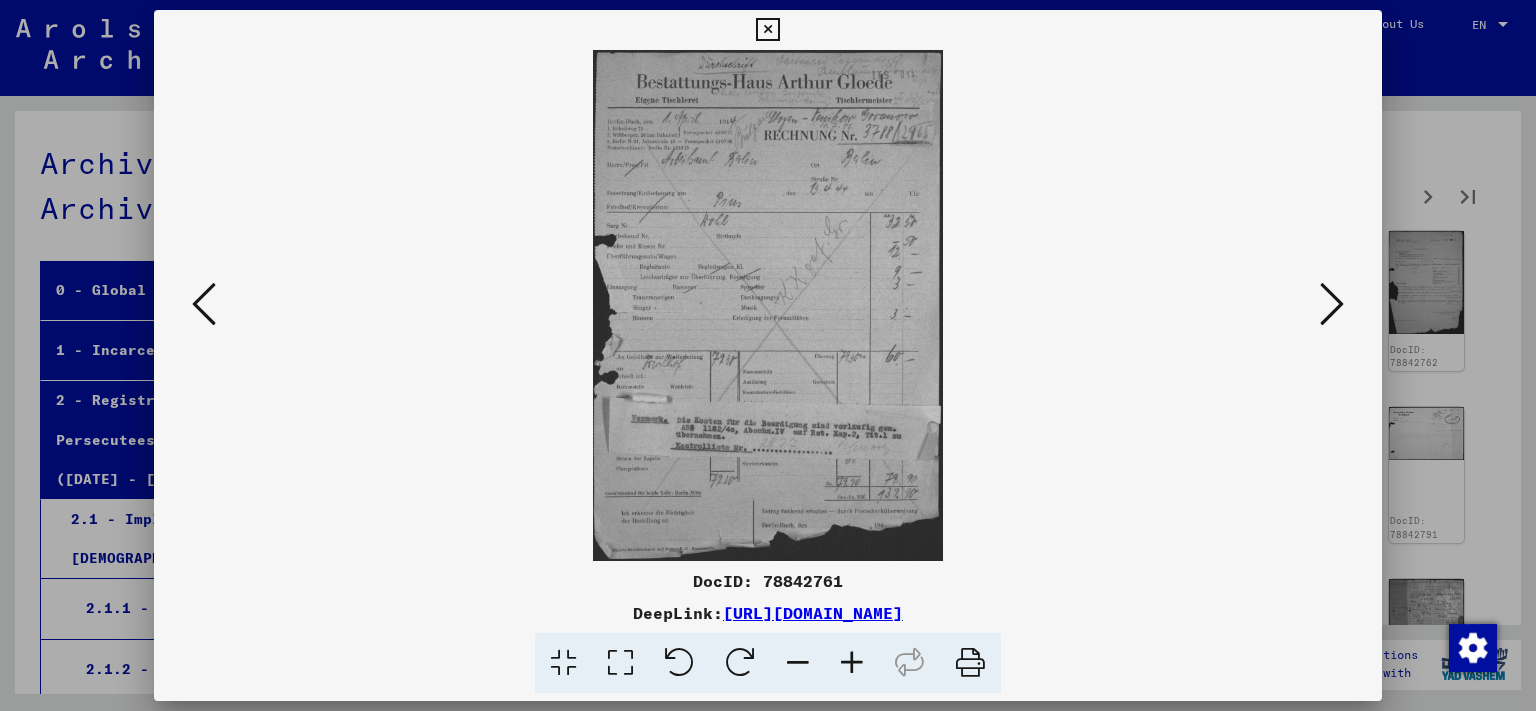 click at bounding box center (1332, 304) 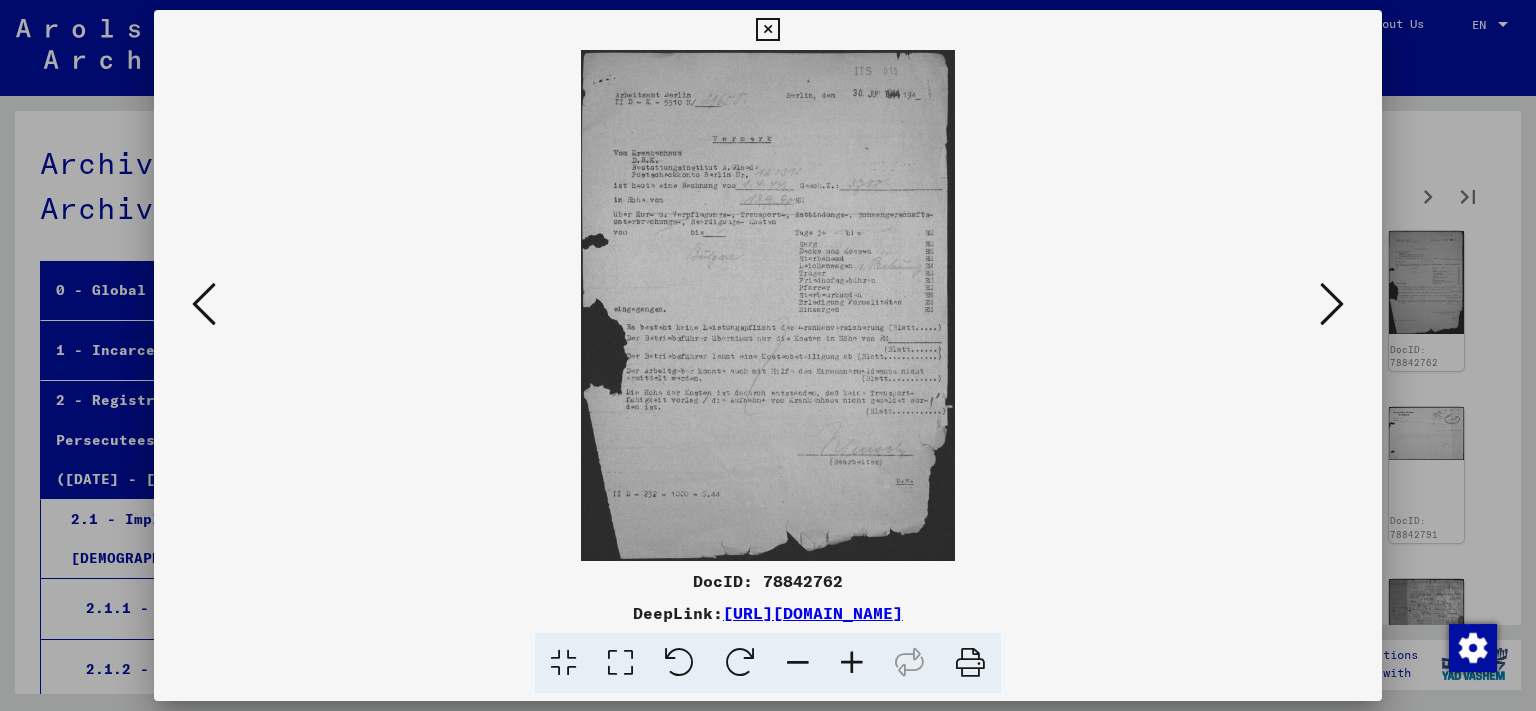 click at bounding box center (1332, 304) 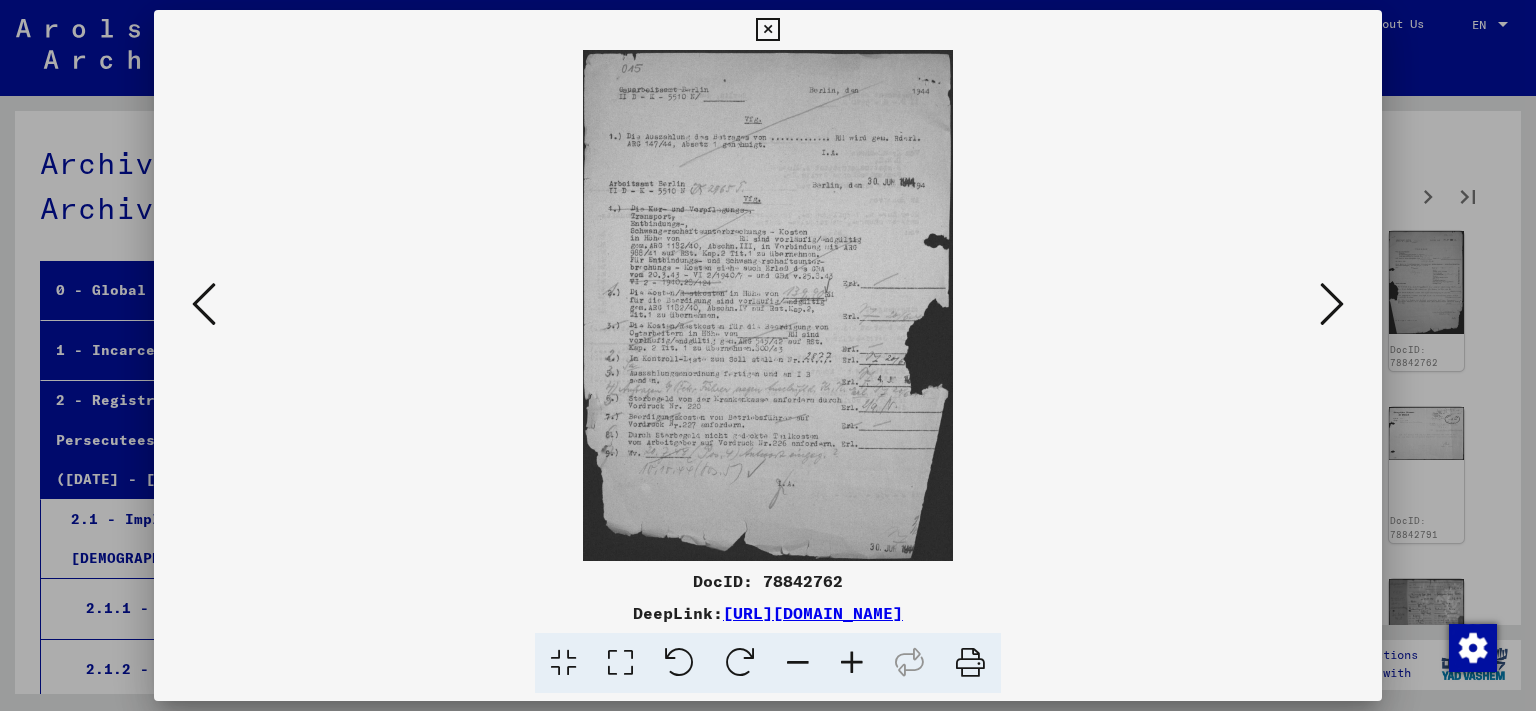 click at bounding box center [1332, 304] 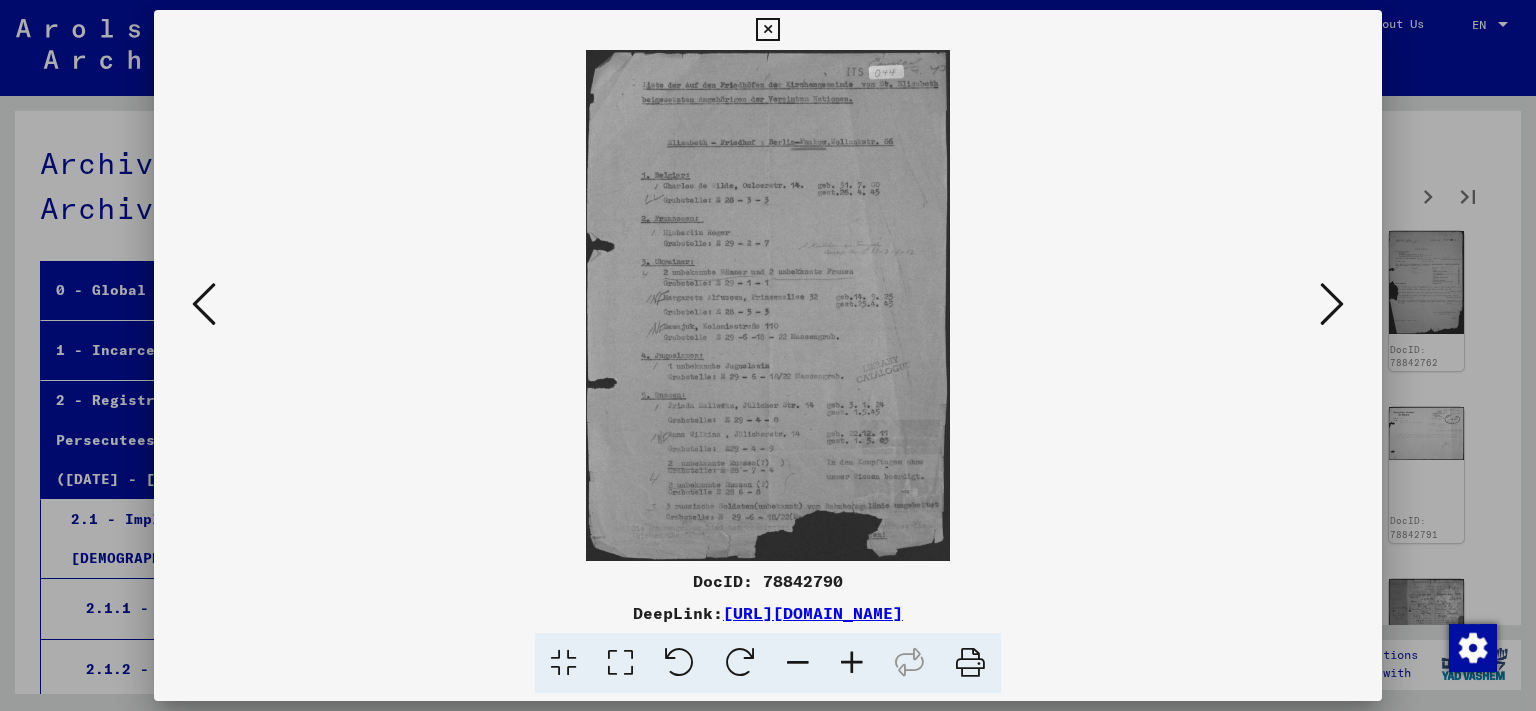click at bounding box center [1332, 304] 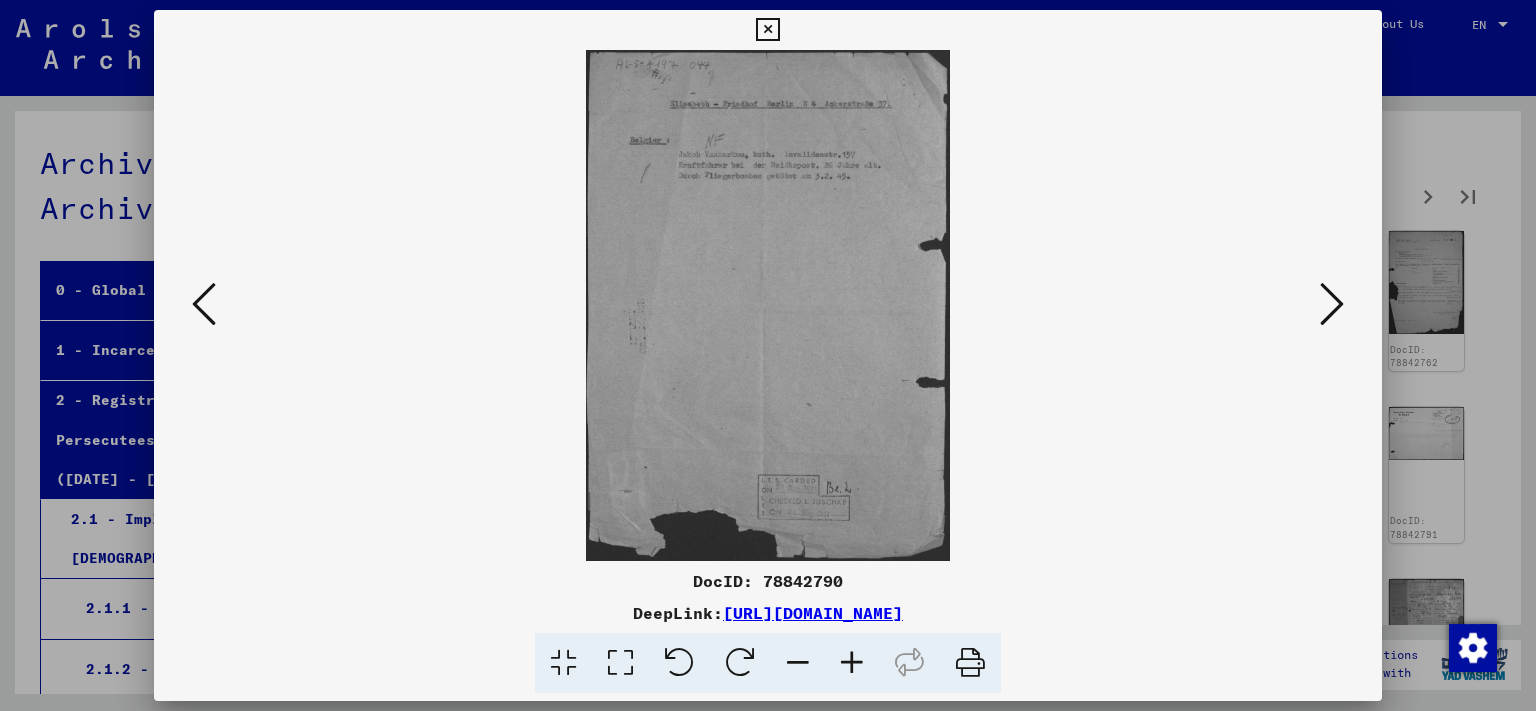 click at bounding box center [1332, 304] 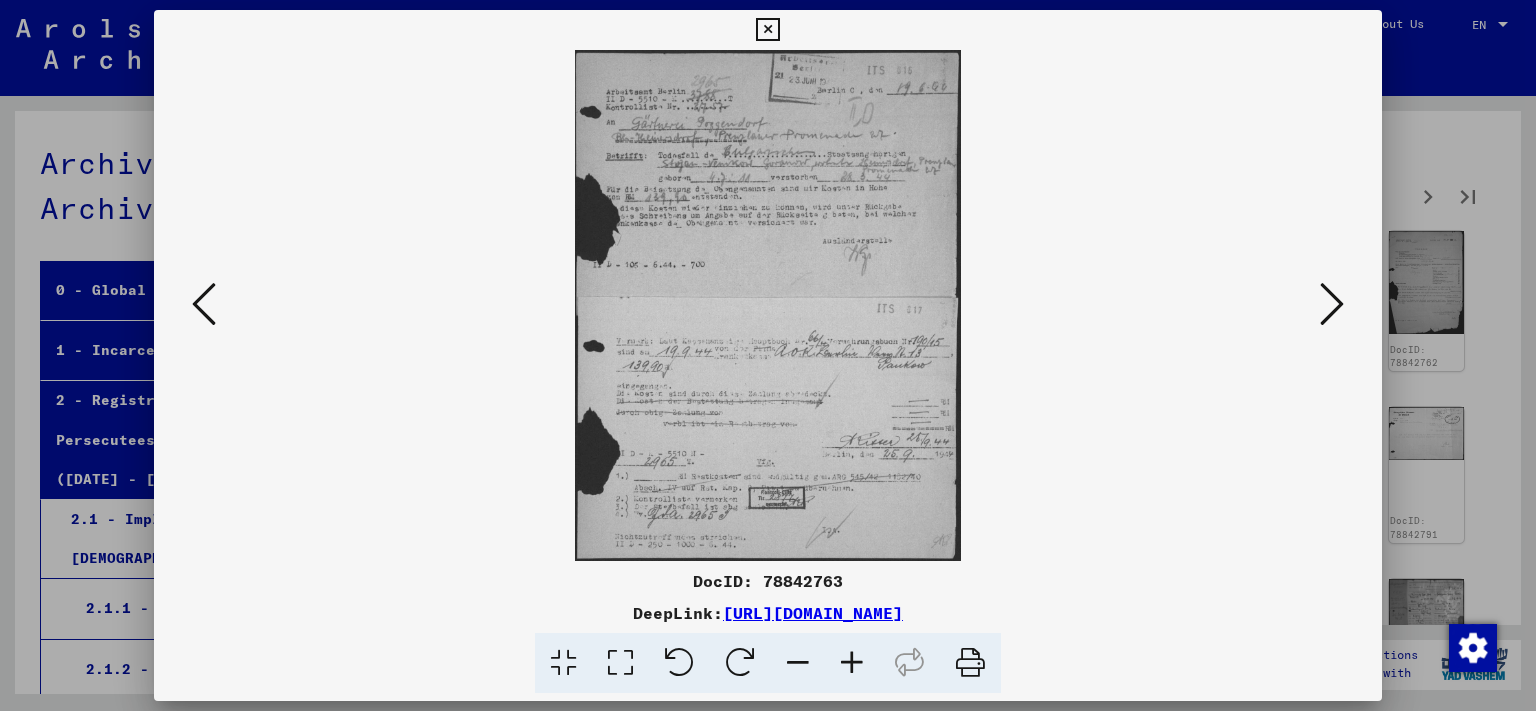 click at bounding box center (1332, 304) 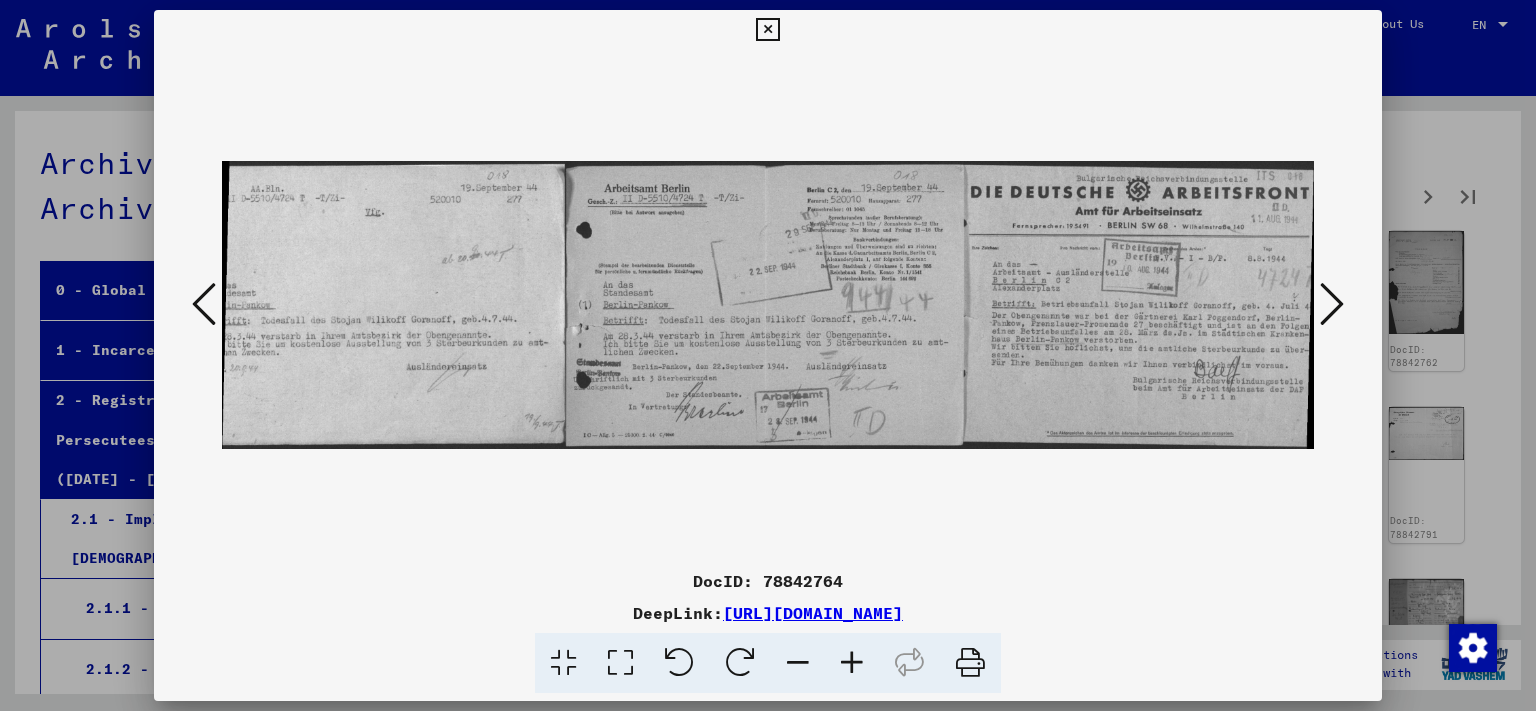 click at bounding box center [1332, 304] 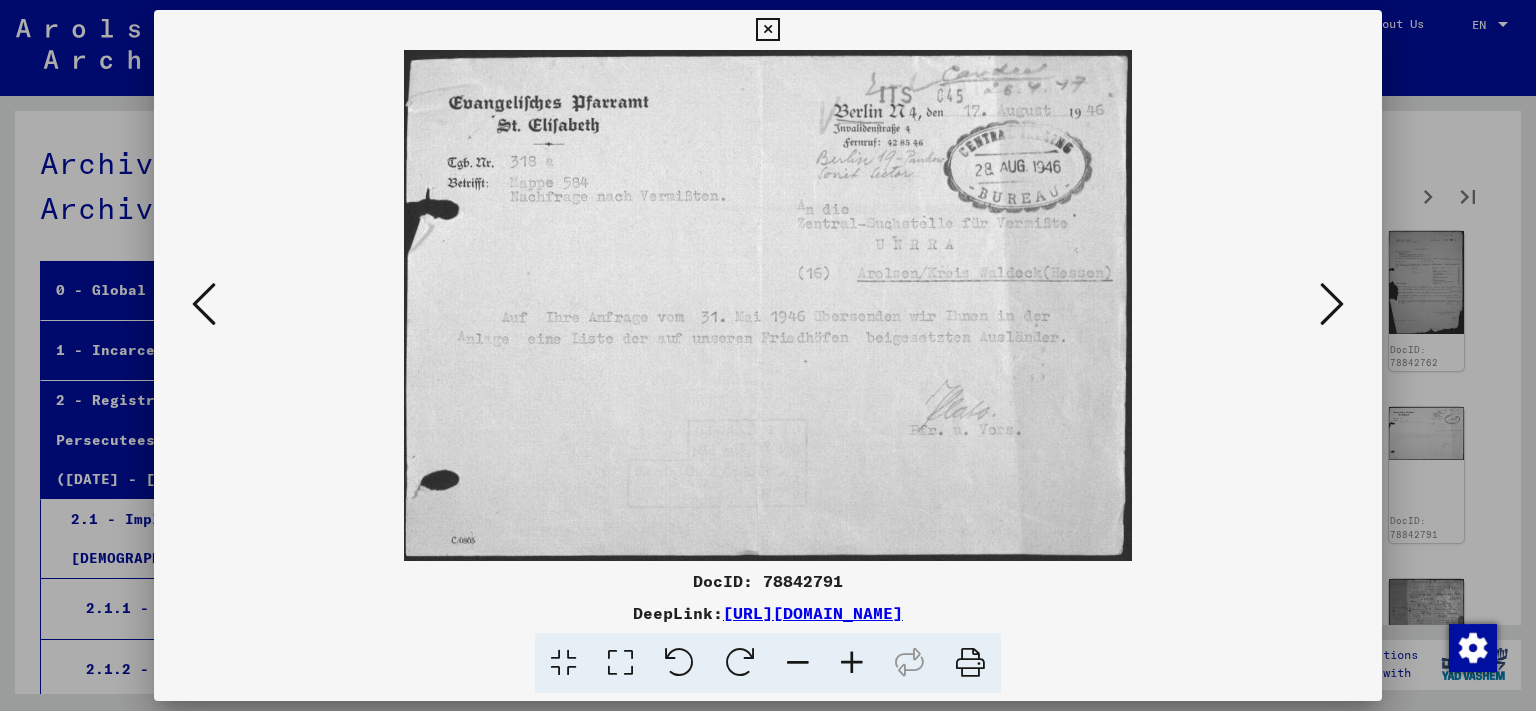 click at bounding box center [1332, 304] 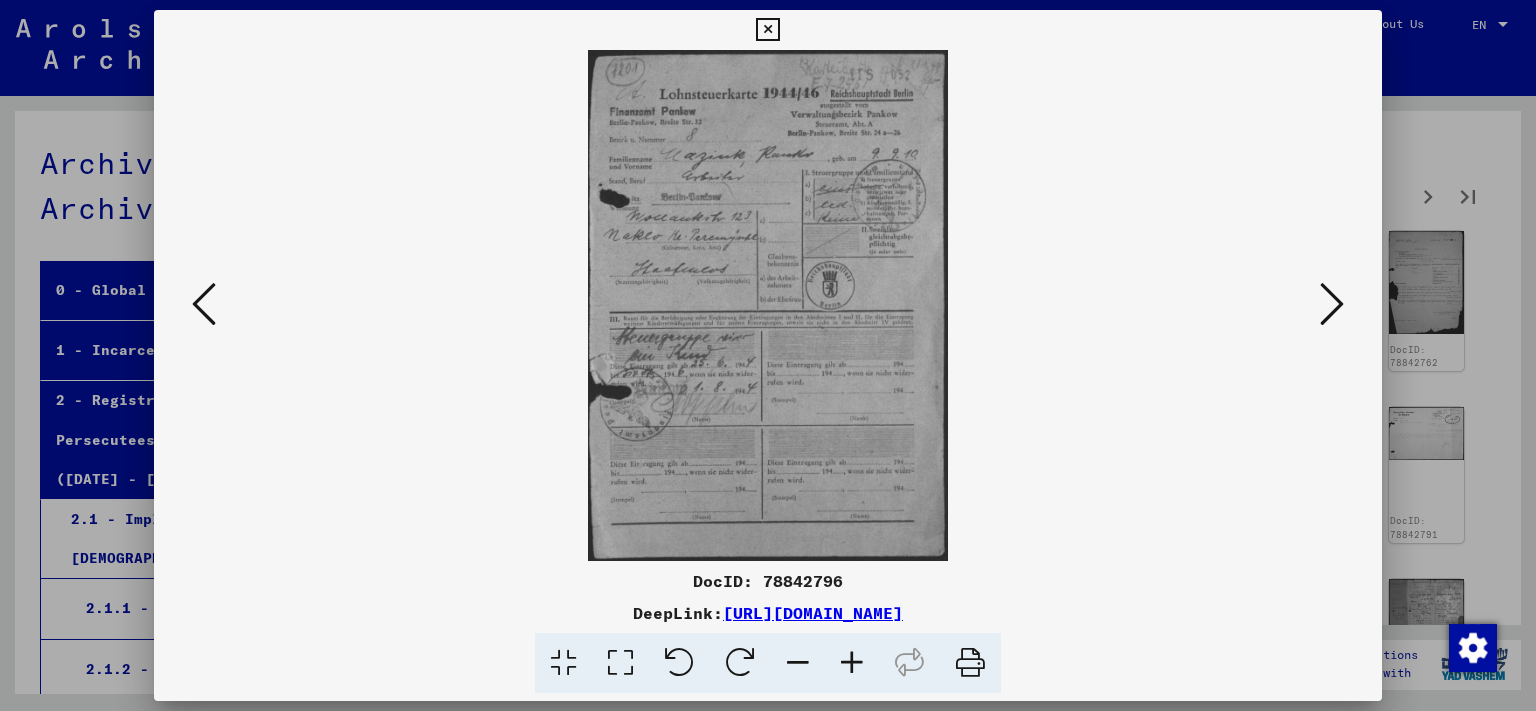 click at bounding box center [1332, 304] 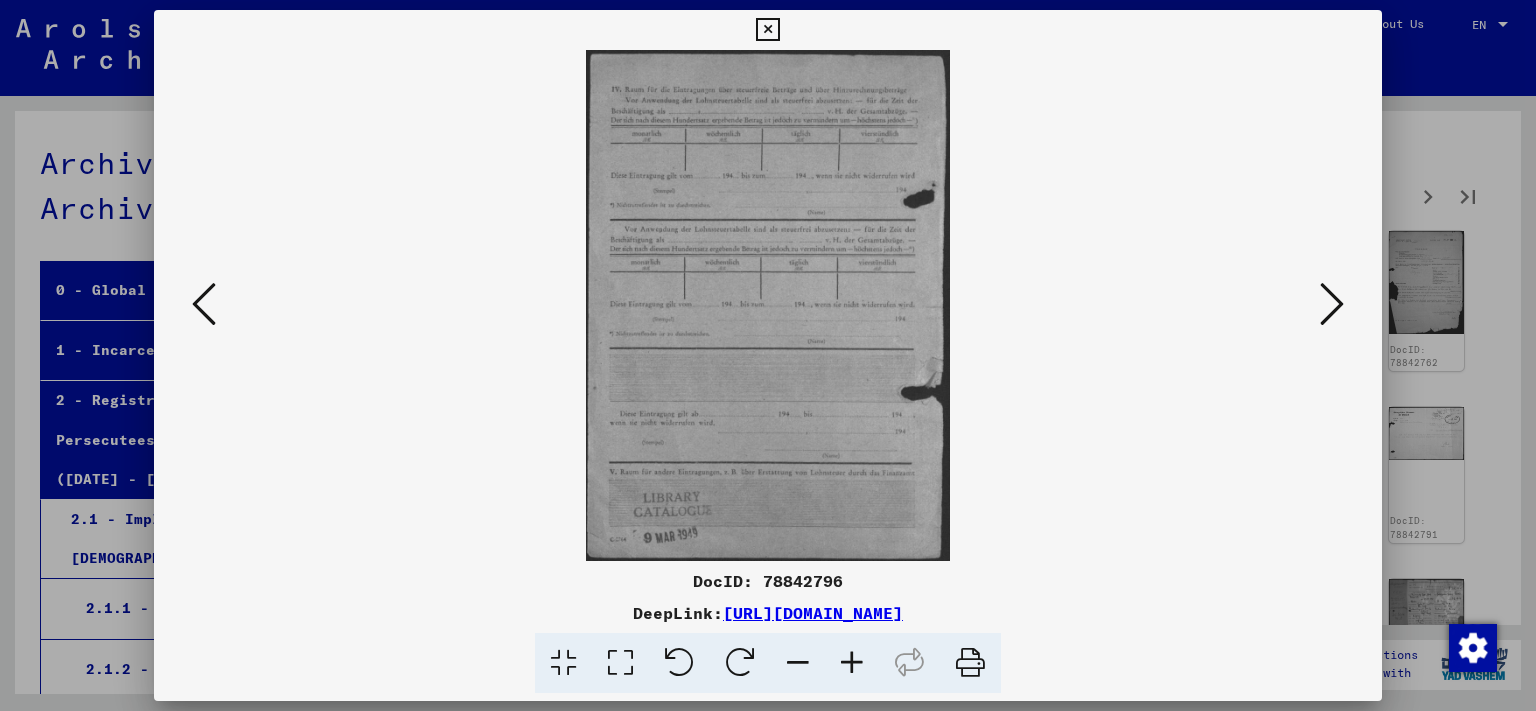 click at bounding box center (1332, 304) 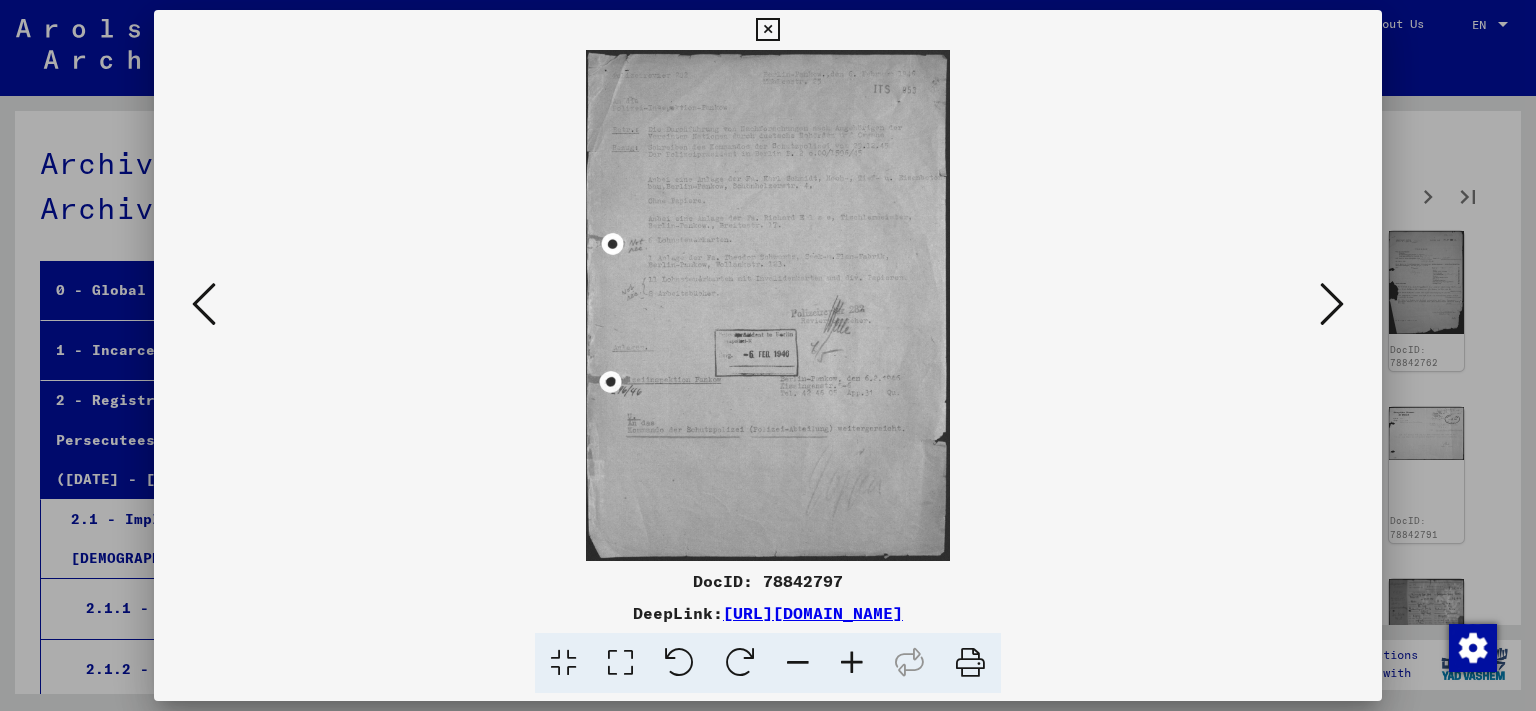 click at bounding box center [1332, 304] 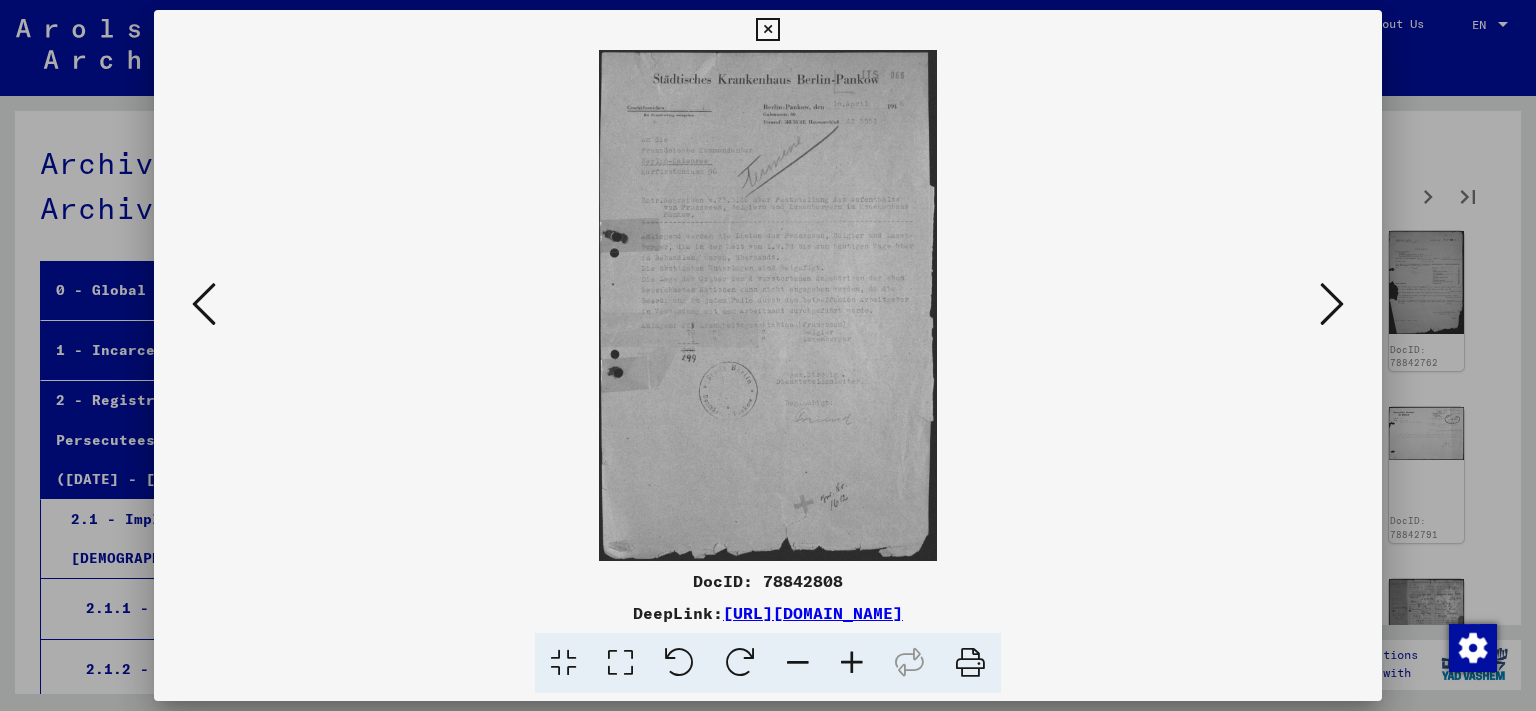 click at bounding box center [1332, 304] 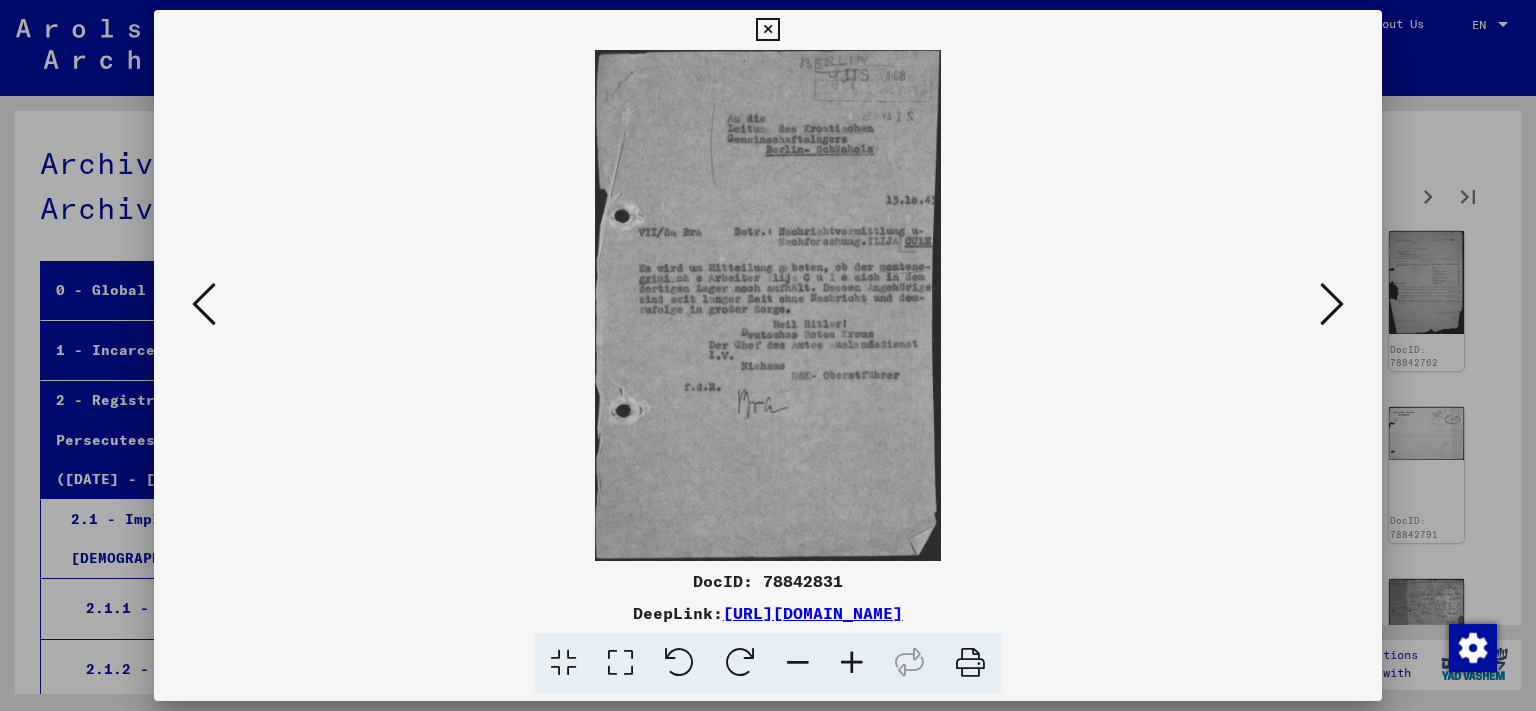 click at bounding box center (1332, 304) 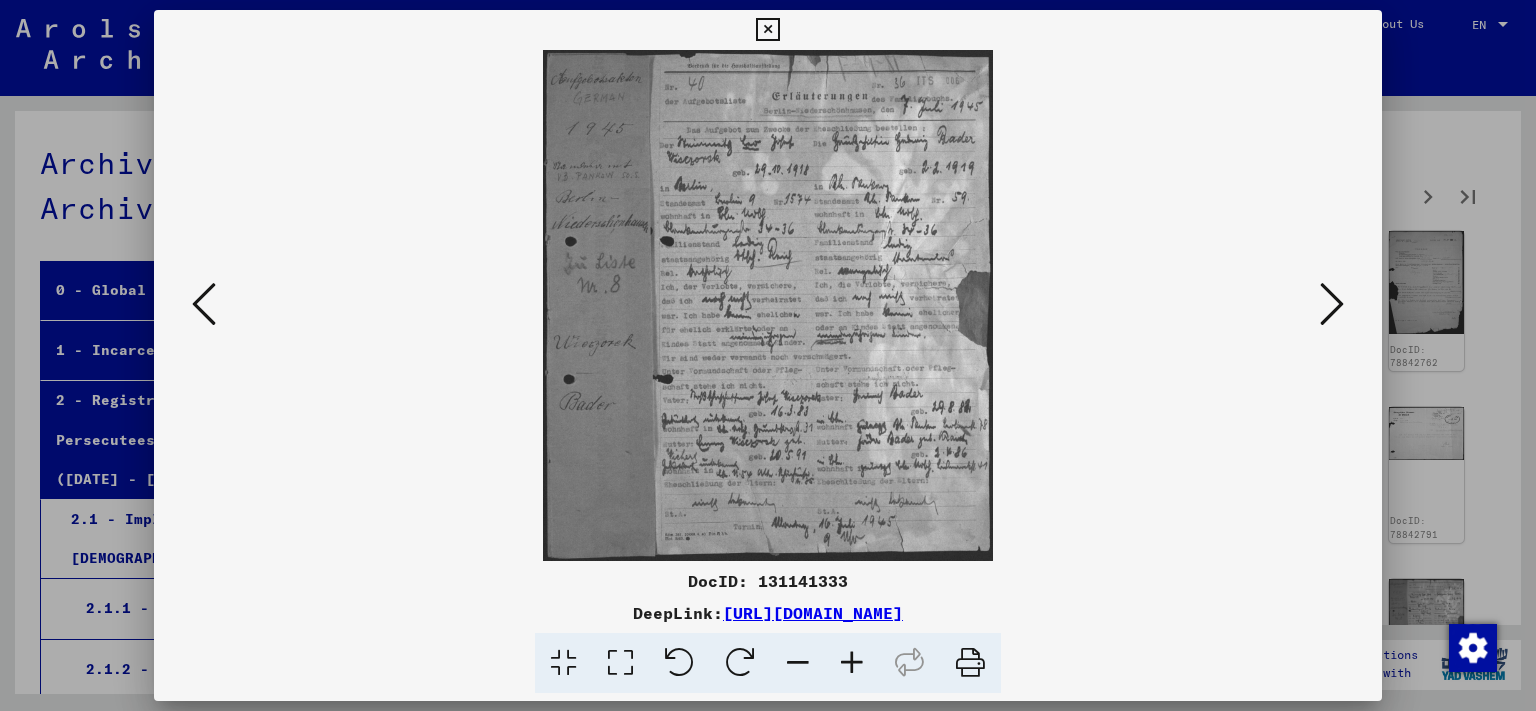 click at bounding box center [1332, 304] 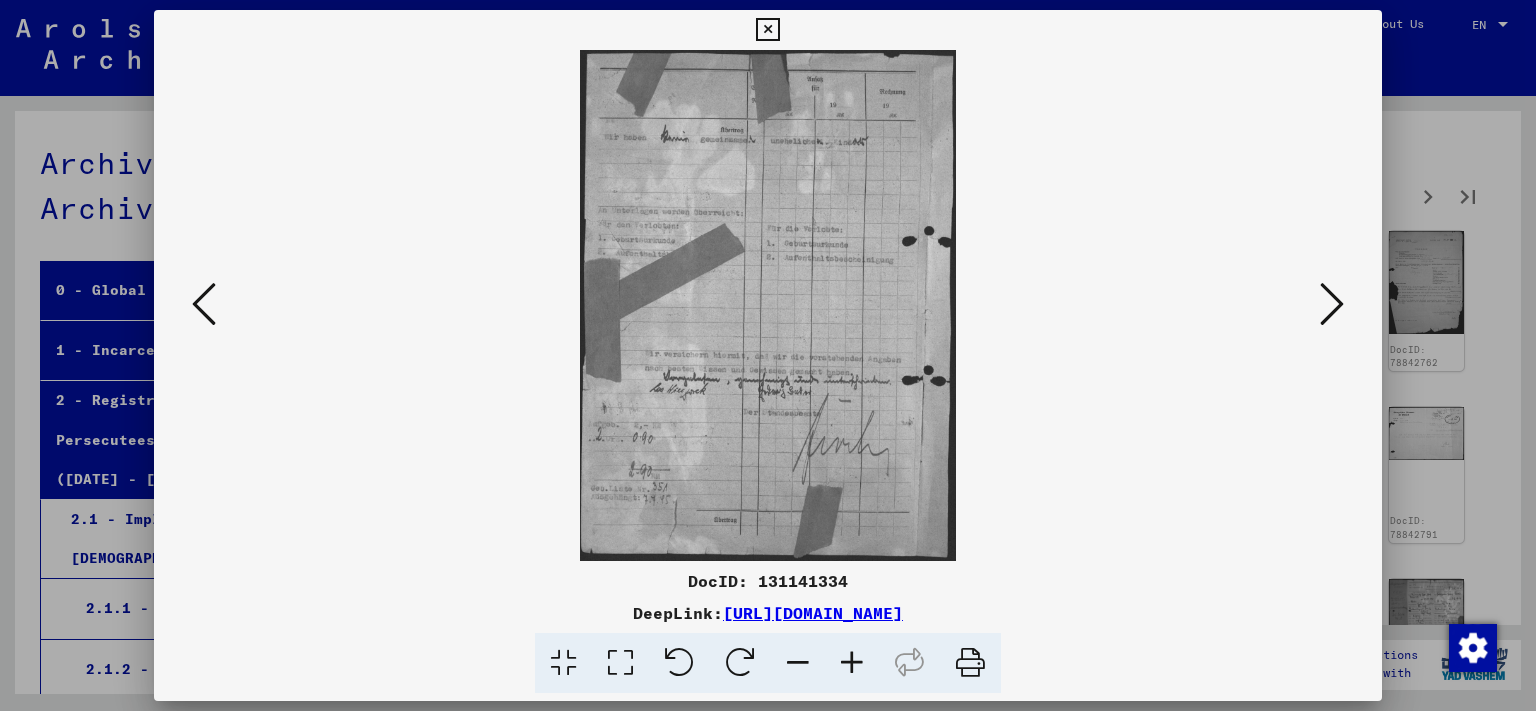 click at bounding box center (1332, 304) 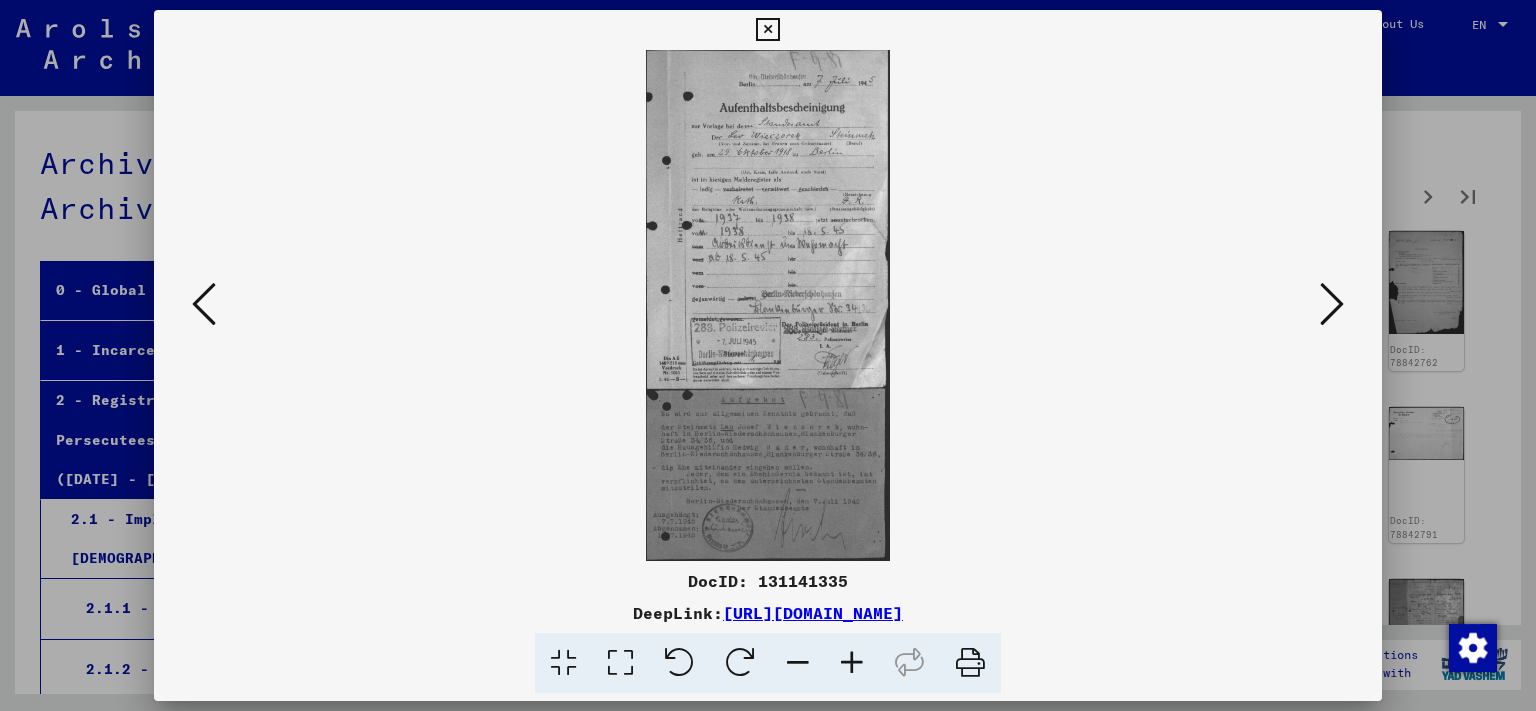 click at bounding box center (1332, 304) 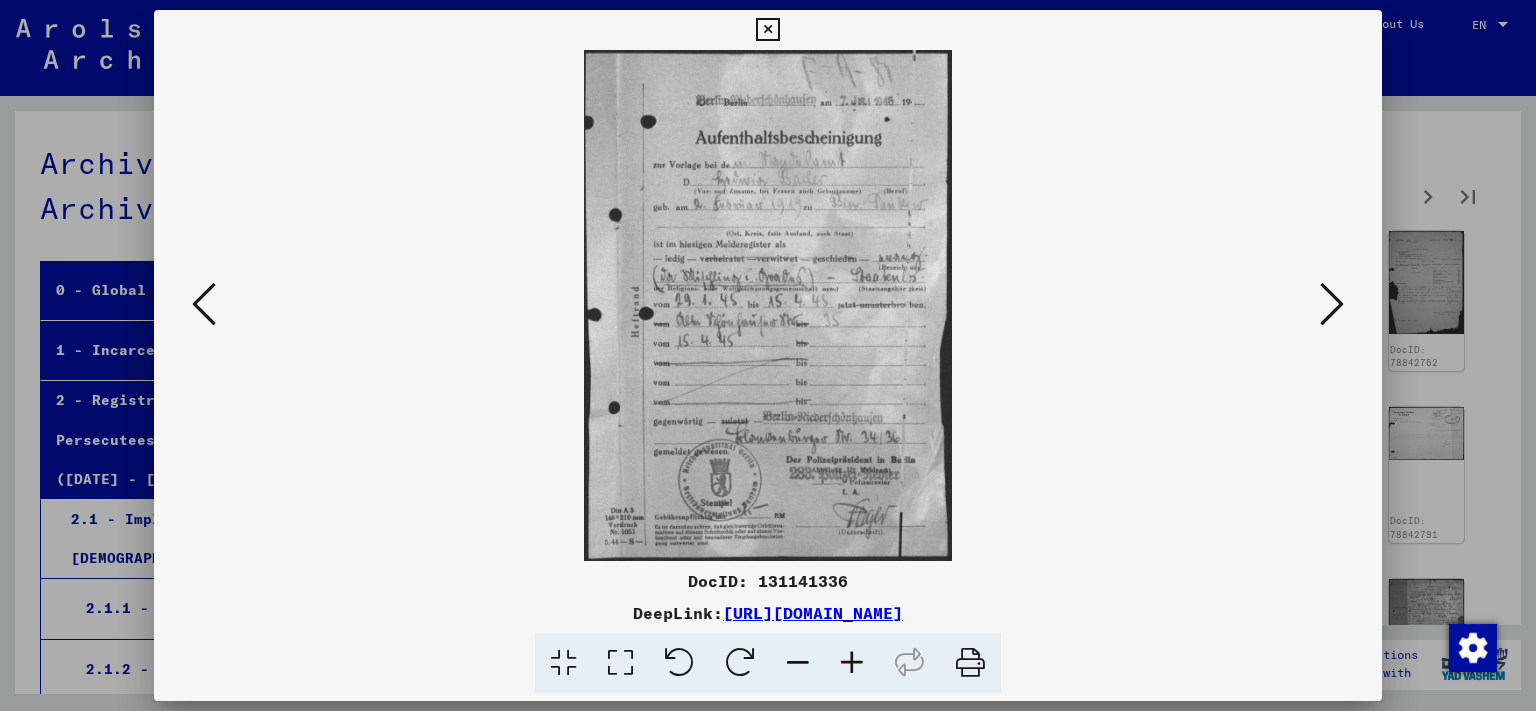 click at bounding box center (1332, 304) 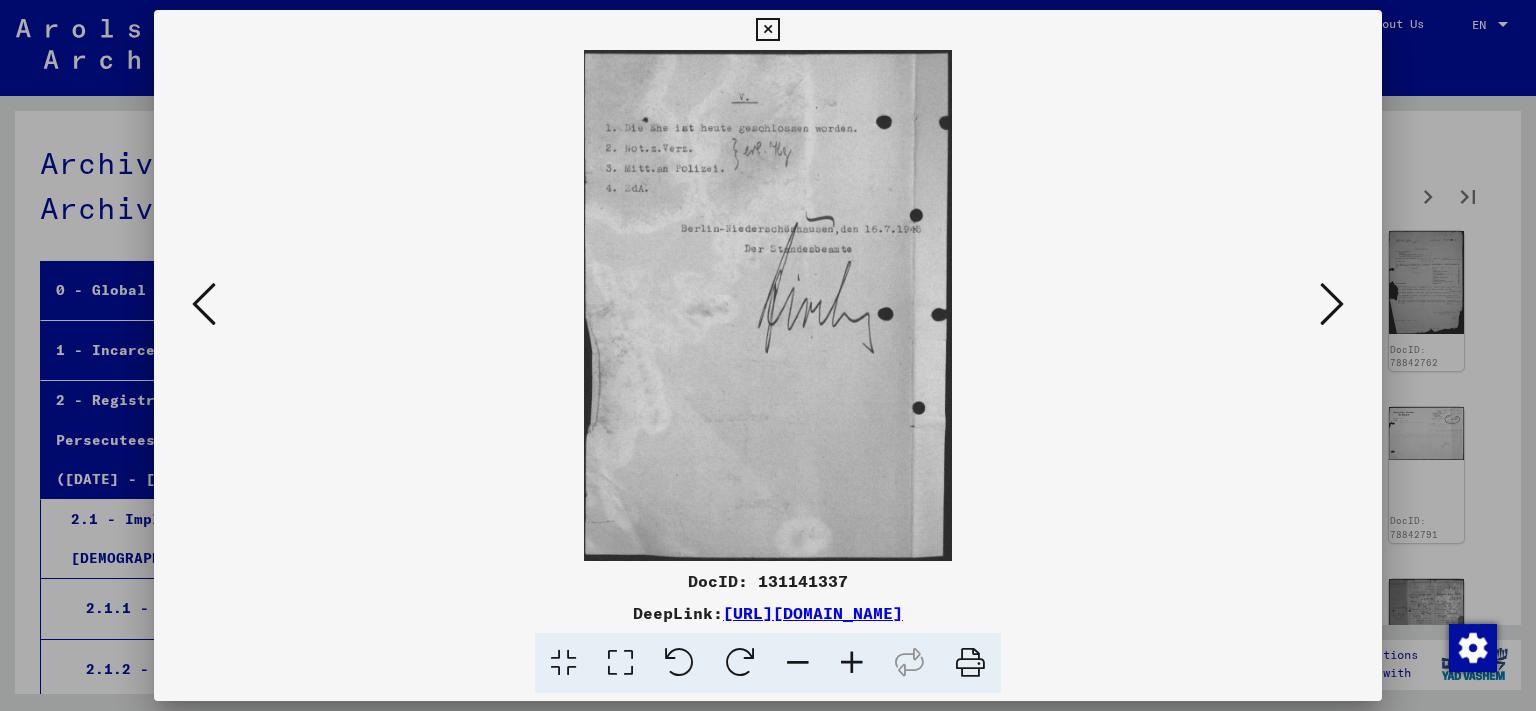 click at bounding box center [1332, 304] 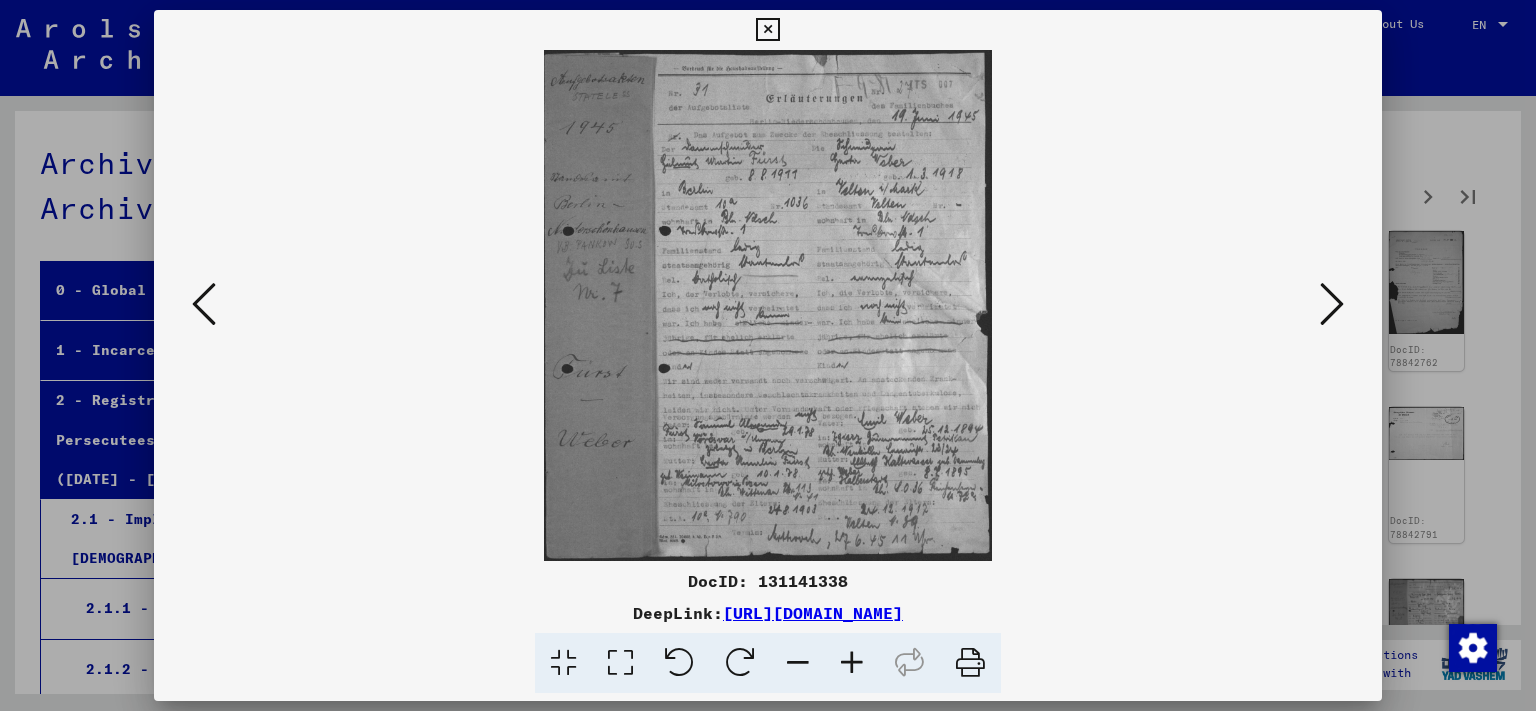 click at bounding box center (1332, 304) 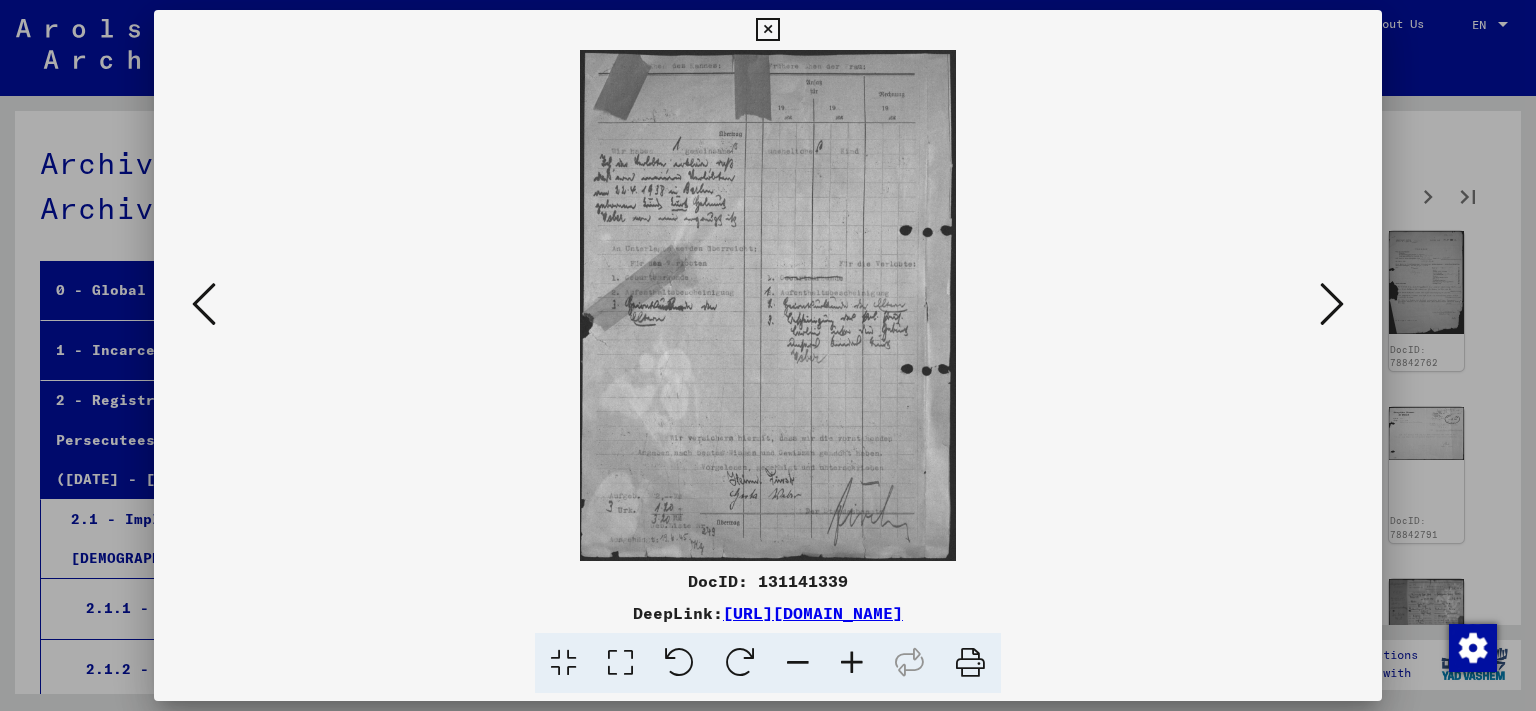 click at bounding box center [1332, 304] 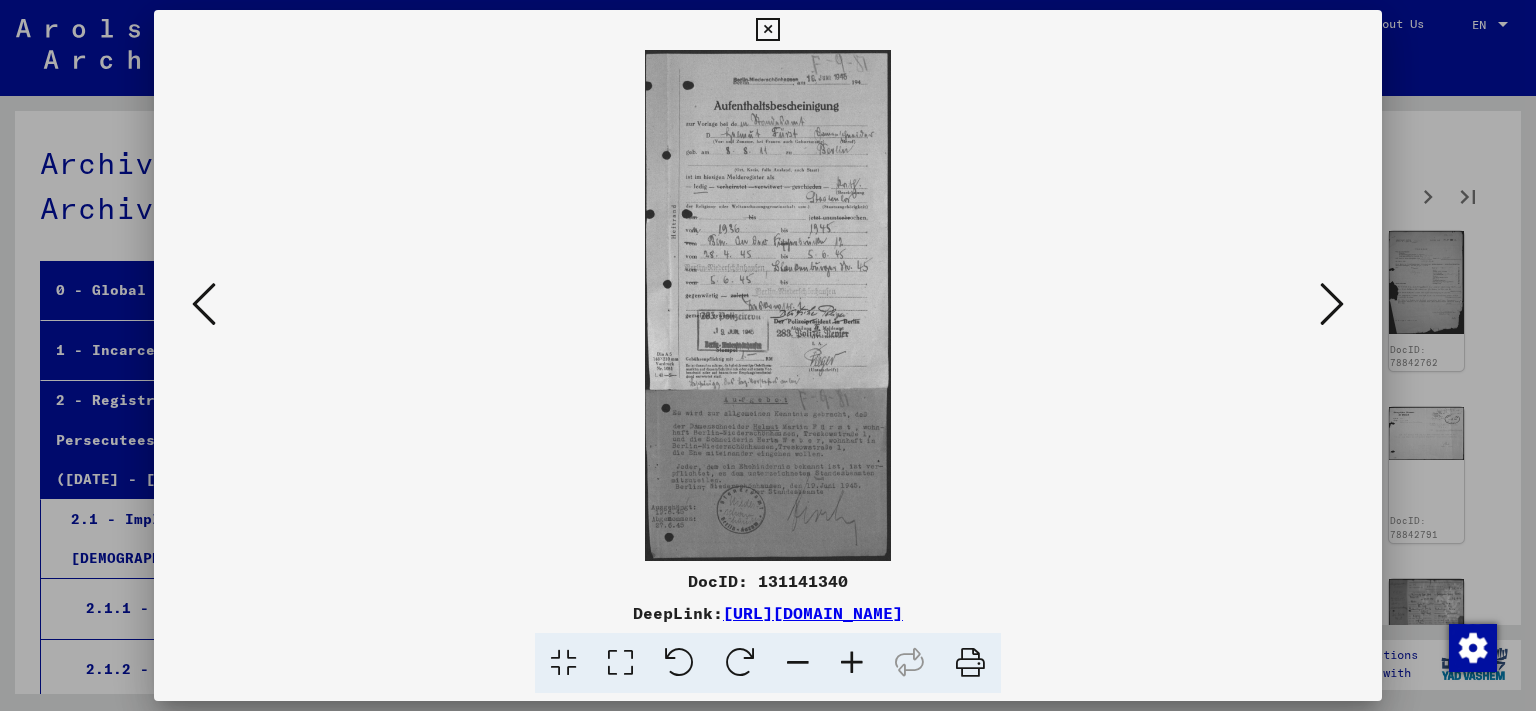 click at bounding box center [1332, 304] 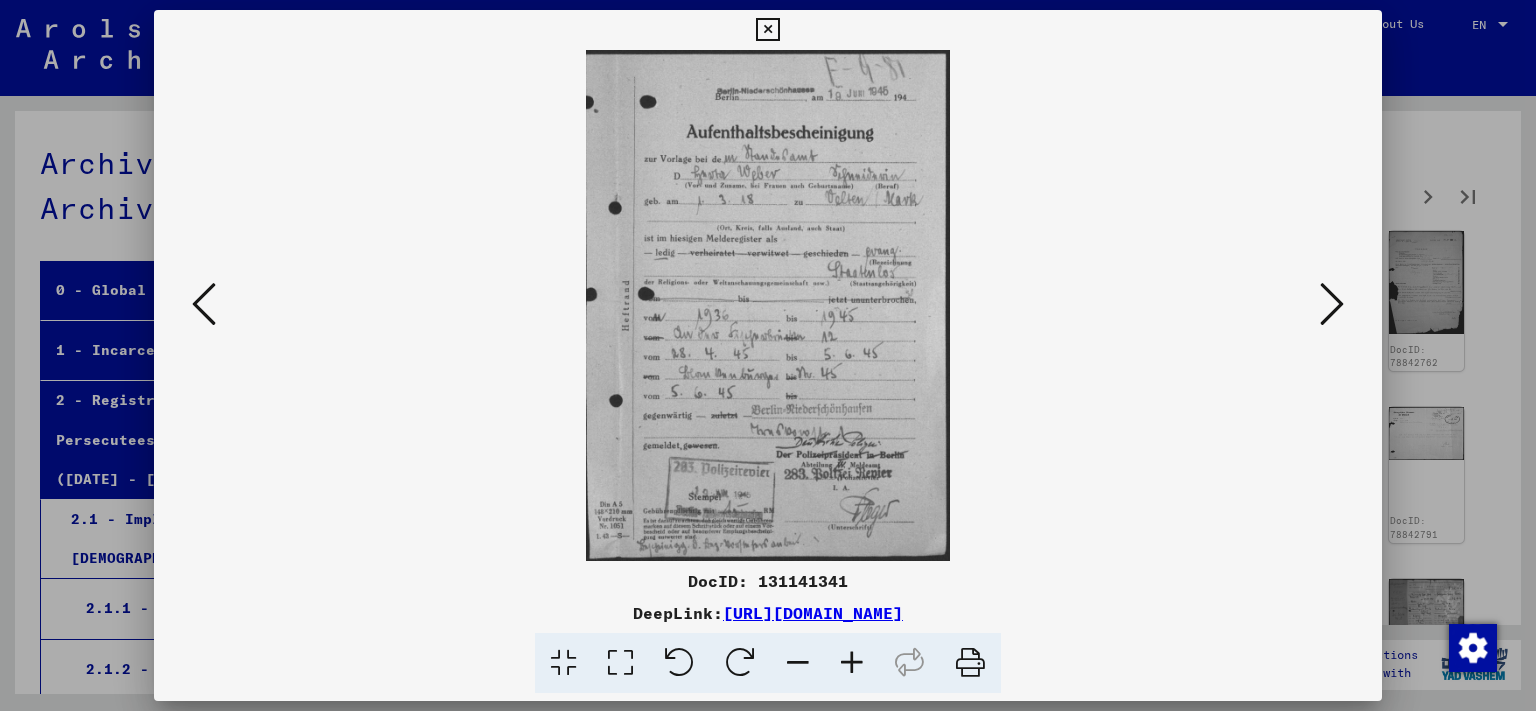 click at bounding box center (852, 663) 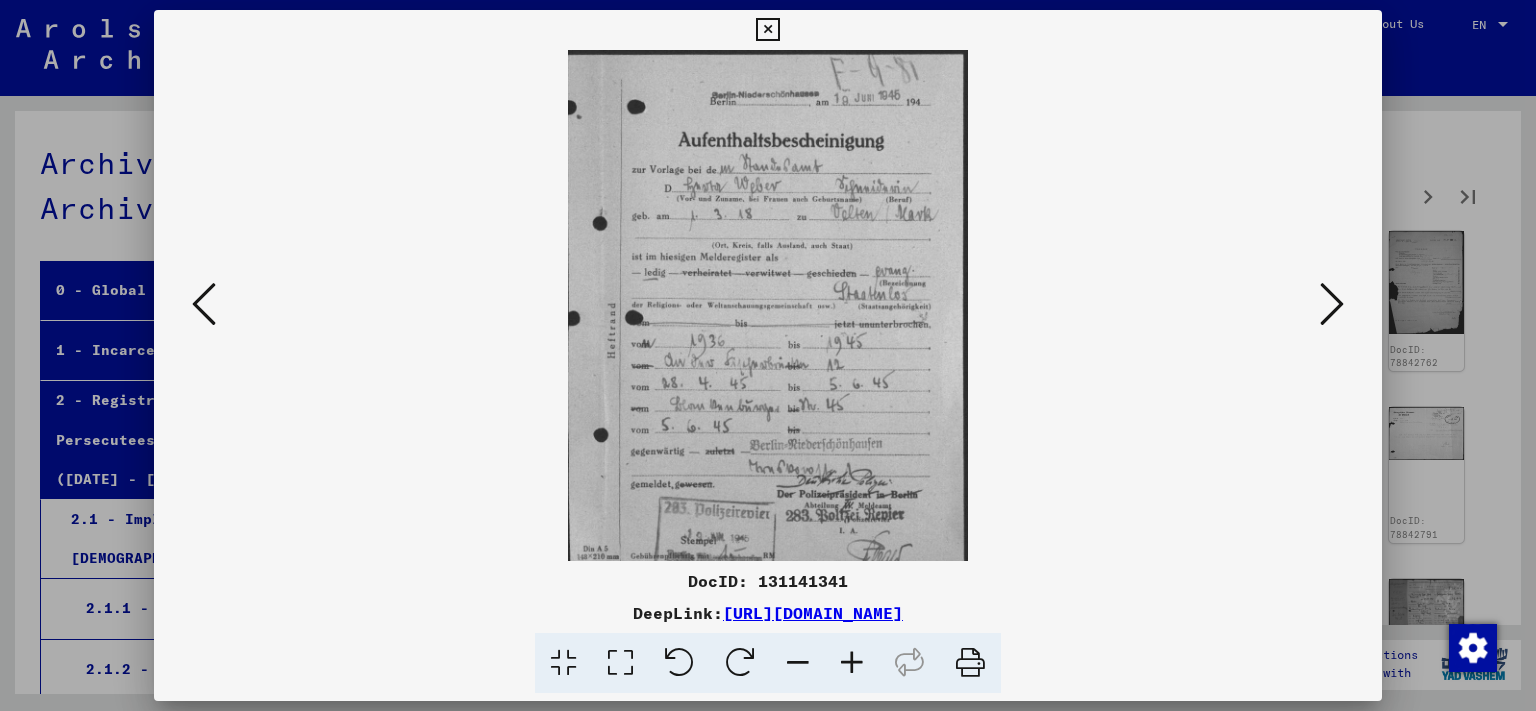 click at bounding box center (1332, 304) 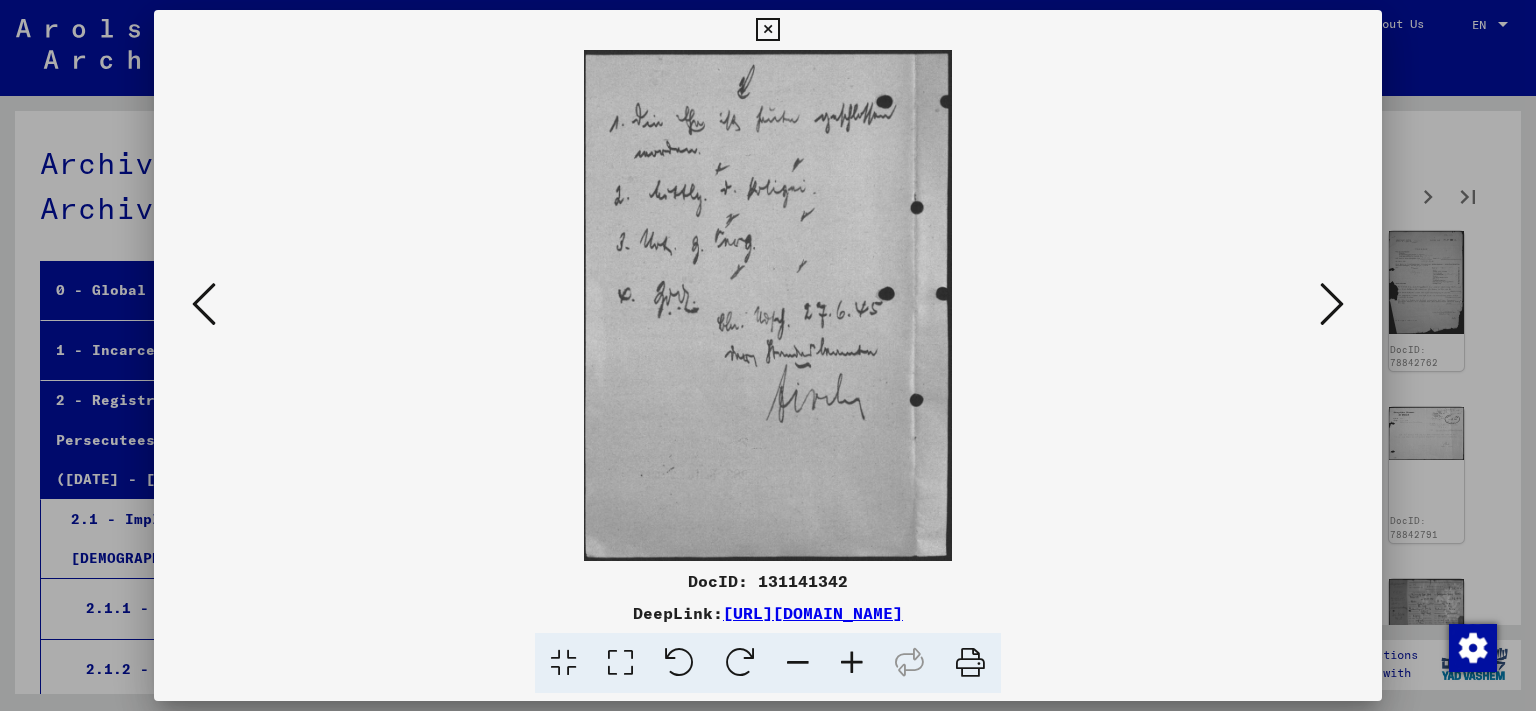 click at bounding box center [1332, 304] 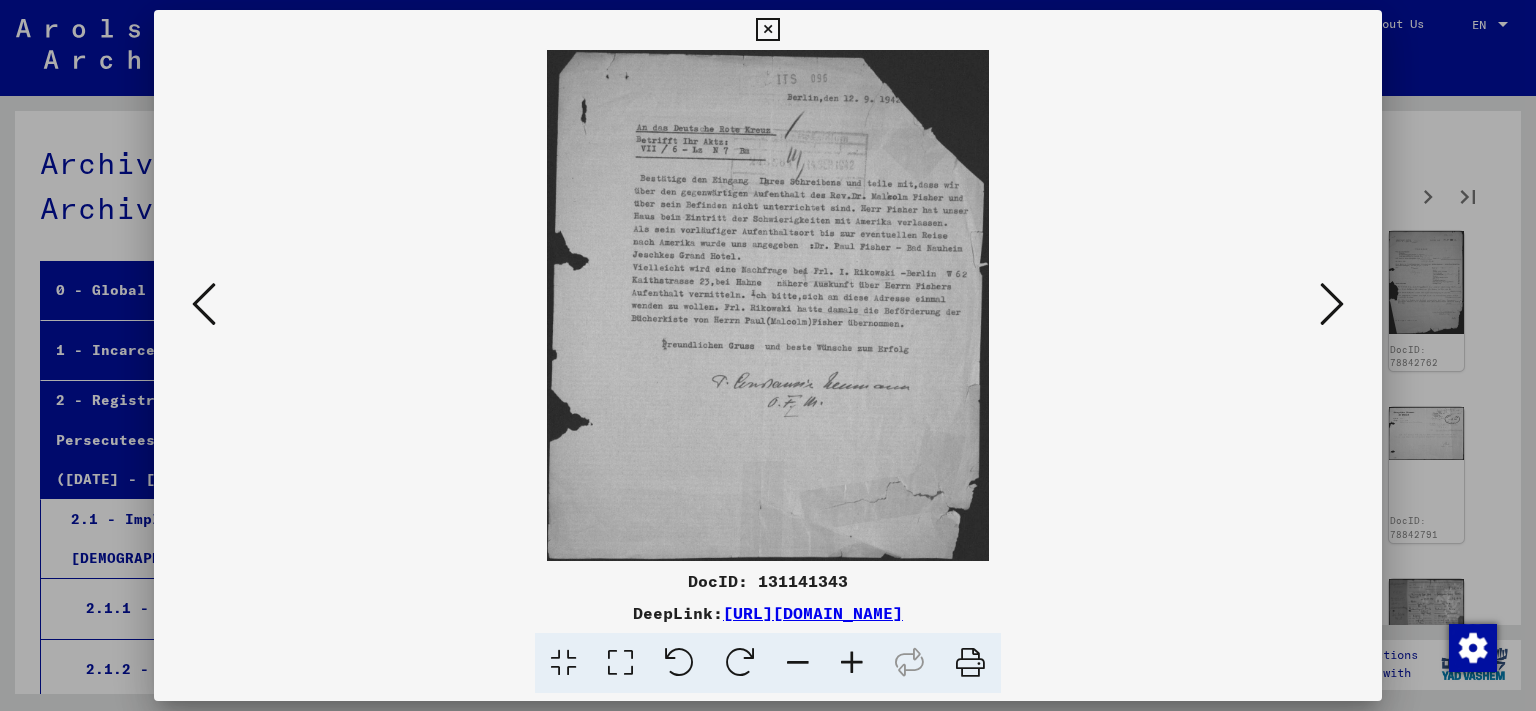 click at bounding box center [1332, 304] 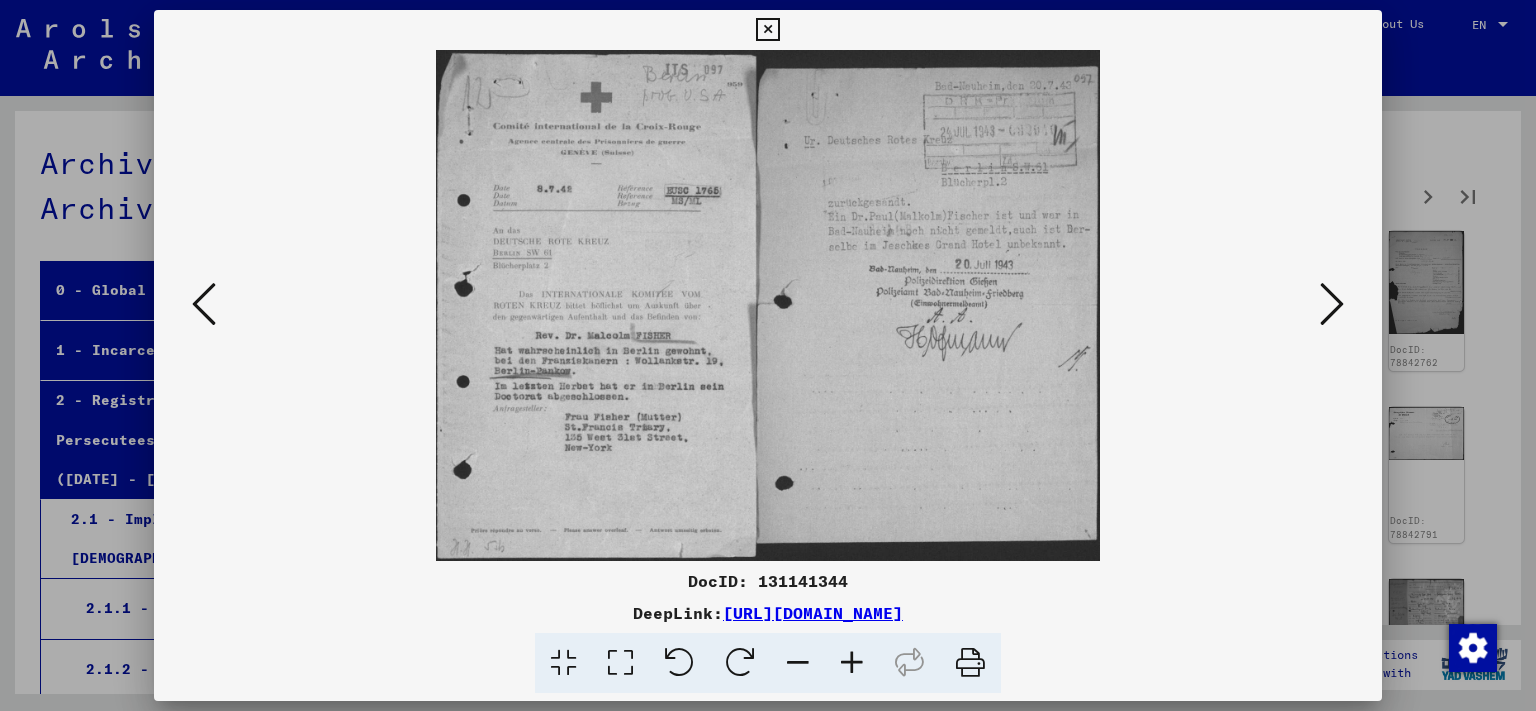 click at bounding box center (1332, 305) 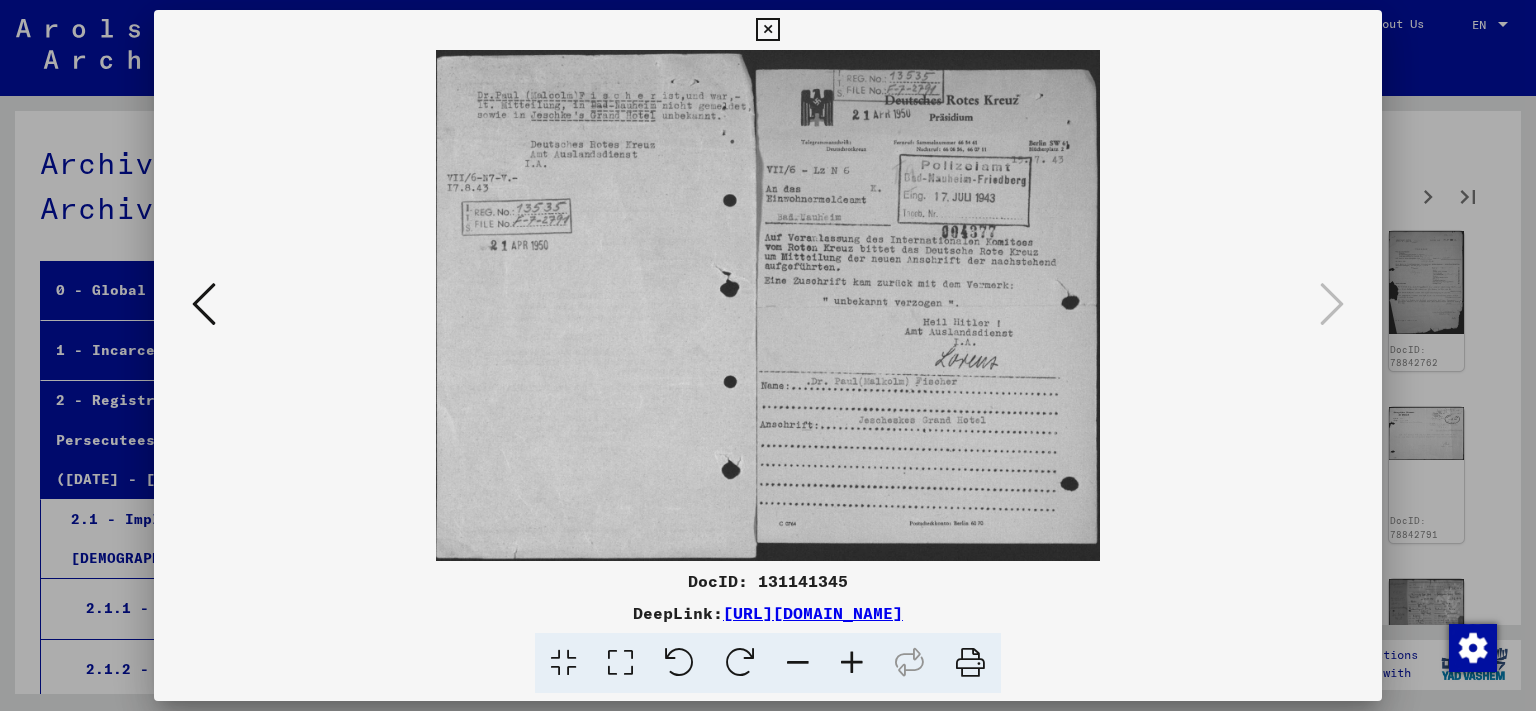 click at bounding box center [767, 30] 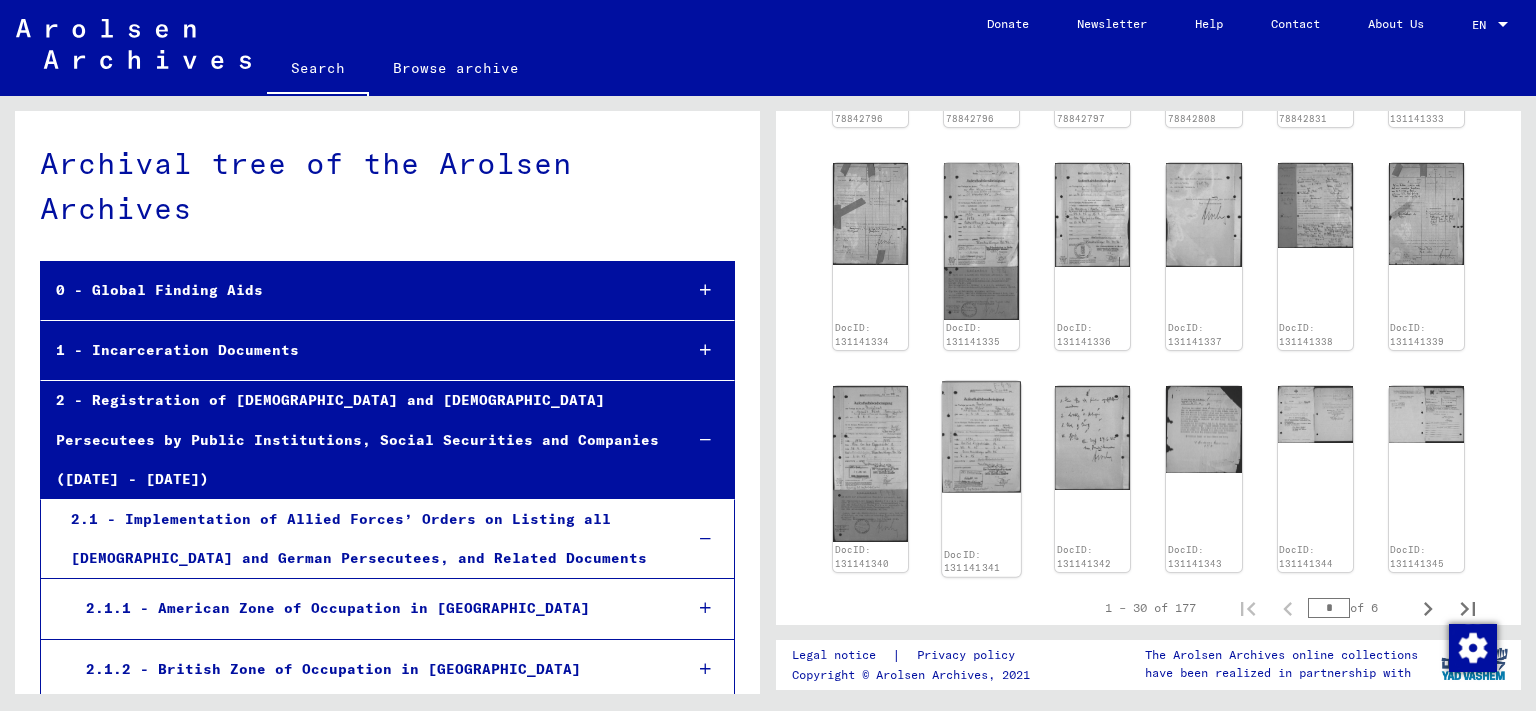 scroll, scrollTop: 883, scrollLeft: 0, axis: vertical 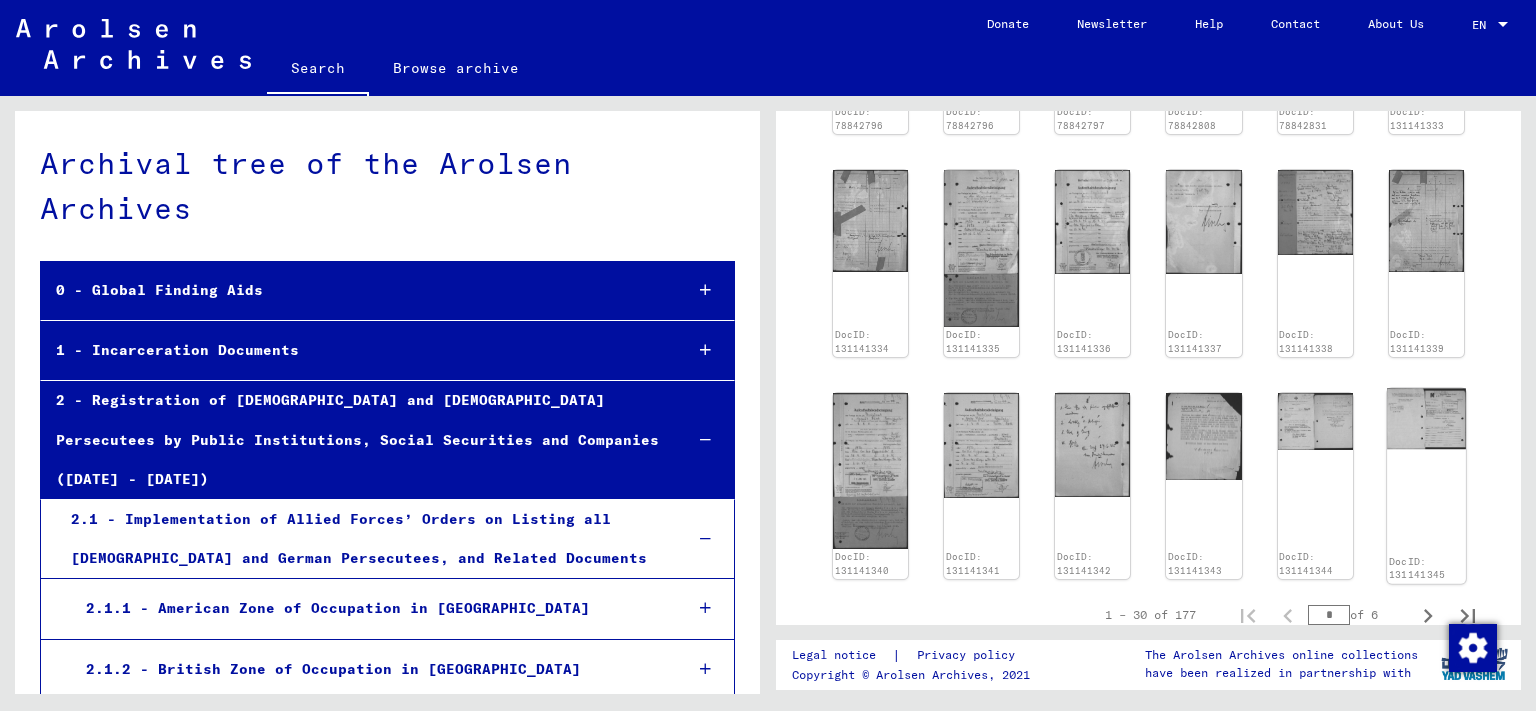 click 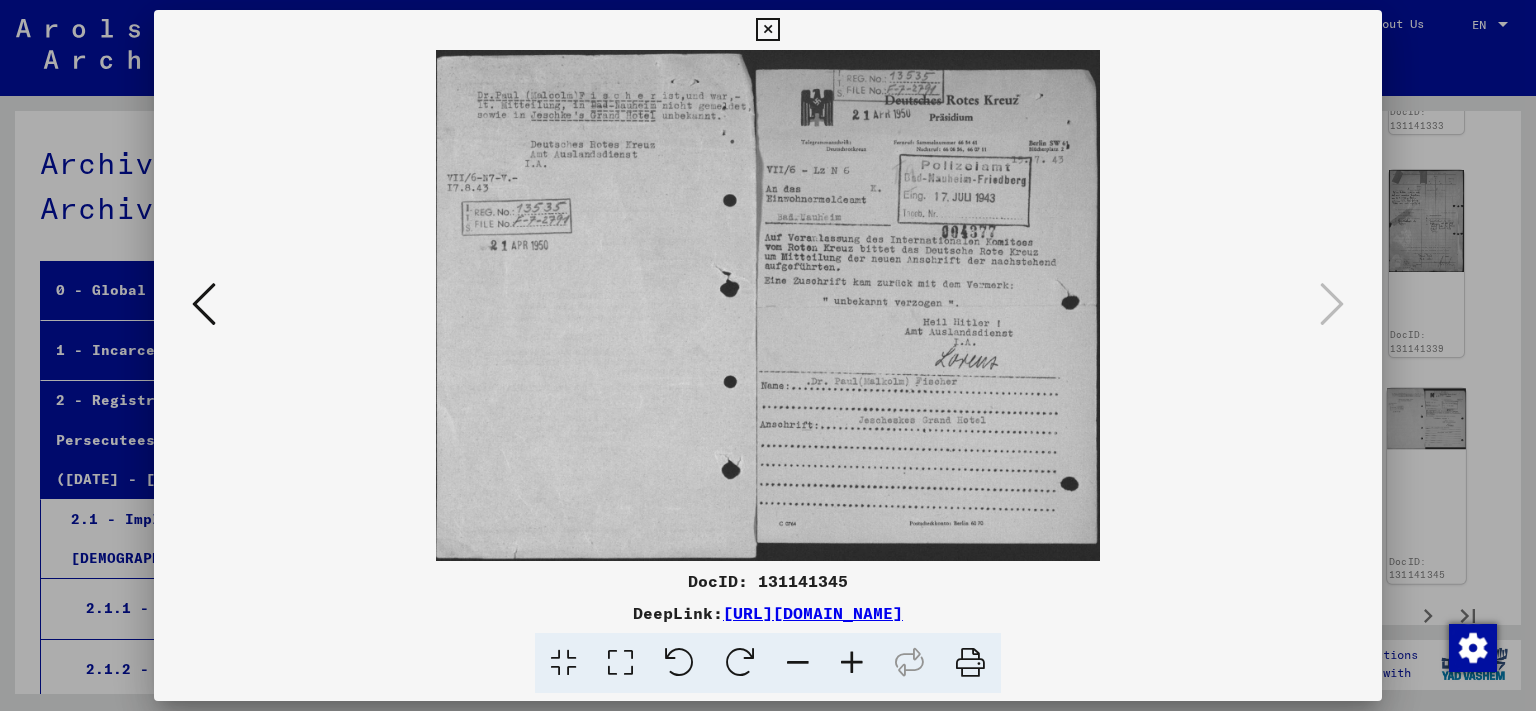 scroll, scrollTop: 883, scrollLeft: 0, axis: vertical 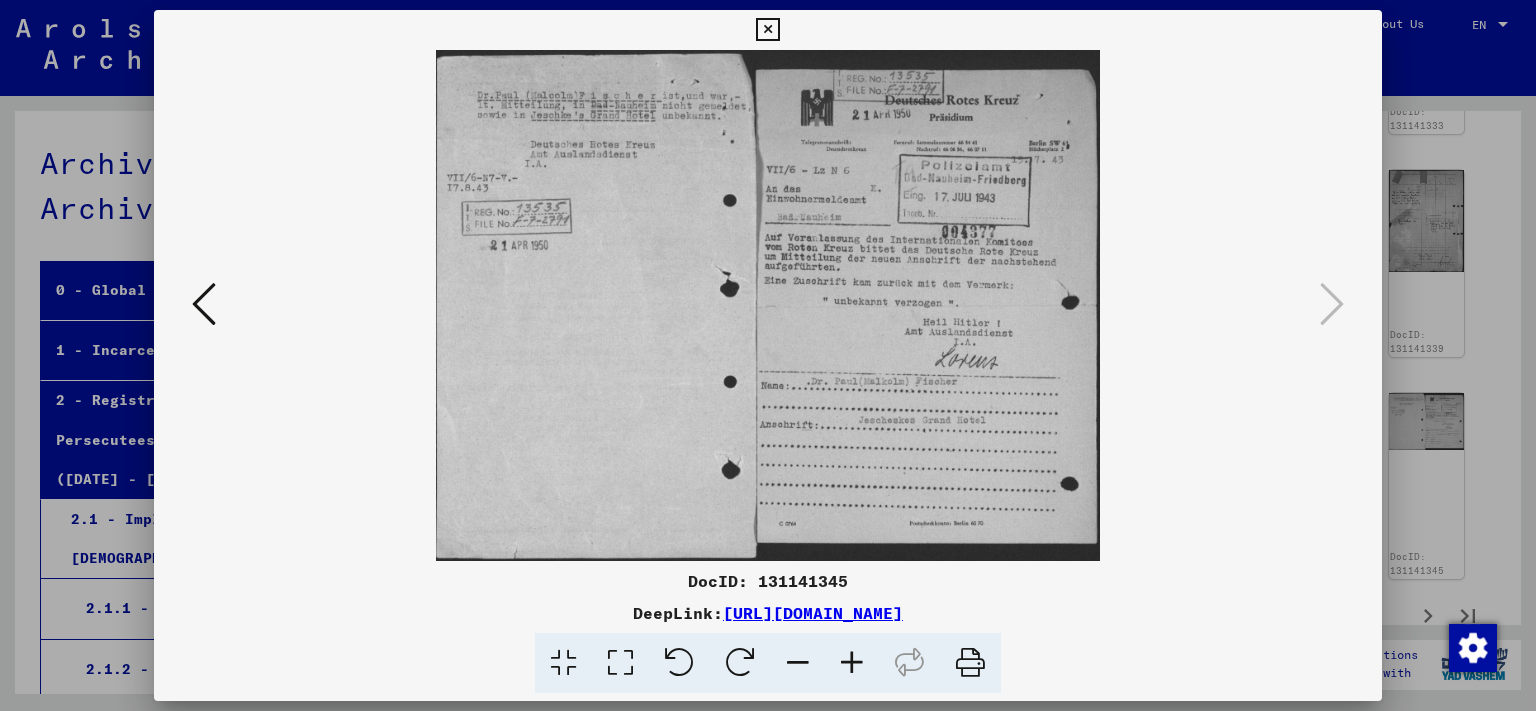 click at bounding box center [767, 30] 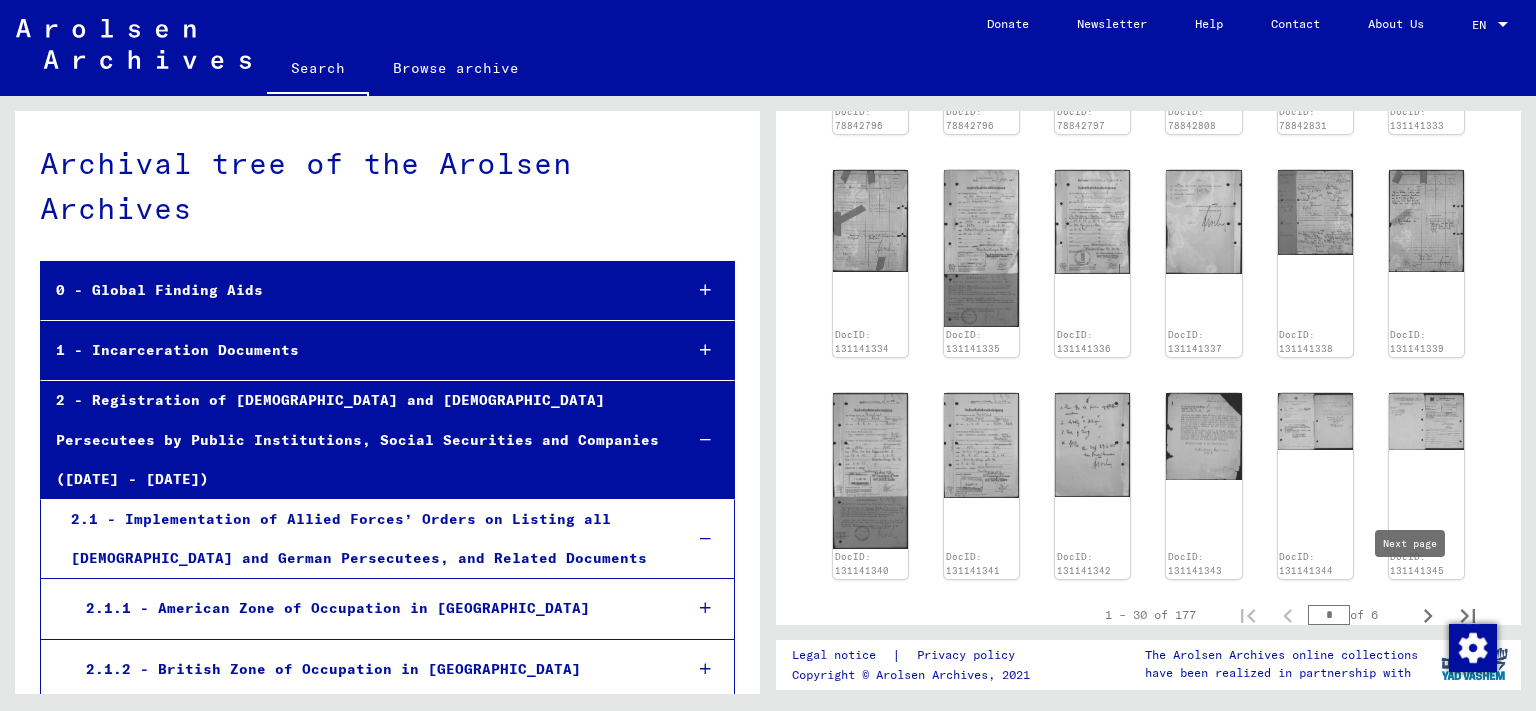 click 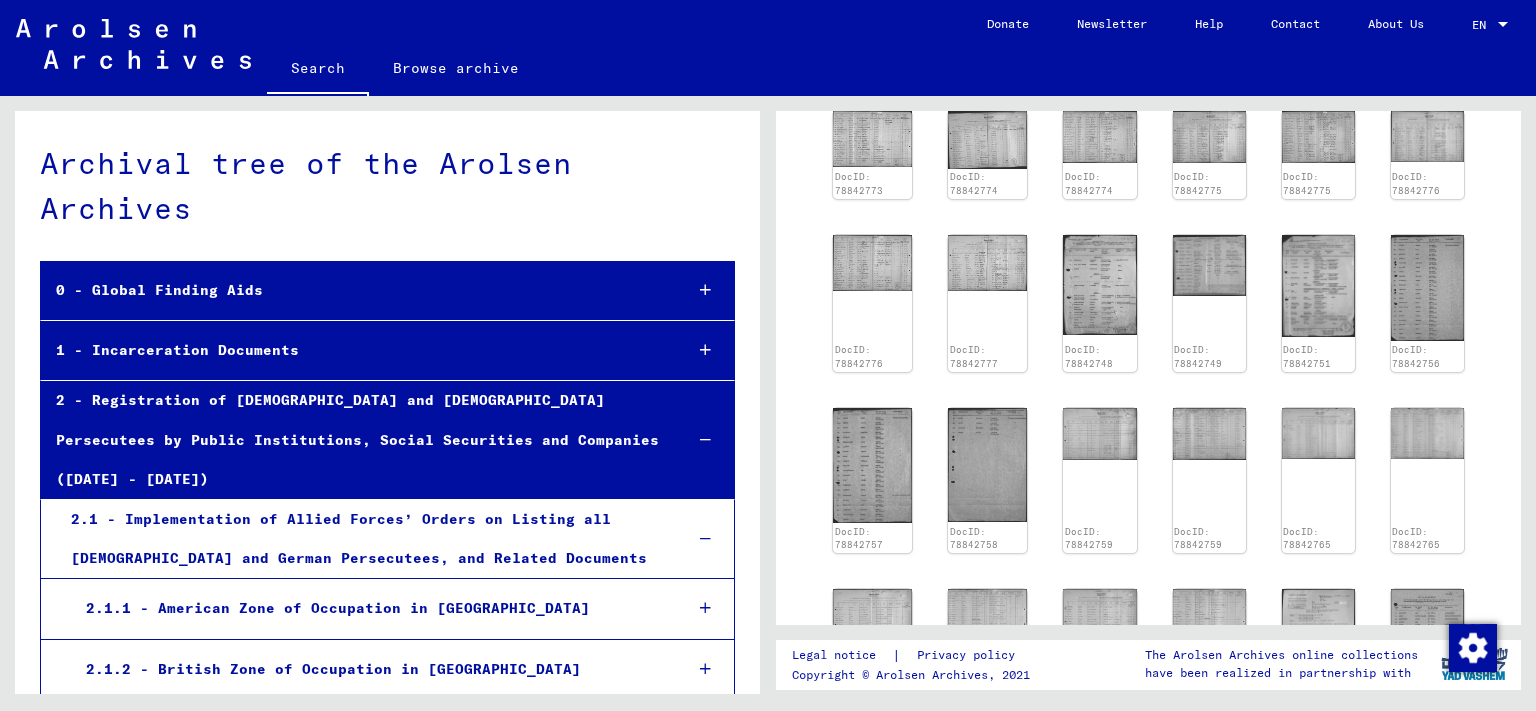 scroll, scrollTop: 305, scrollLeft: 0, axis: vertical 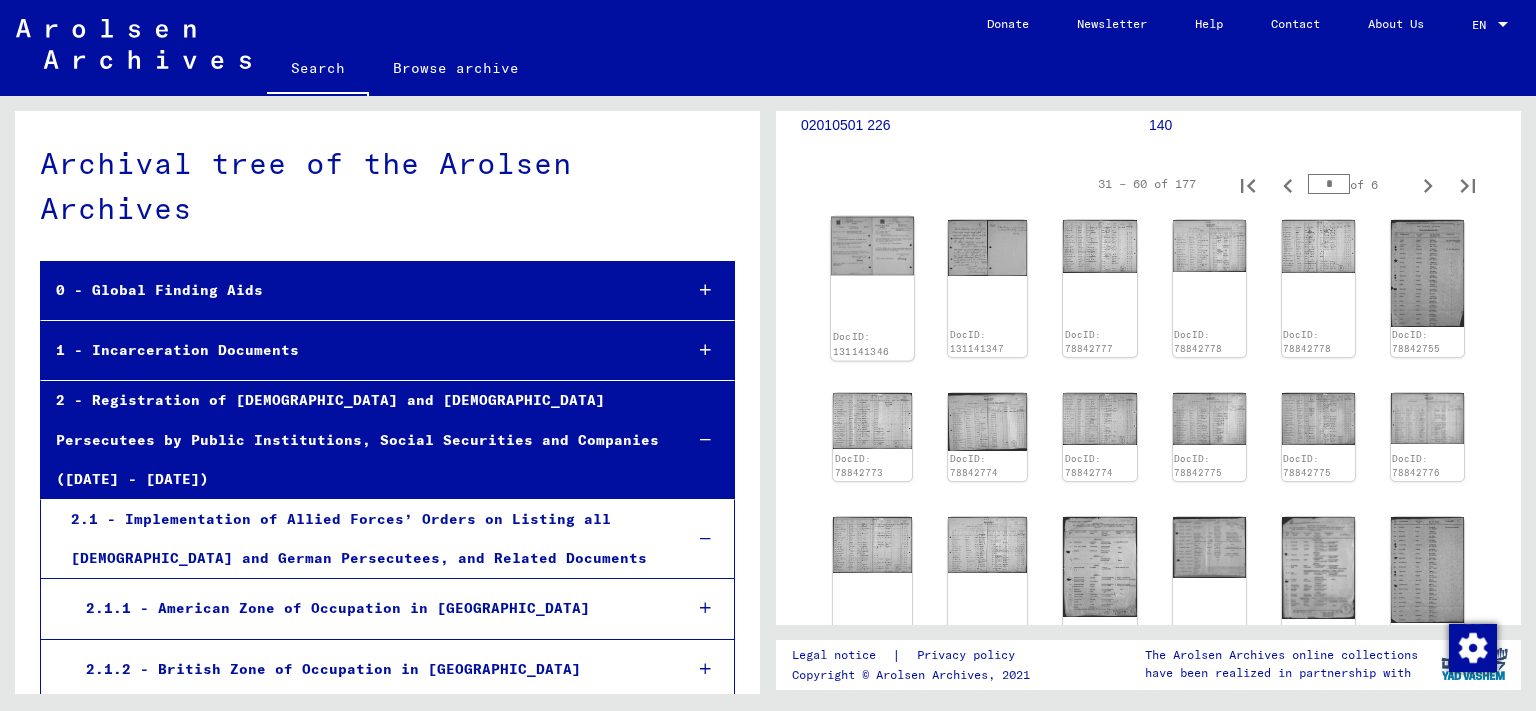 click 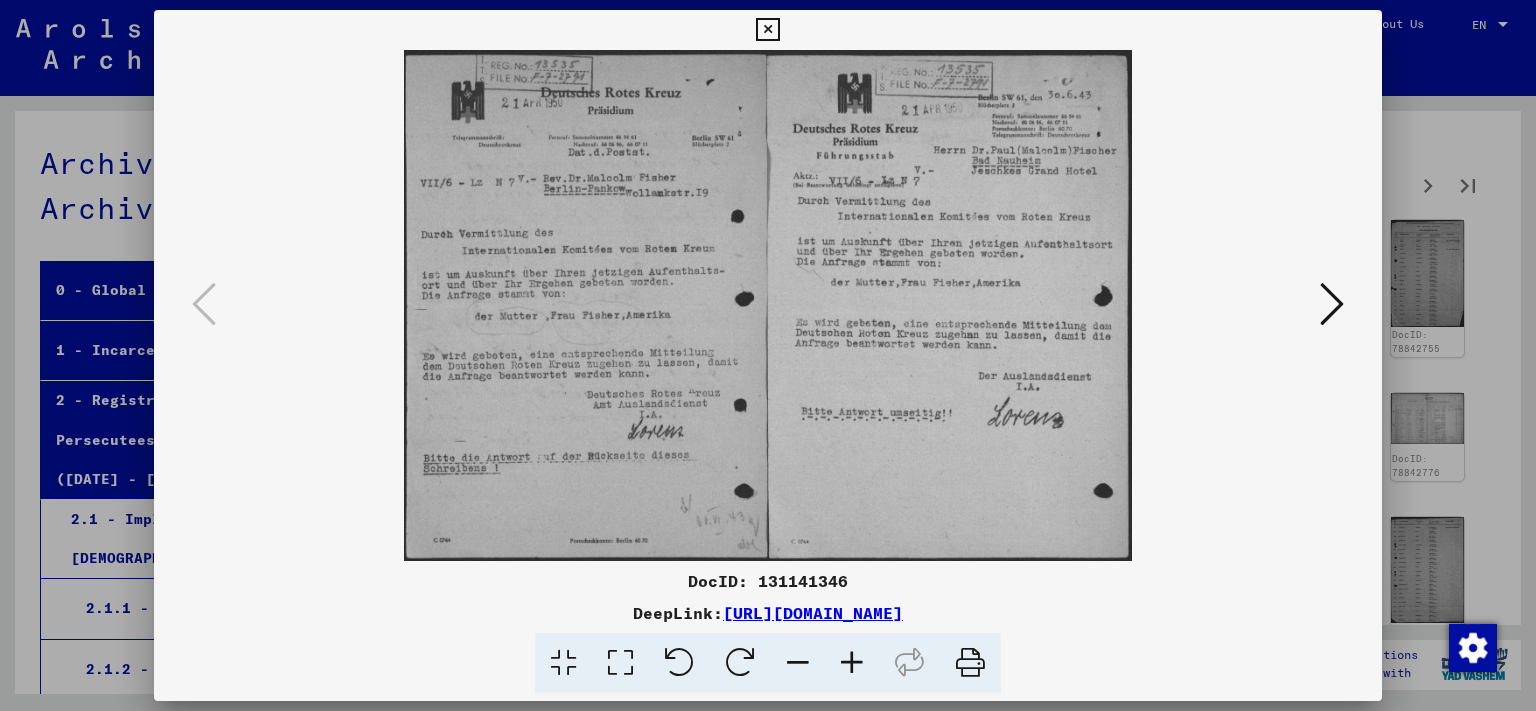 click at bounding box center [1332, 304] 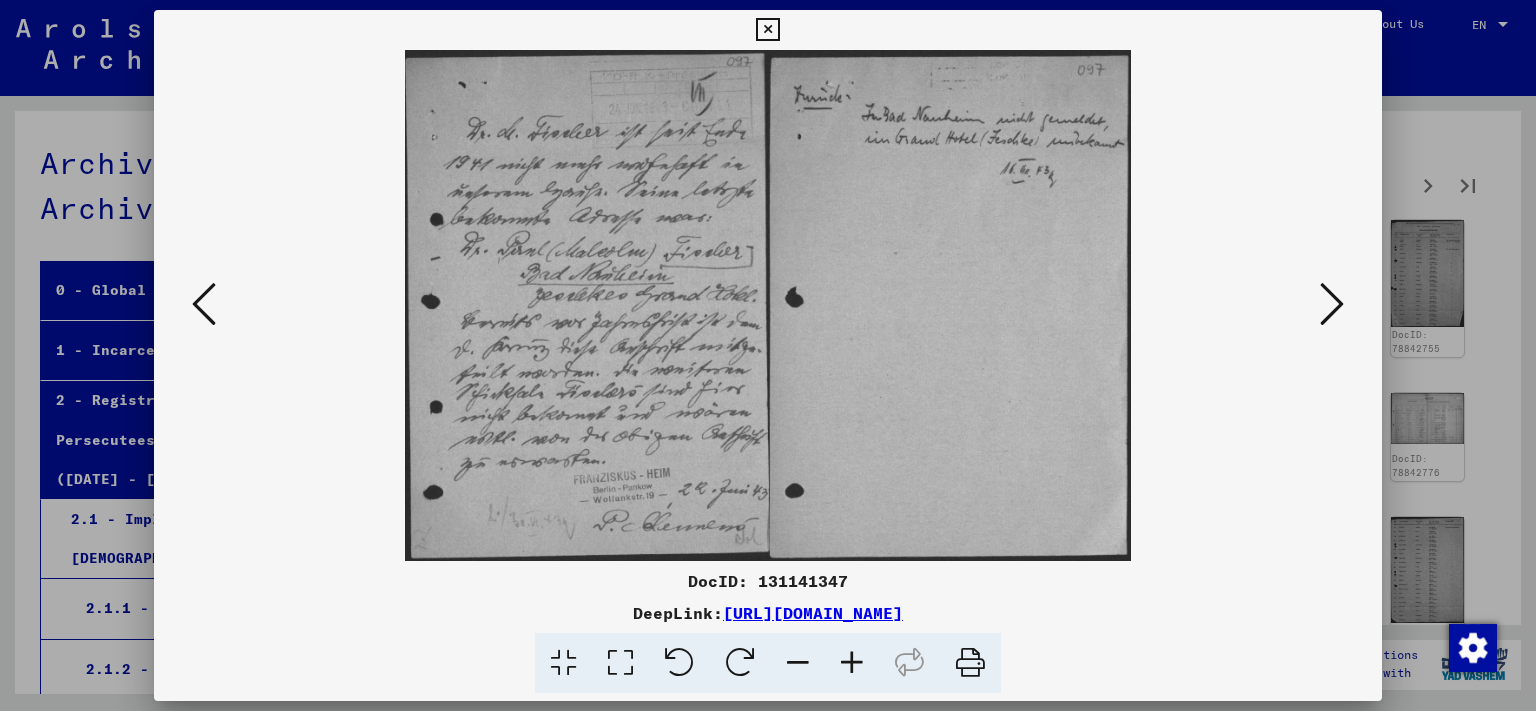 click at bounding box center (1332, 304) 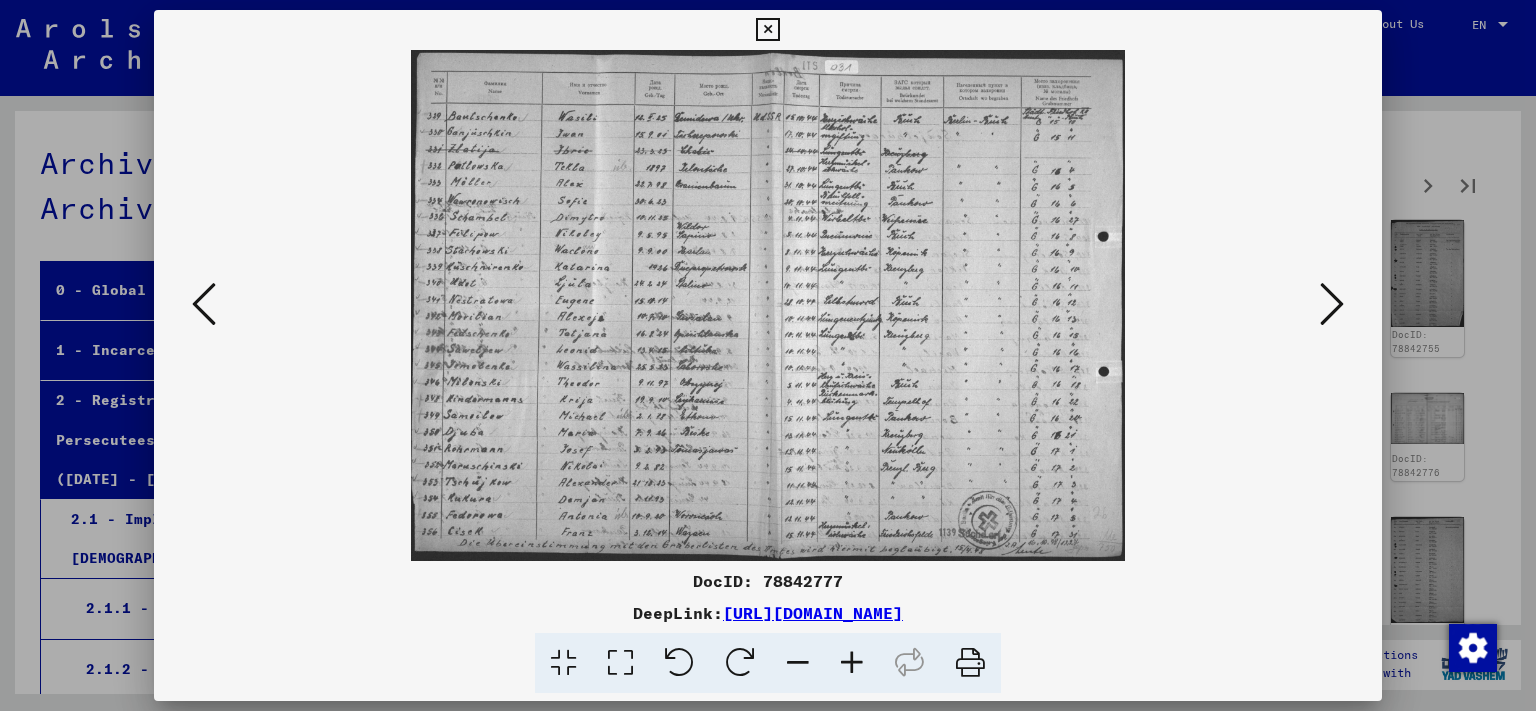 click at bounding box center [1332, 304] 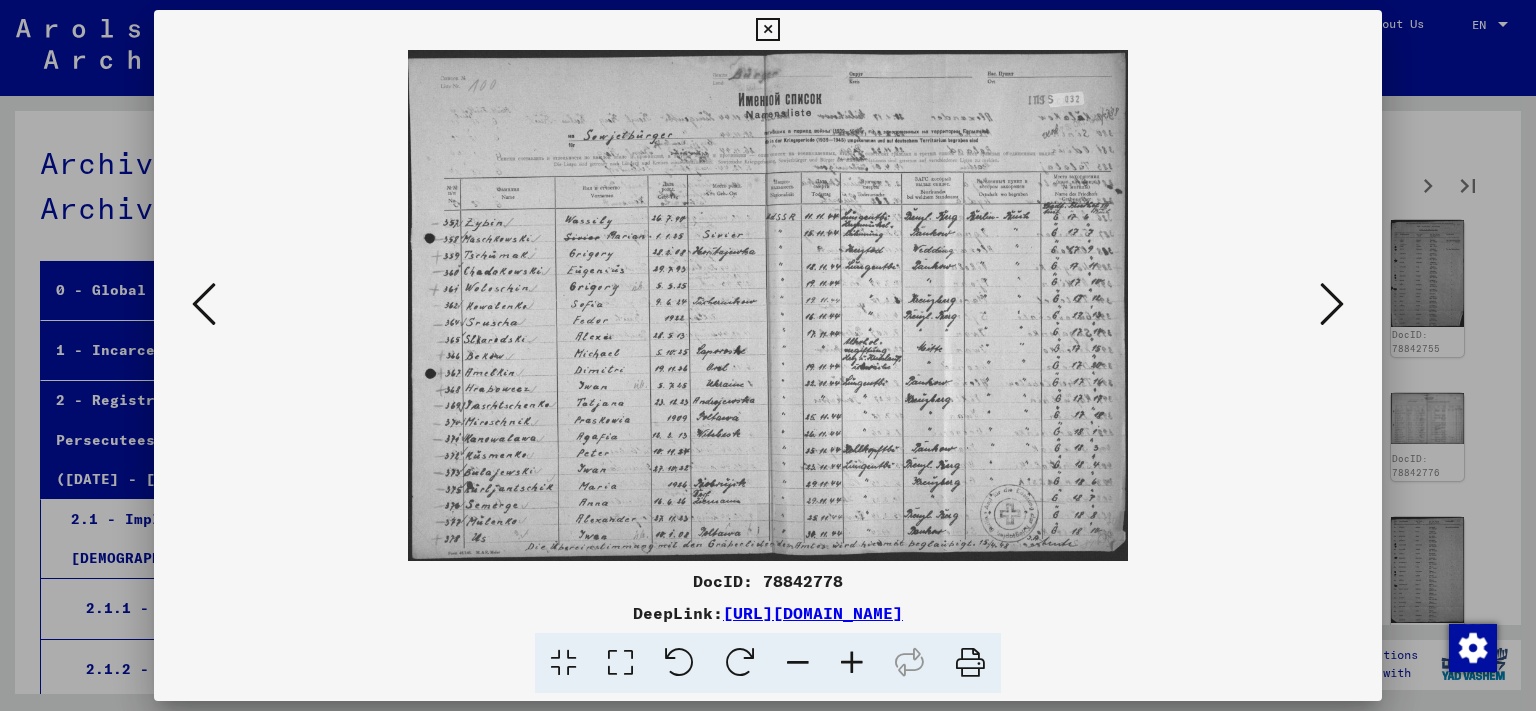 click at bounding box center (1332, 304) 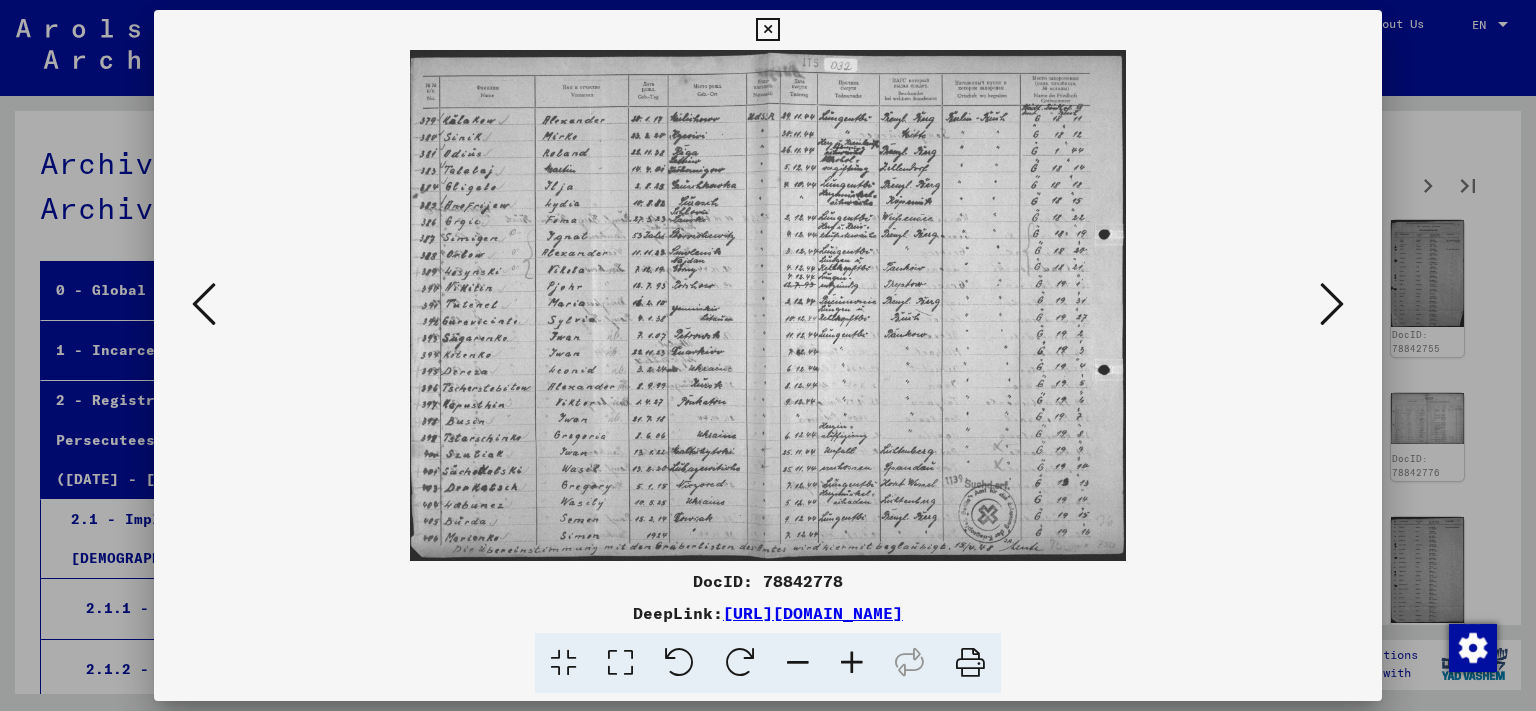 click at bounding box center [1332, 304] 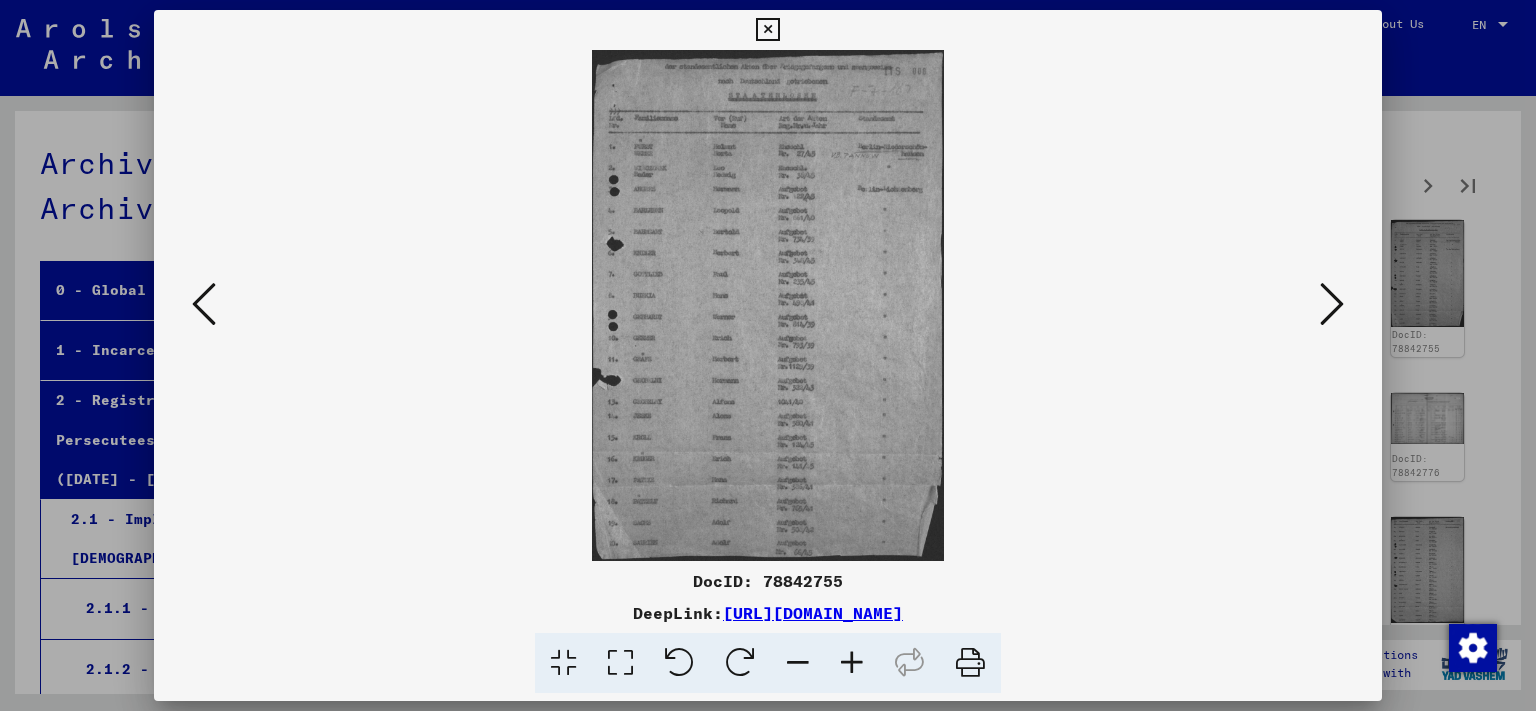 click at bounding box center (1332, 304) 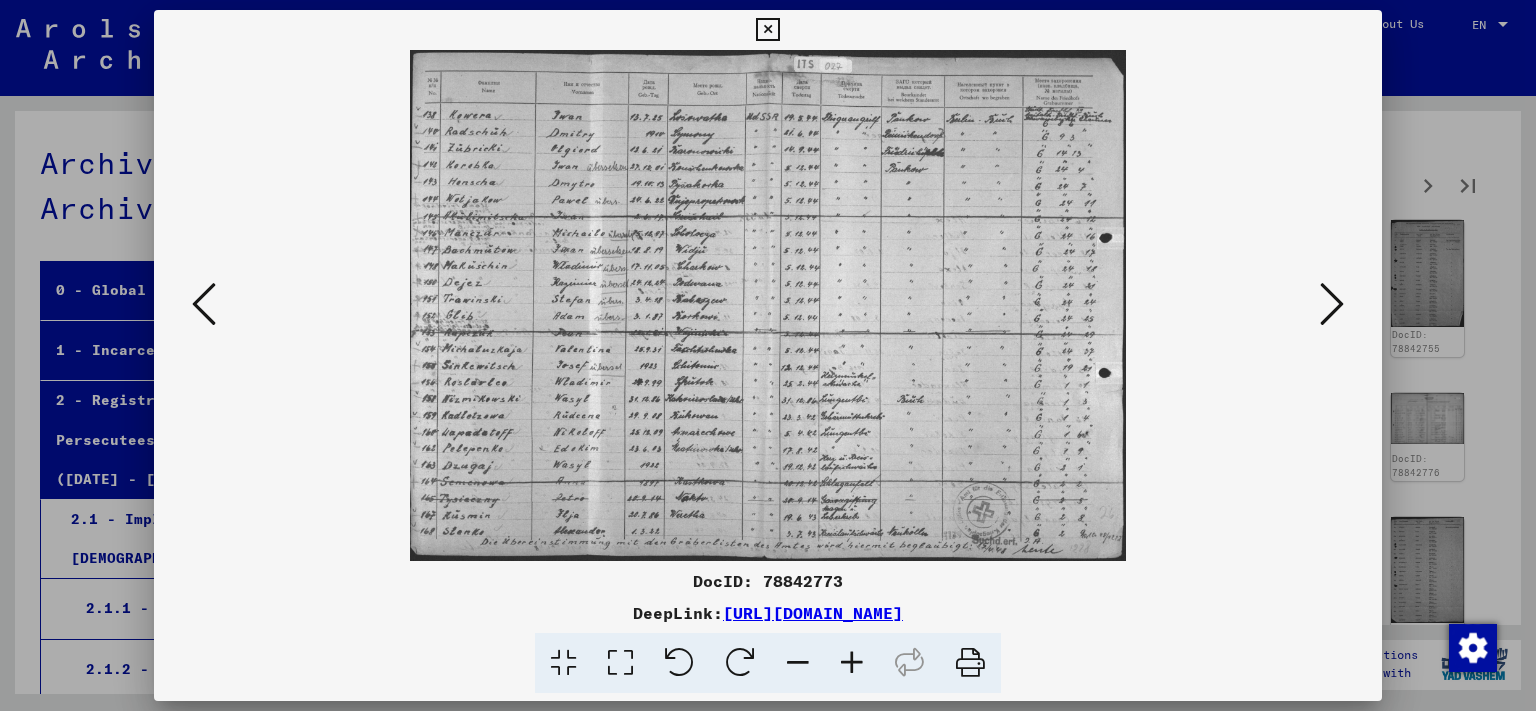 click at bounding box center [1332, 304] 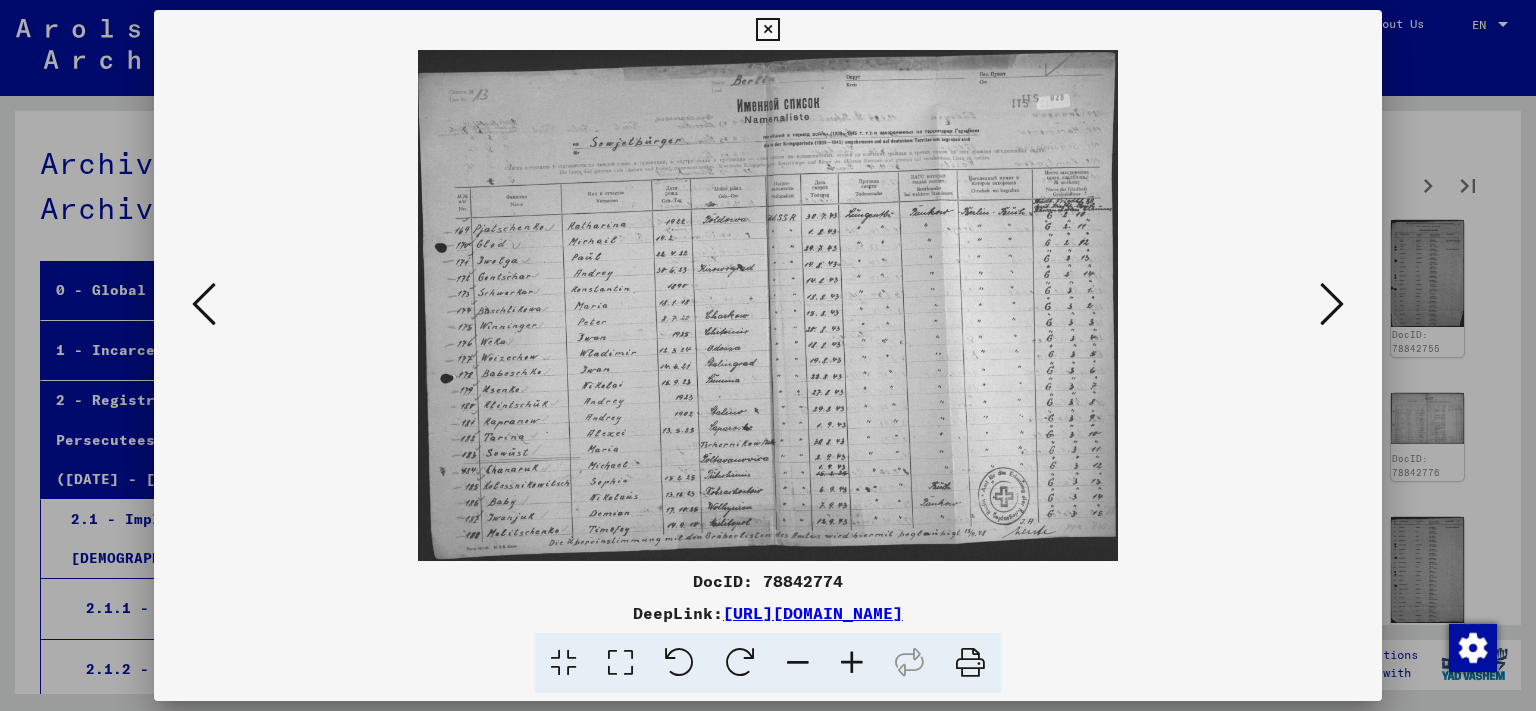 click at bounding box center (1332, 304) 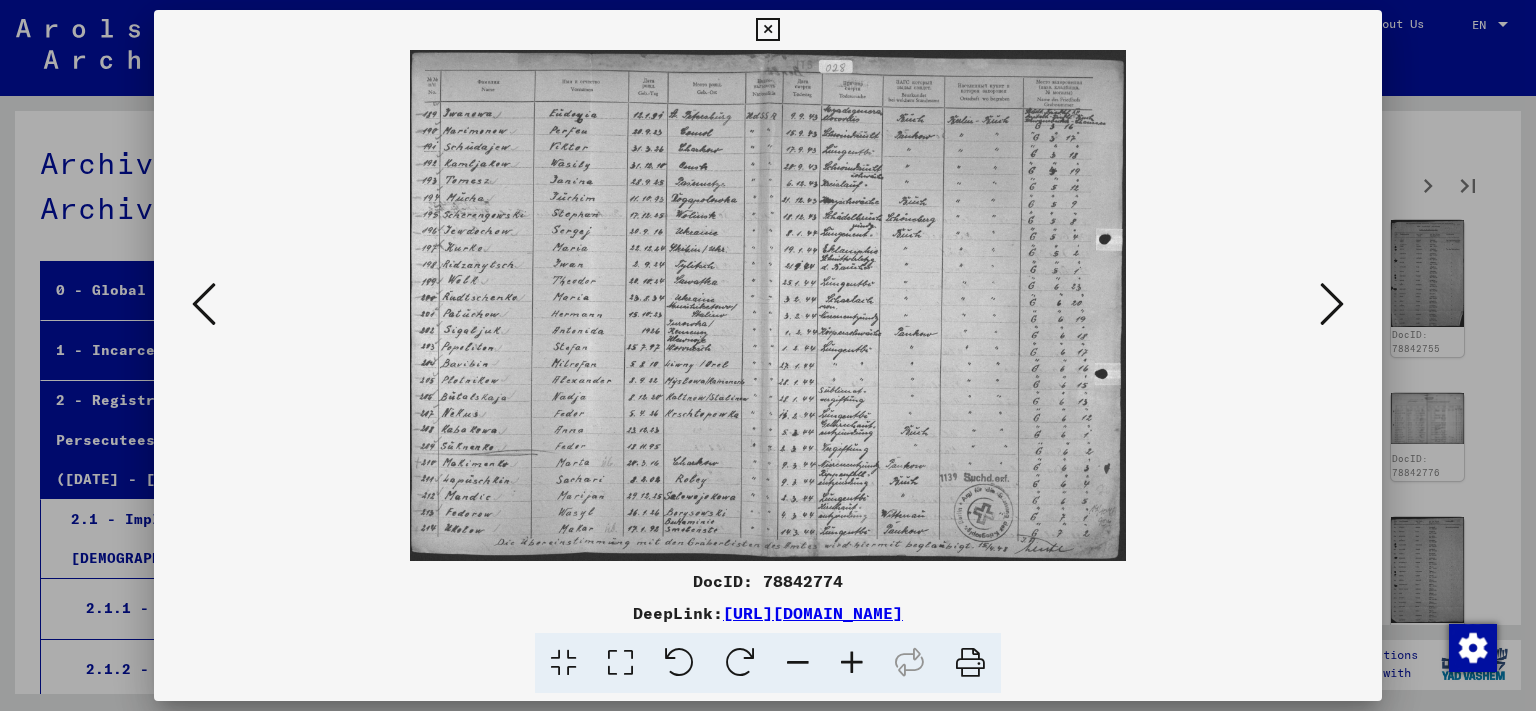 click at bounding box center [1332, 304] 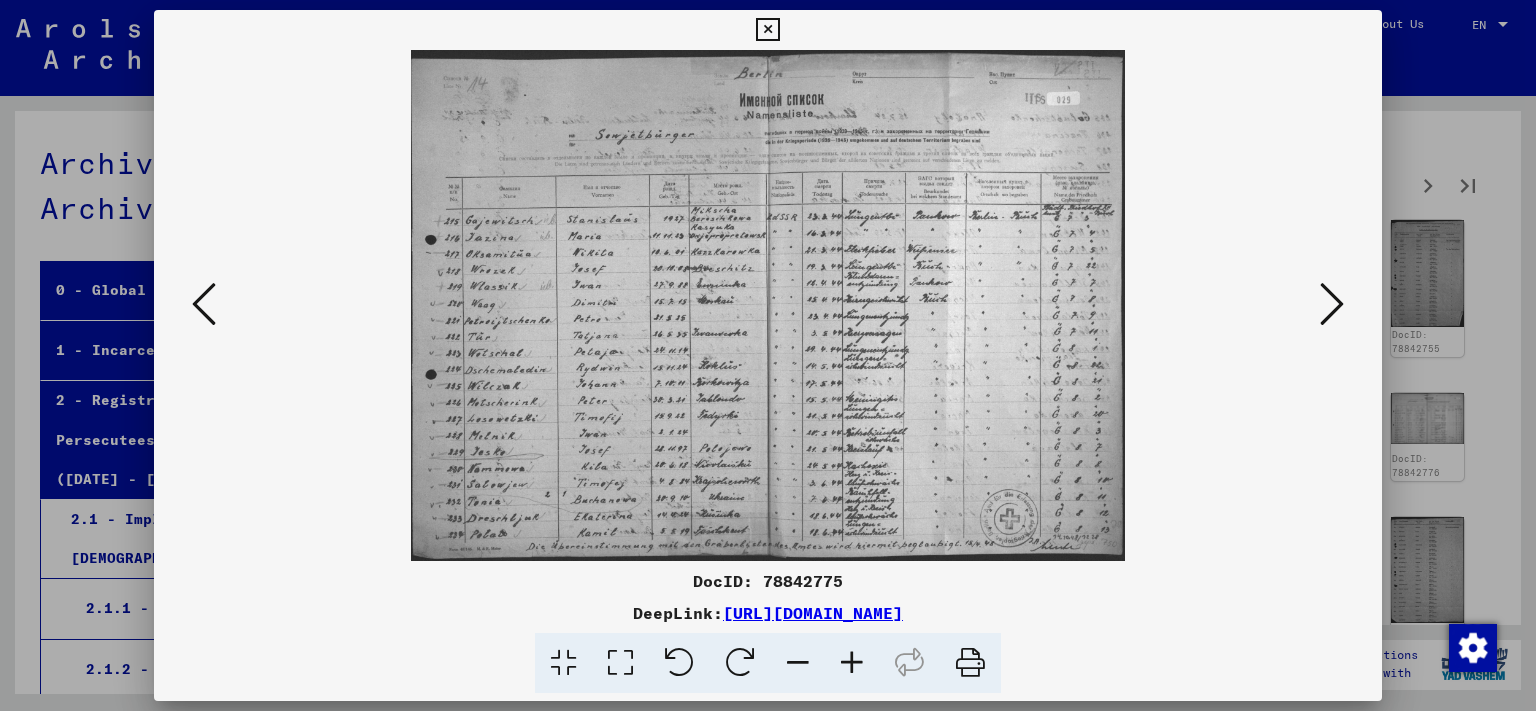 click at bounding box center [1332, 304] 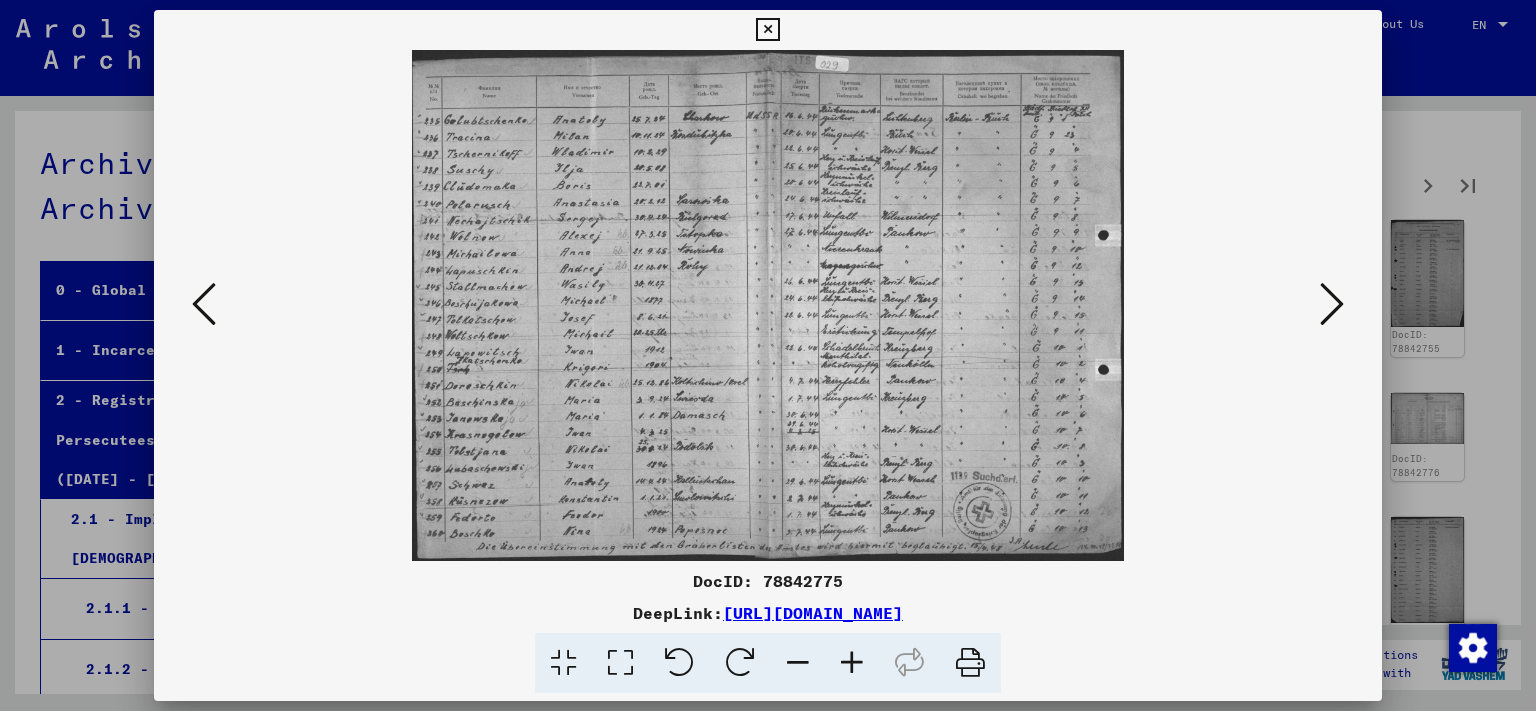 click at bounding box center [1332, 304] 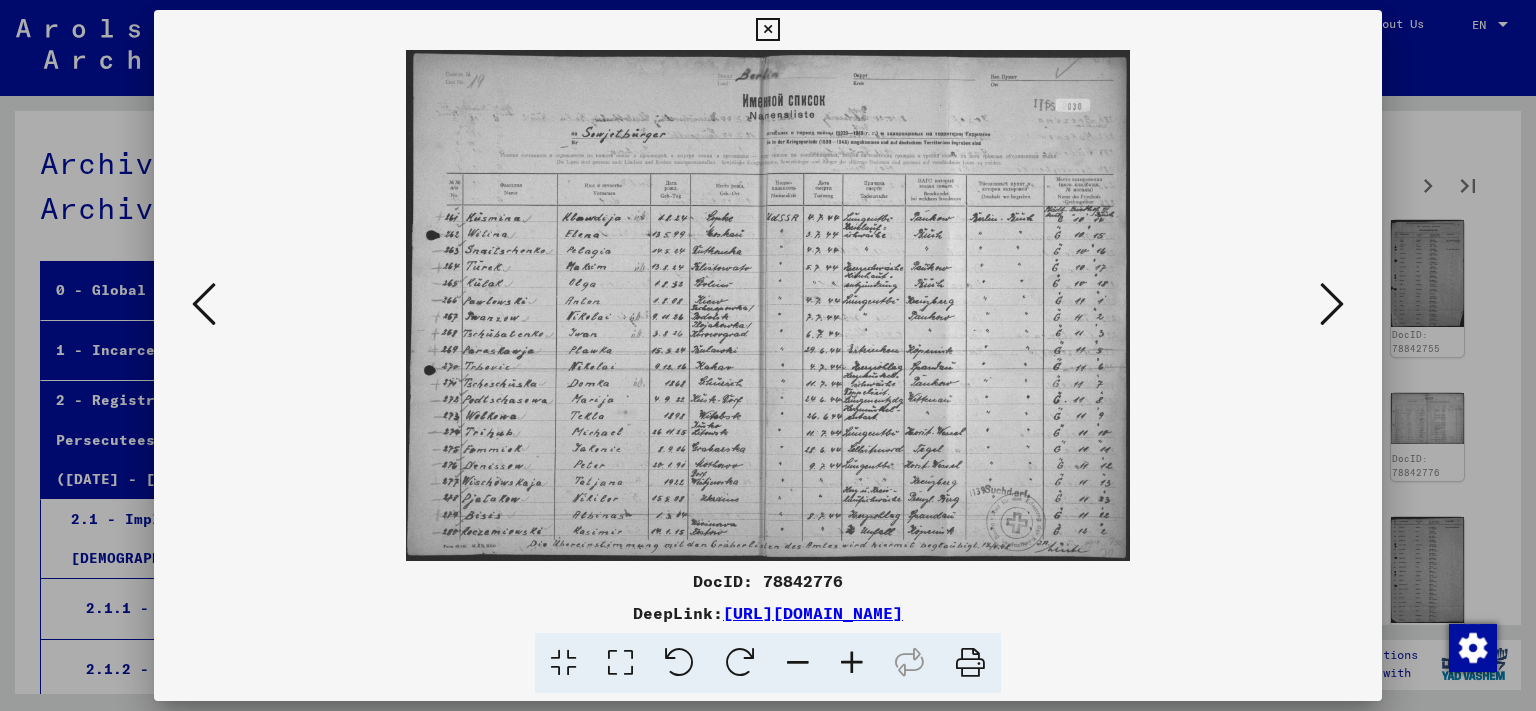 click at bounding box center [1332, 304] 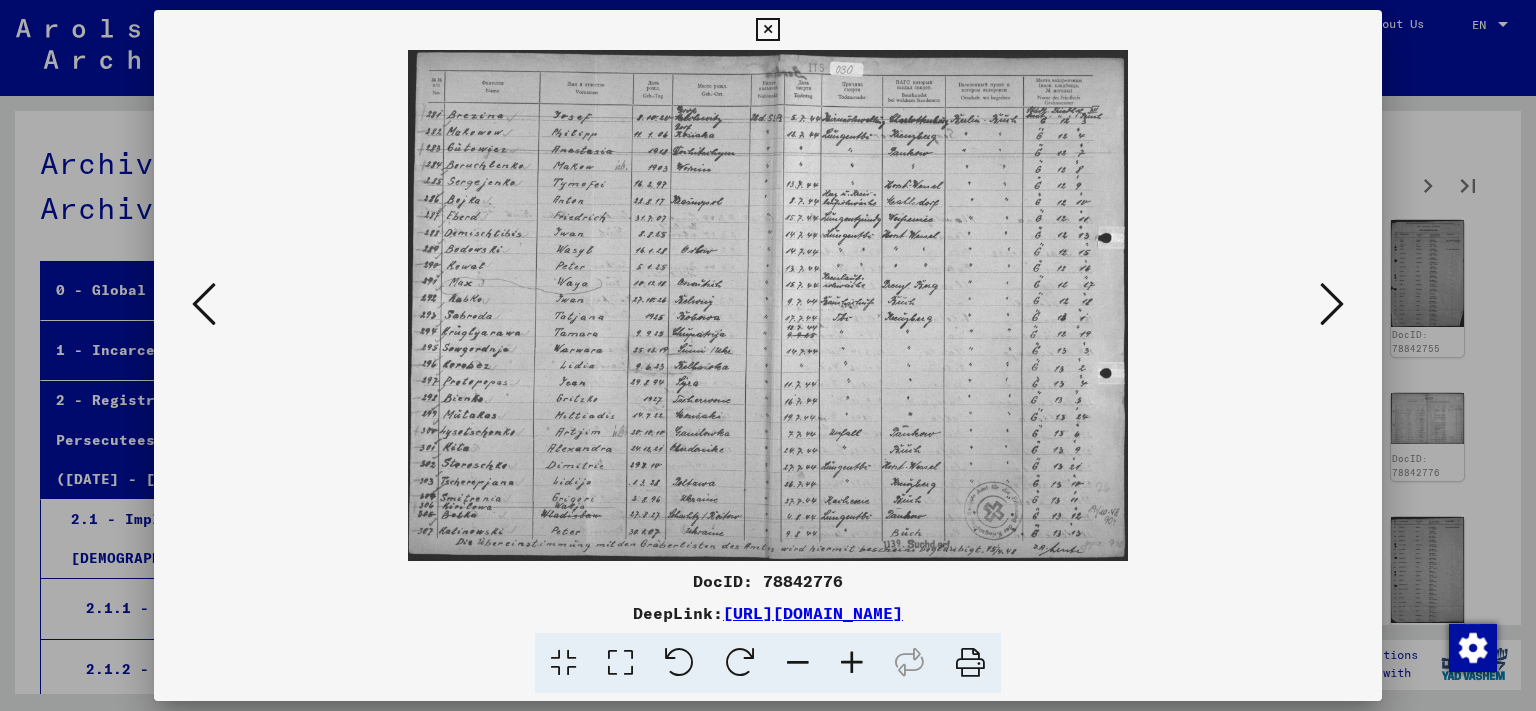 click at bounding box center [1332, 304] 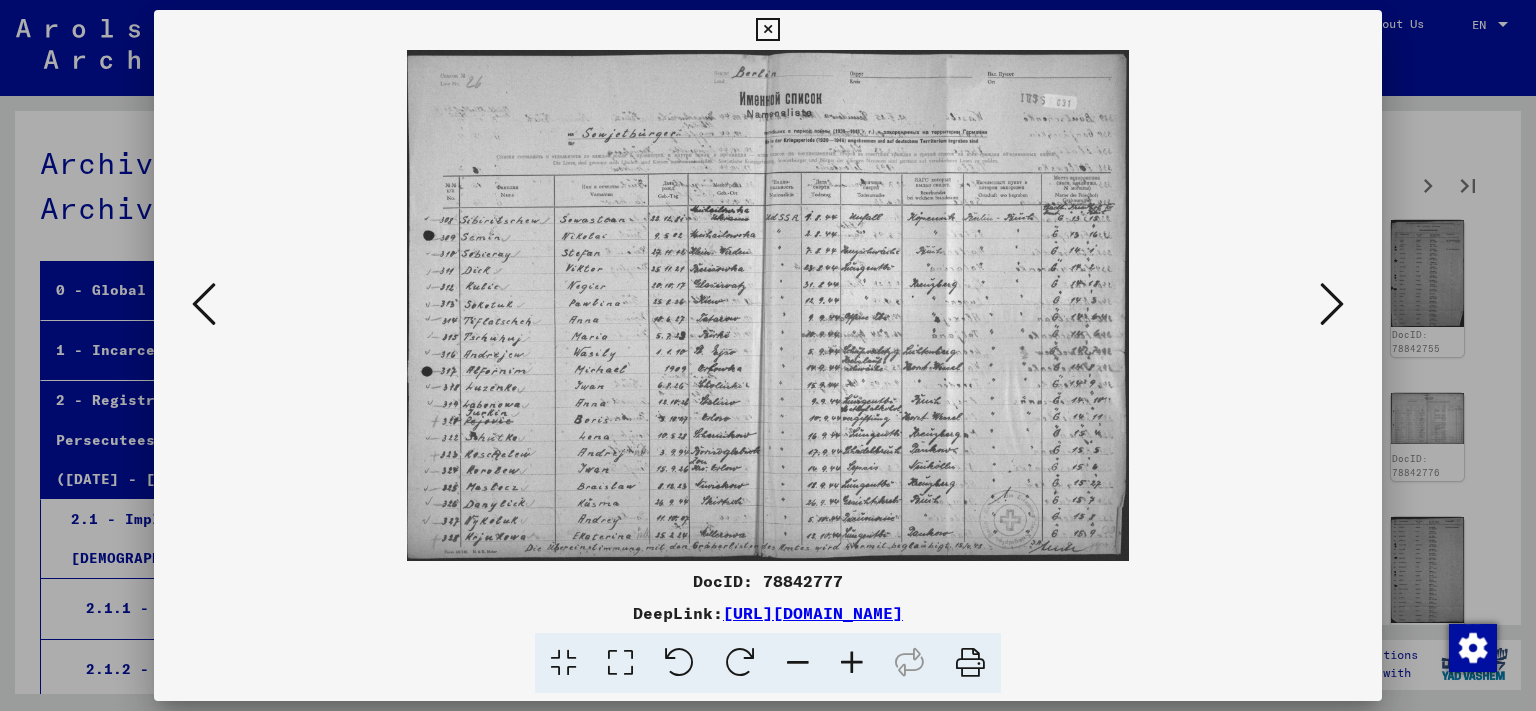 click at bounding box center [1332, 304] 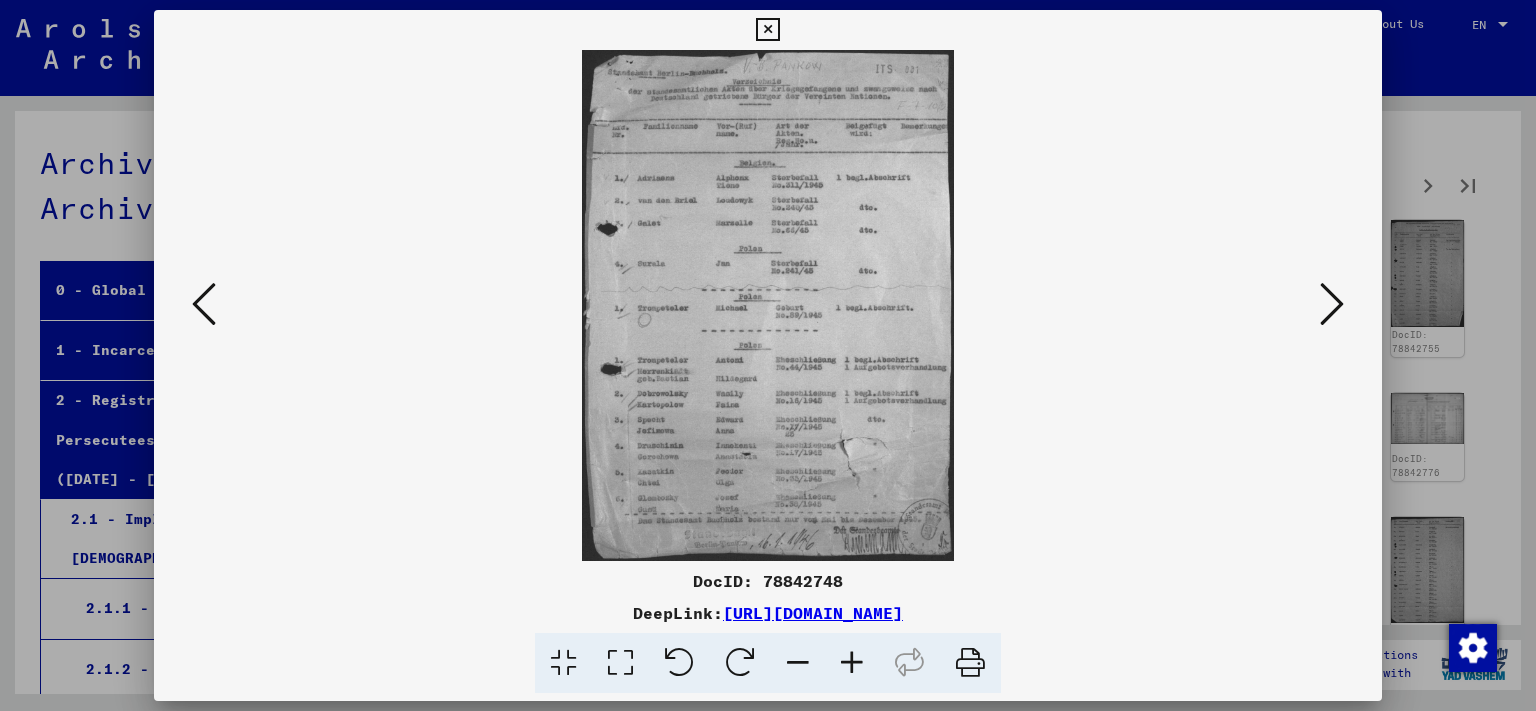 click at bounding box center (1332, 304) 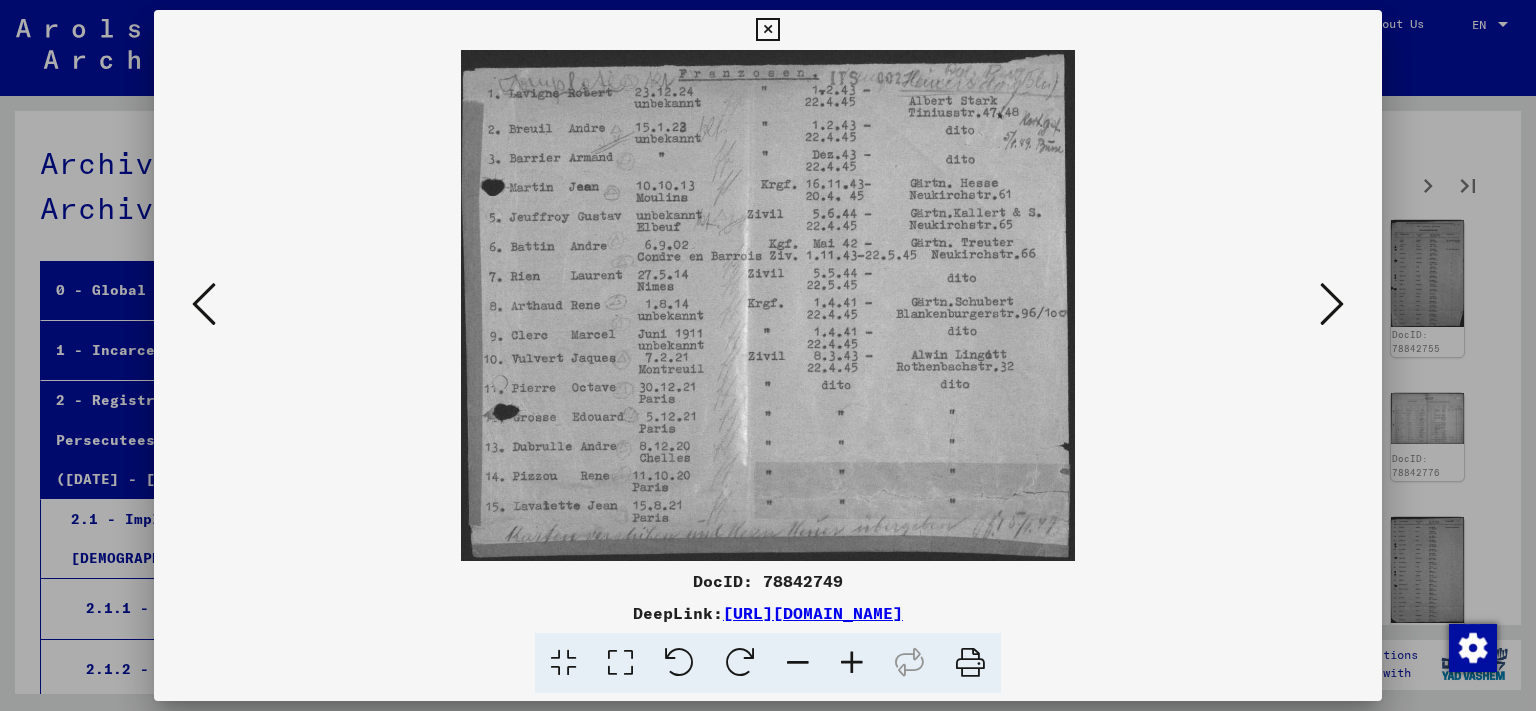 click at bounding box center [1332, 304] 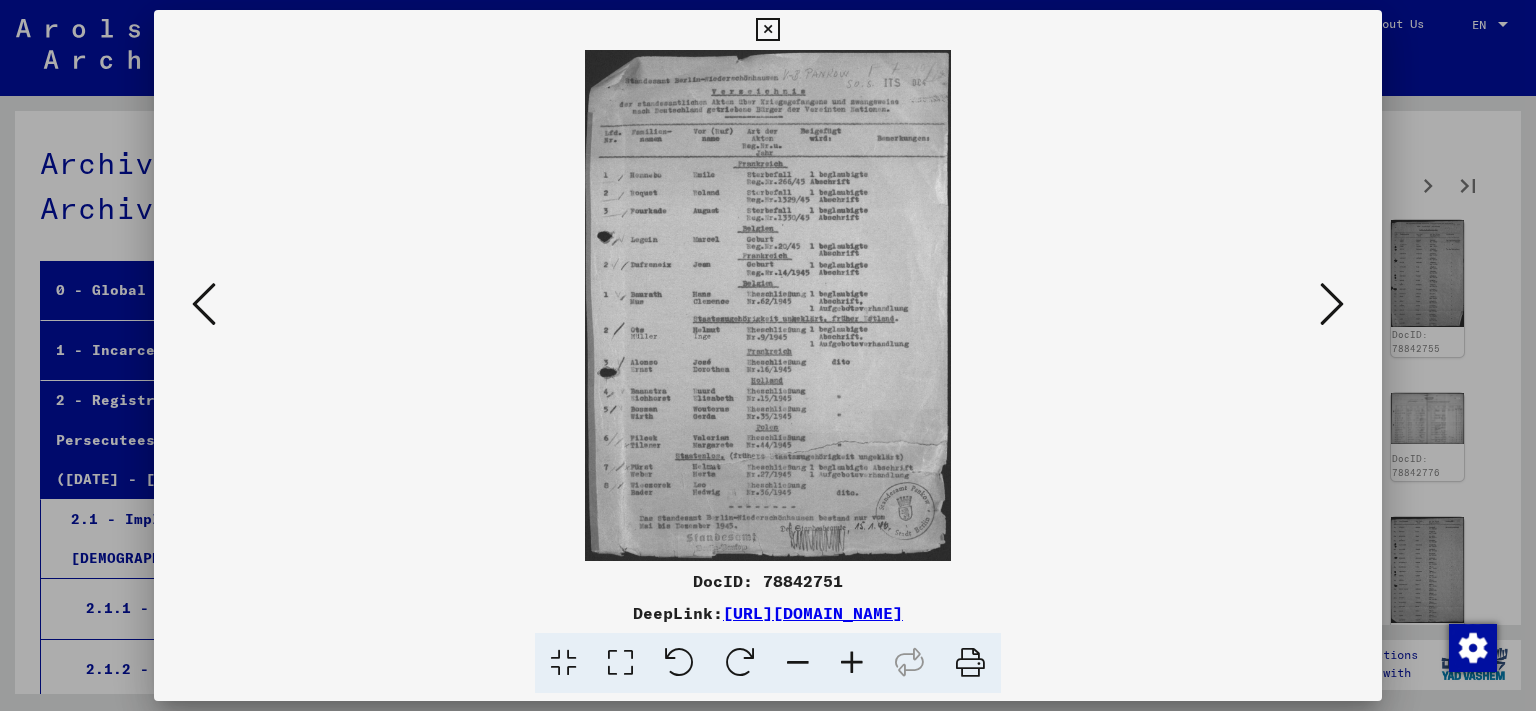 click at bounding box center (1332, 304) 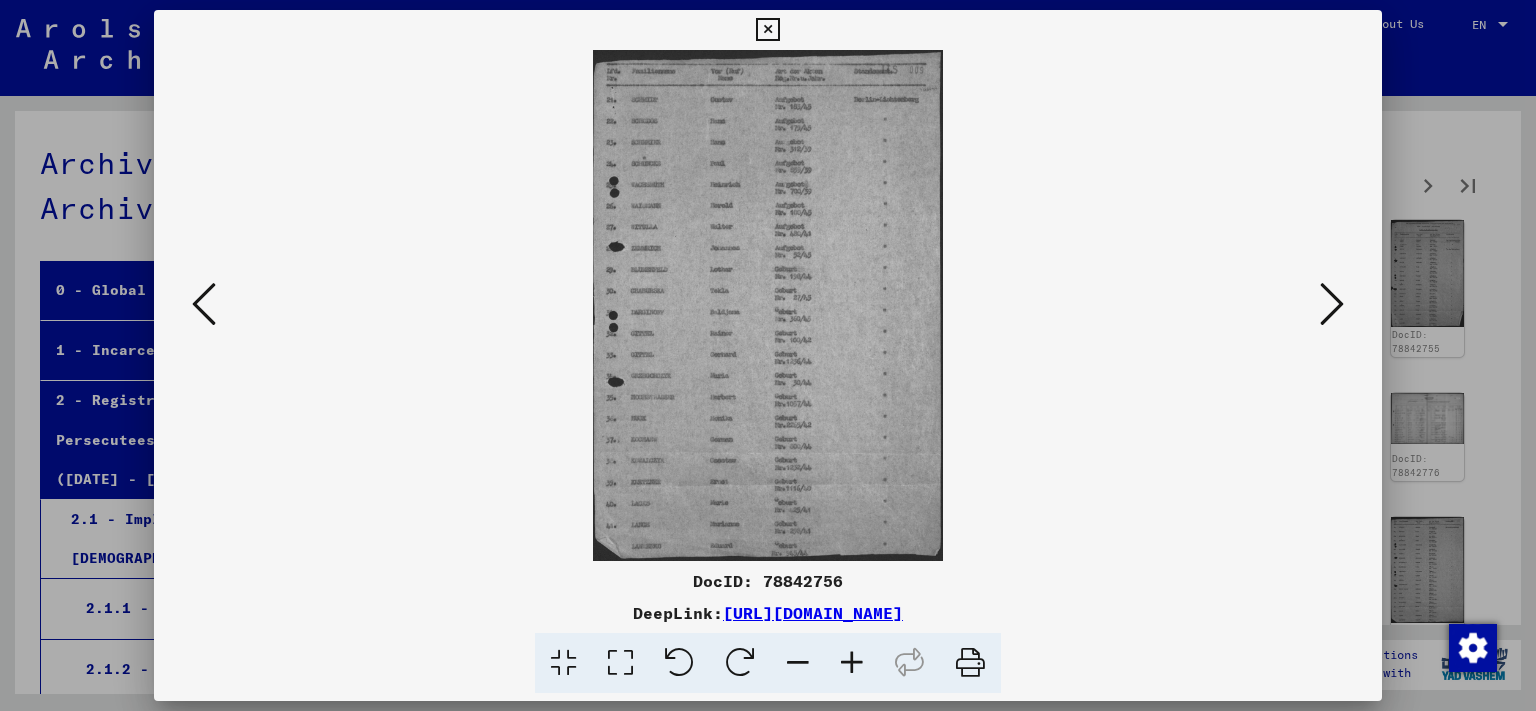 click at bounding box center (1332, 304) 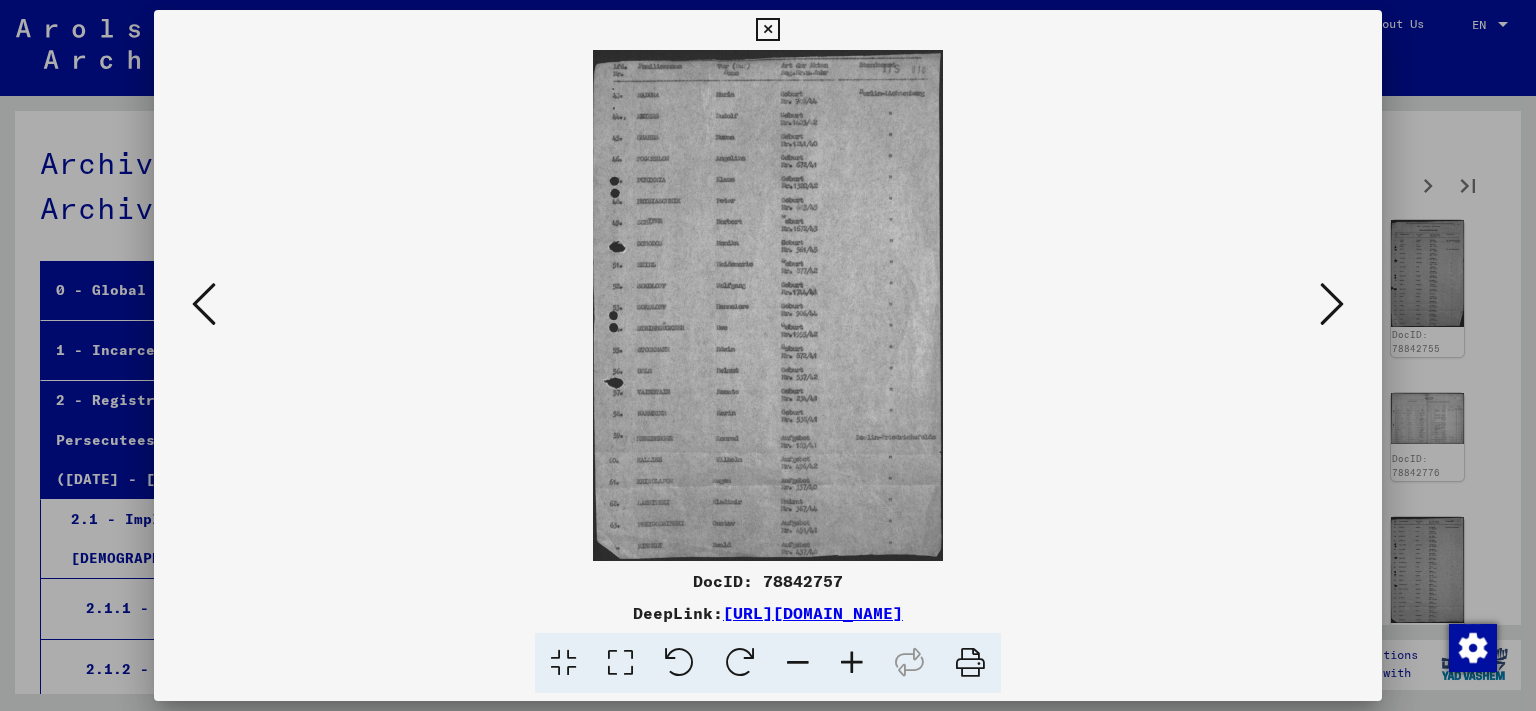 click at bounding box center (1332, 304) 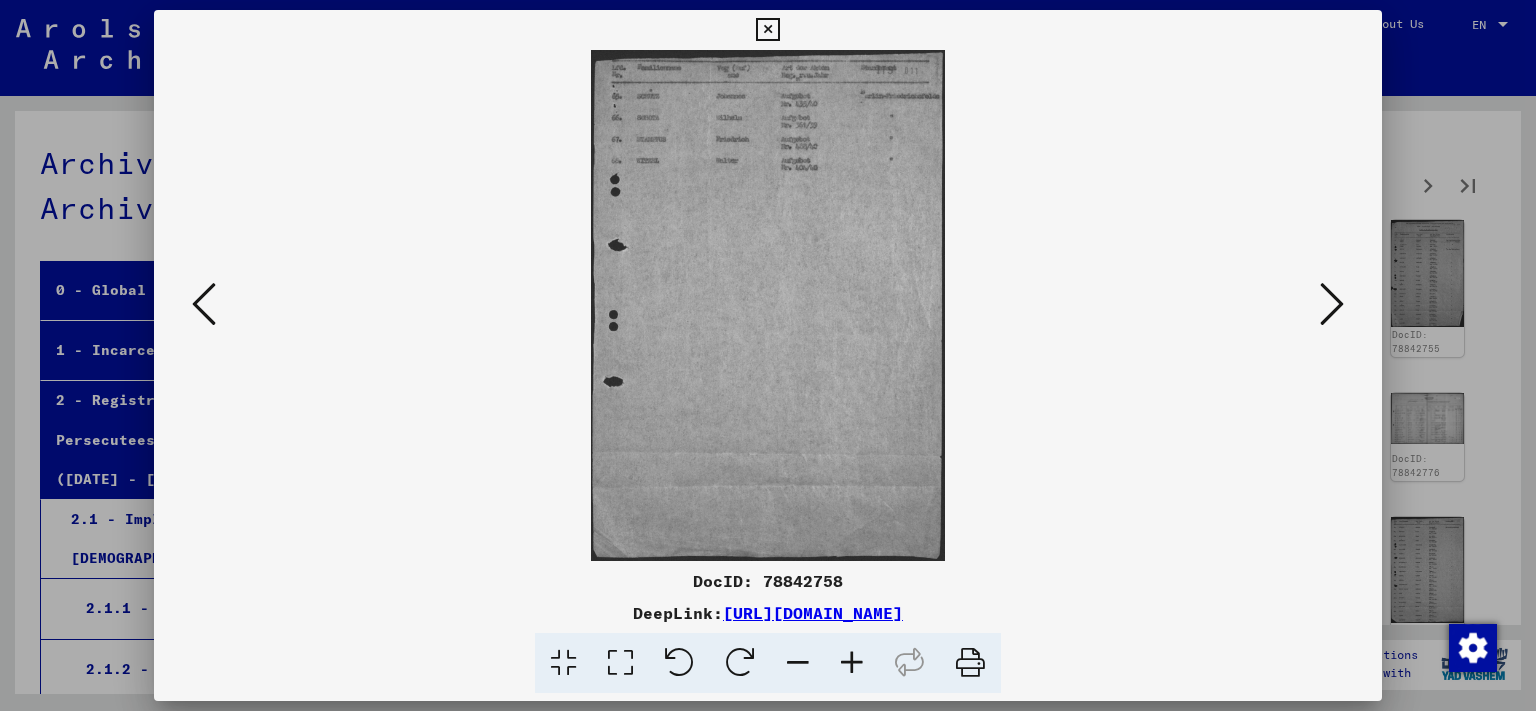click at bounding box center [1332, 304] 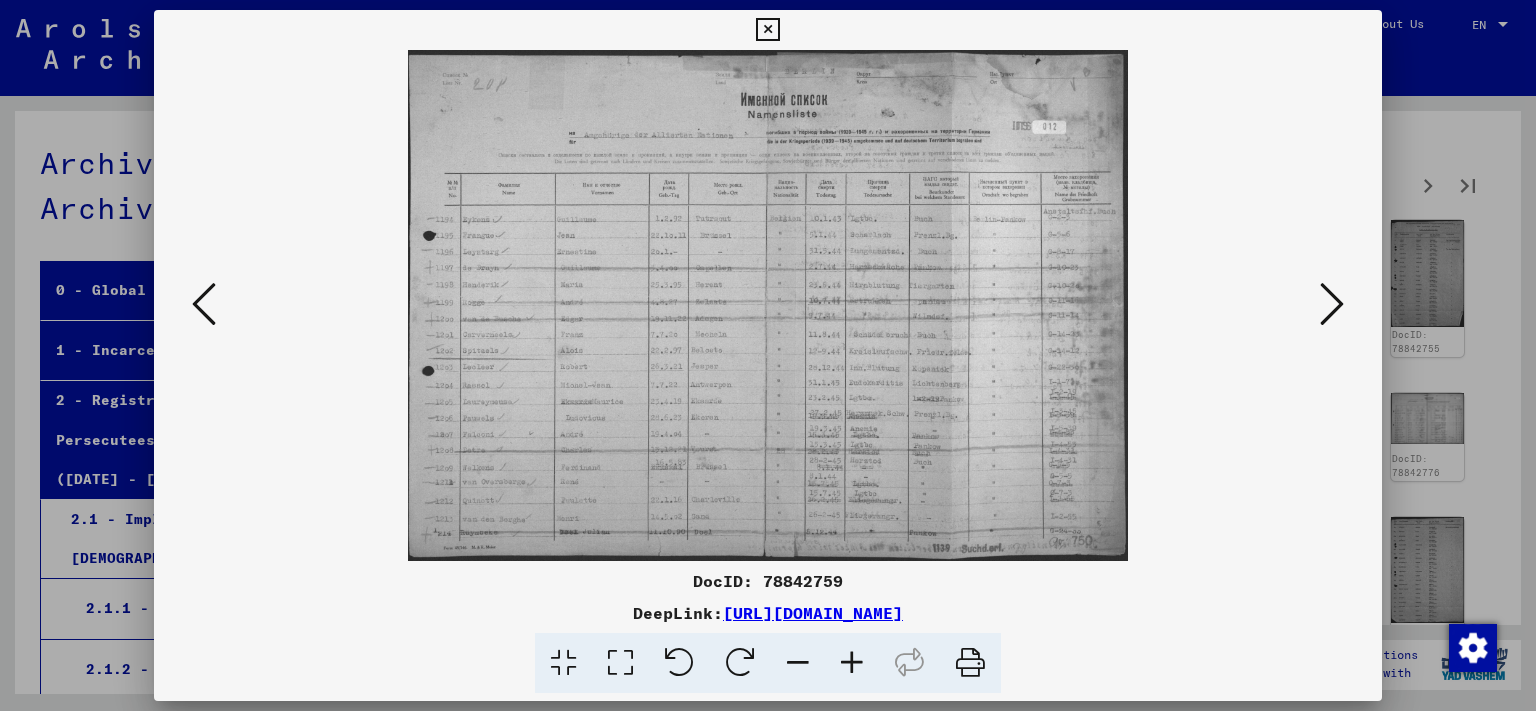 click at bounding box center (1332, 304) 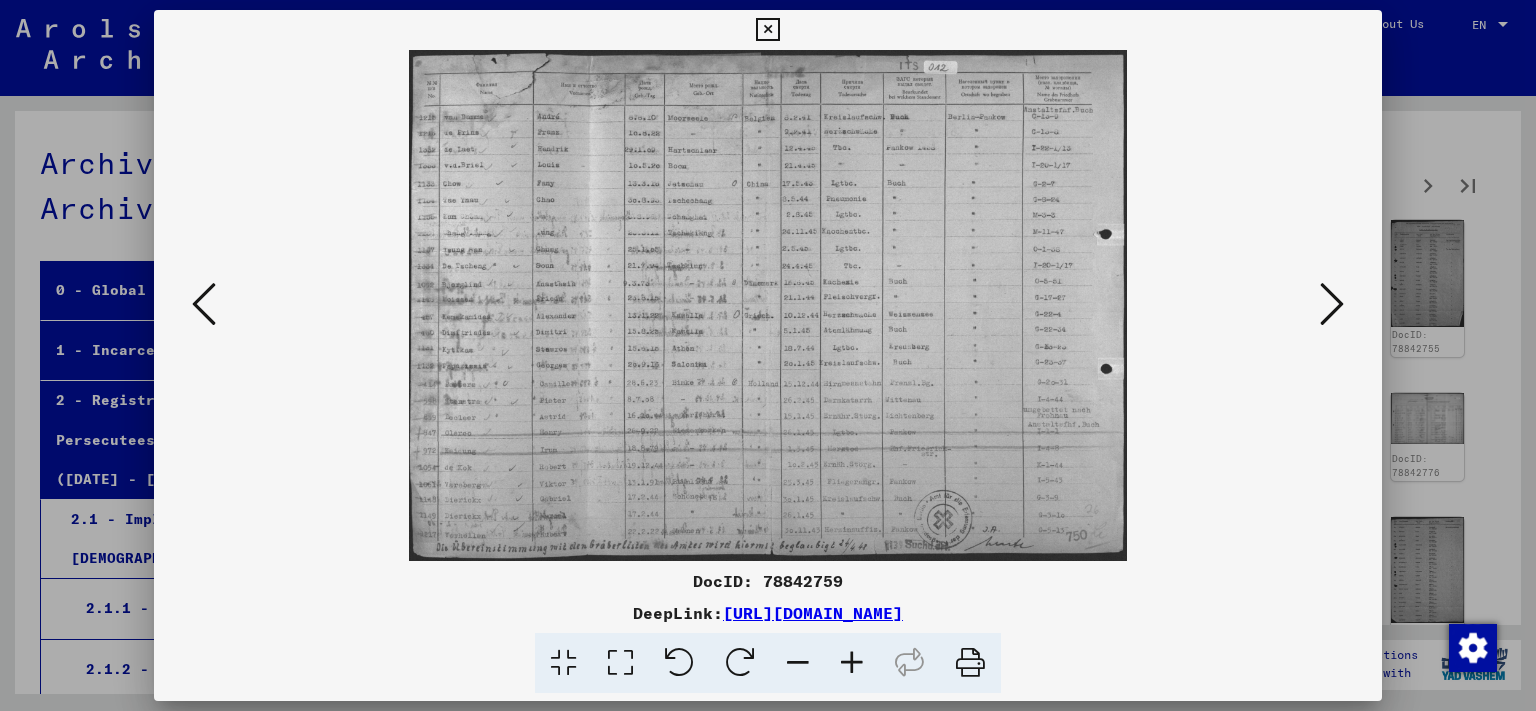 click at bounding box center [1332, 304] 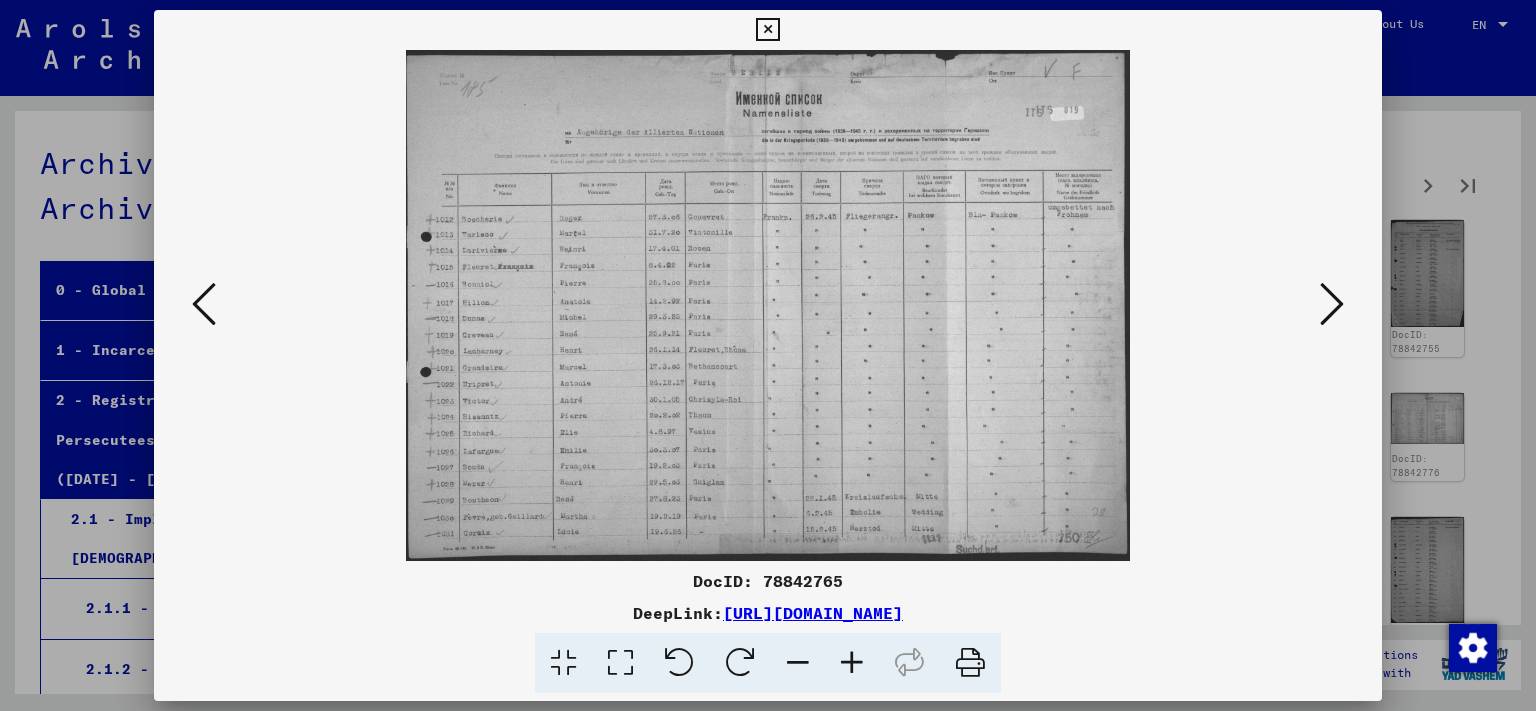 click at bounding box center (1332, 304) 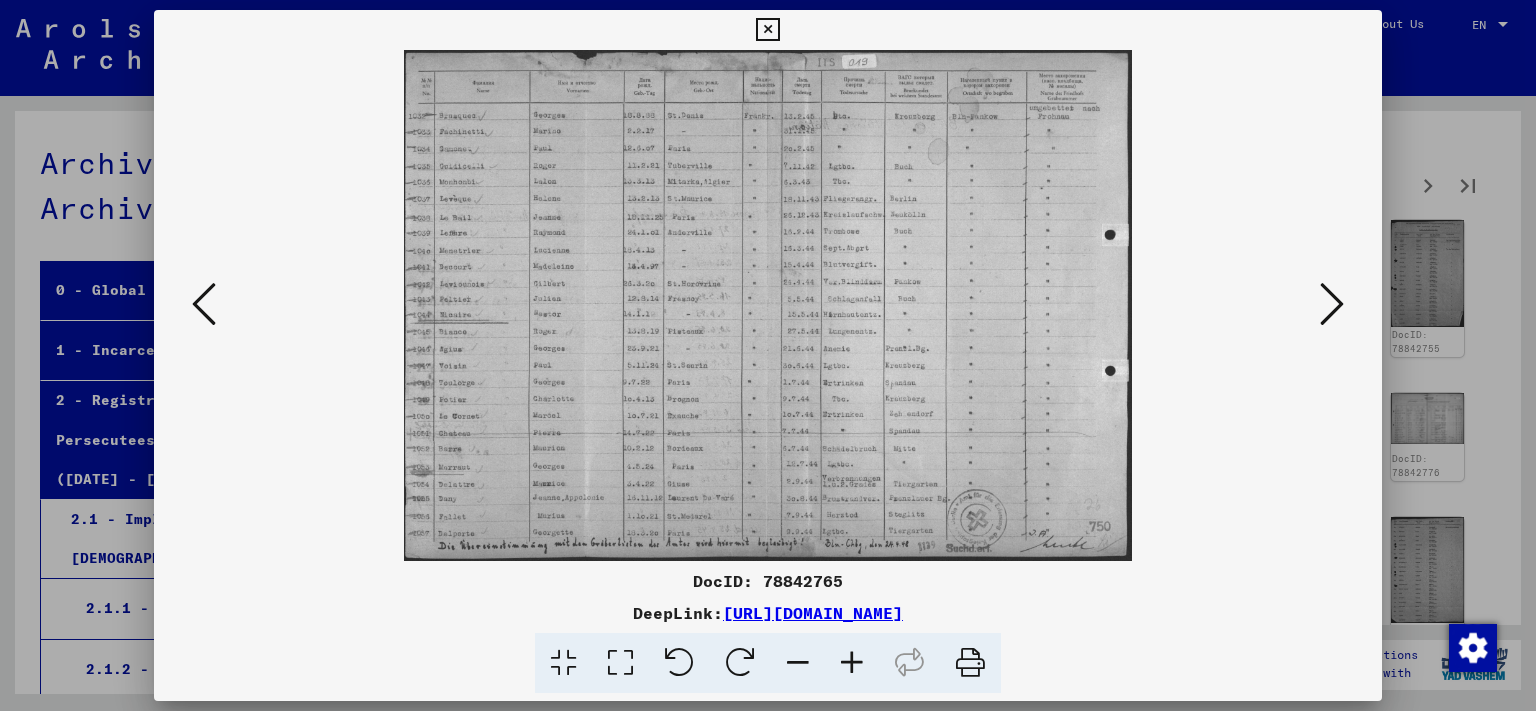 click at bounding box center (1332, 304) 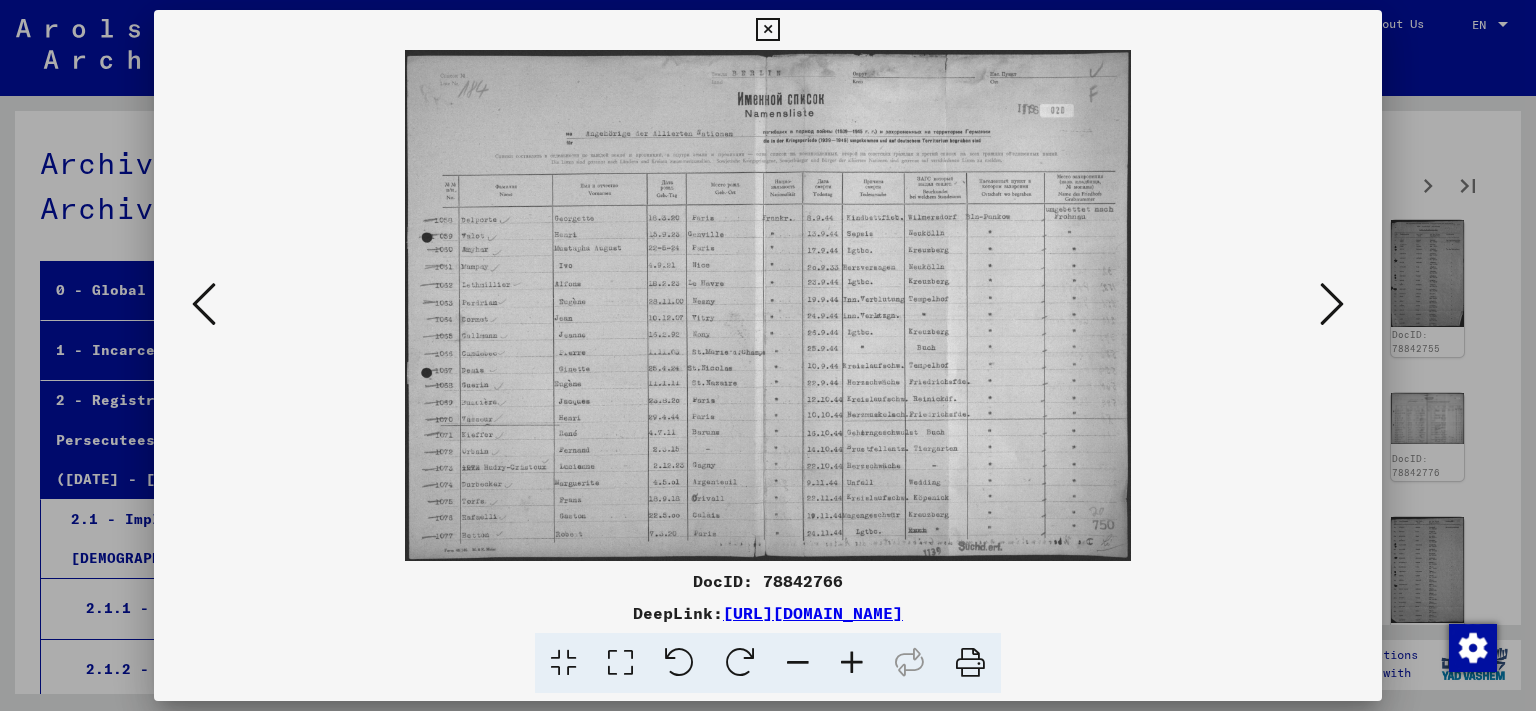 click at bounding box center [1332, 304] 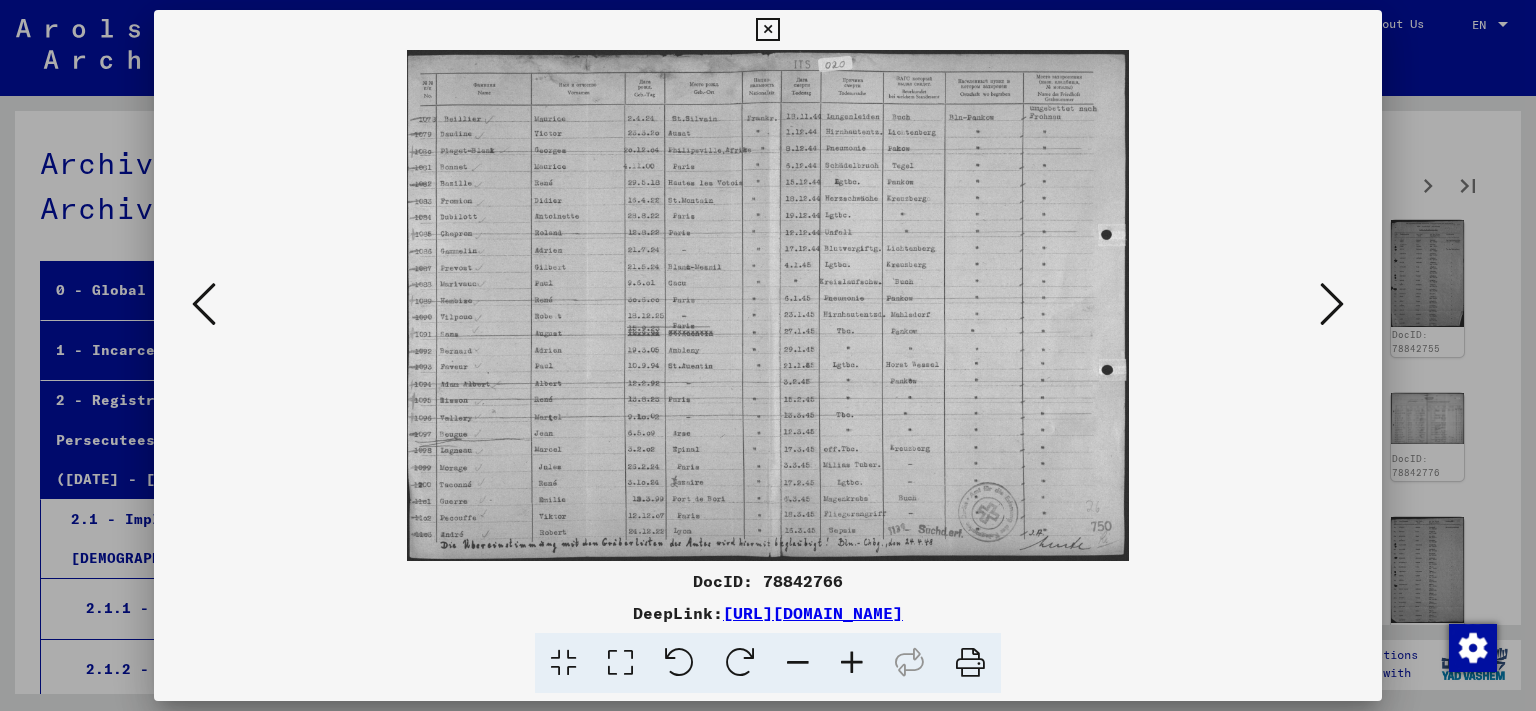 click at bounding box center (1332, 304) 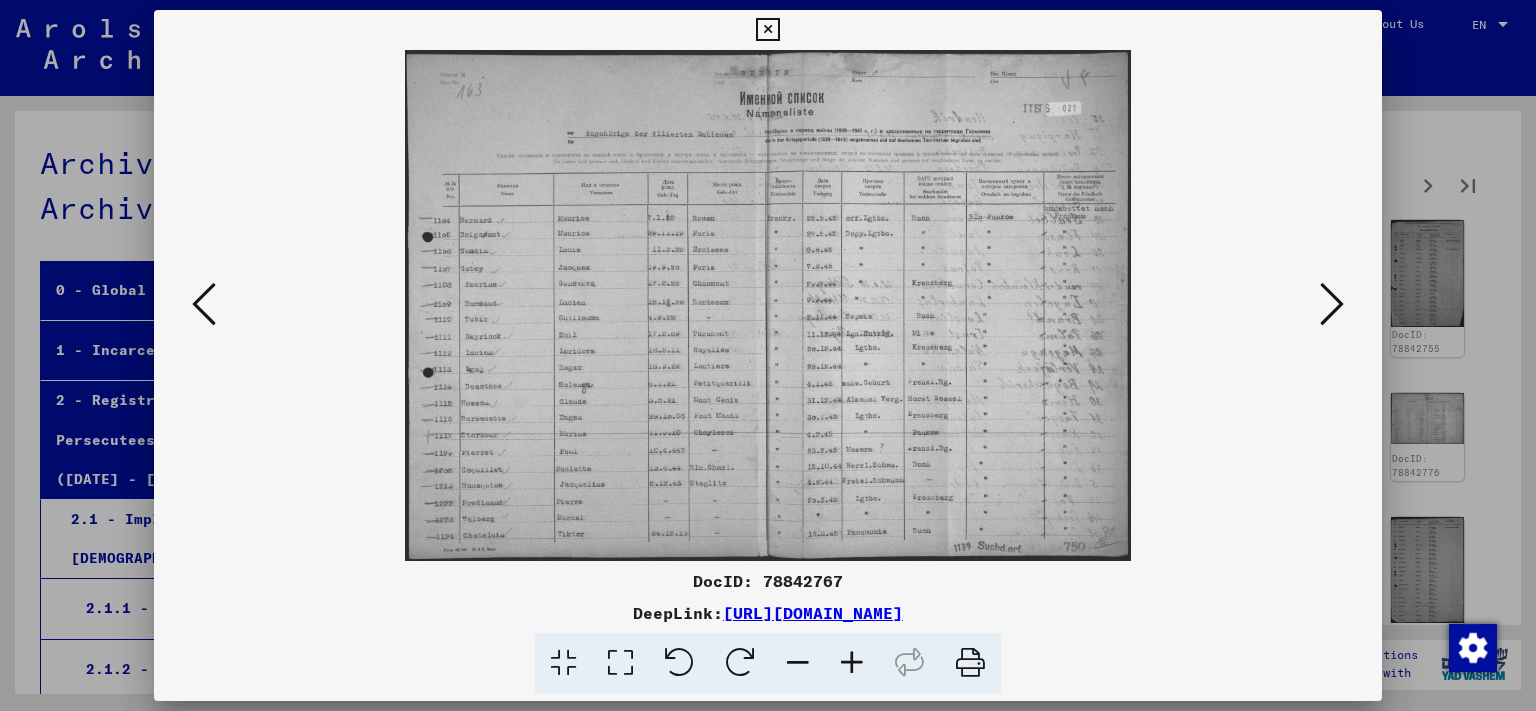 click at bounding box center (1332, 304) 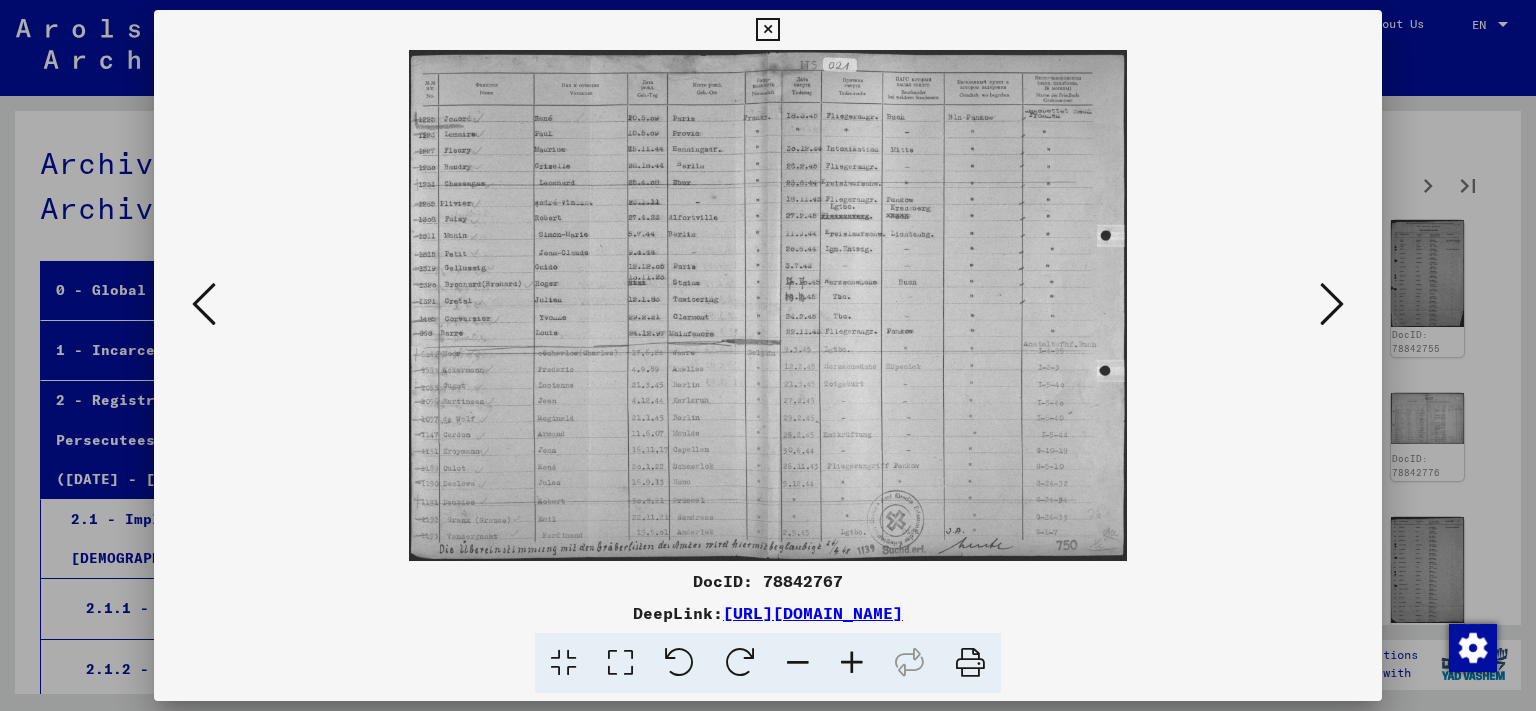 click at bounding box center [1332, 304] 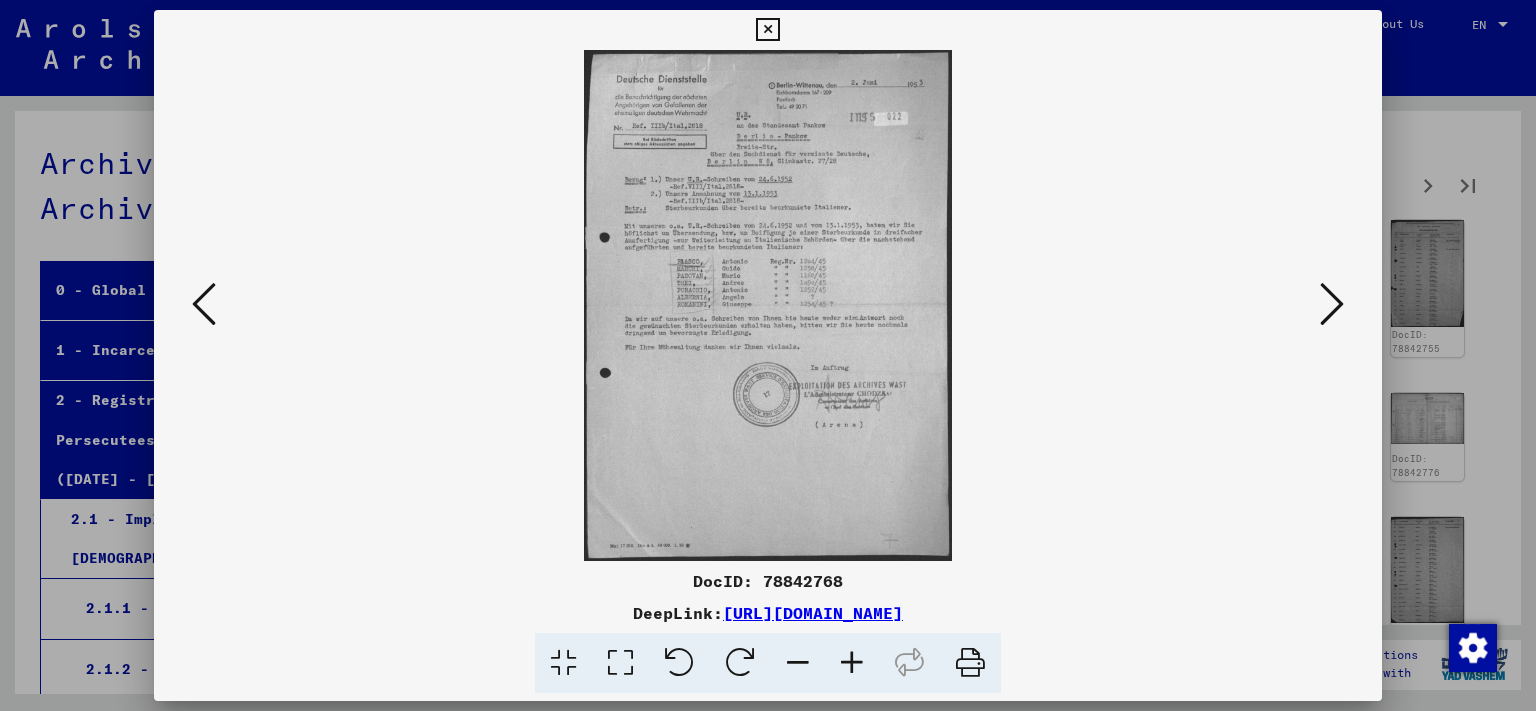click at bounding box center [1332, 304] 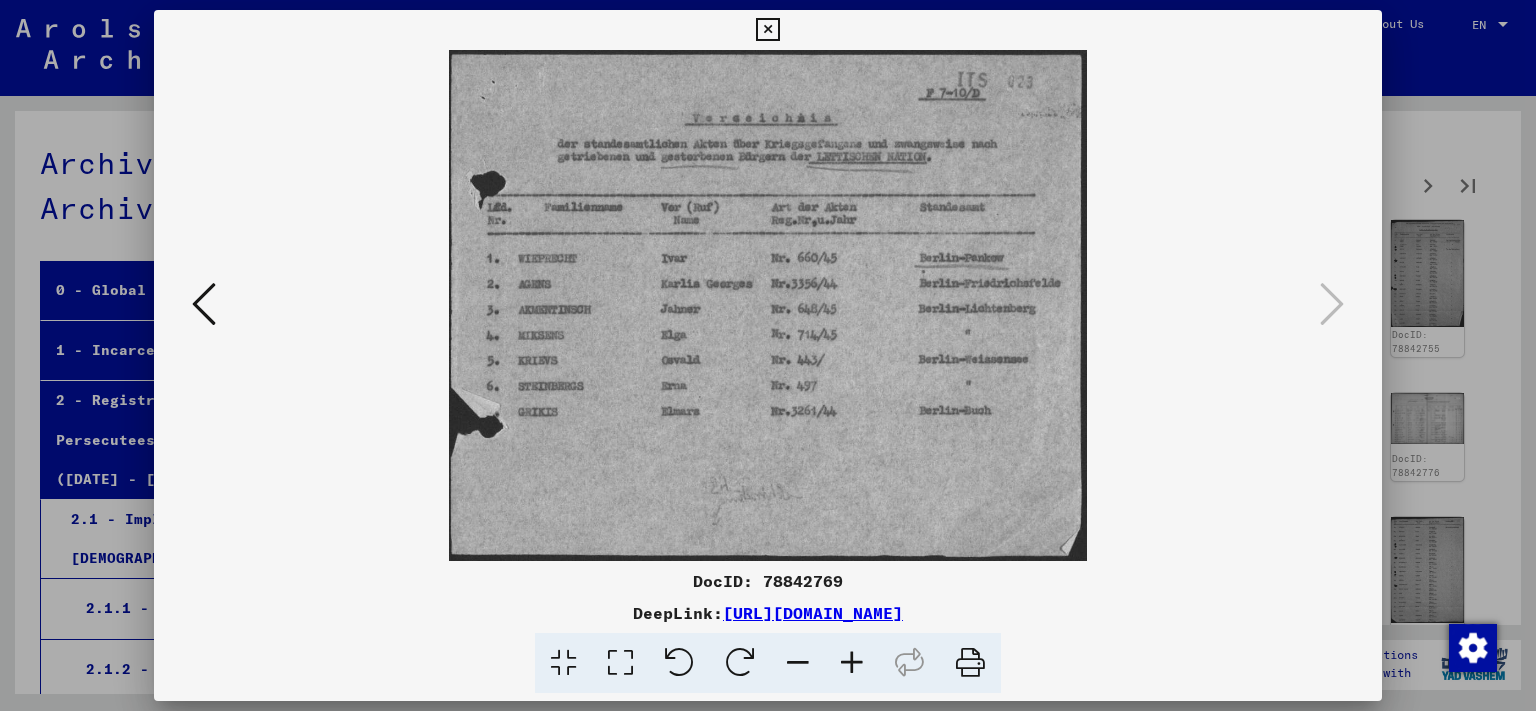 click at bounding box center (767, 30) 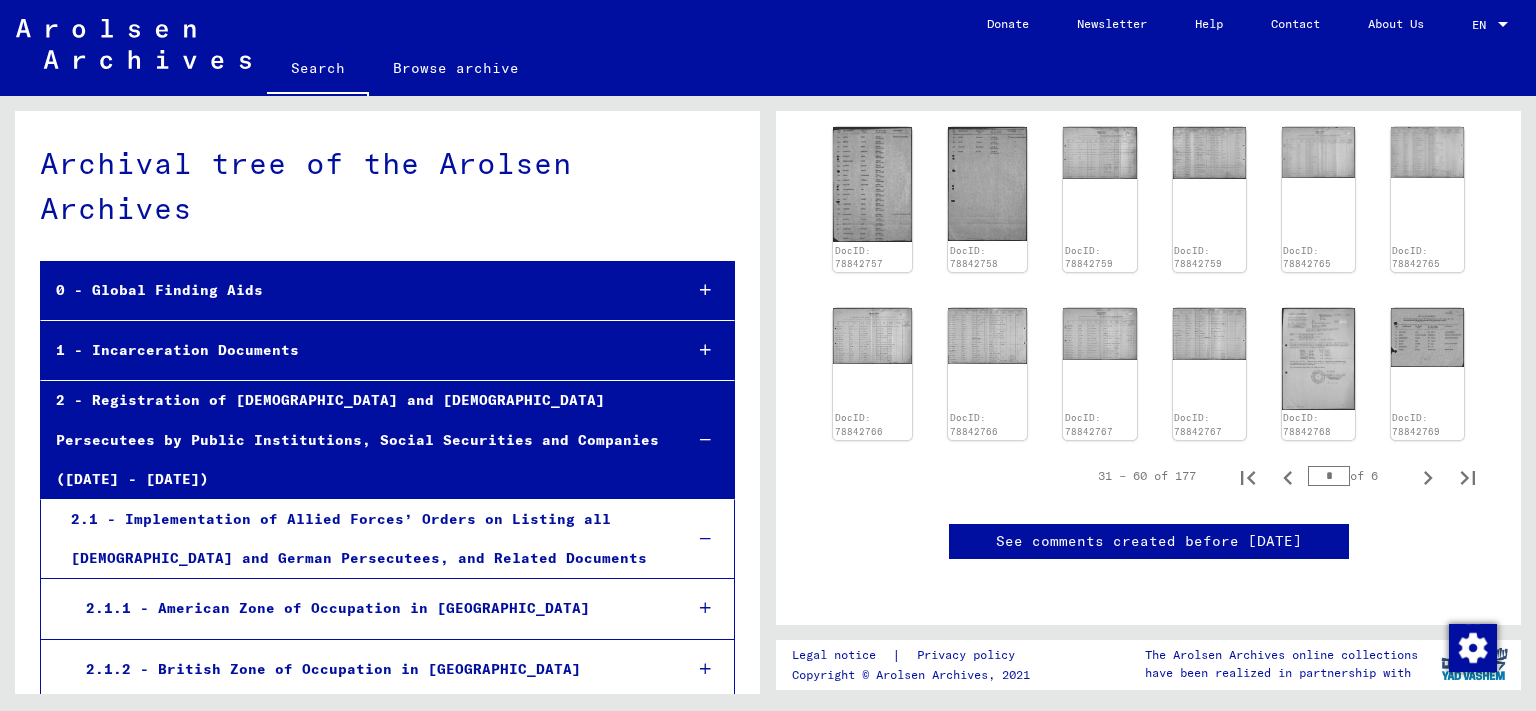 scroll, scrollTop: 894, scrollLeft: 0, axis: vertical 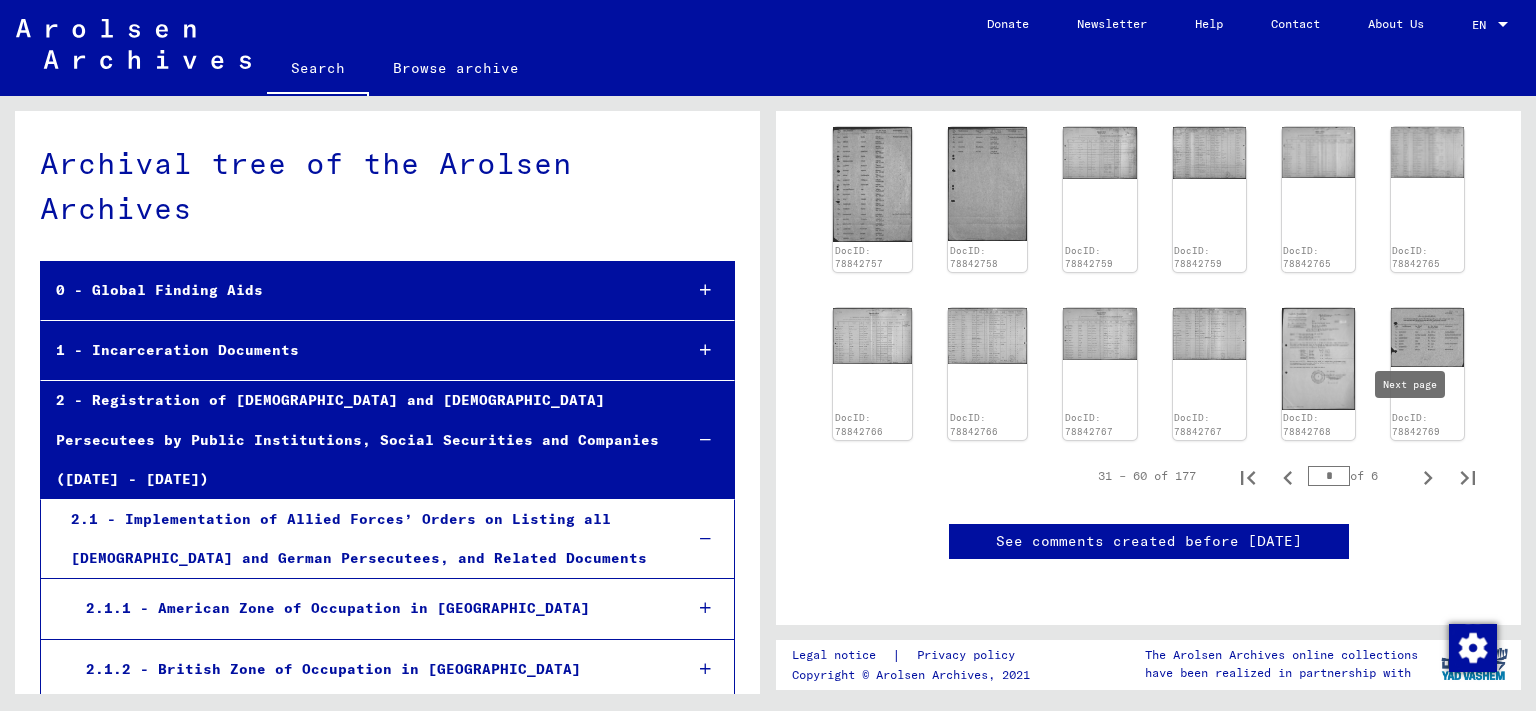 click 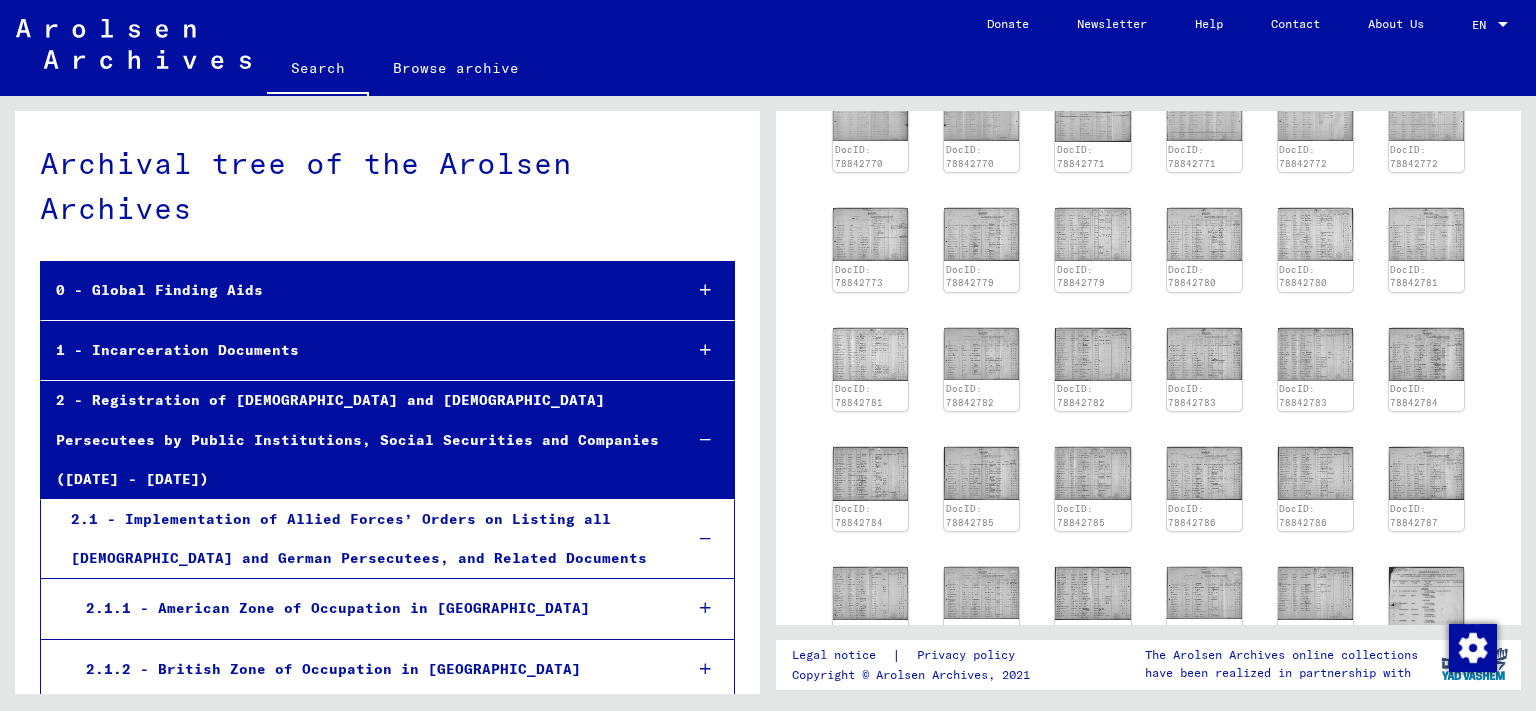 scroll, scrollTop: 143, scrollLeft: 0, axis: vertical 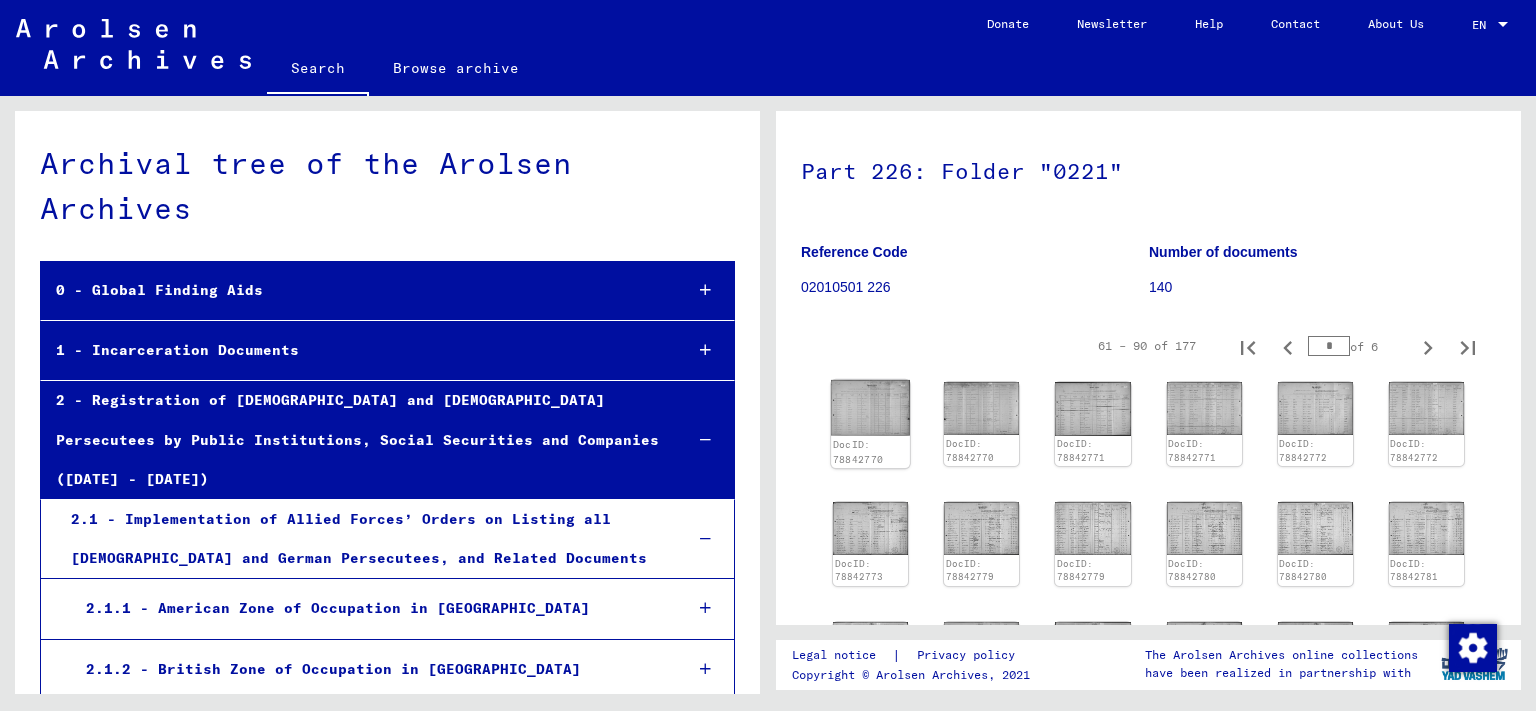 click 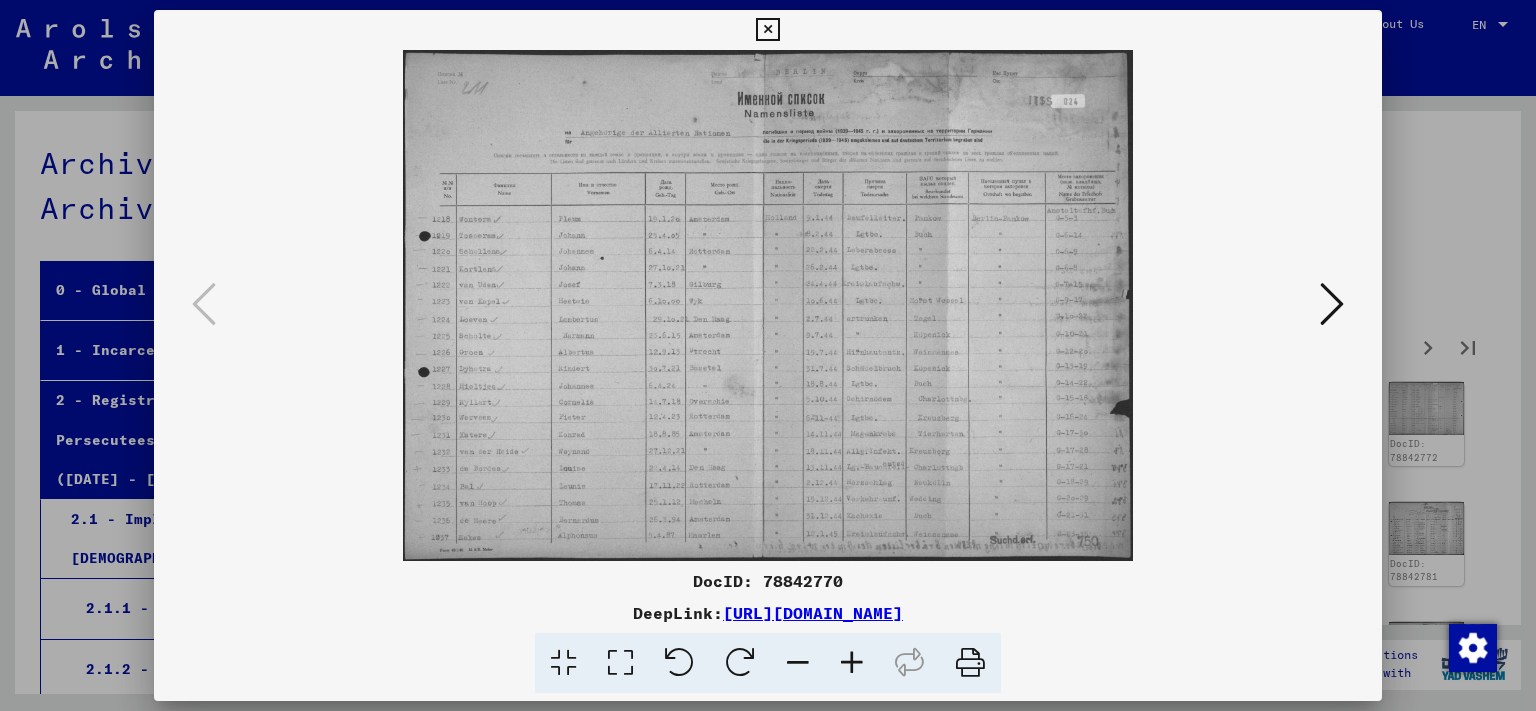 click at bounding box center [1332, 305] 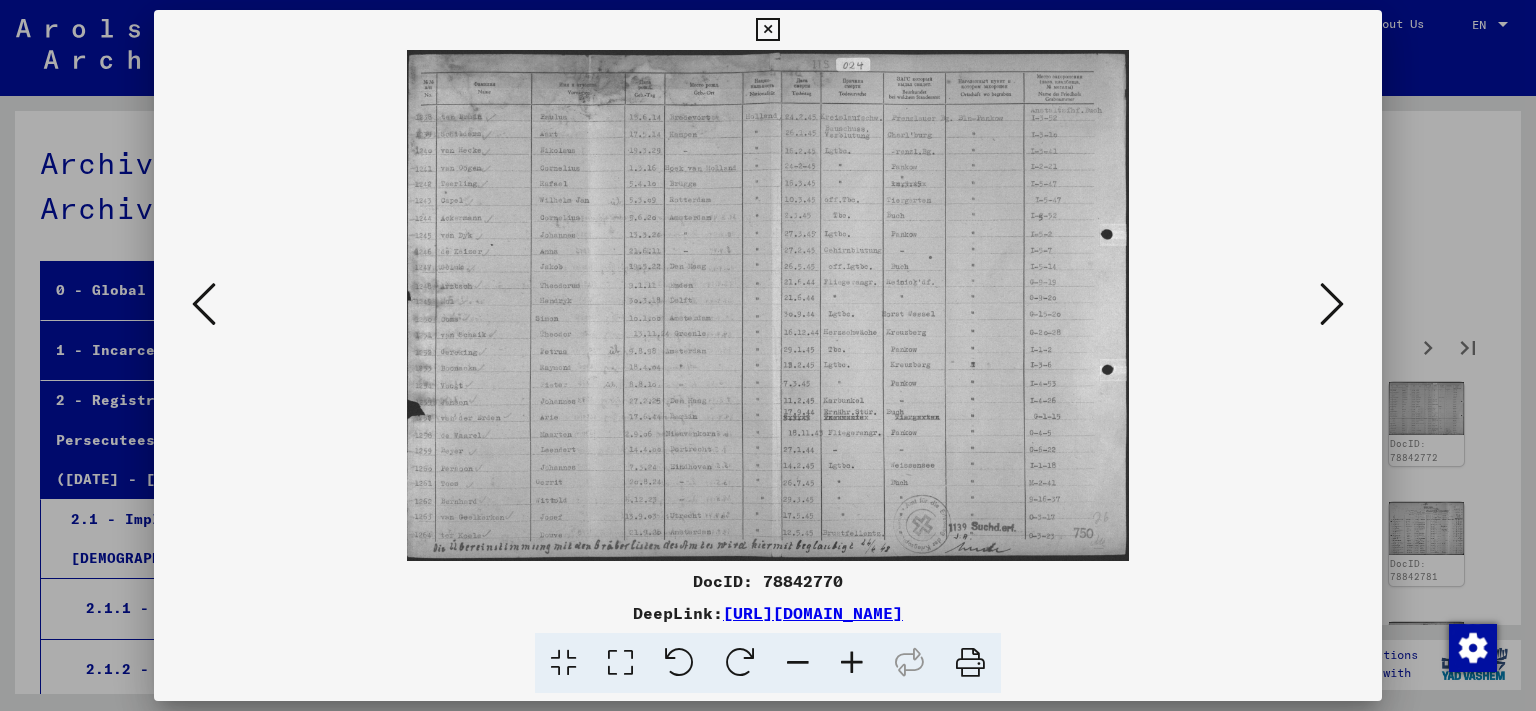 click at bounding box center [1332, 304] 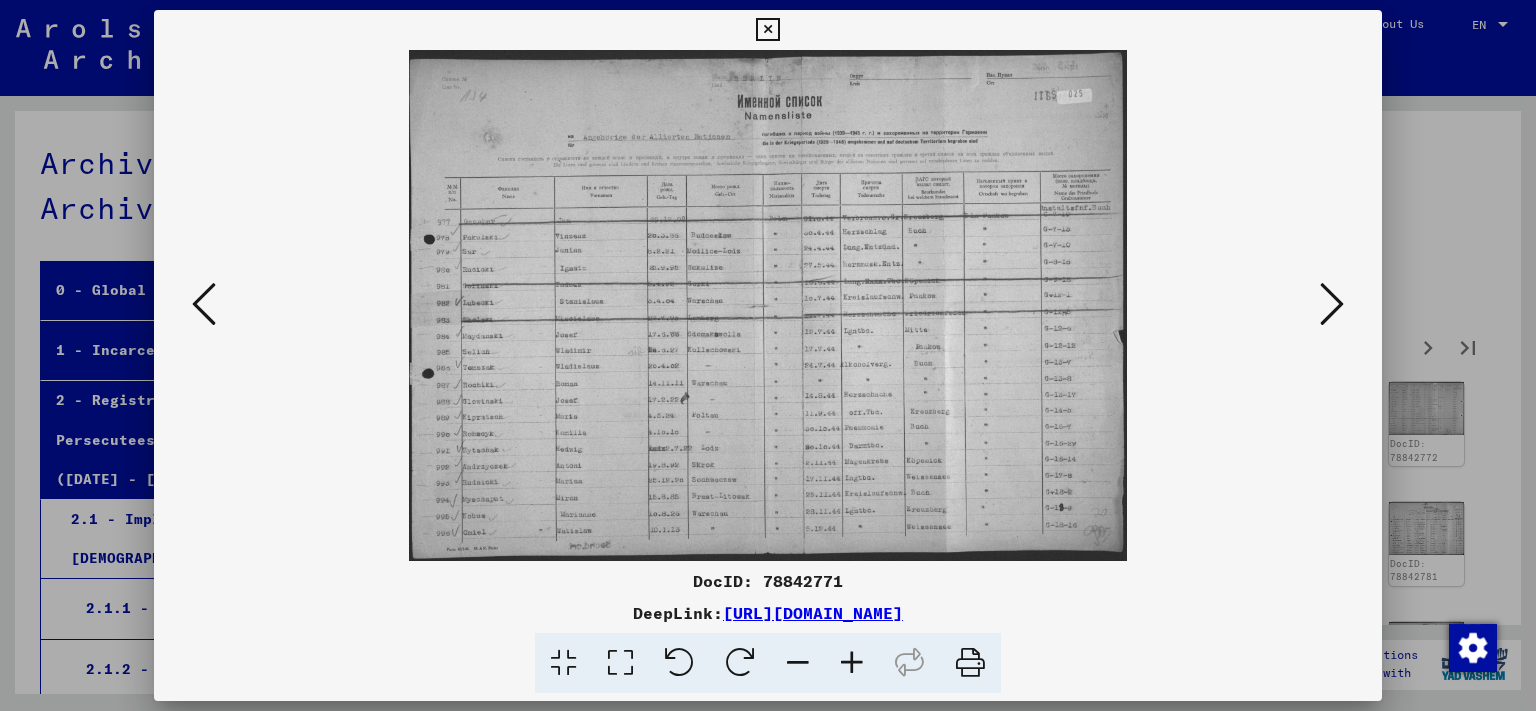 click at bounding box center [1332, 304] 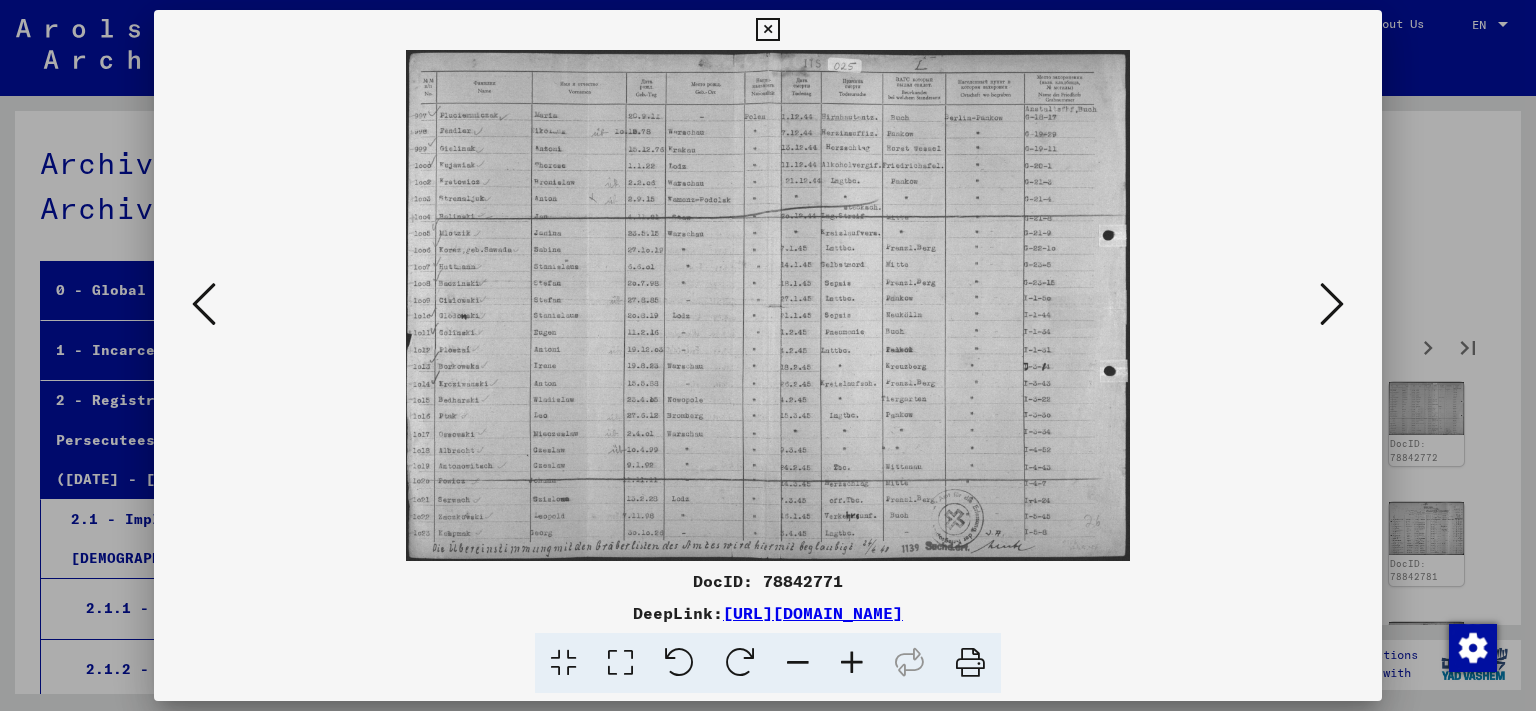 click at bounding box center (1332, 304) 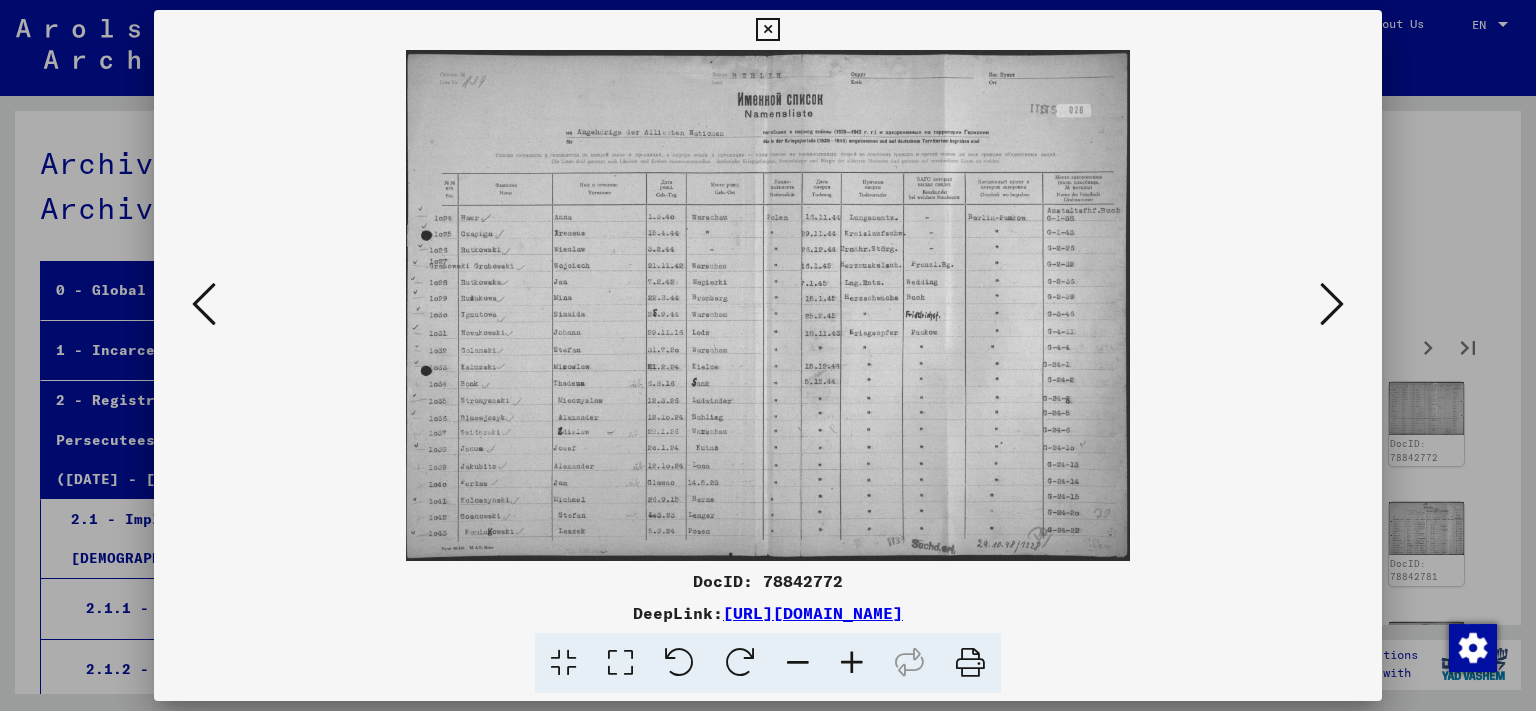 click at bounding box center (1332, 304) 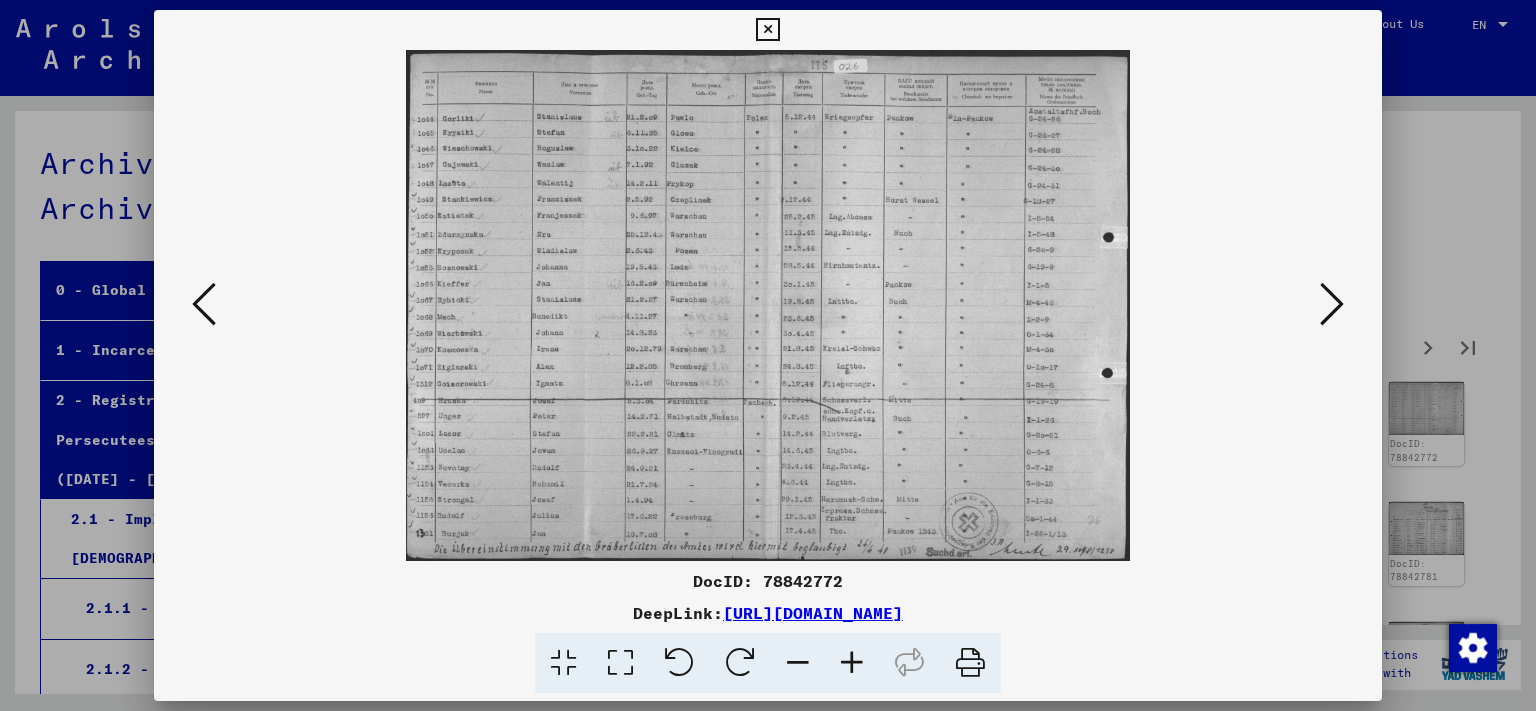 click at bounding box center [1332, 304] 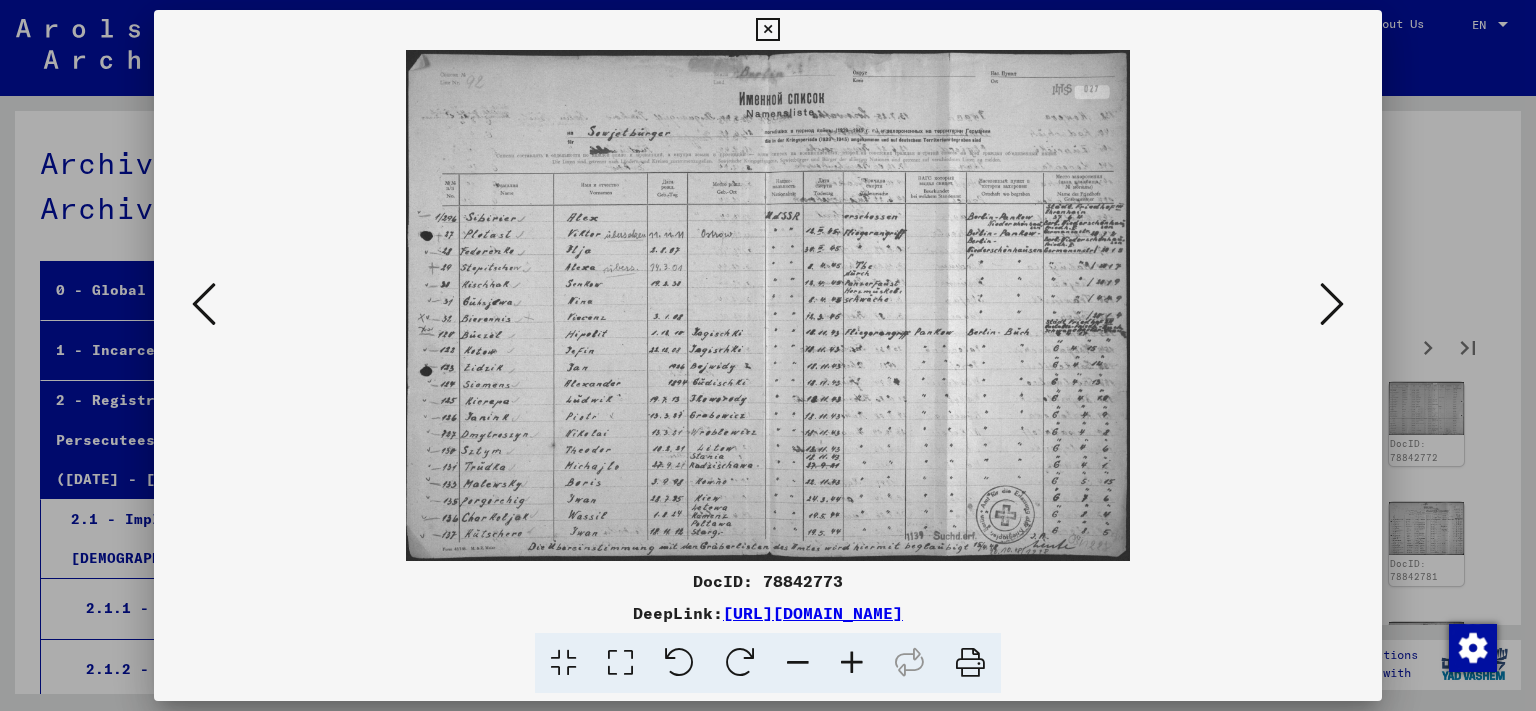 click at bounding box center (1332, 304) 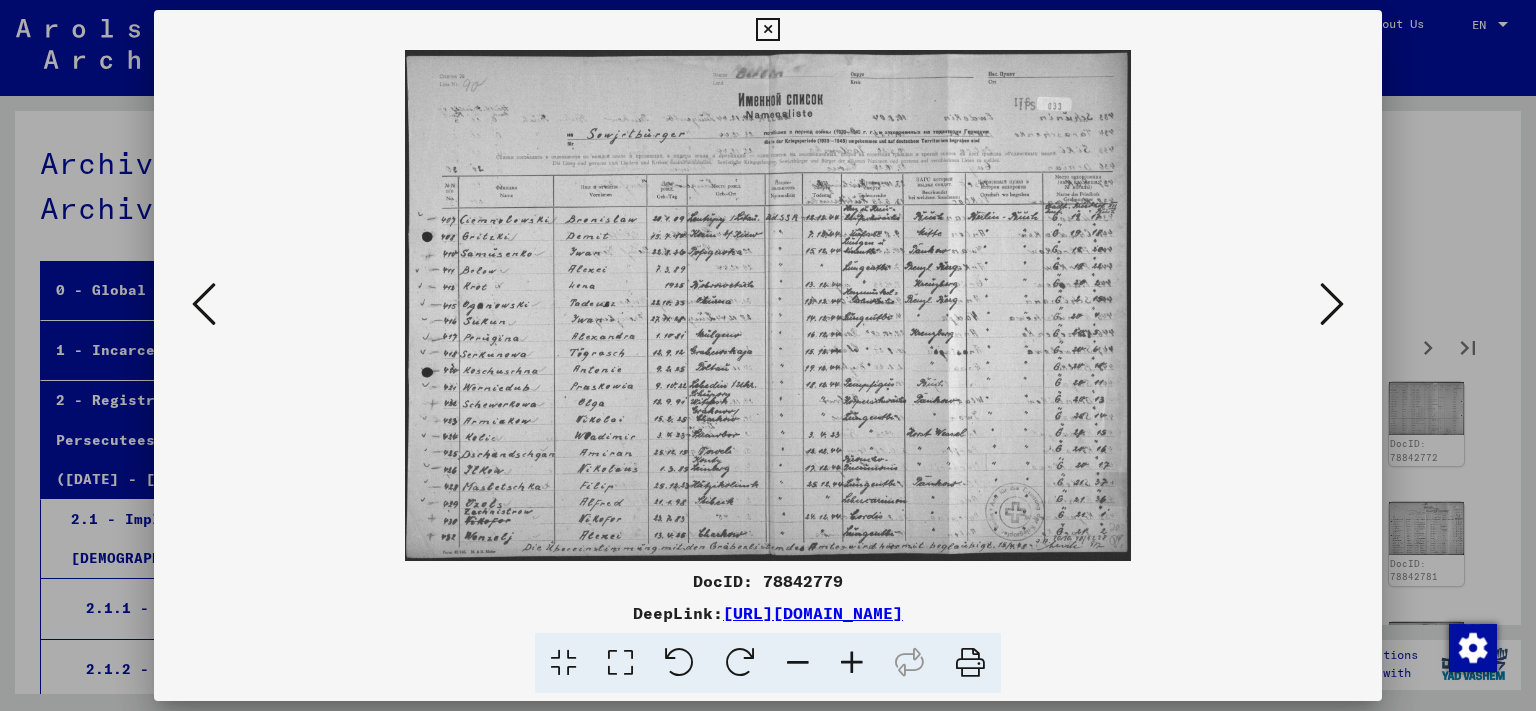 click at bounding box center [1332, 304] 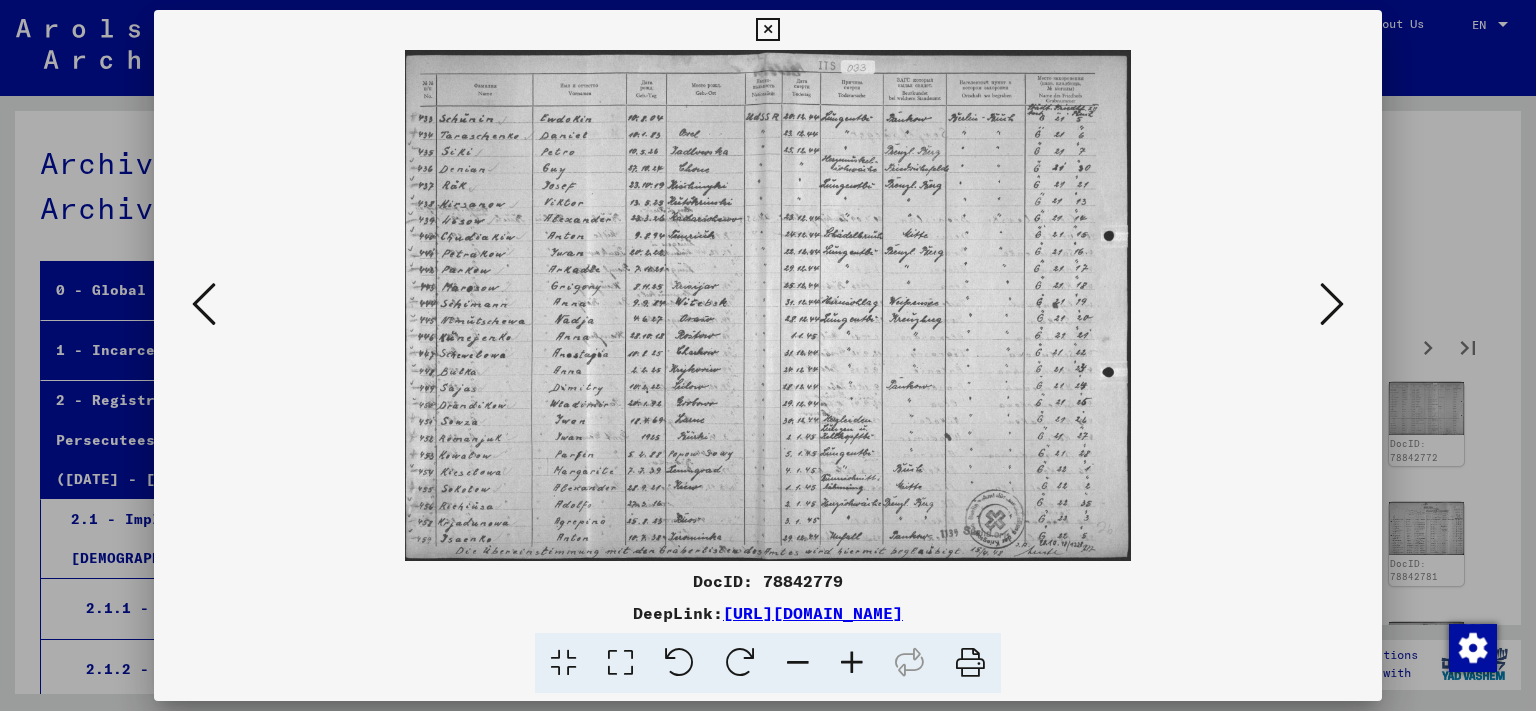 click at bounding box center [1332, 304] 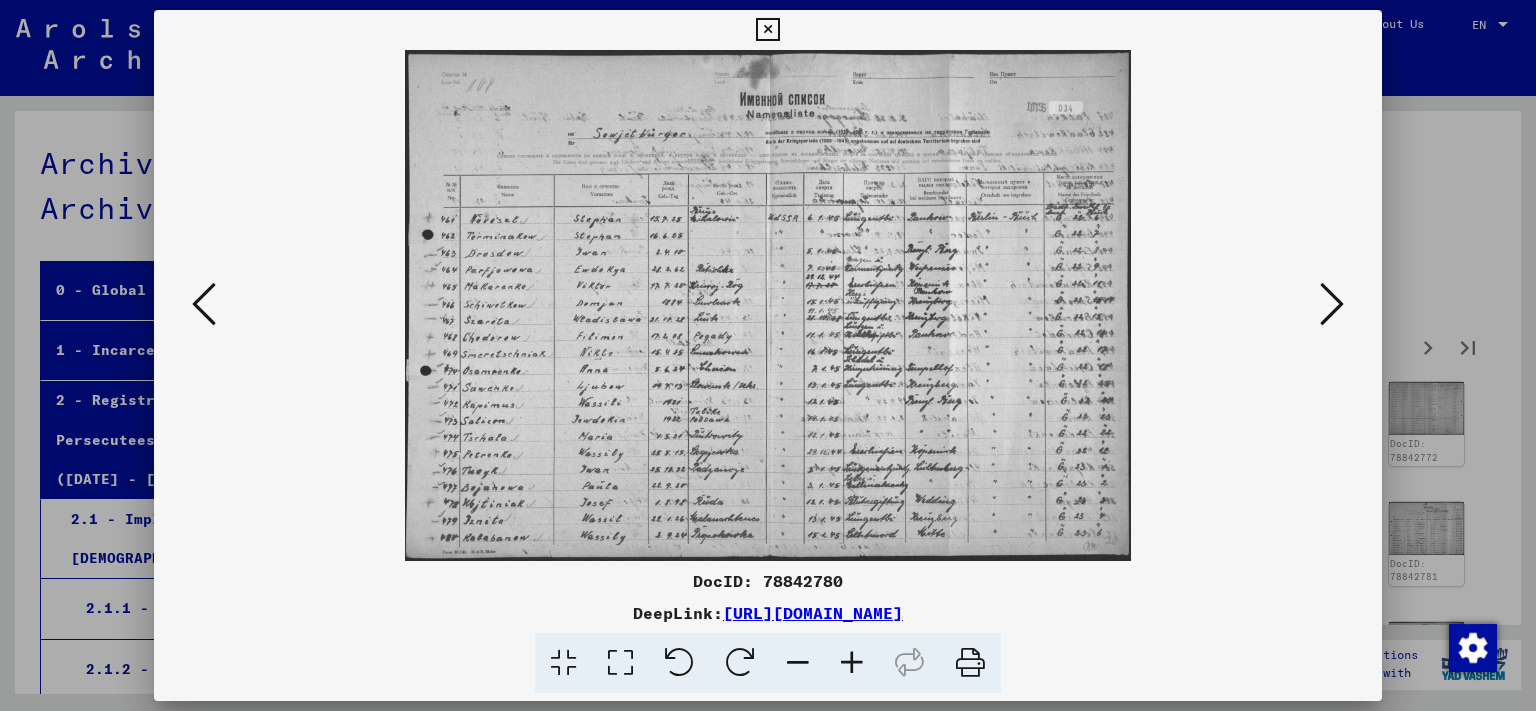 click at bounding box center (1332, 304) 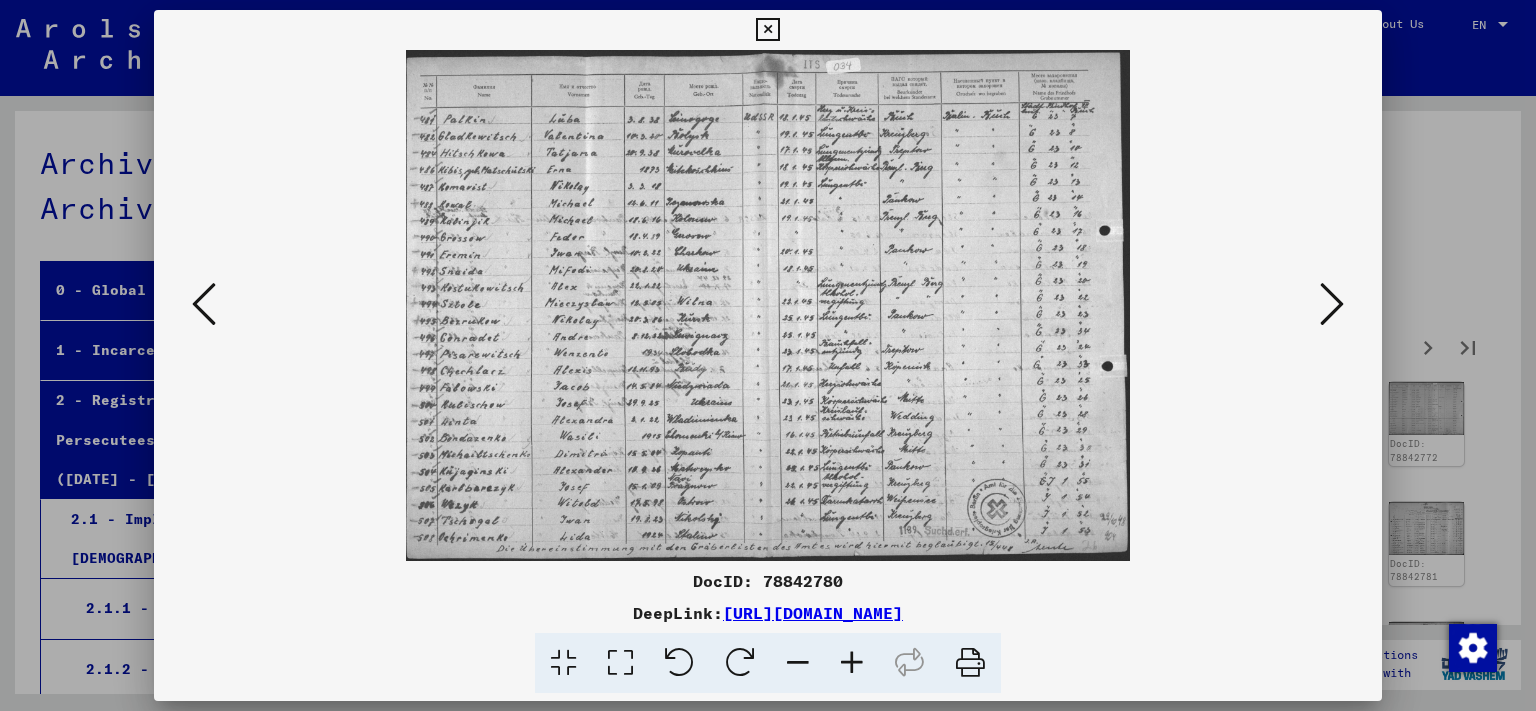 click at bounding box center (852, 663) 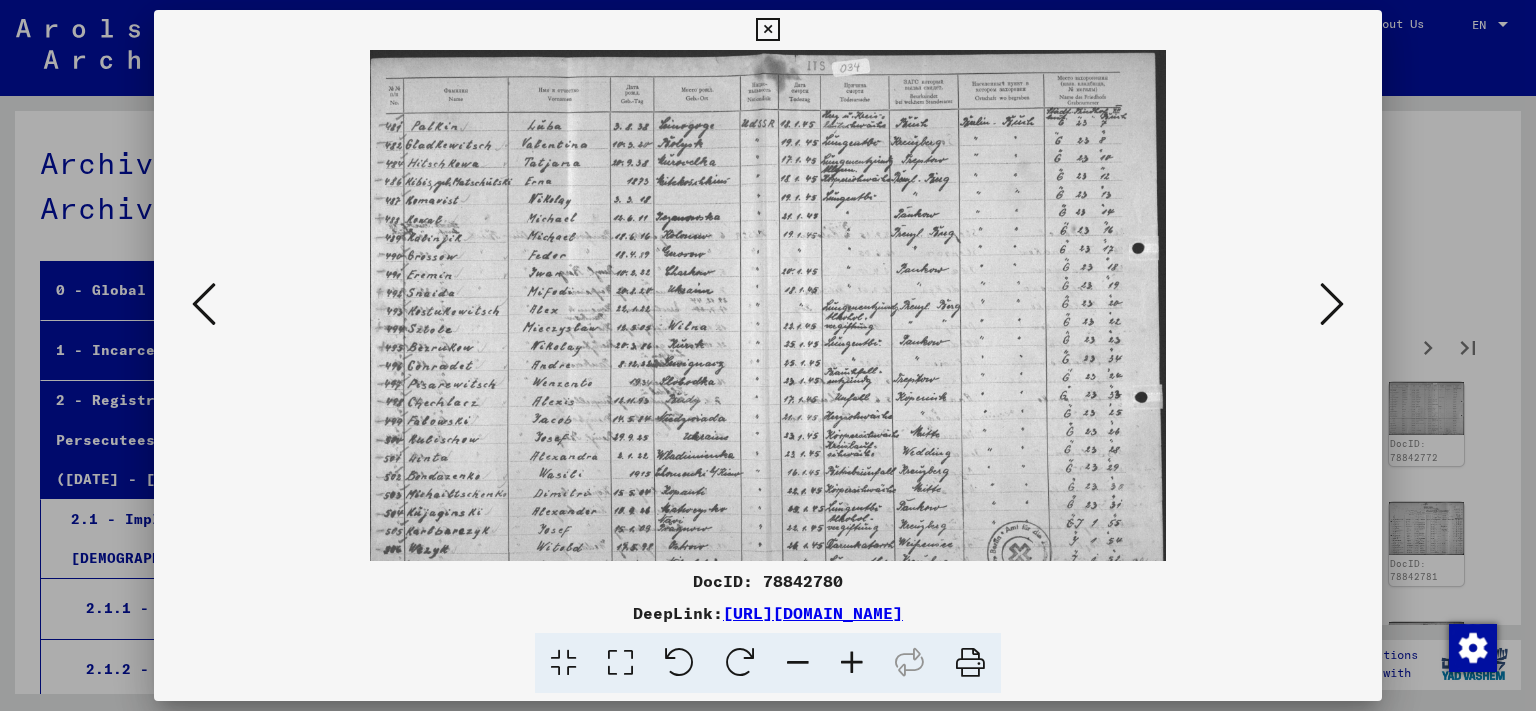 click at bounding box center (852, 663) 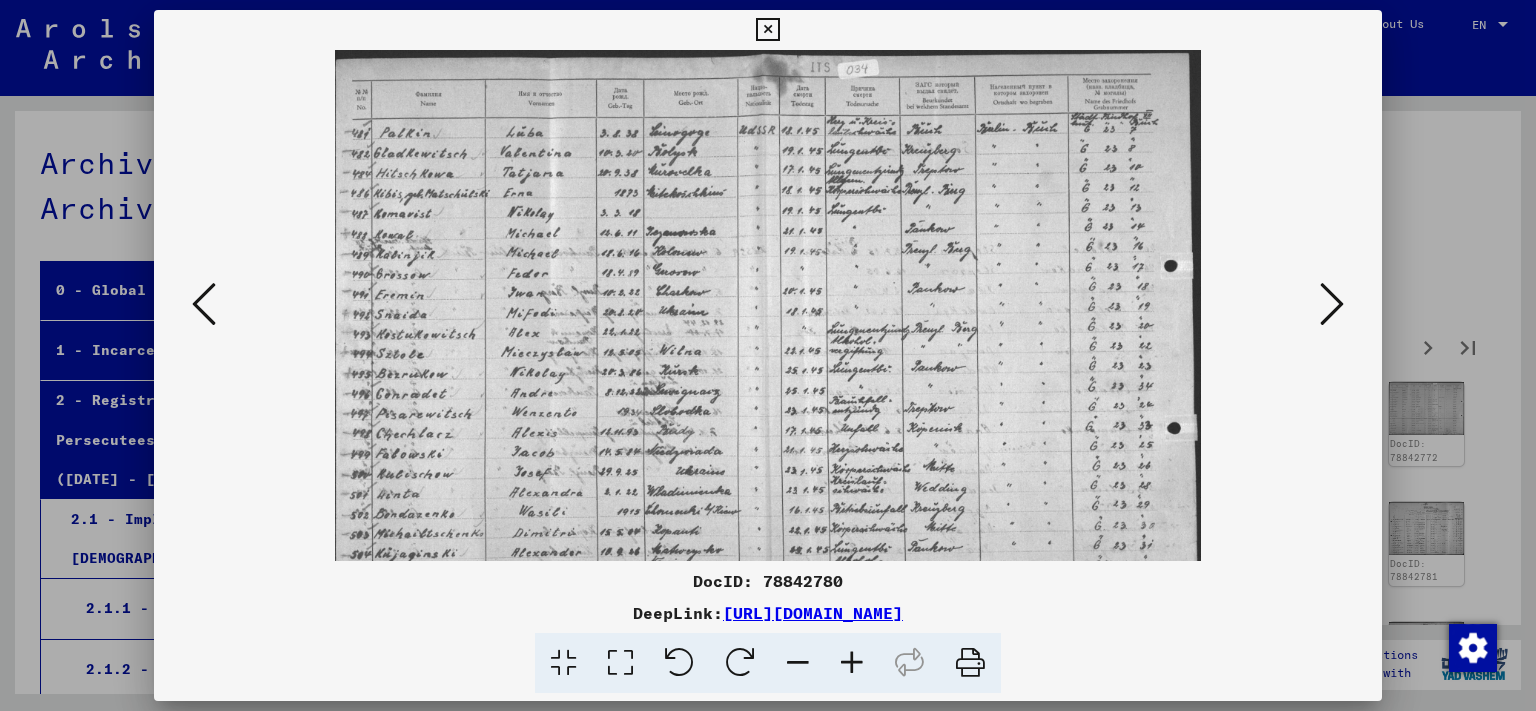 click at bounding box center [852, 663] 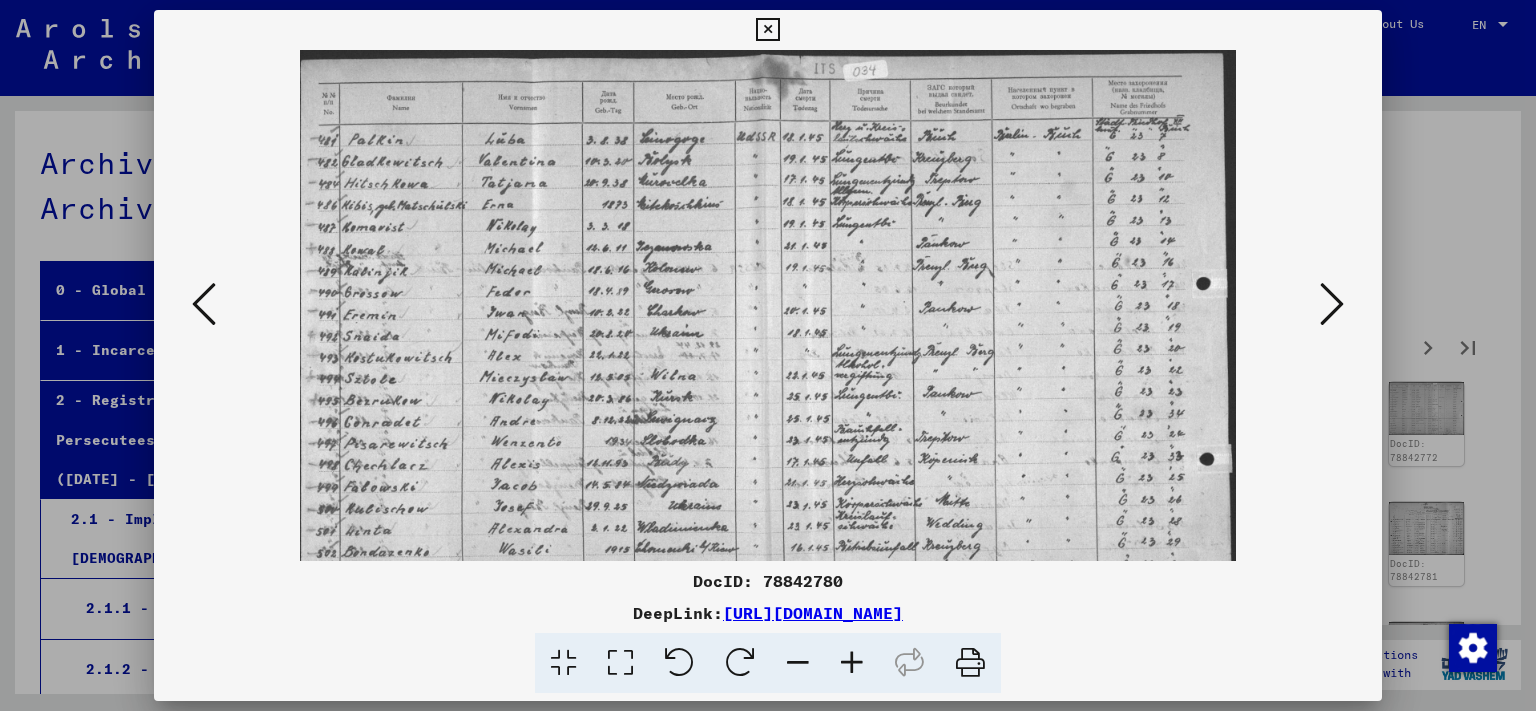 click at bounding box center (1332, 304) 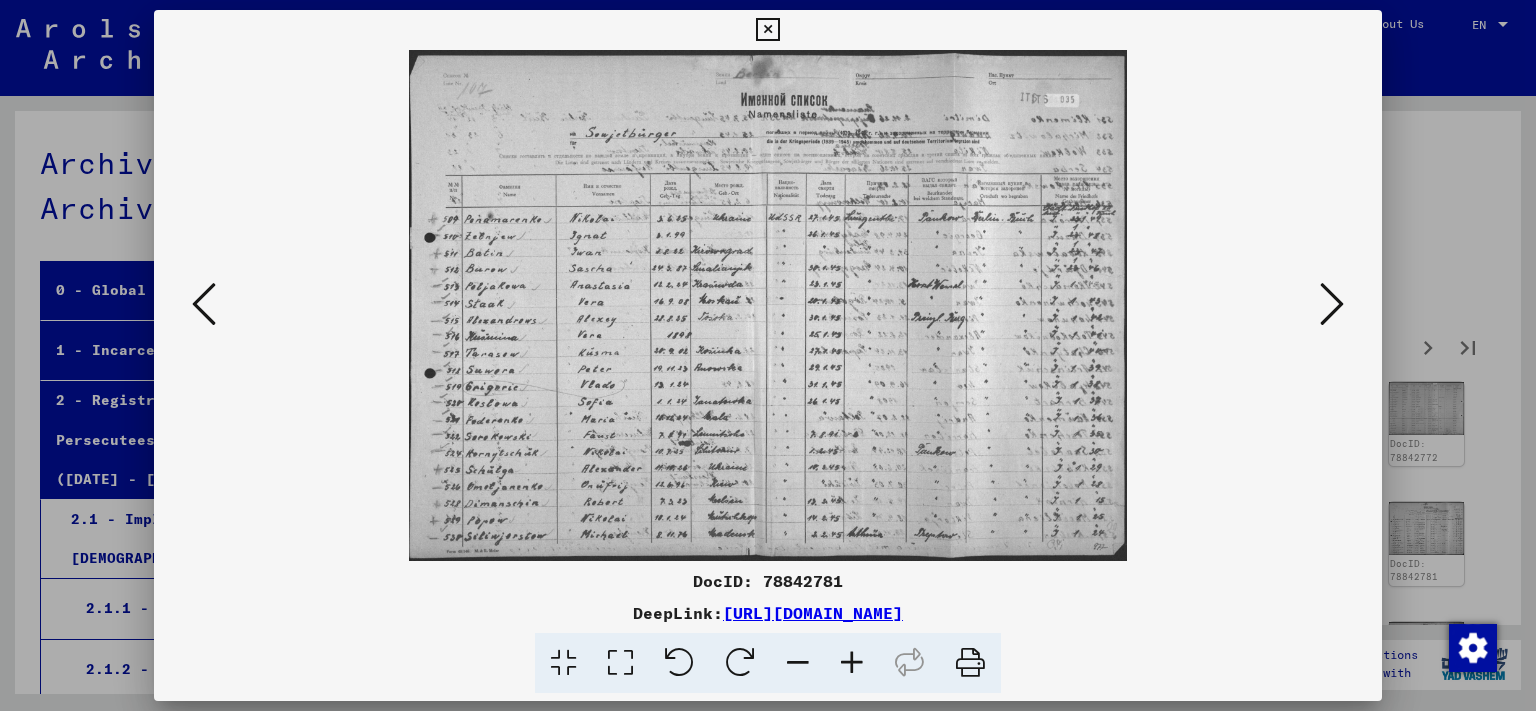 click at bounding box center (1332, 304) 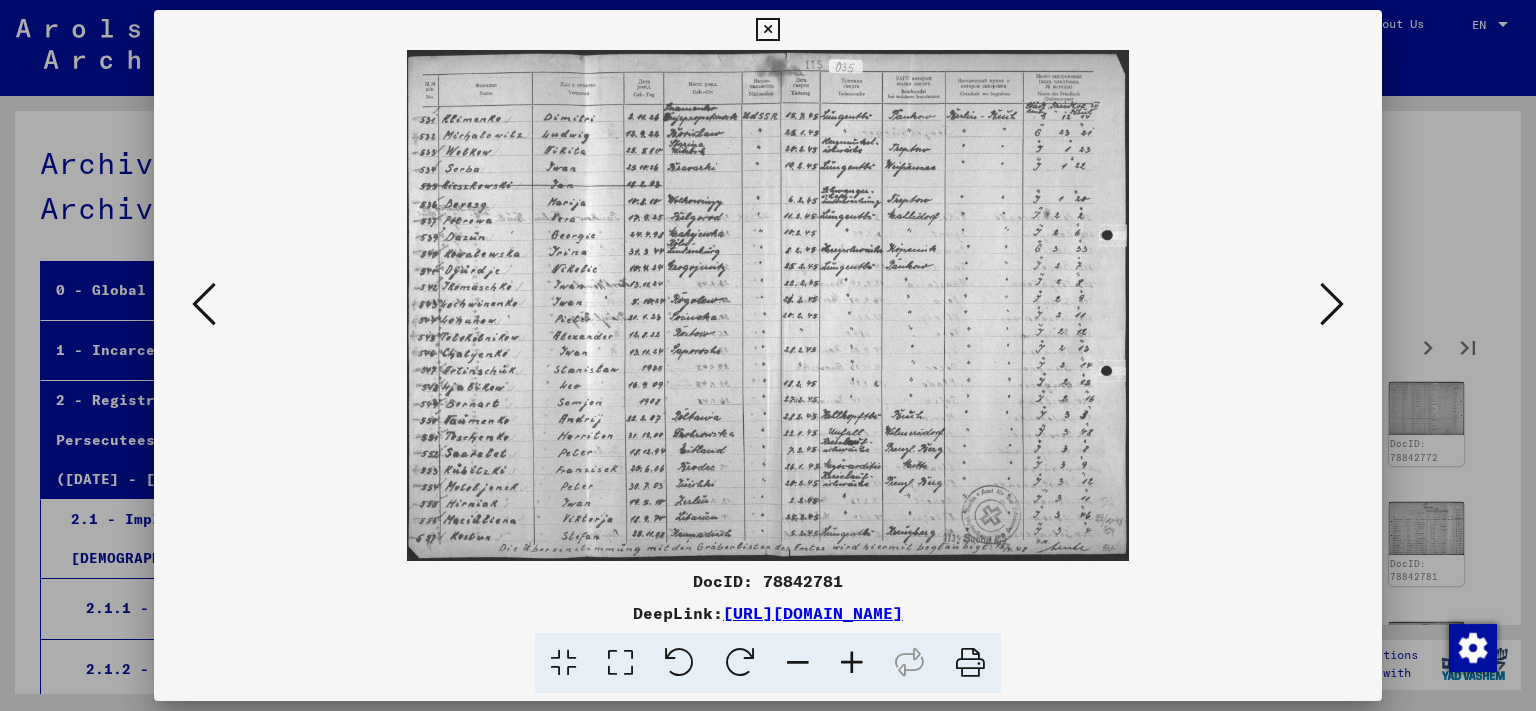 click at bounding box center [1332, 304] 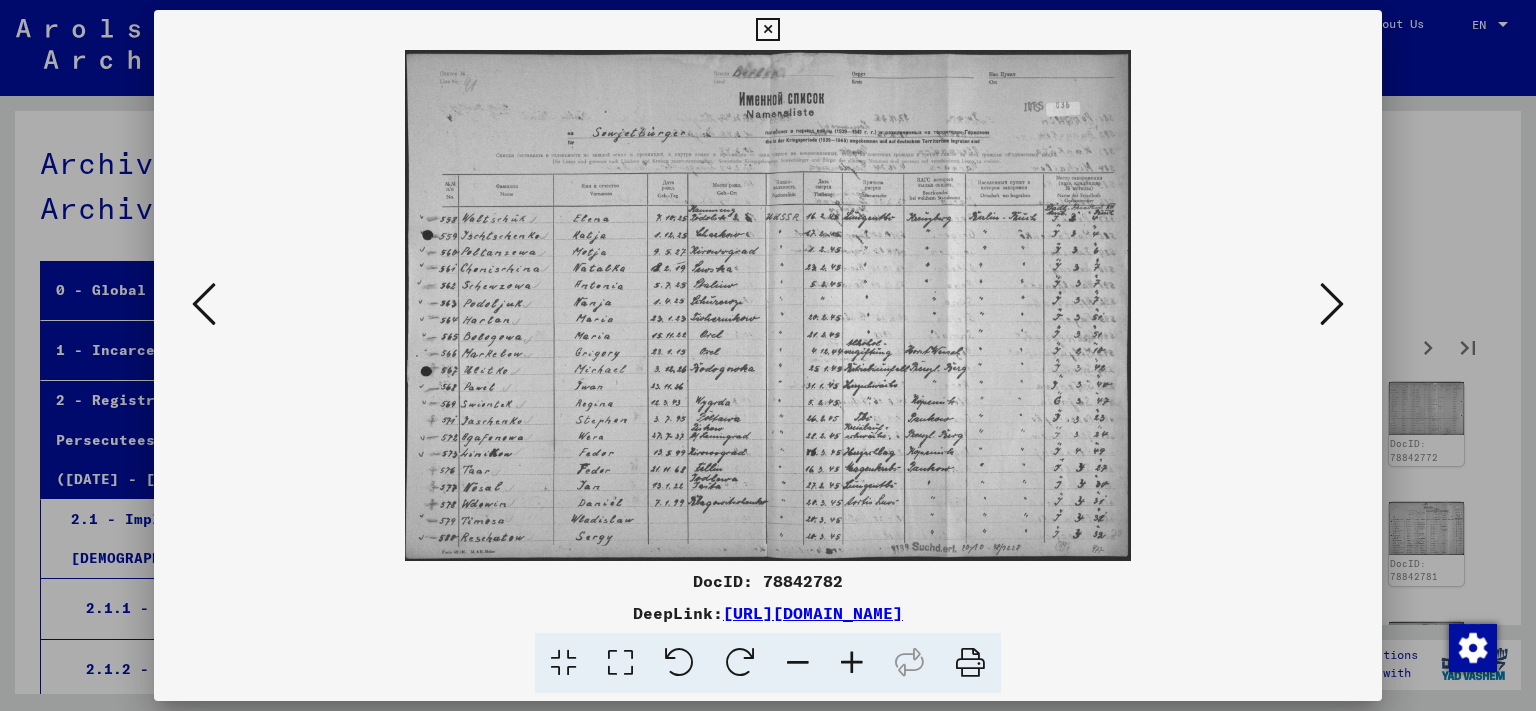 click at bounding box center (1332, 304) 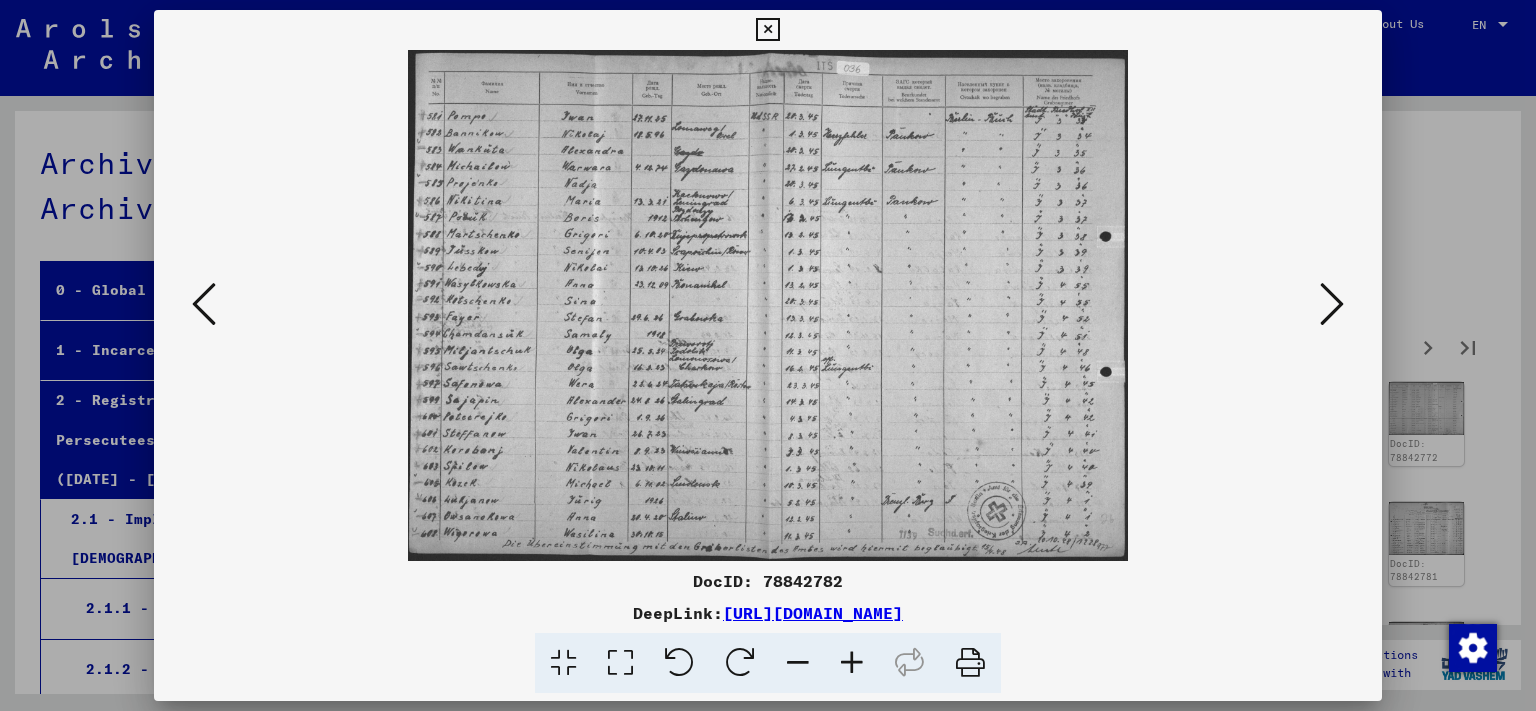click at bounding box center (1332, 304) 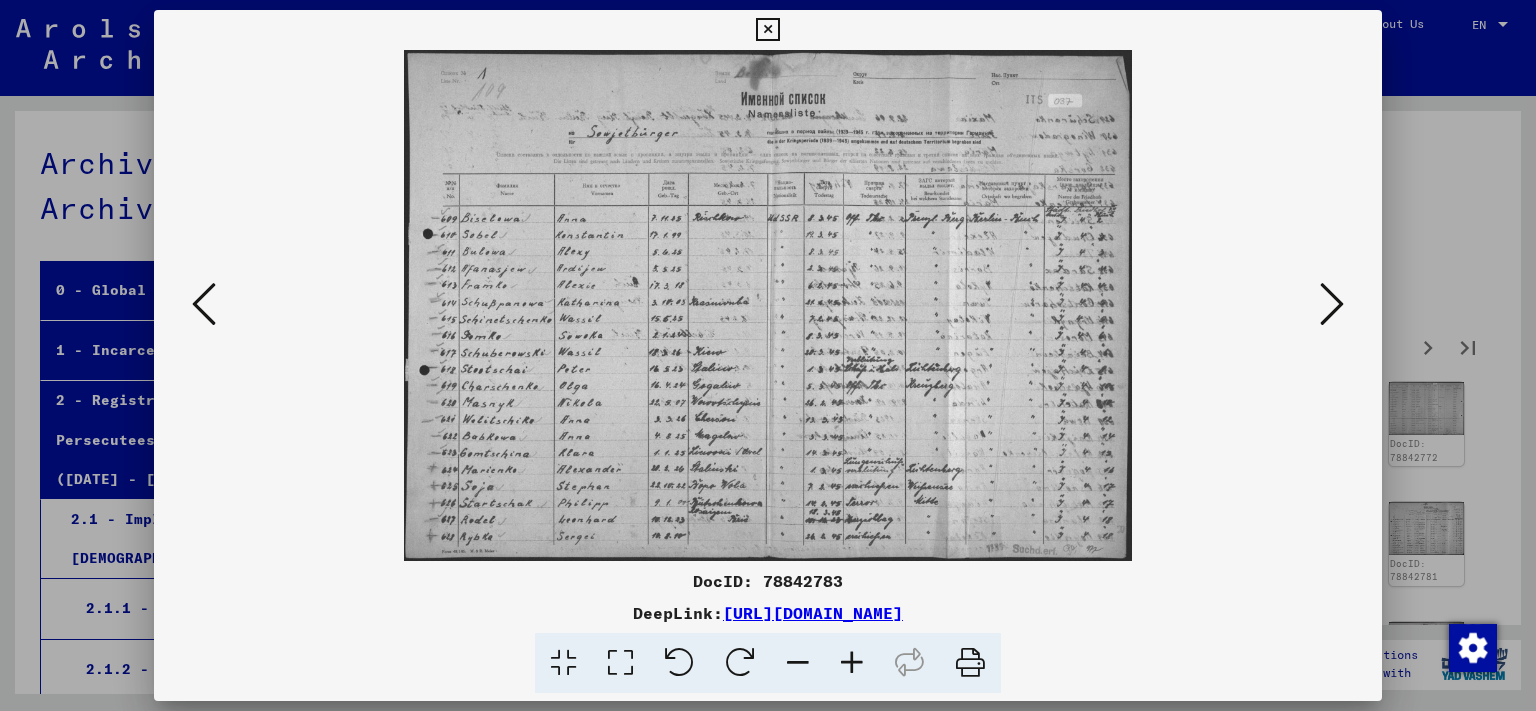 click at bounding box center (1332, 304) 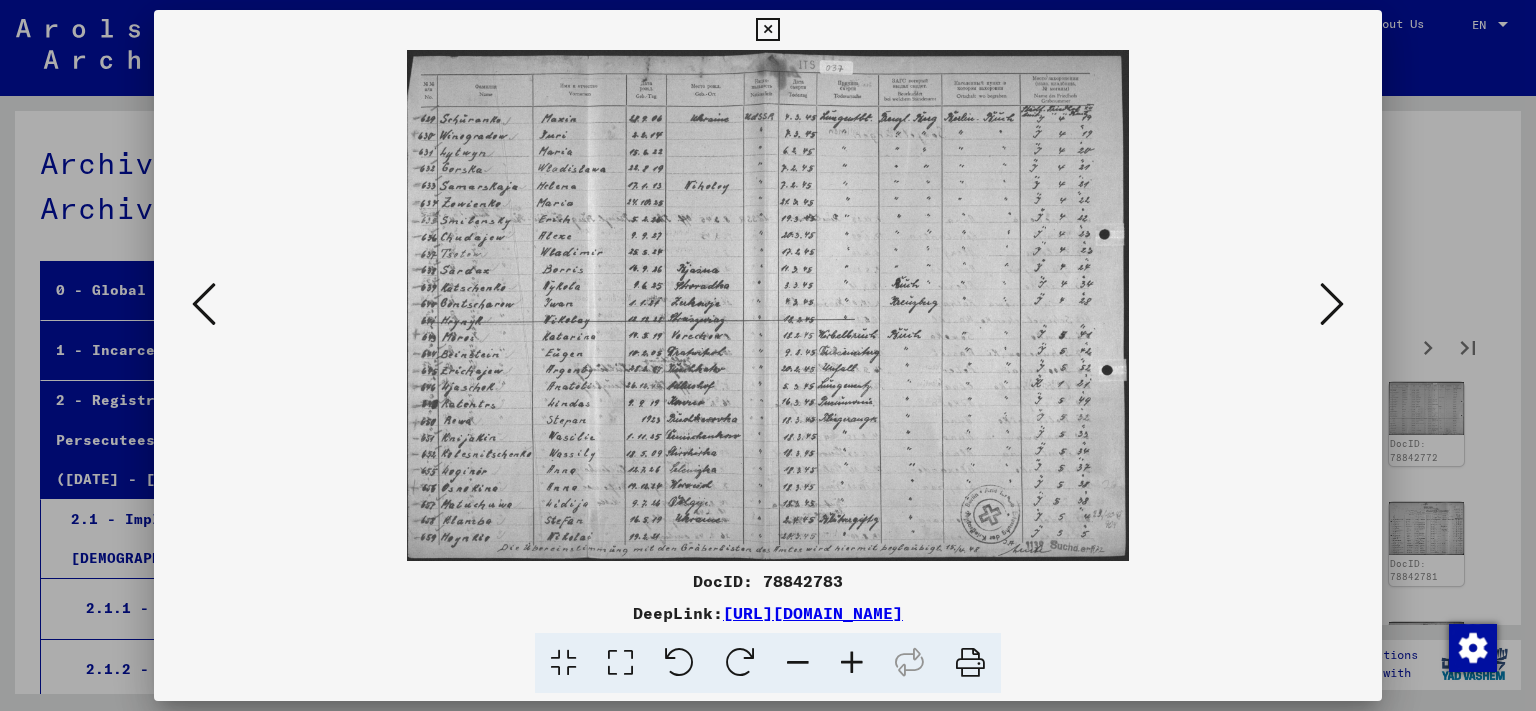 click at bounding box center [1332, 304] 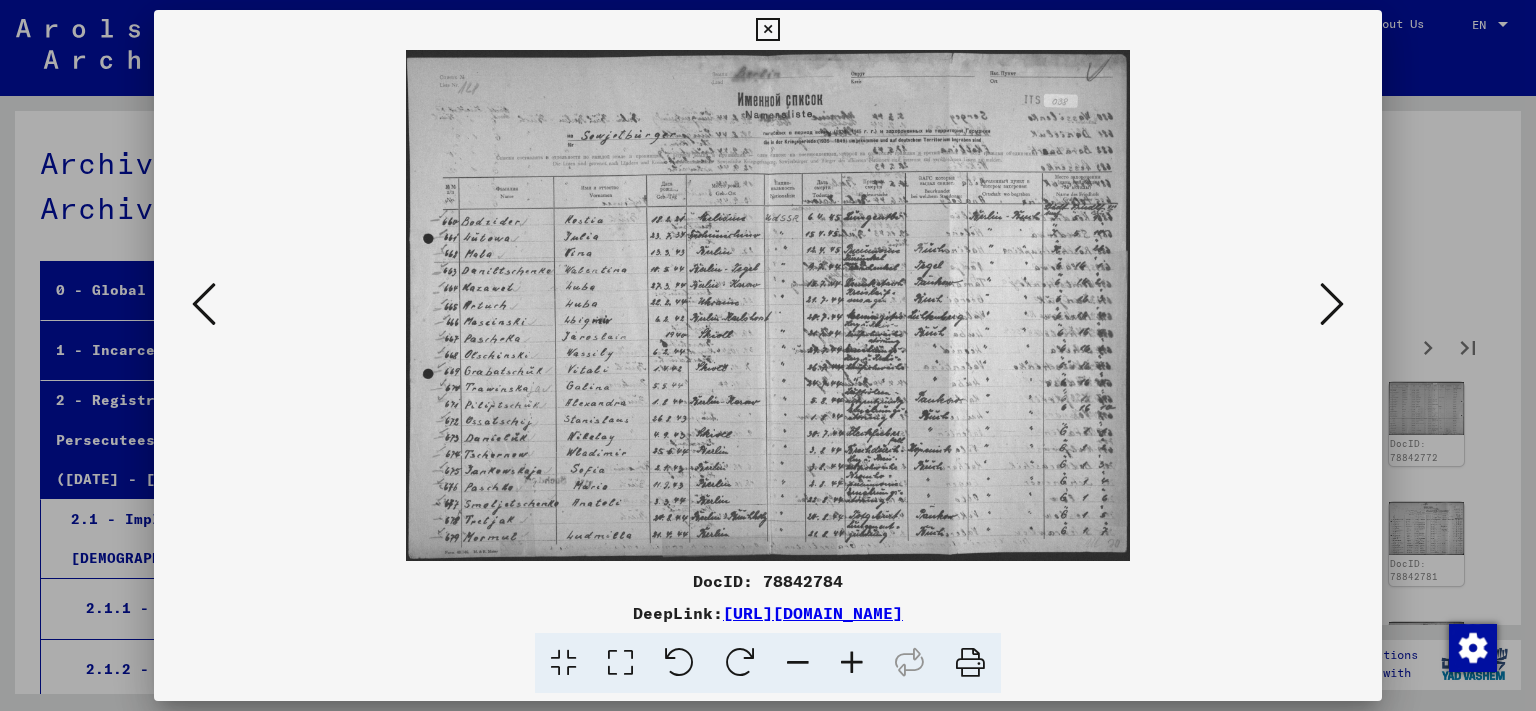click at bounding box center [1332, 304] 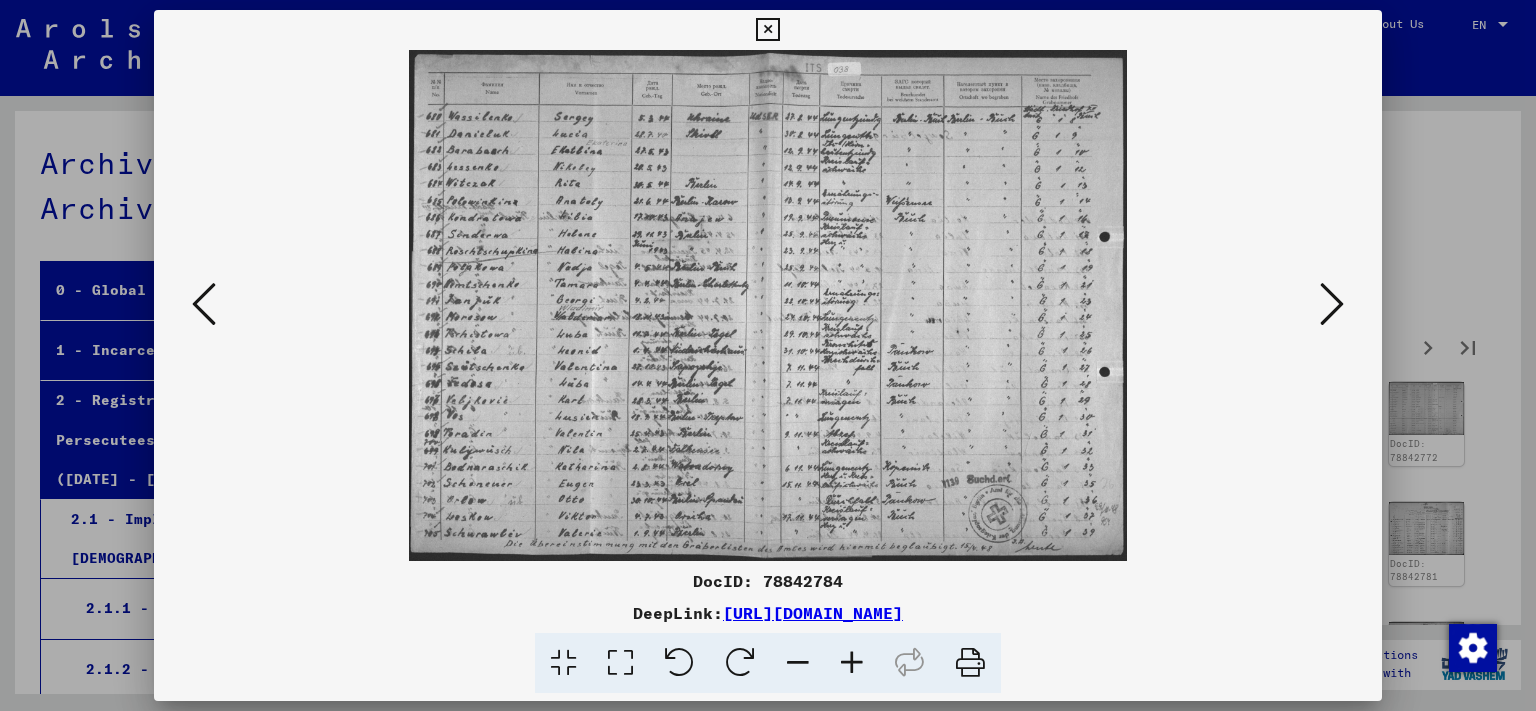 click at bounding box center [1332, 304] 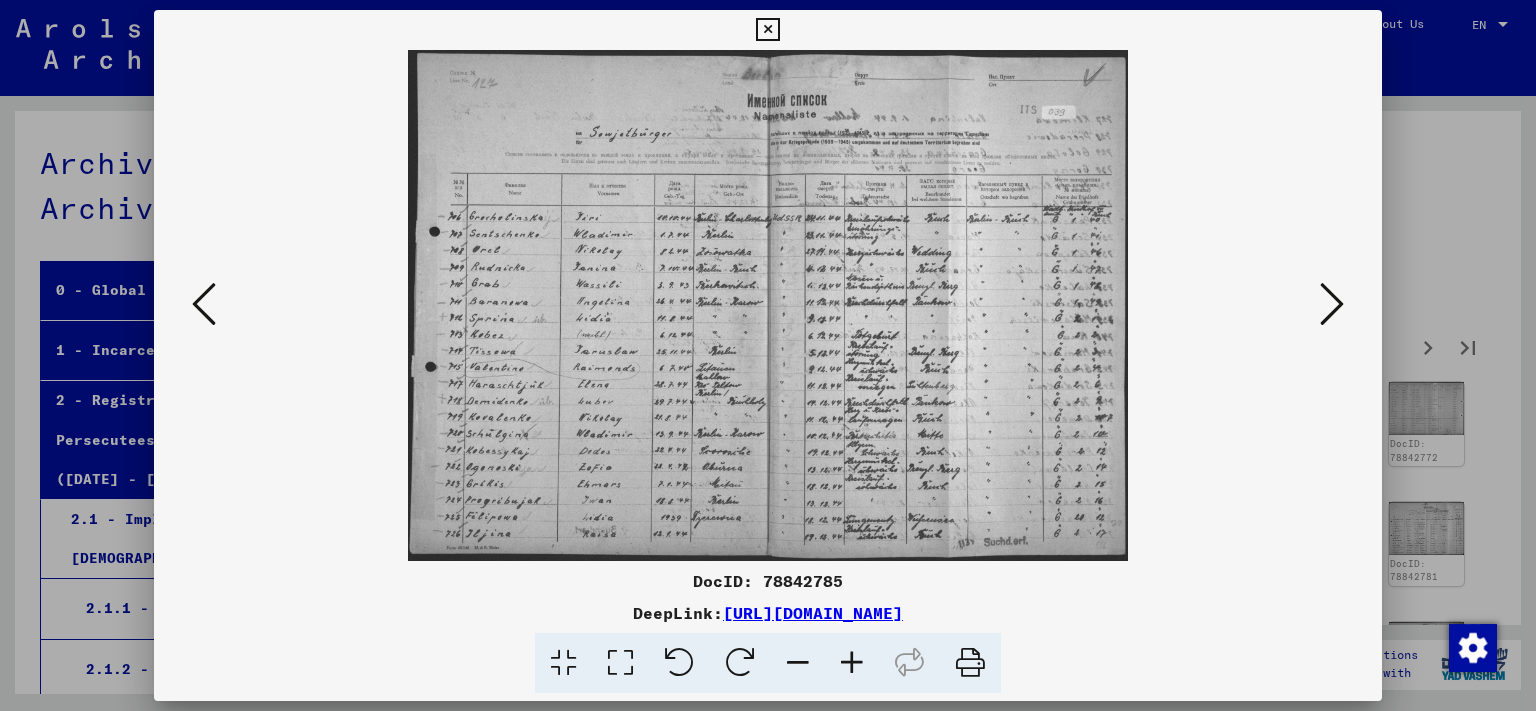 click at bounding box center [1332, 304] 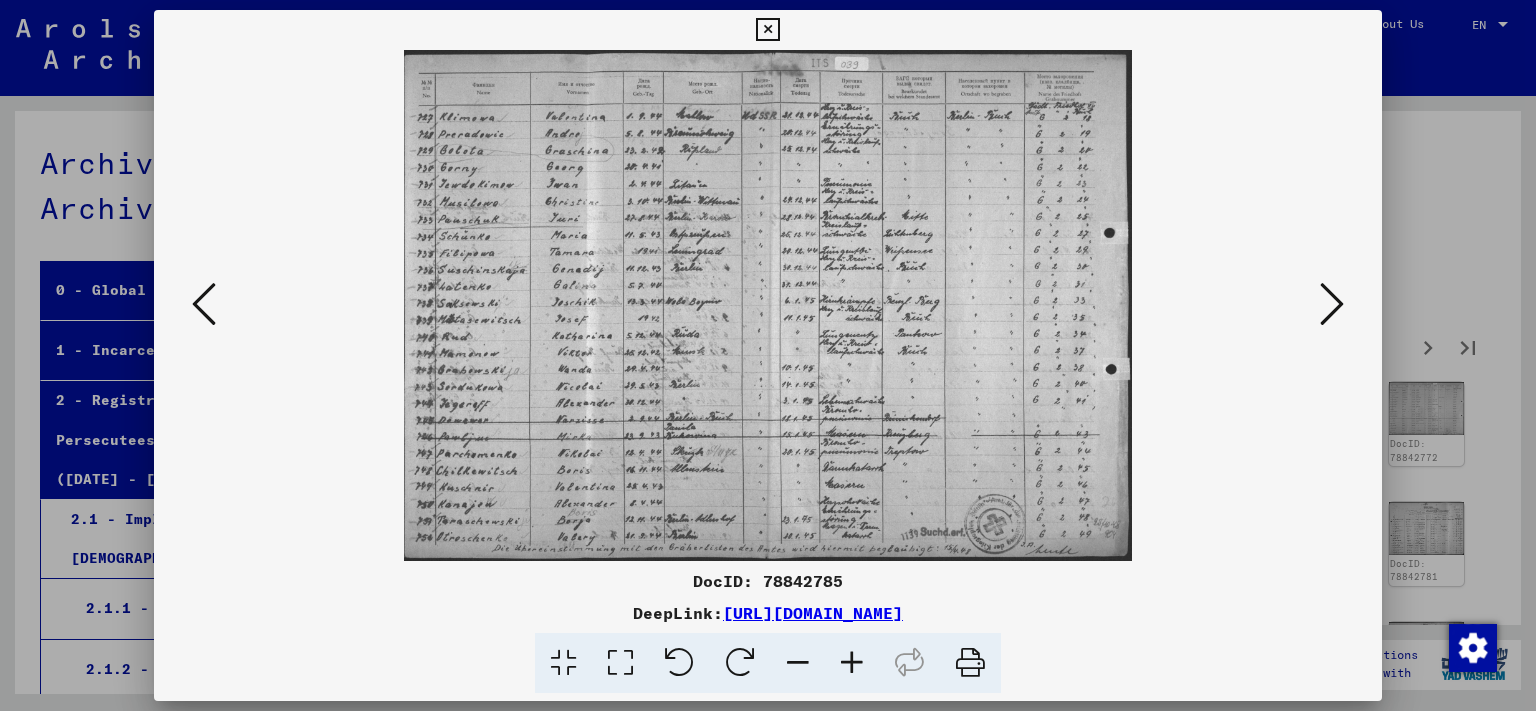 click at bounding box center [1332, 304] 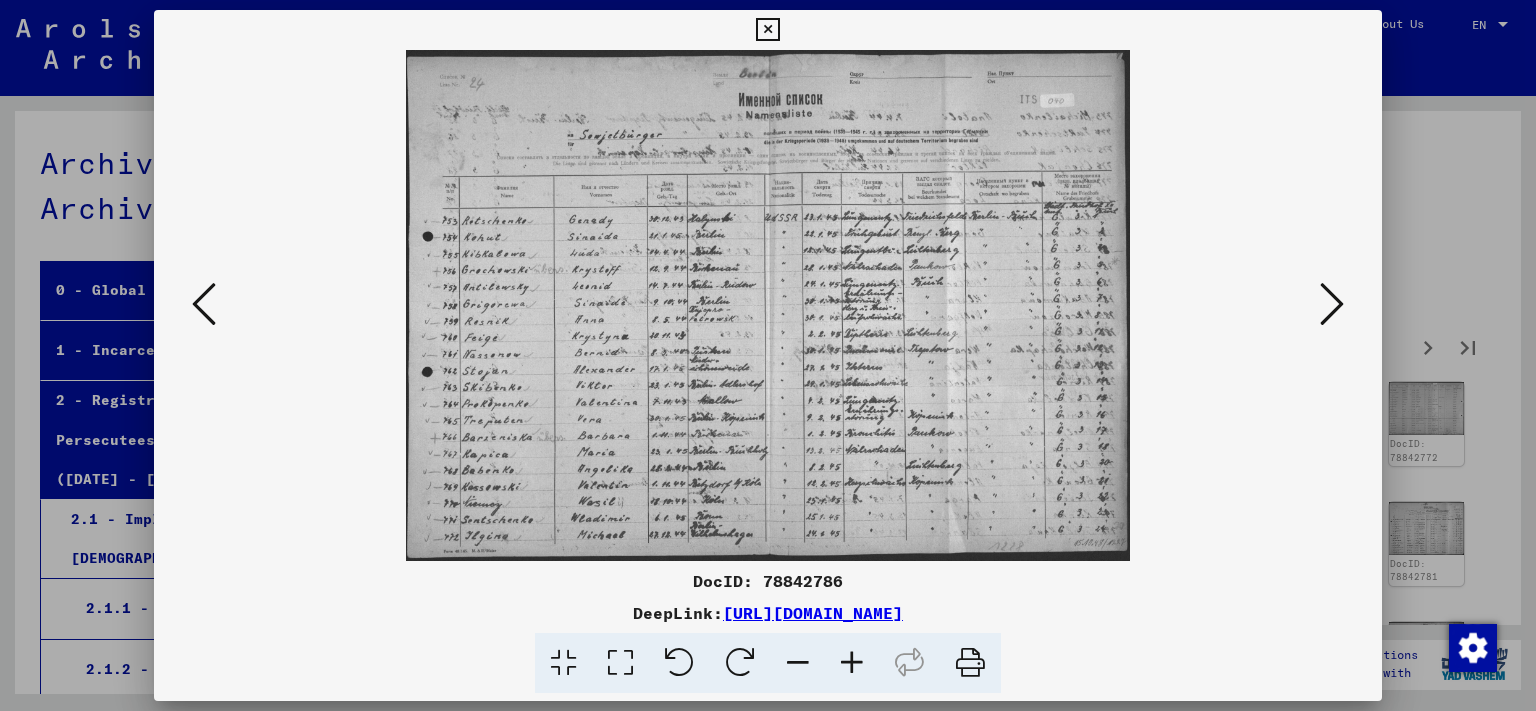 click at bounding box center (1332, 304) 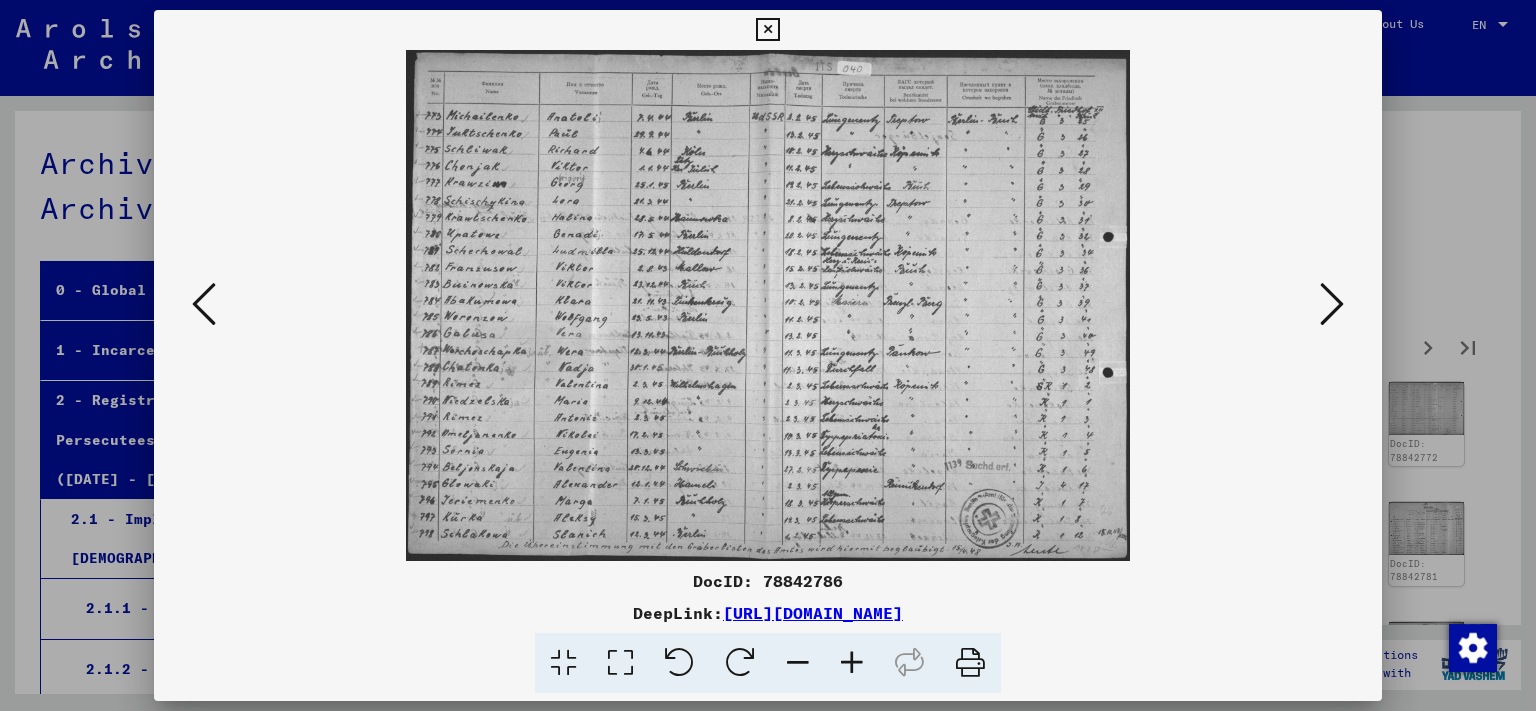 click at bounding box center [1332, 304] 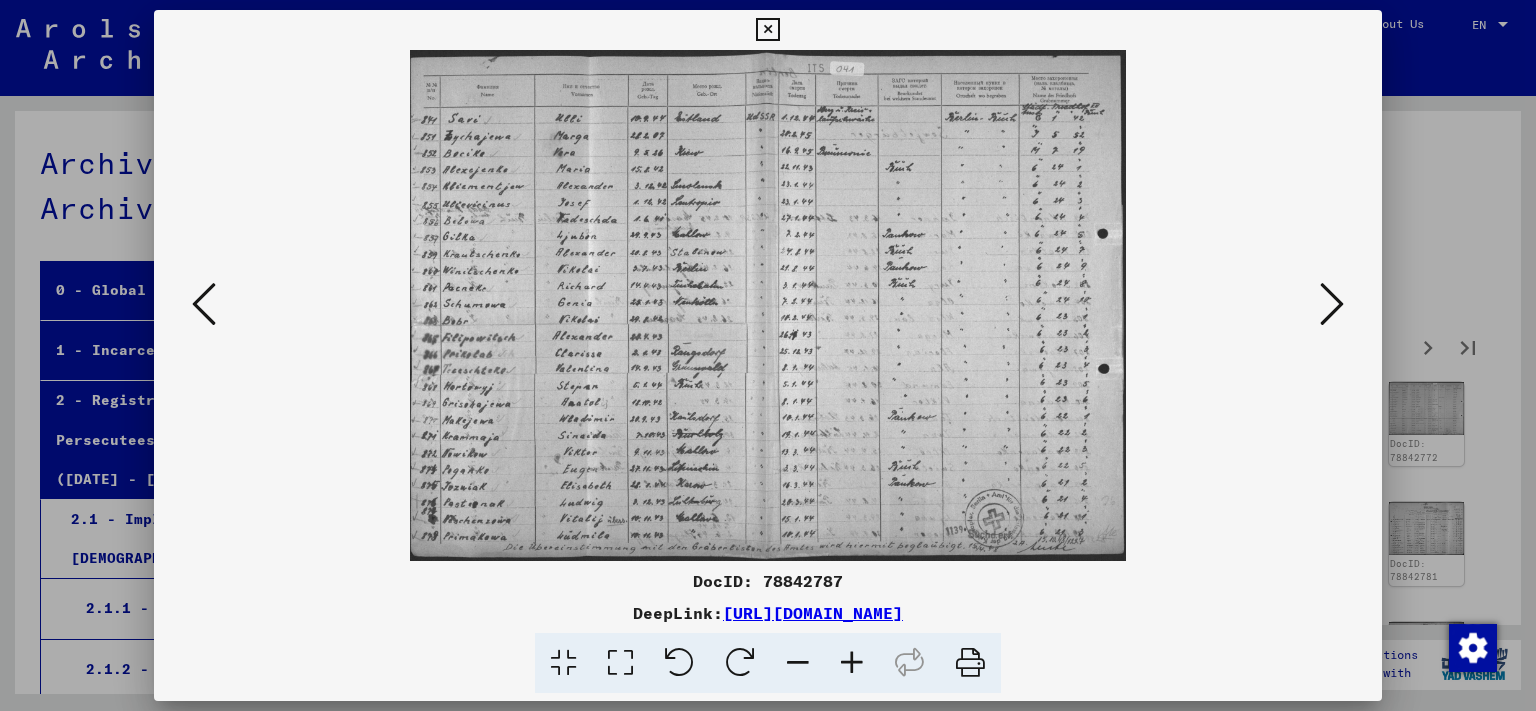click at bounding box center [1332, 304] 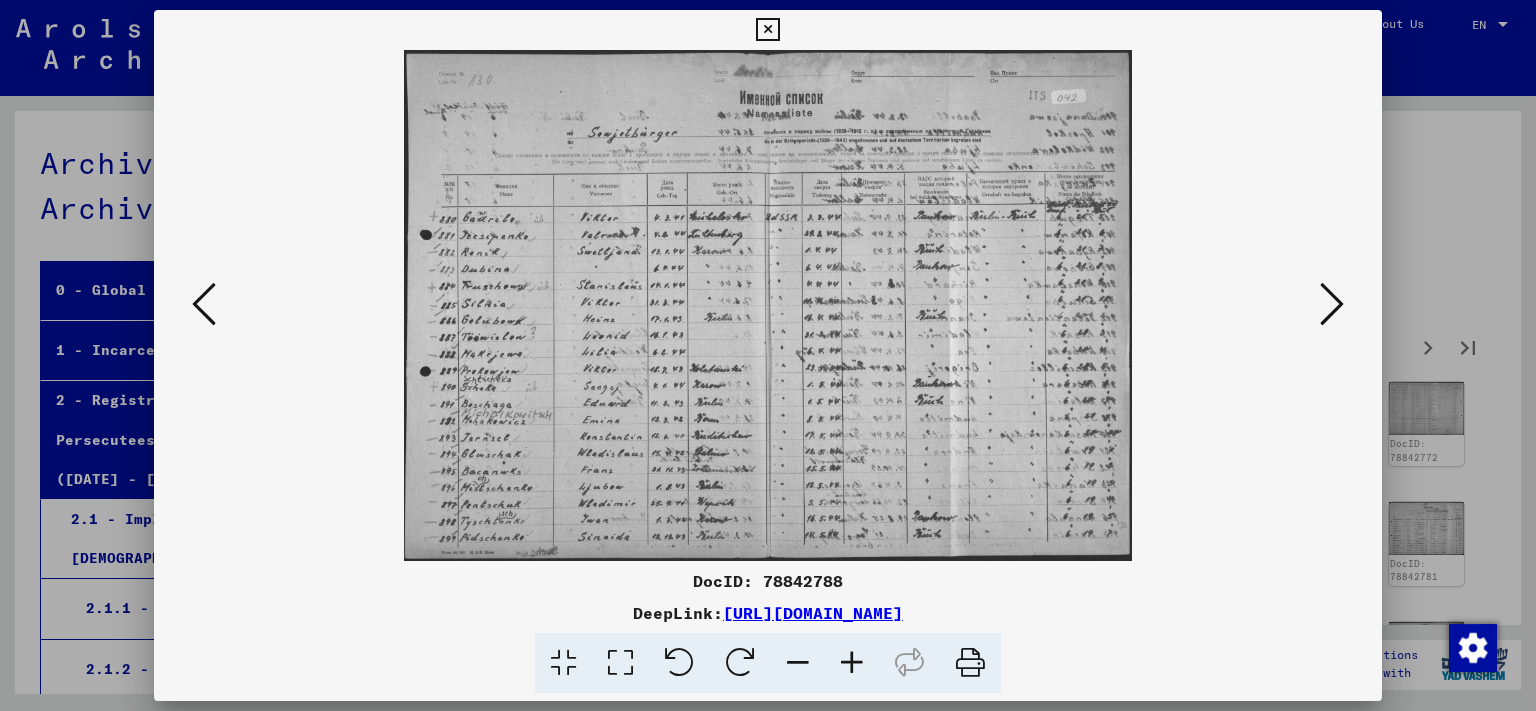 click at bounding box center (1332, 304) 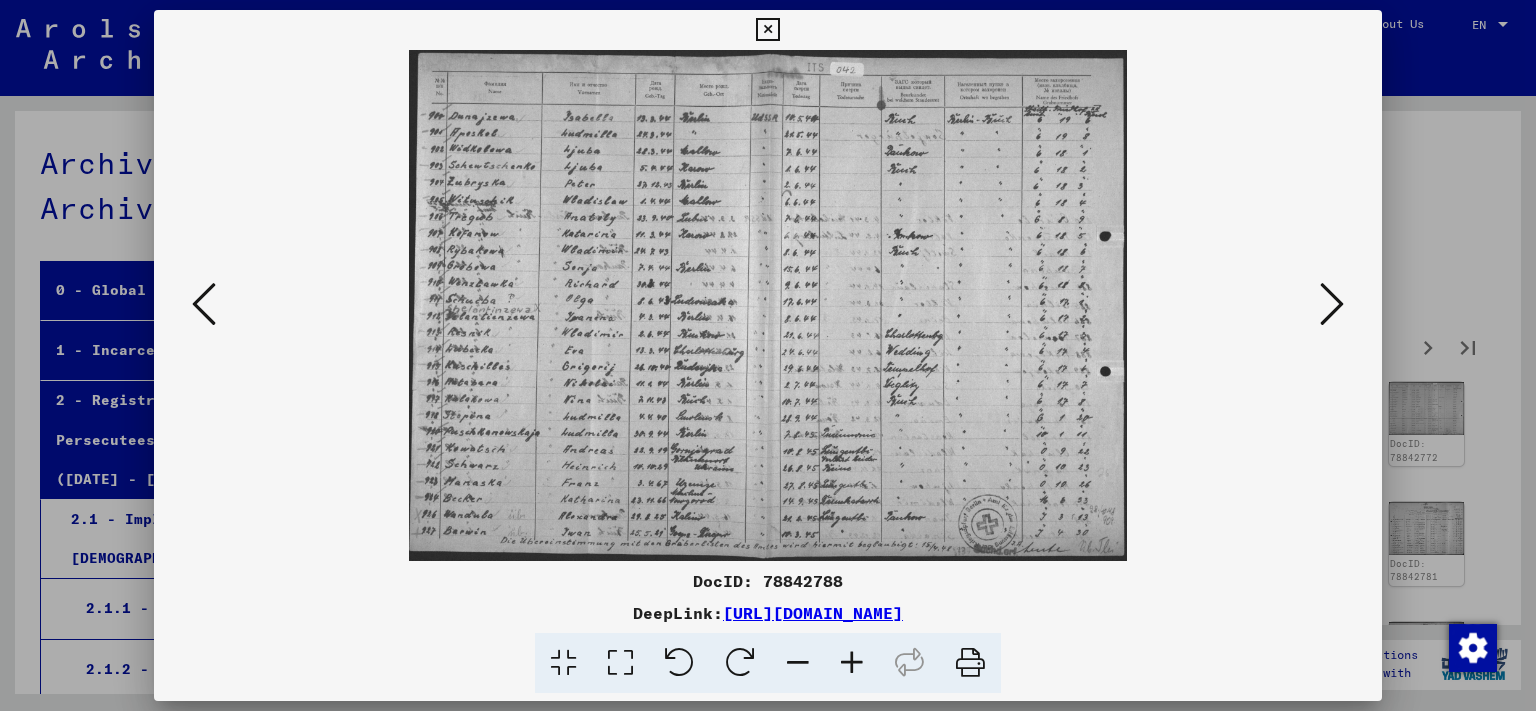 click at bounding box center [1332, 304] 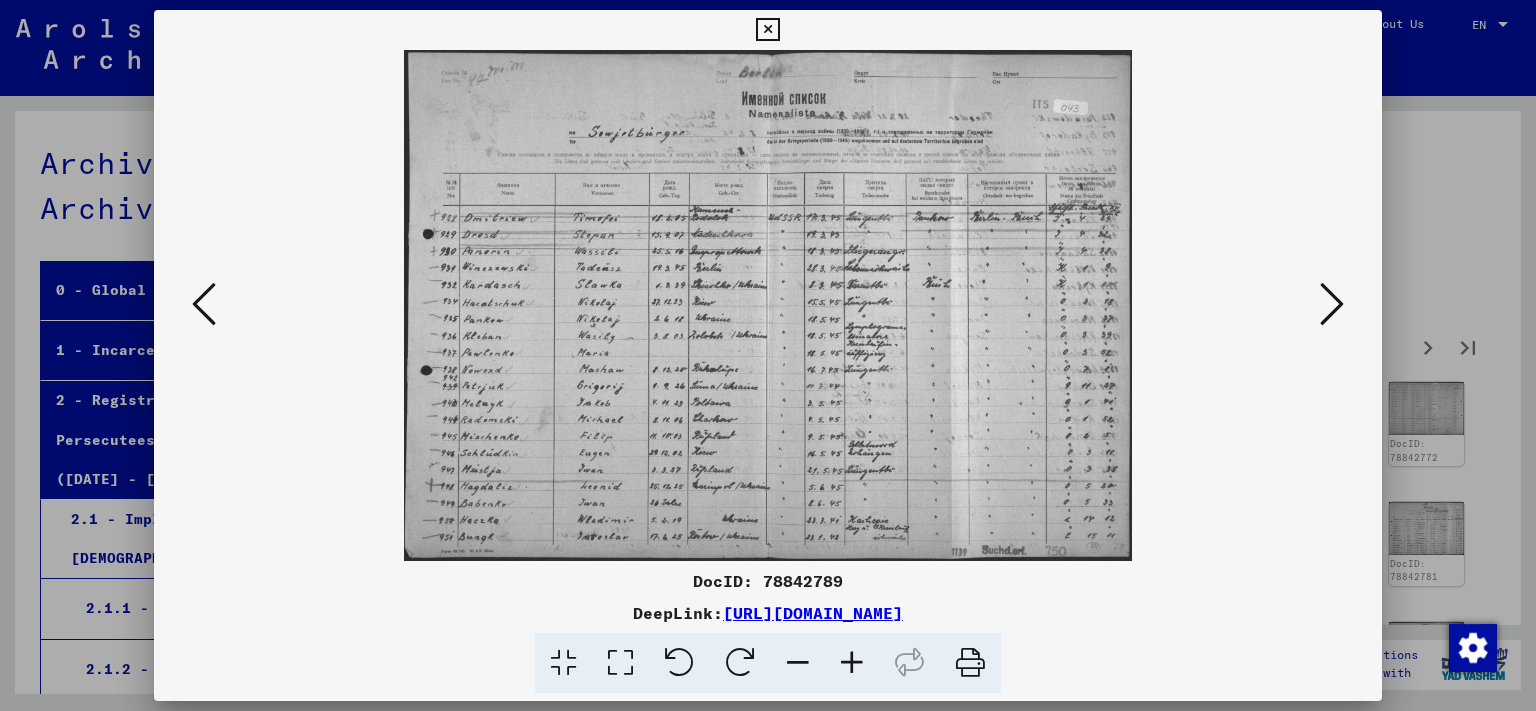 click at bounding box center (1332, 304) 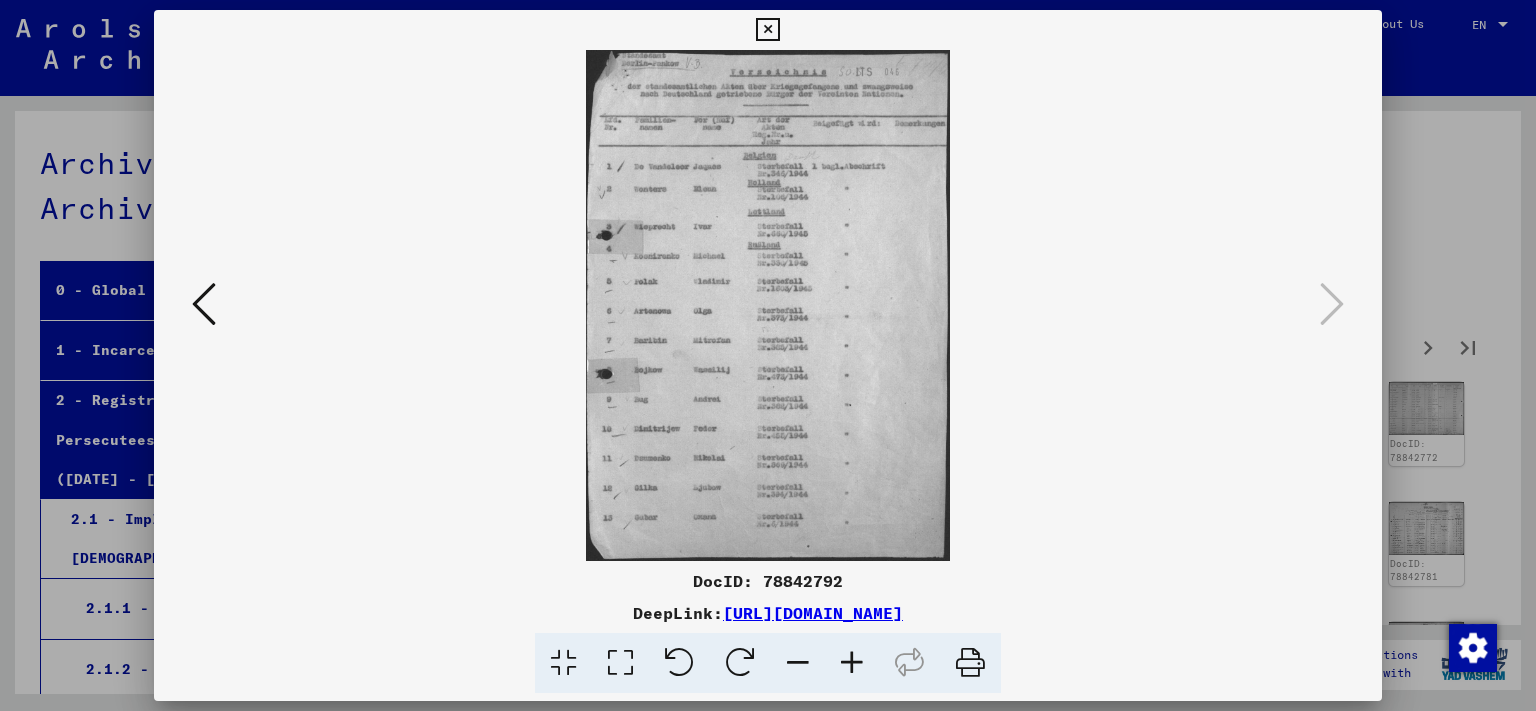 drag, startPoint x: 1364, startPoint y: 26, endPoint x: 1358, endPoint y: 35, distance: 10.816654 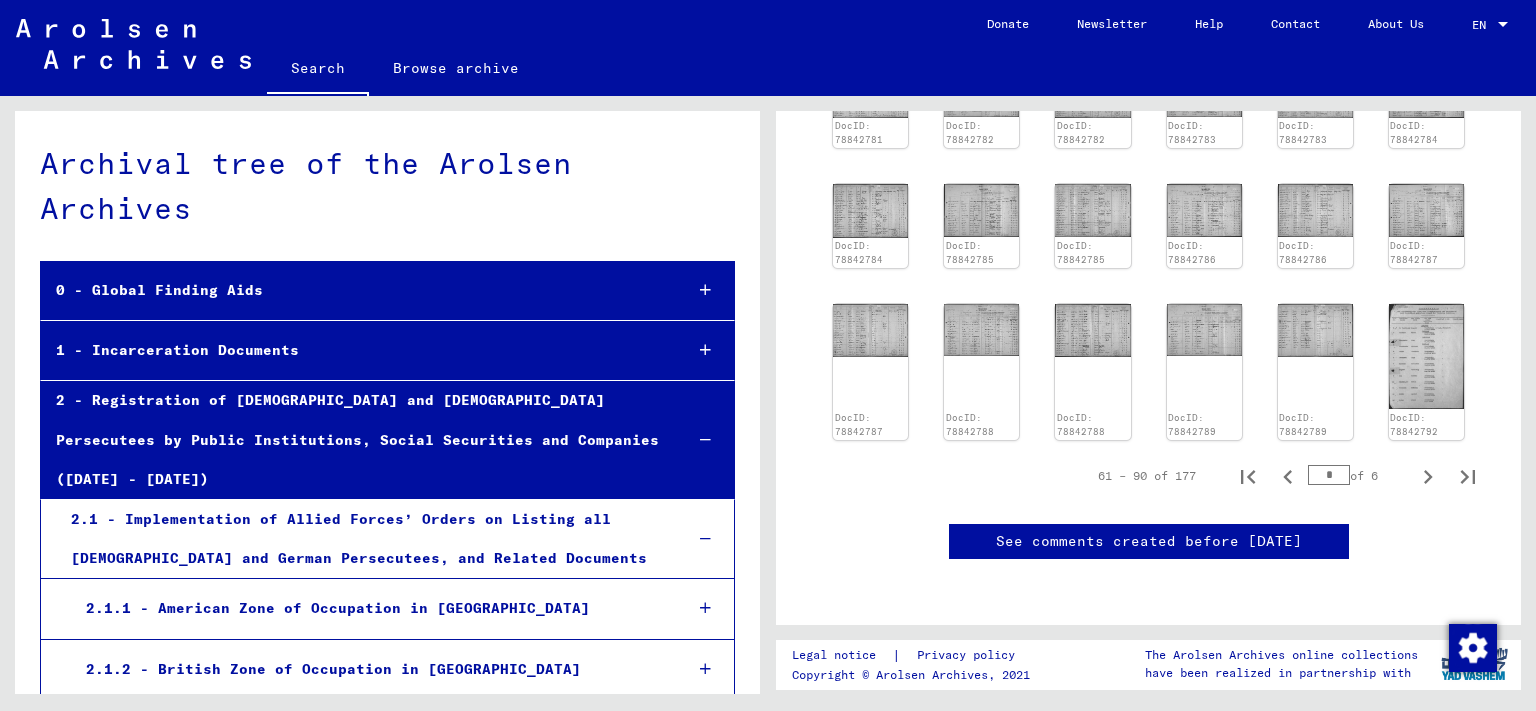 scroll, scrollTop: 832, scrollLeft: 0, axis: vertical 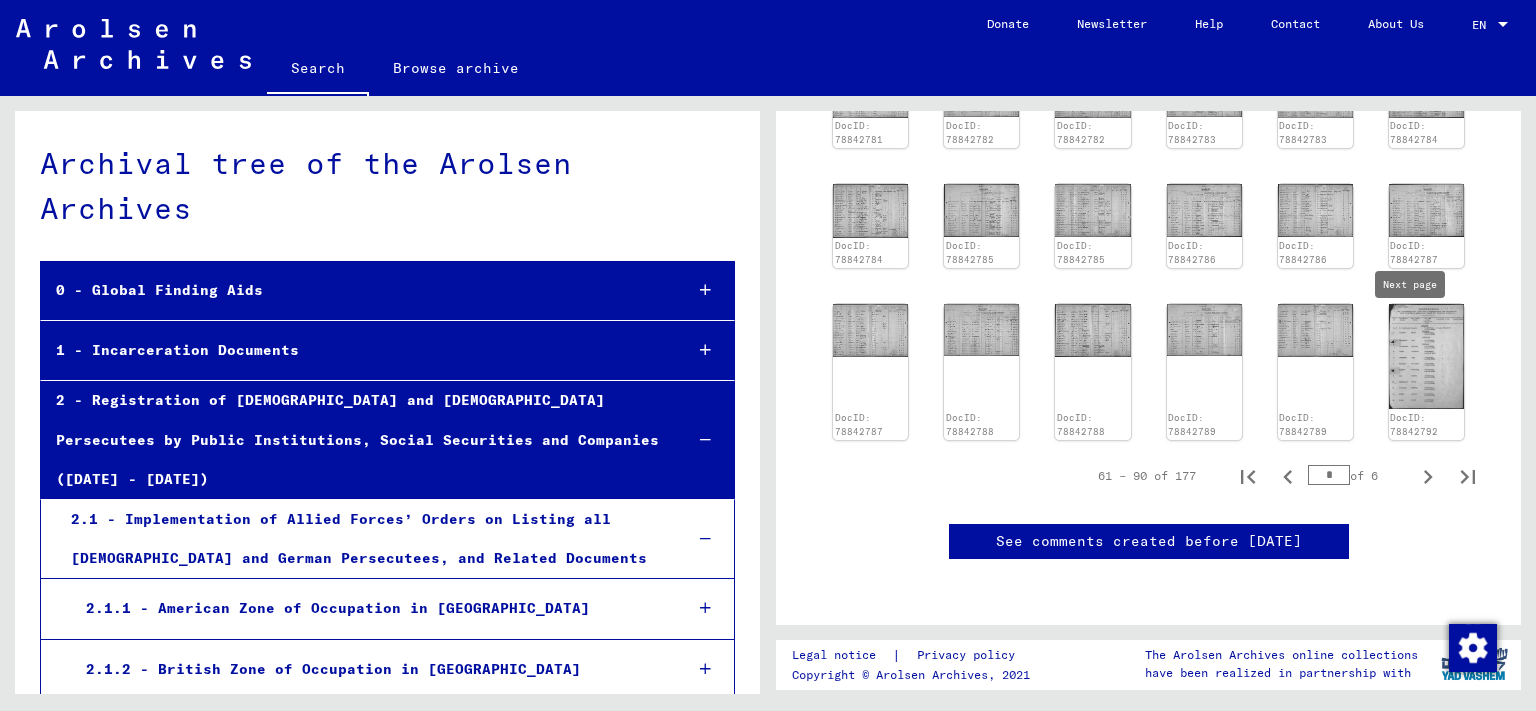 click 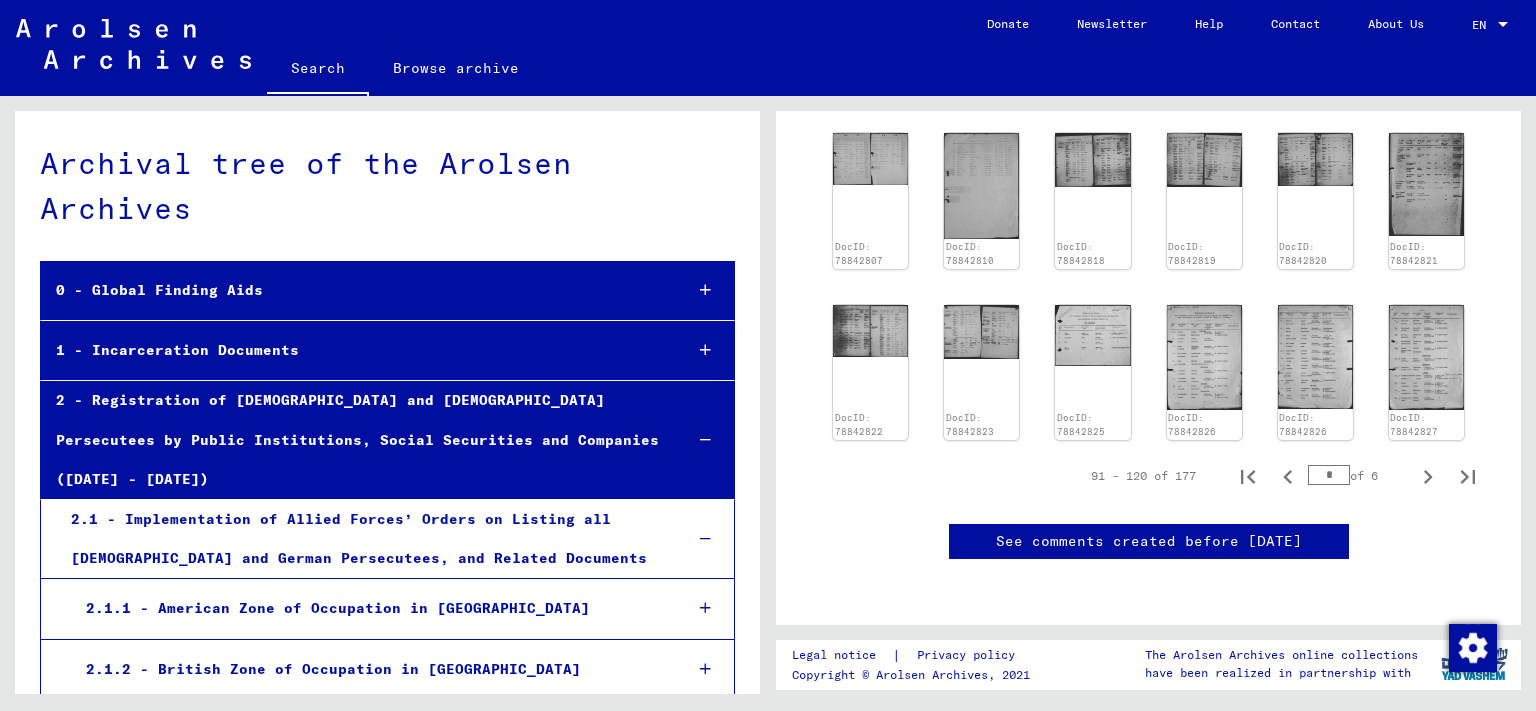 scroll, scrollTop: 292, scrollLeft: 0, axis: vertical 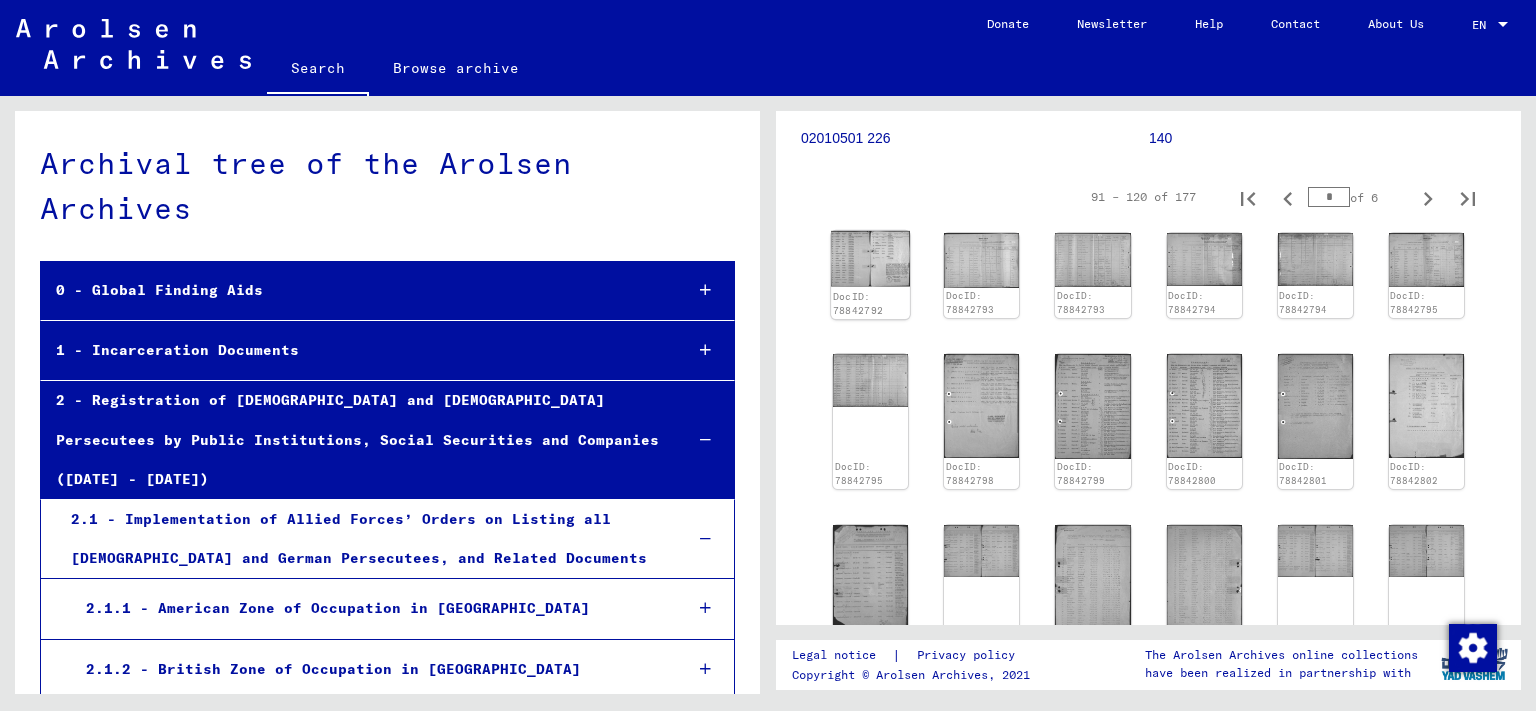 click 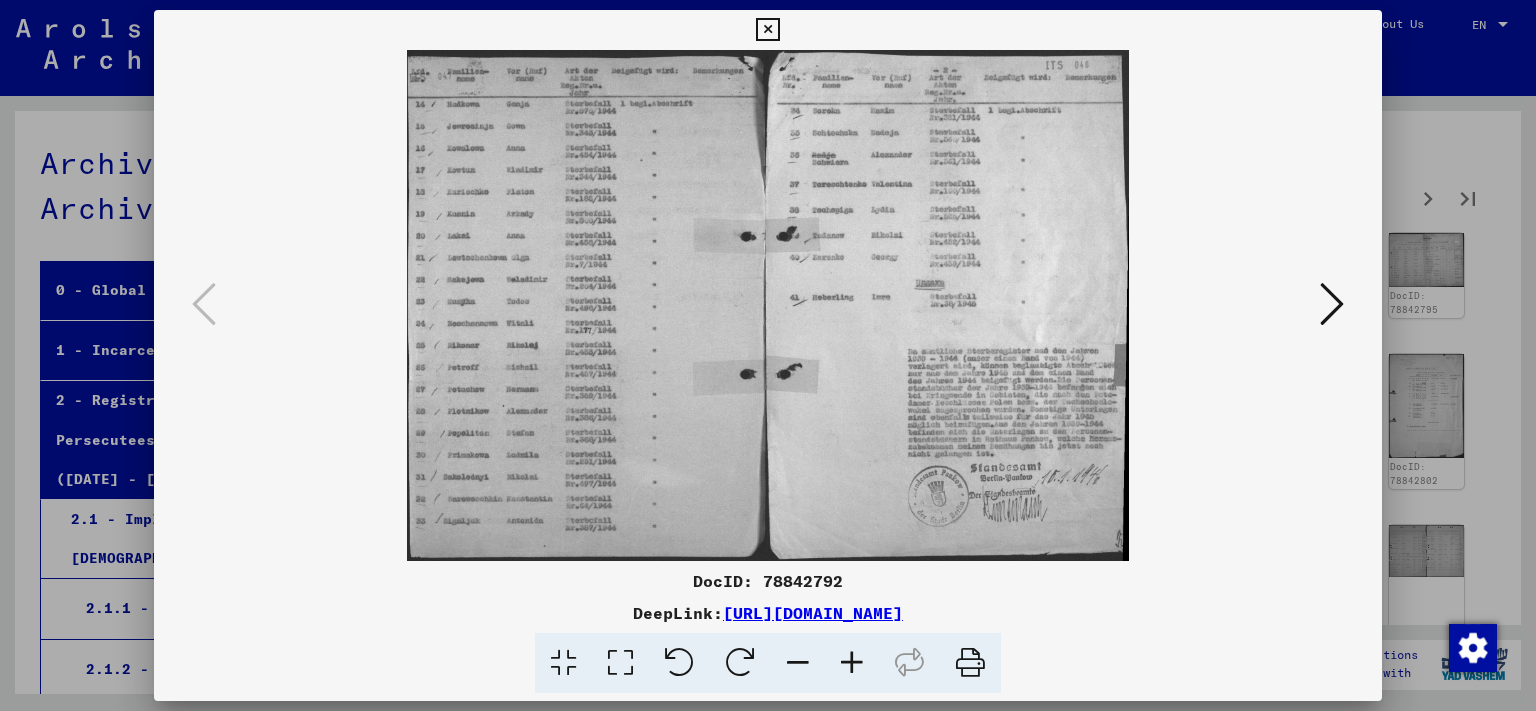 click at bounding box center (1332, 304) 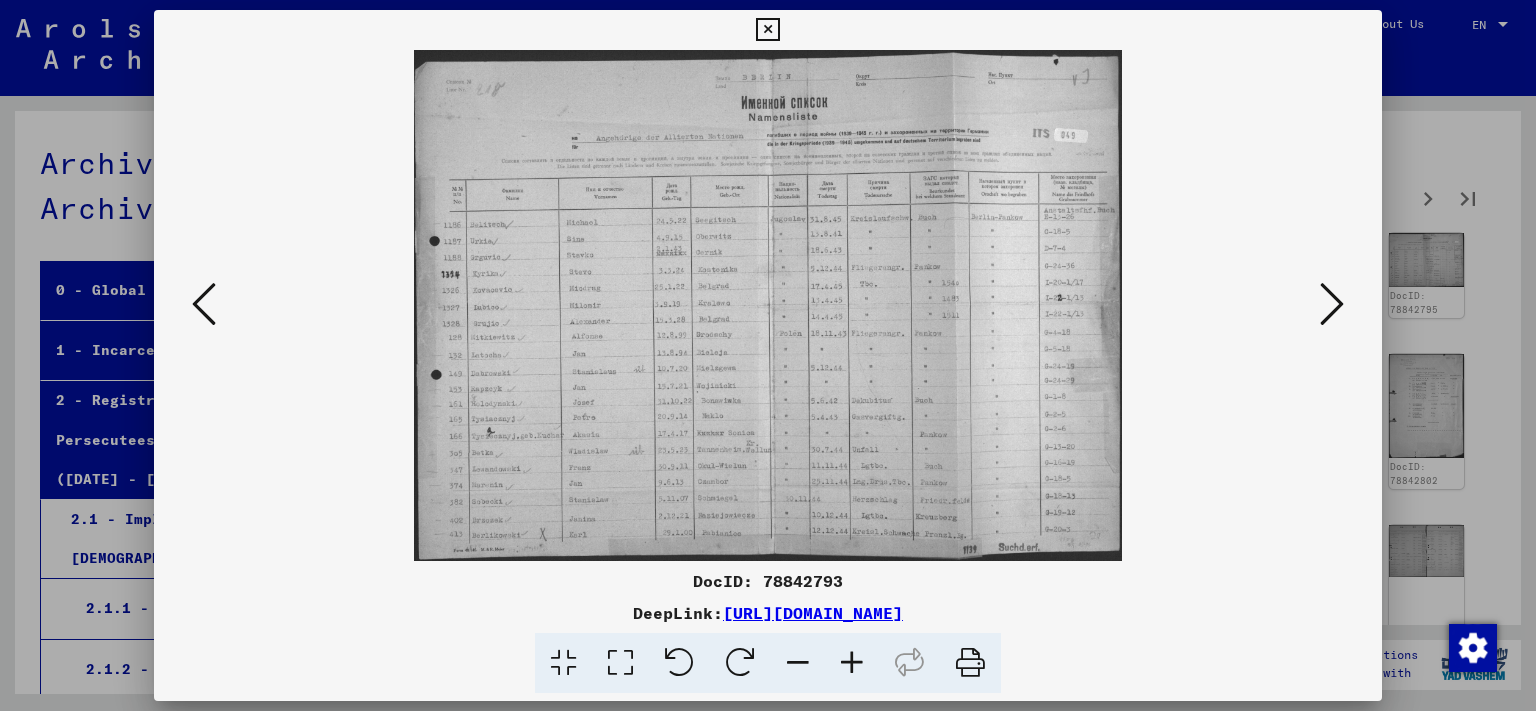 click at bounding box center [1332, 304] 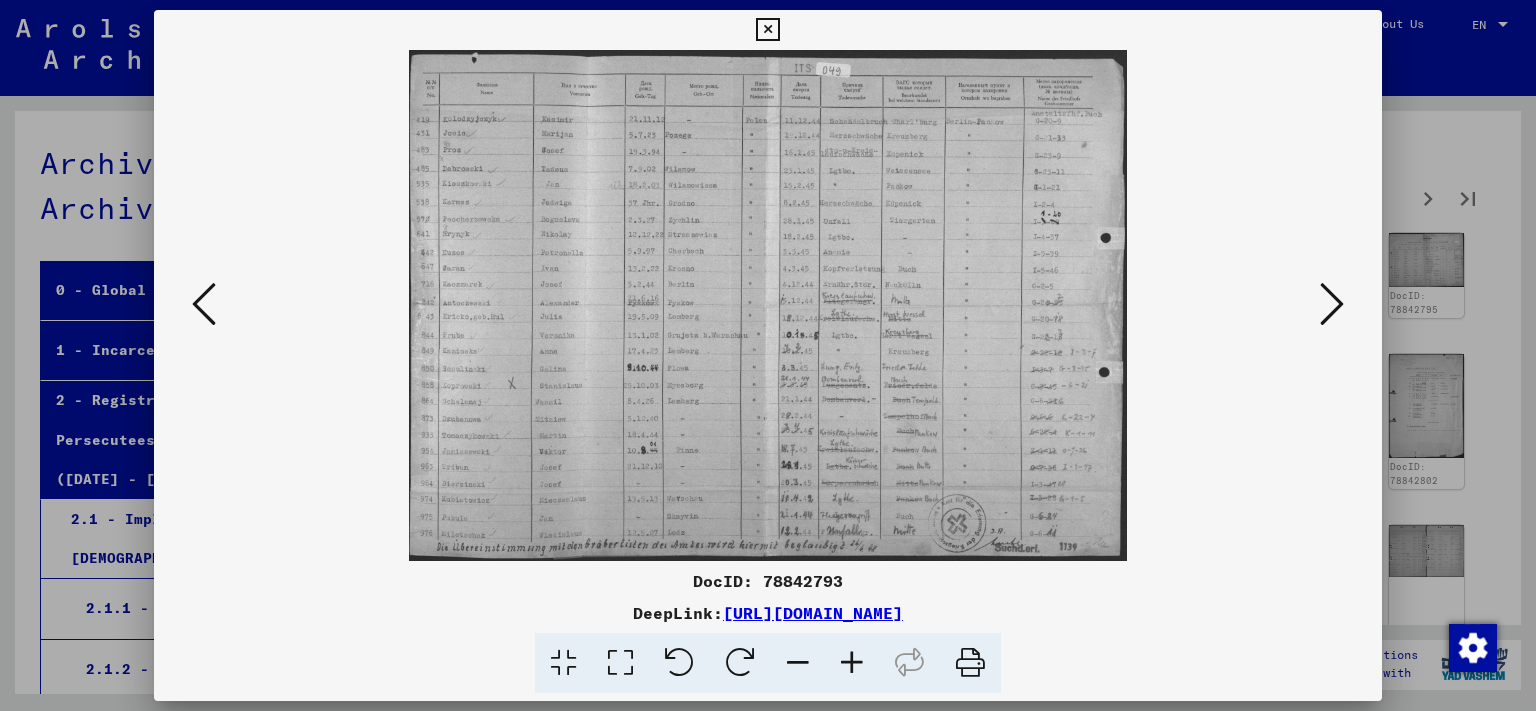 click at bounding box center [1332, 304] 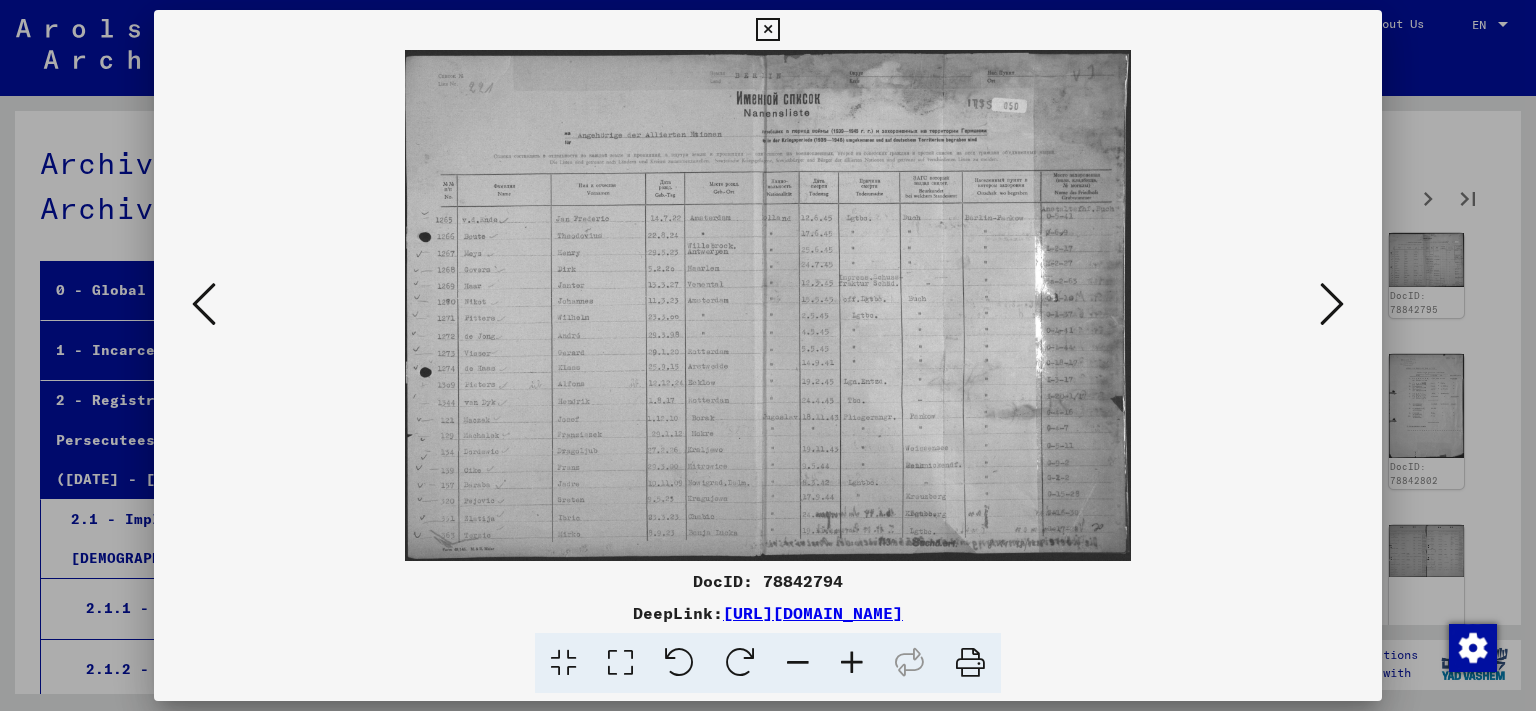 click at bounding box center [1332, 304] 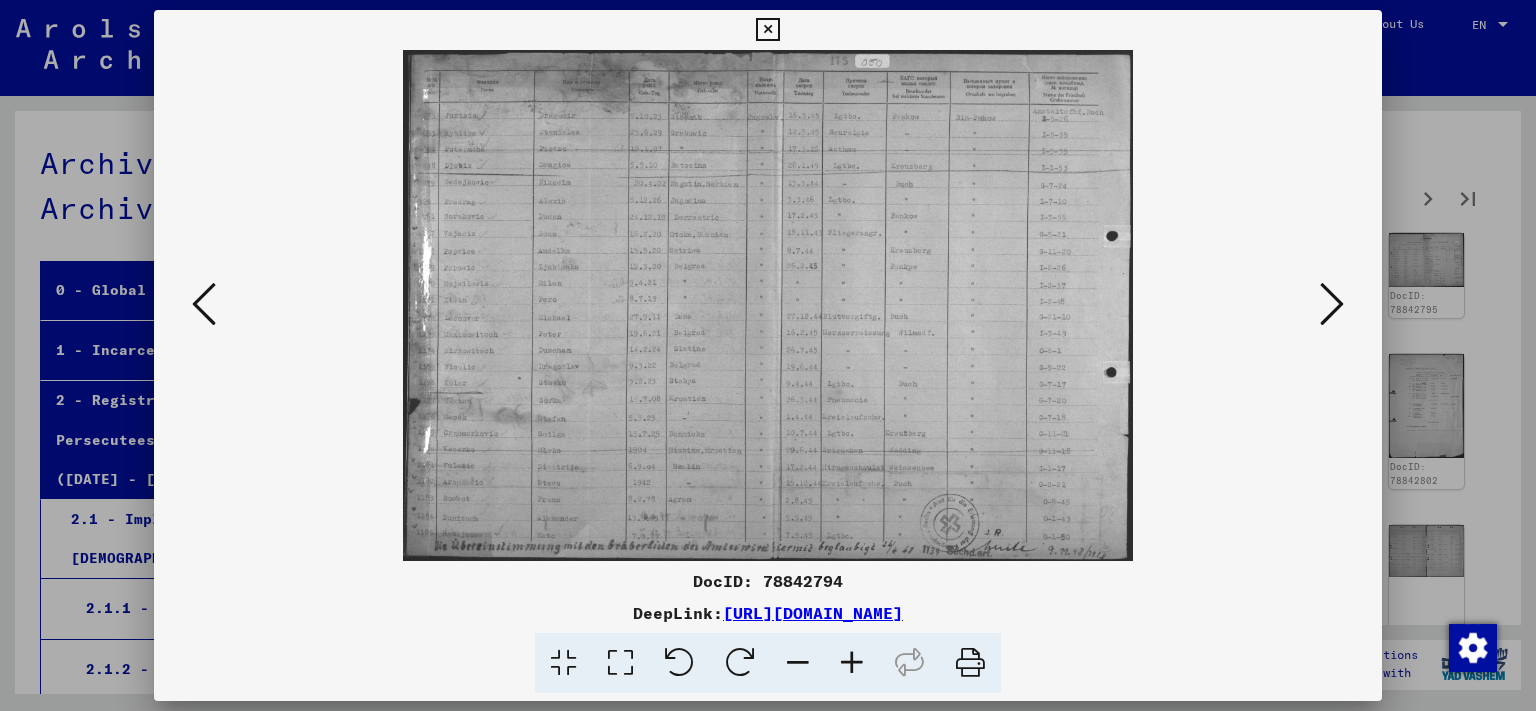 click at bounding box center (1332, 304) 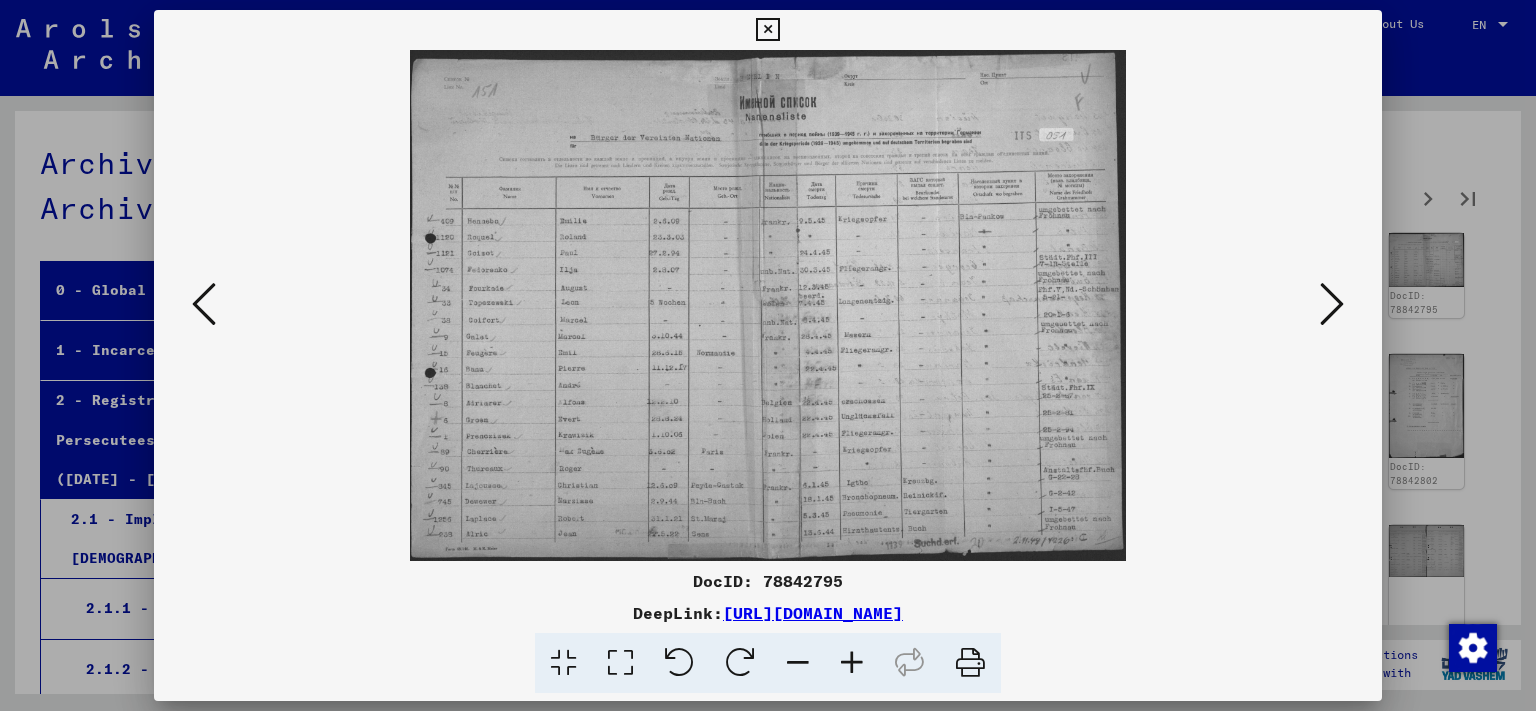 click at bounding box center [1332, 304] 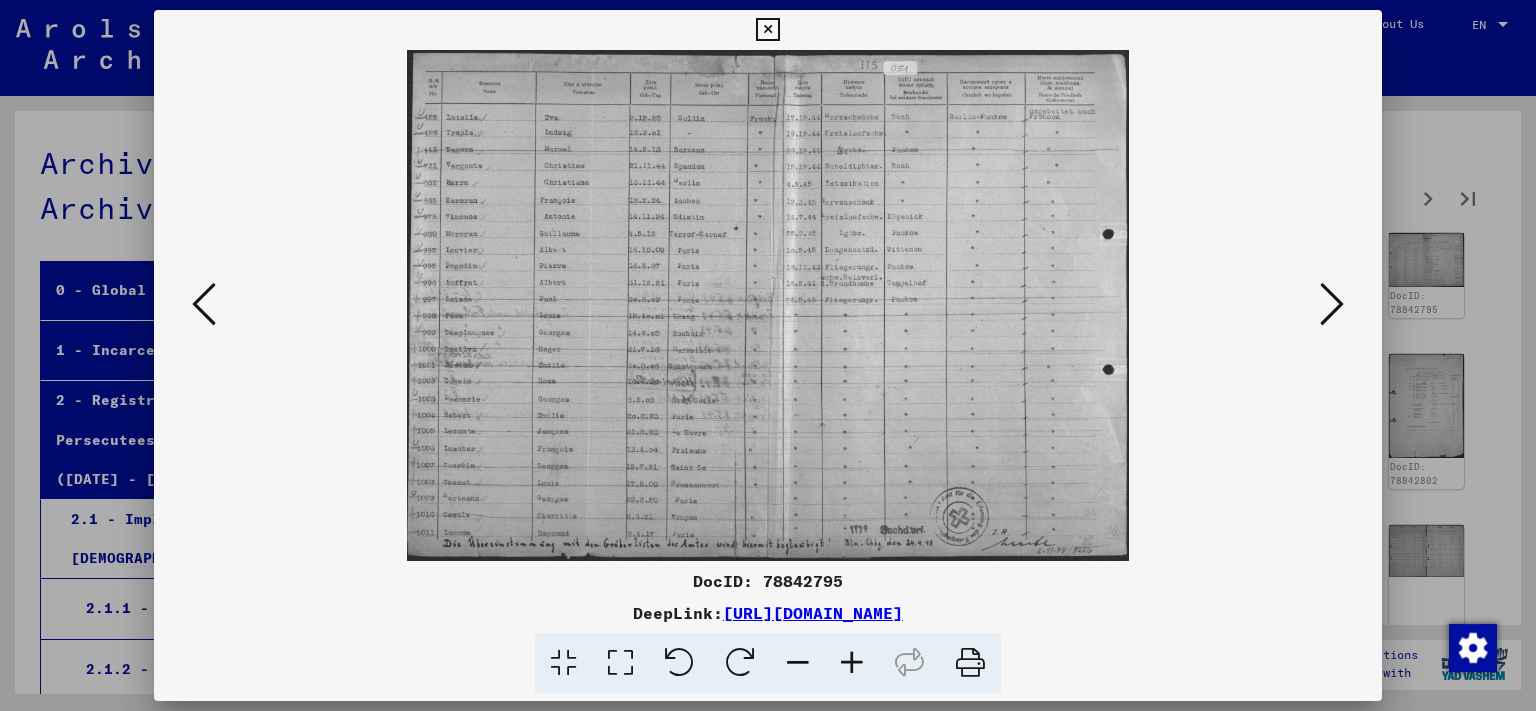 click at bounding box center [1332, 304] 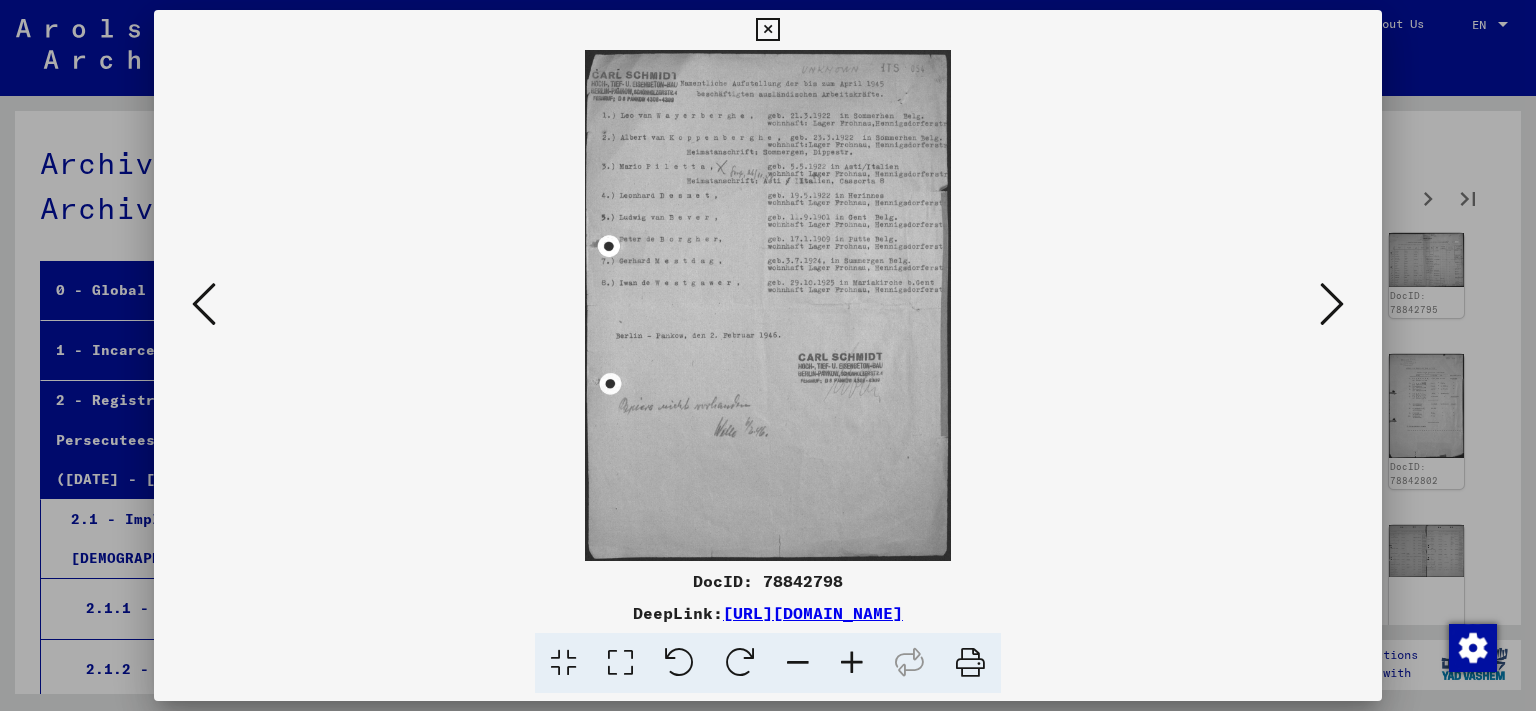 click at bounding box center [1332, 304] 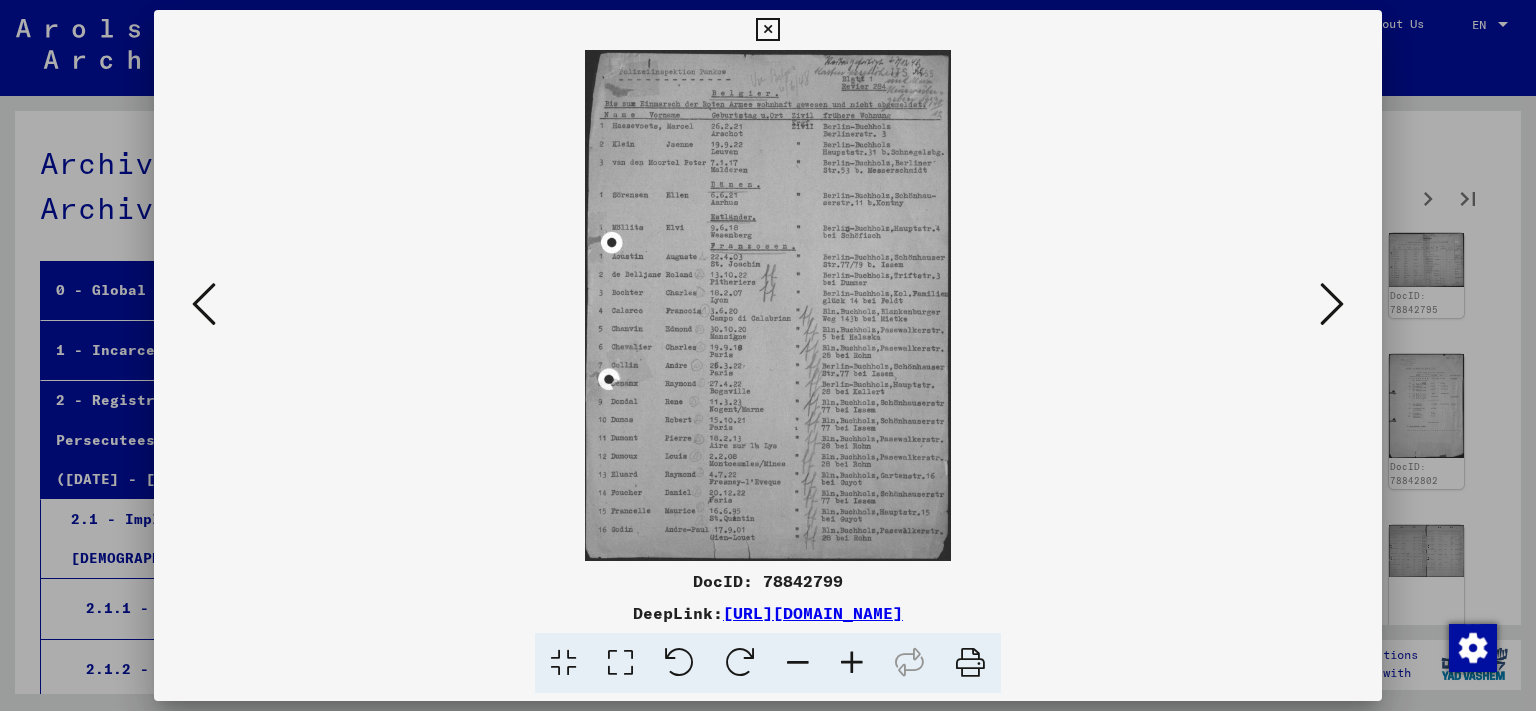 click at bounding box center (1332, 304) 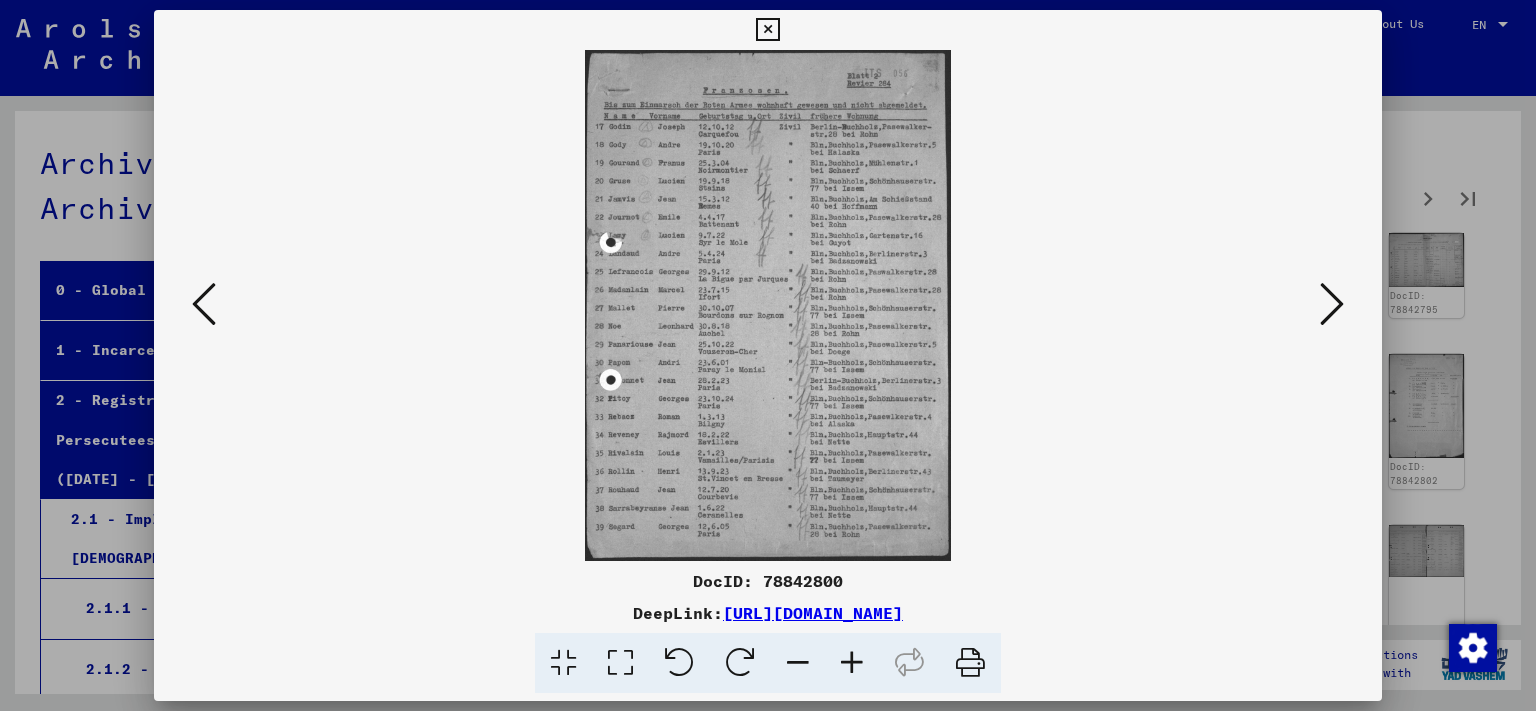 click at bounding box center (1332, 304) 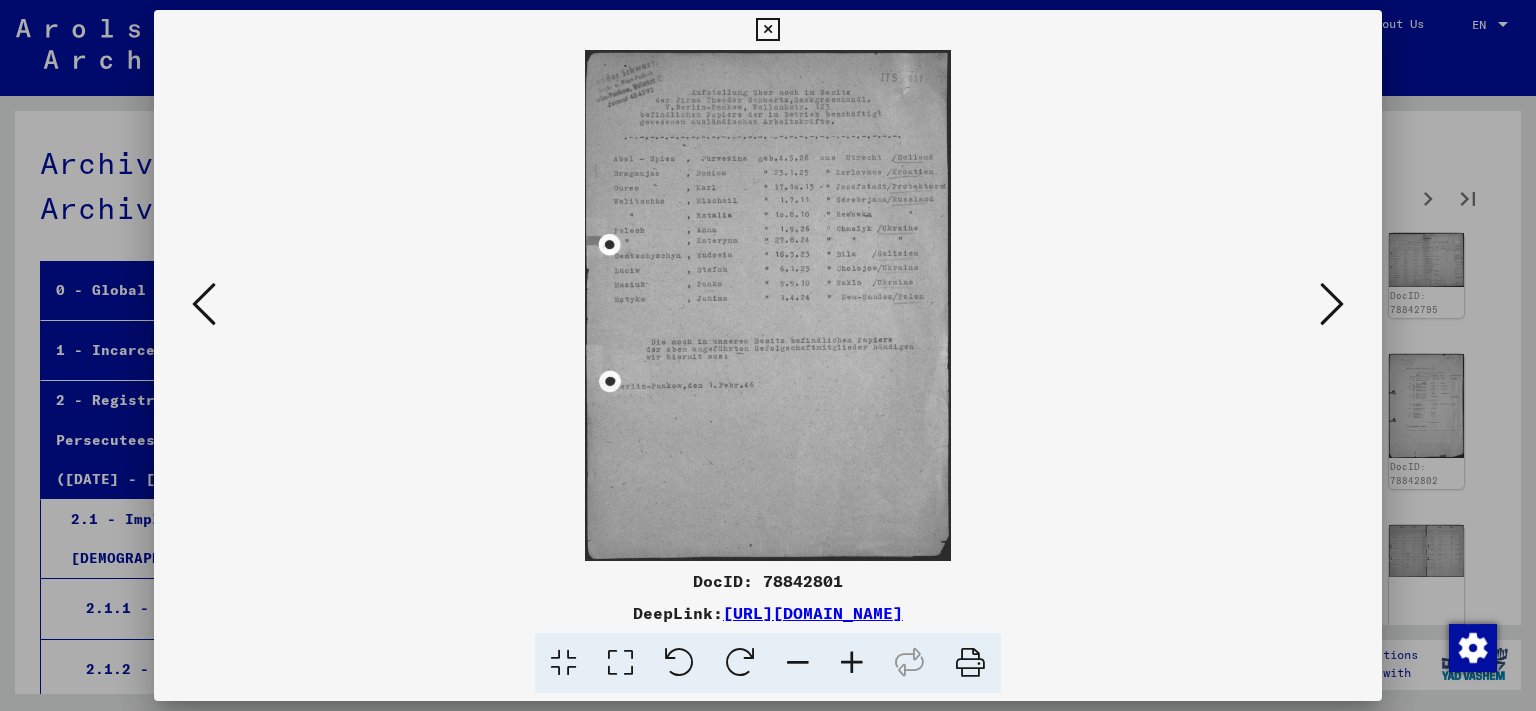click at bounding box center (1332, 304) 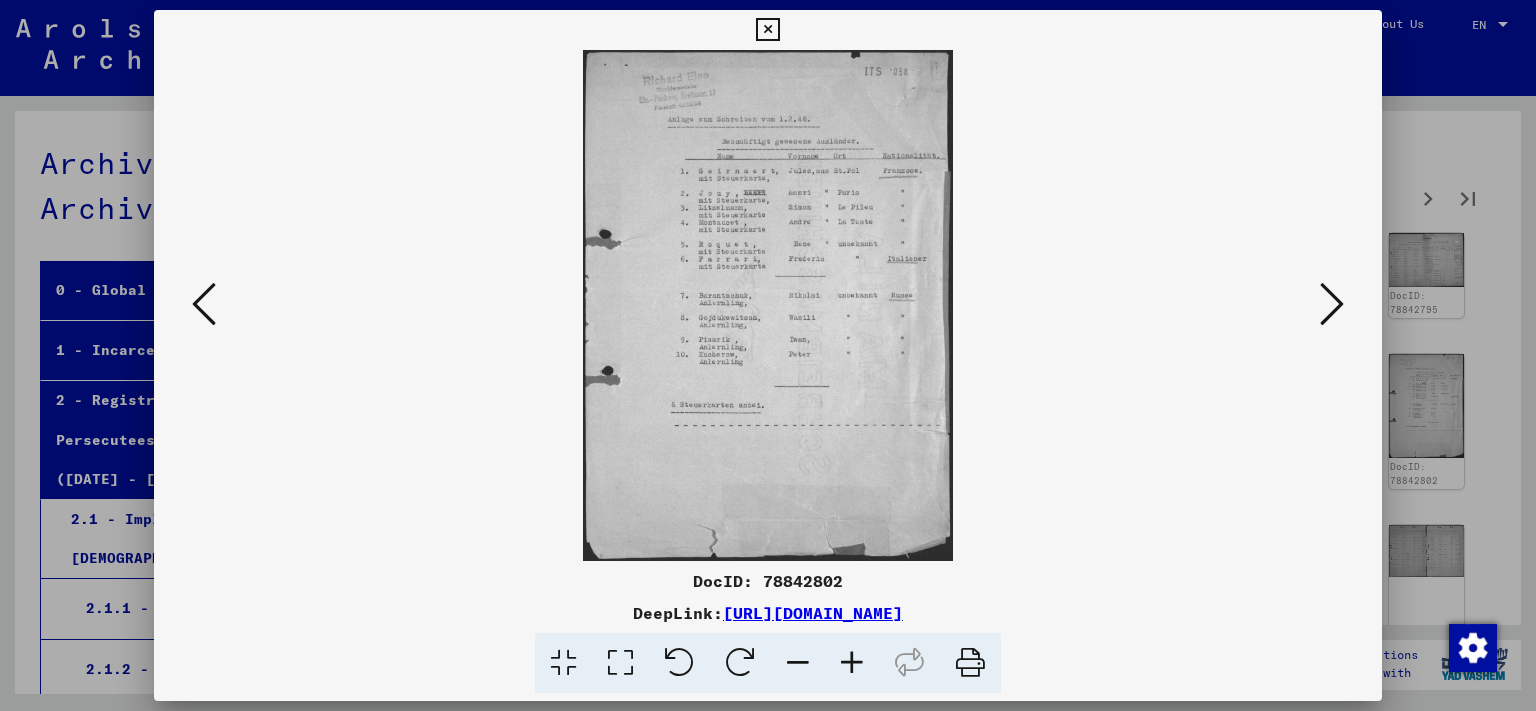 click at bounding box center (1332, 304) 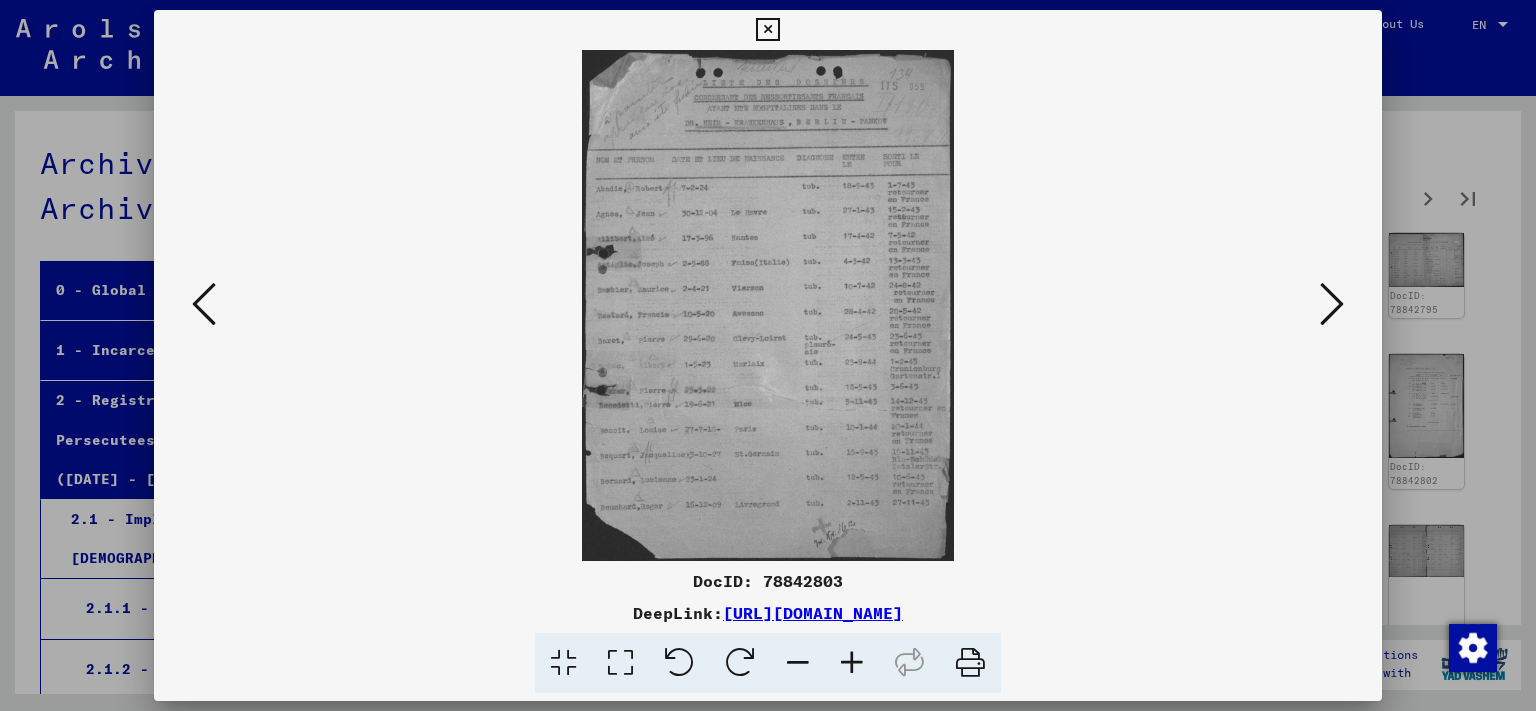 click at bounding box center [1332, 304] 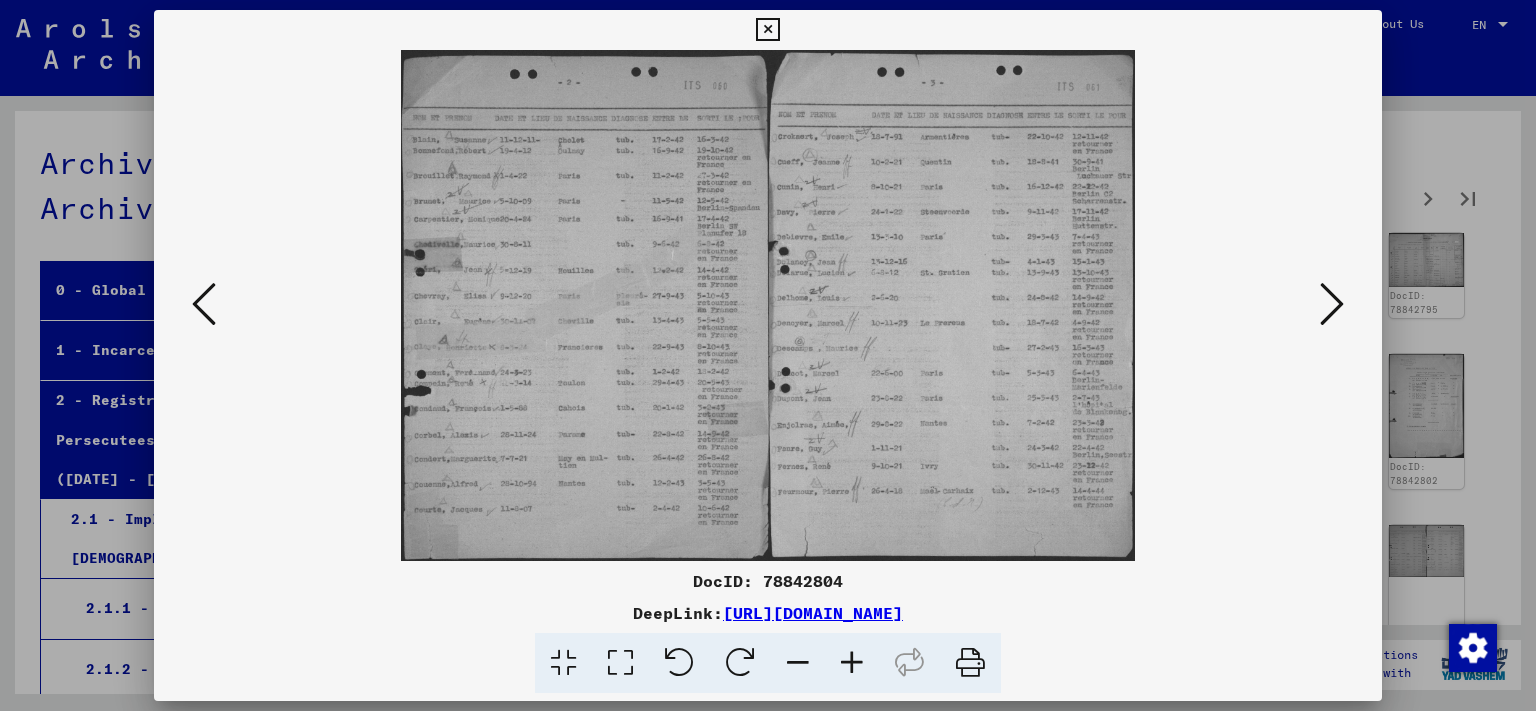 click at bounding box center (1332, 304) 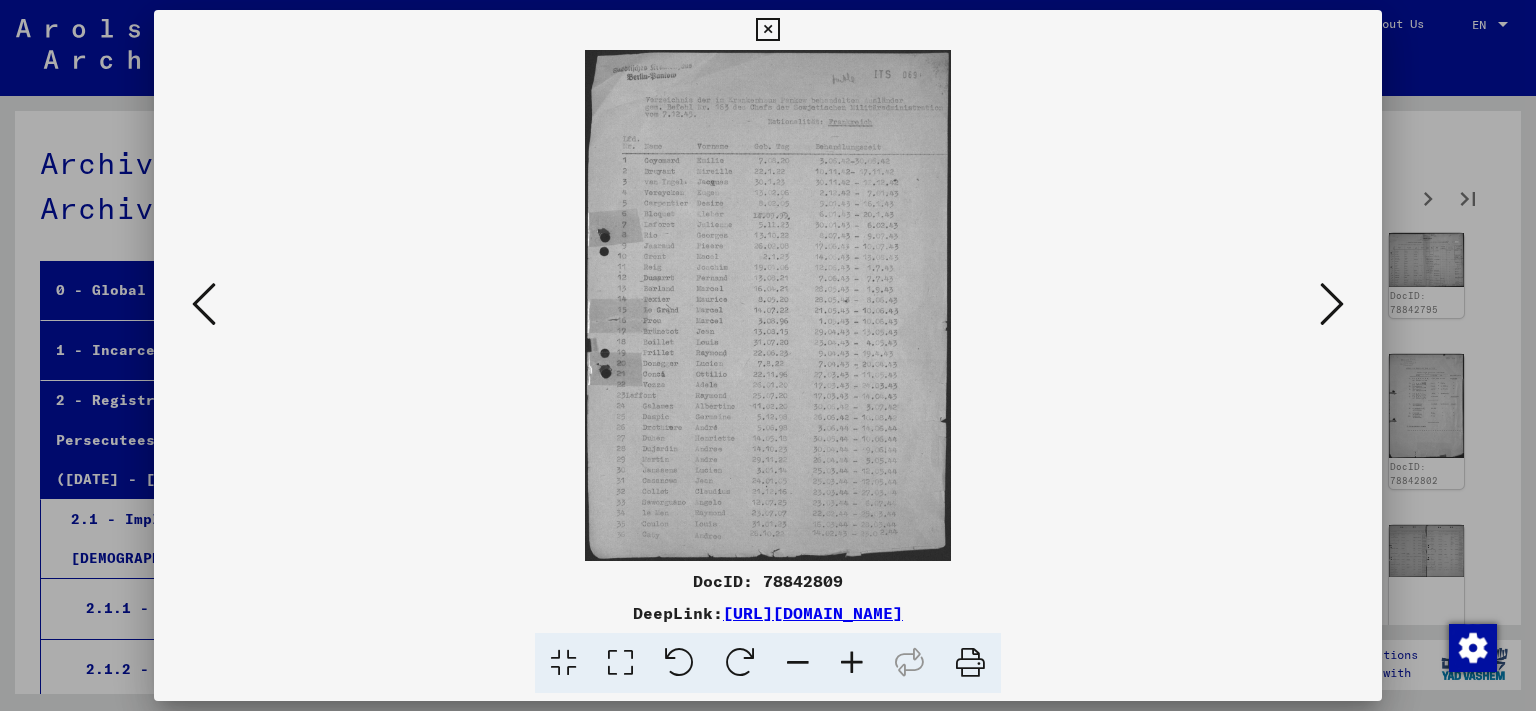 click at bounding box center (1332, 304) 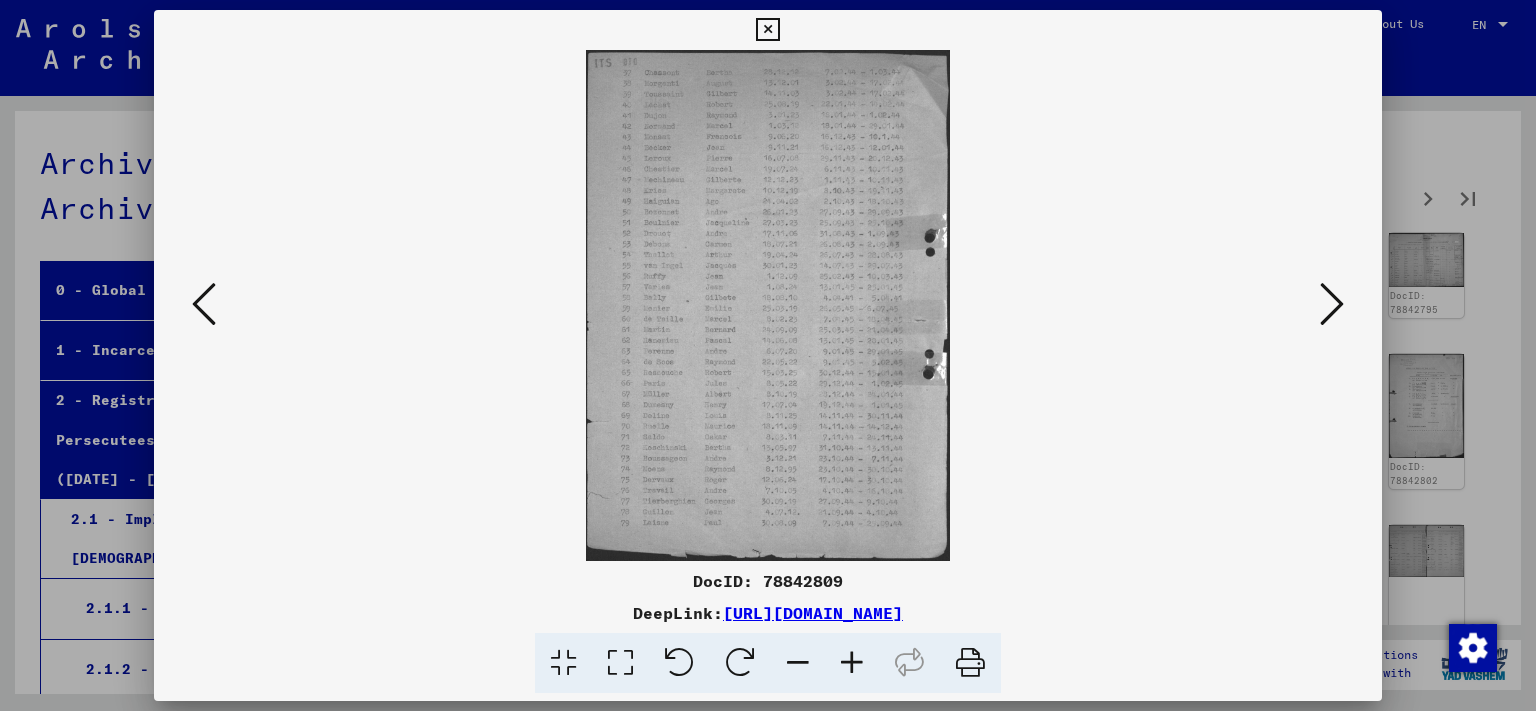 click at bounding box center (1332, 304) 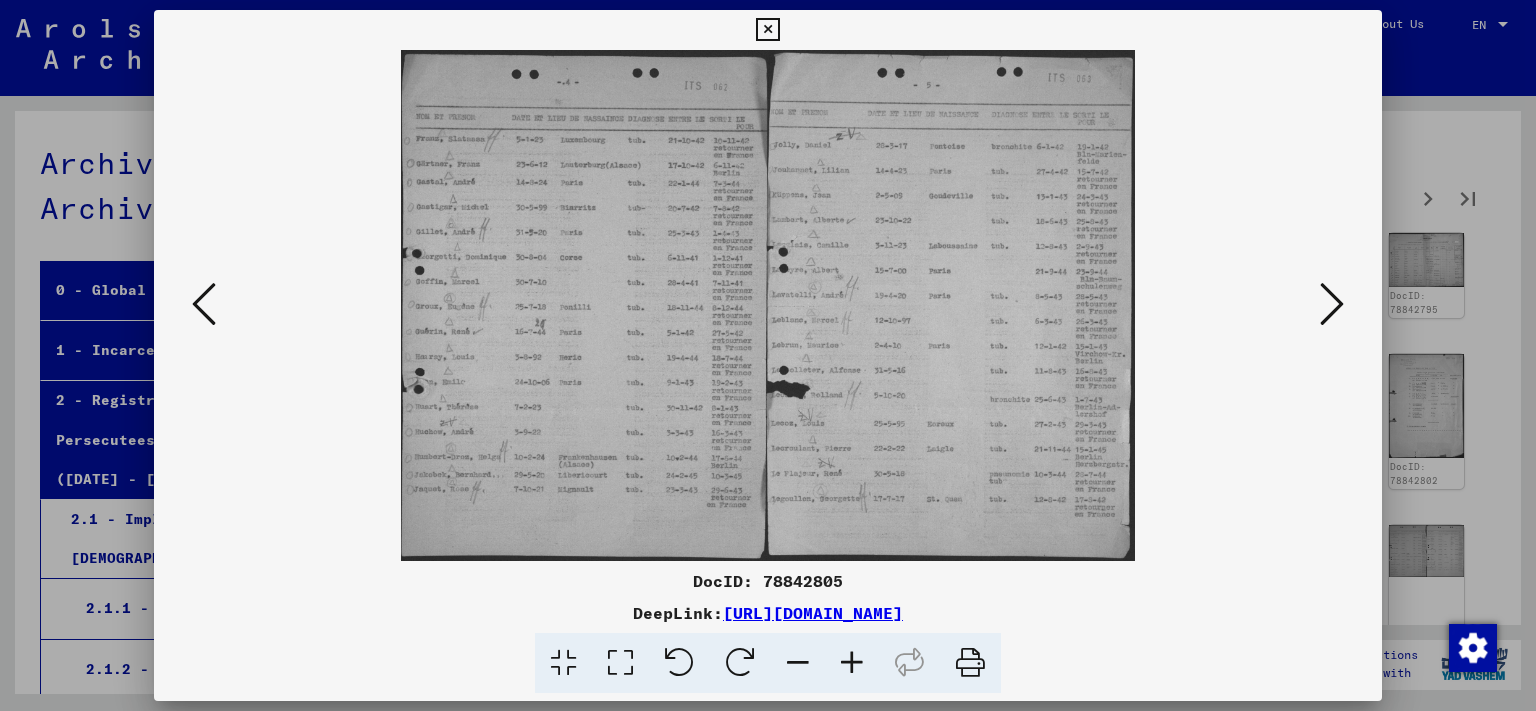 click at bounding box center [1332, 304] 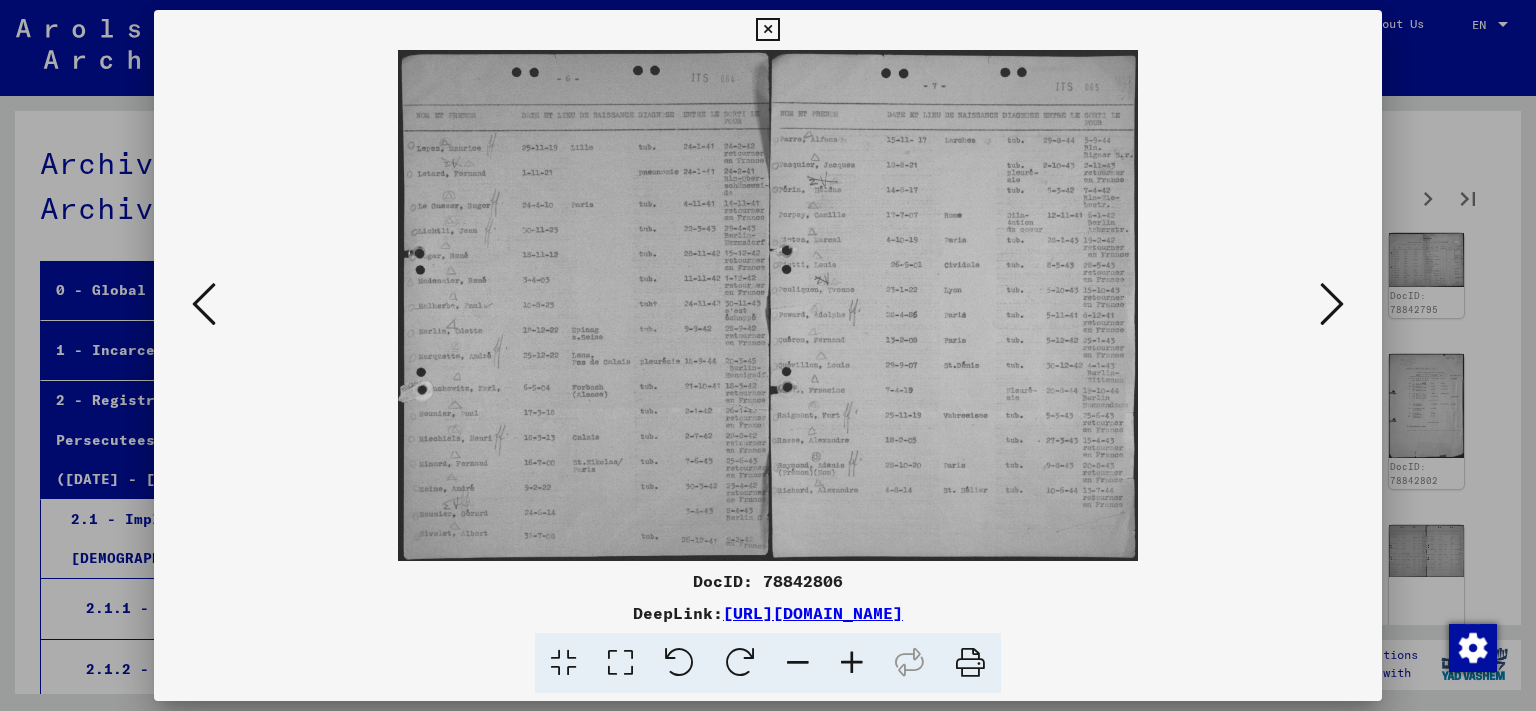 click at bounding box center [1332, 304] 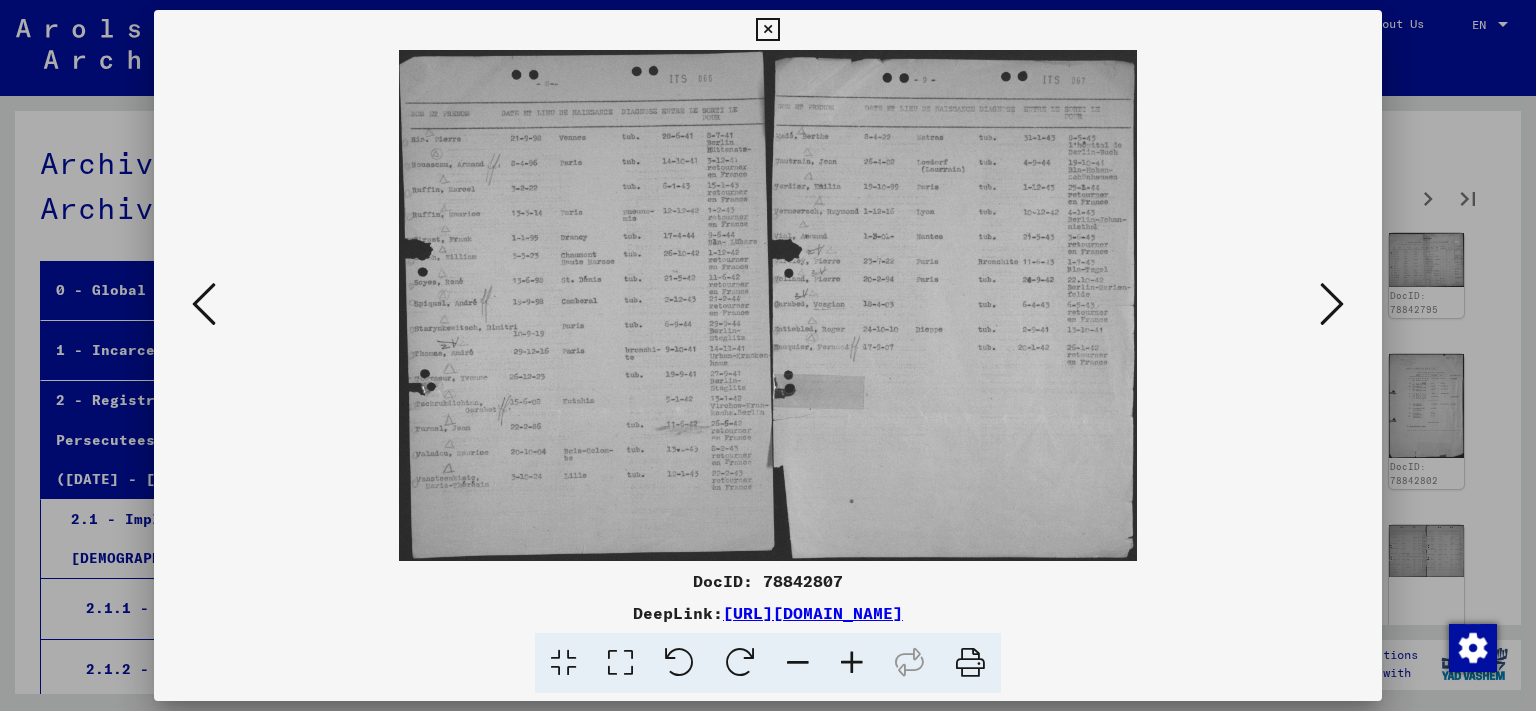 click at bounding box center [1332, 304] 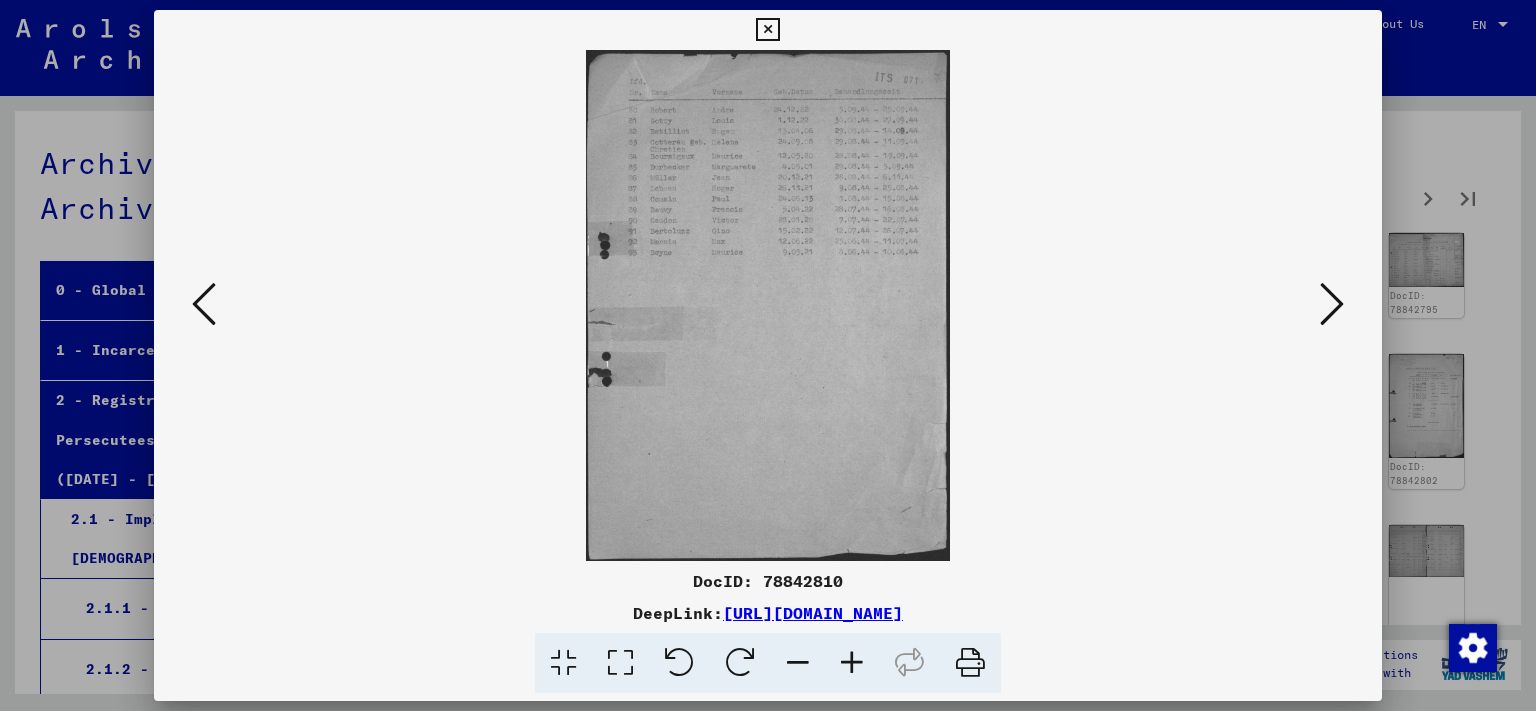 click at bounding box center [1332, 304] 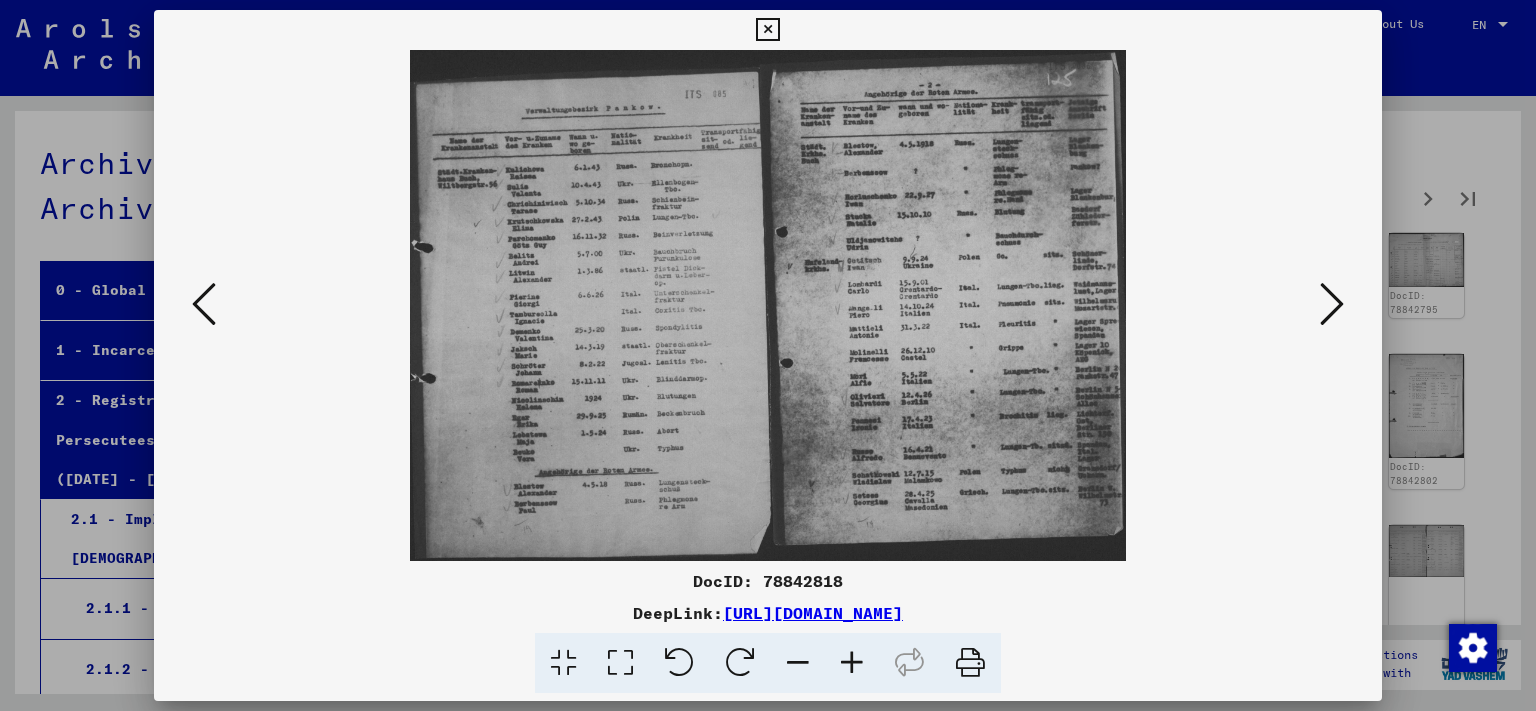 click at bounding box center (1332, 304) 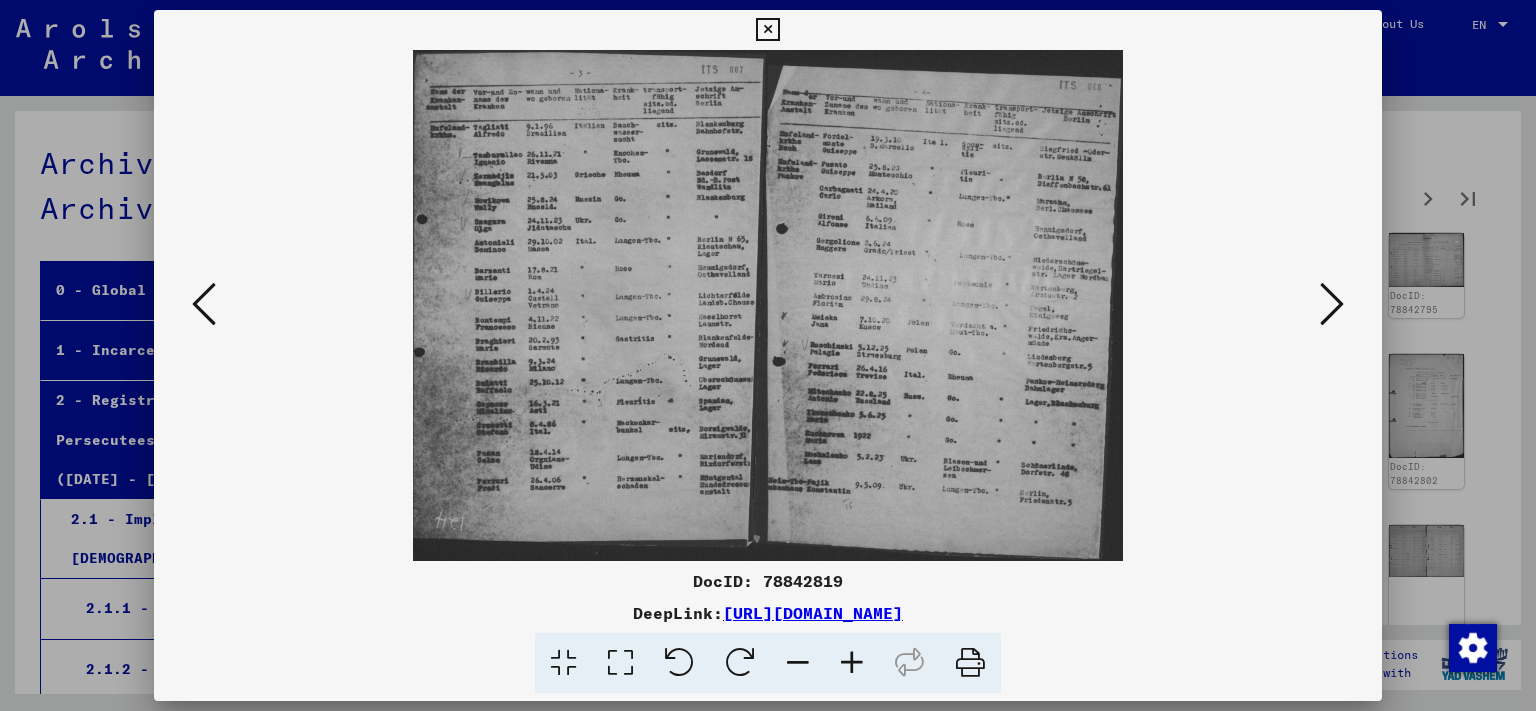 click at bounding box center (1332, 304) 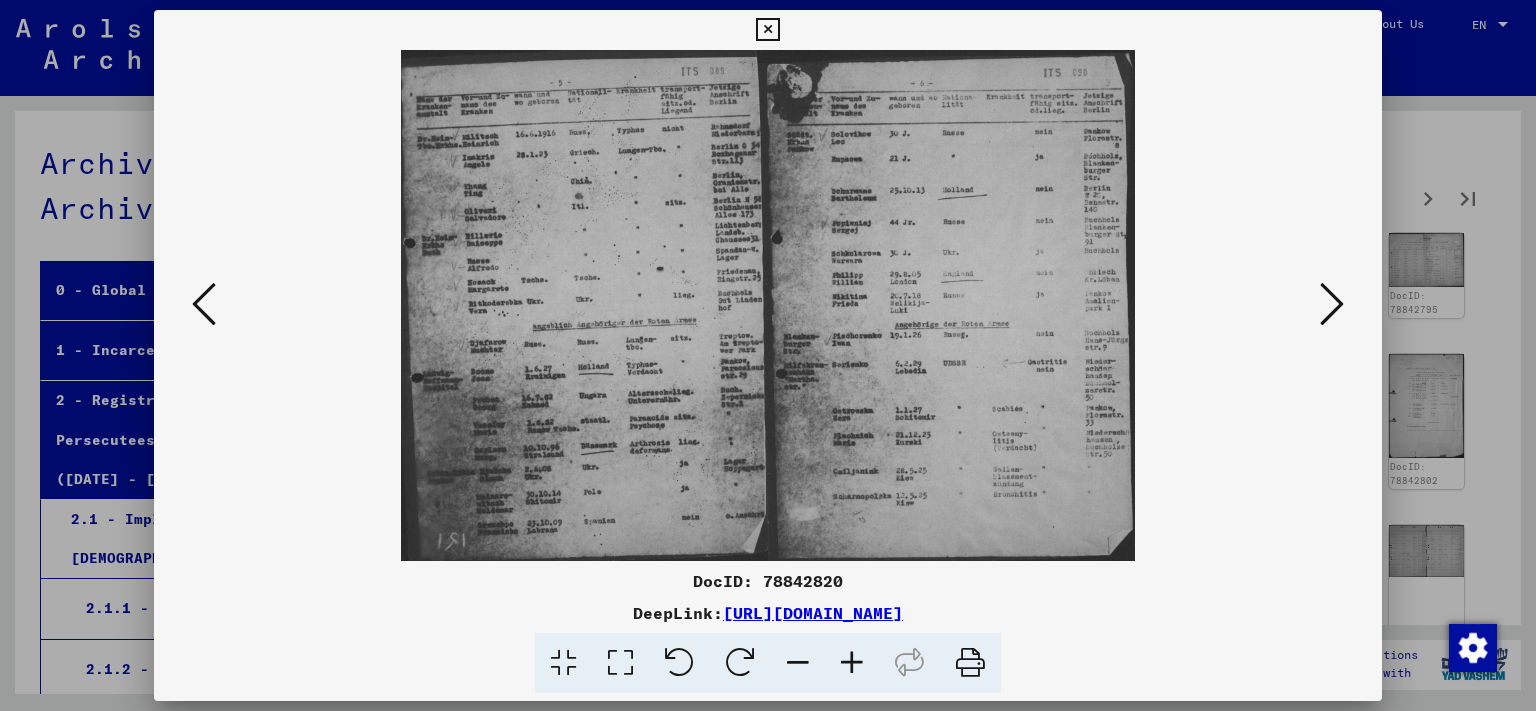 click at bounding box center [1332, 304] 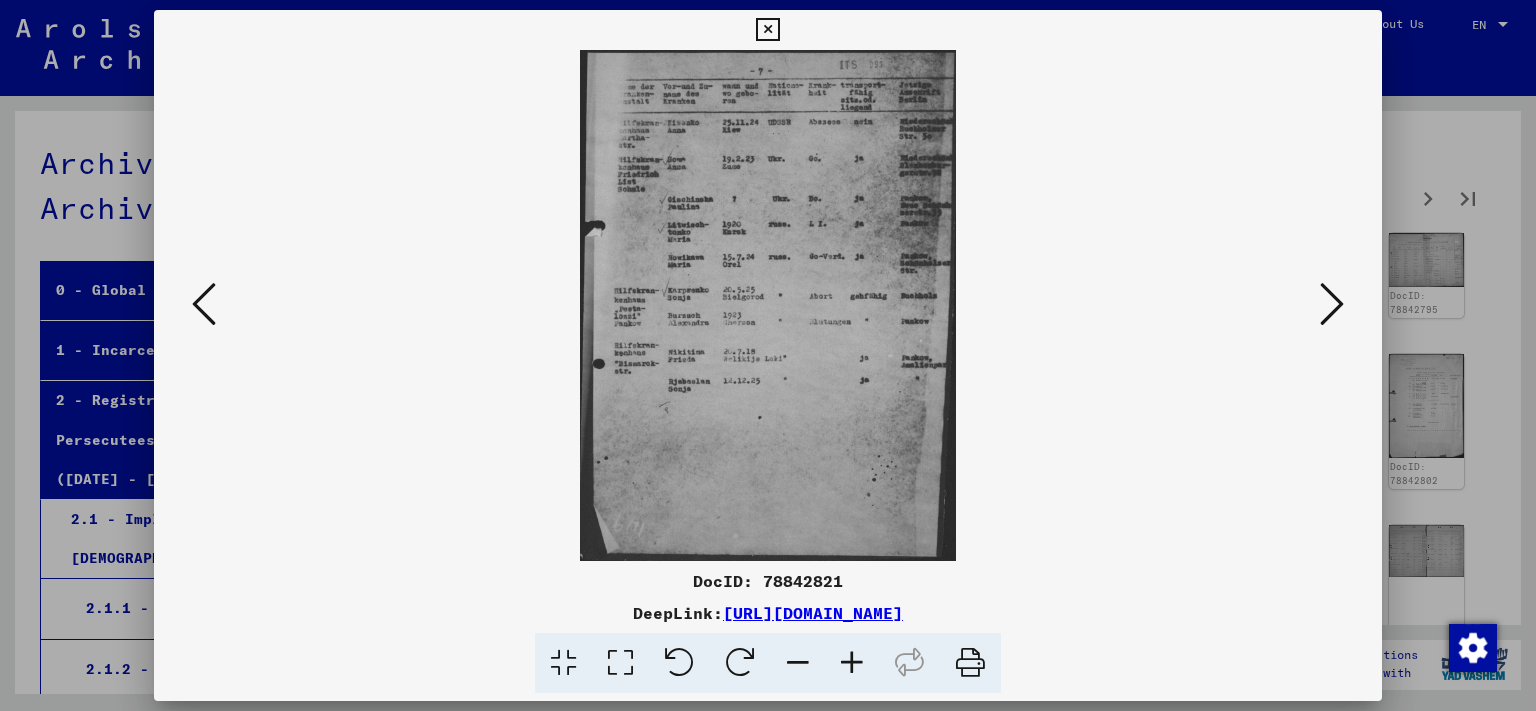 click at bounding box center [1332, 304] 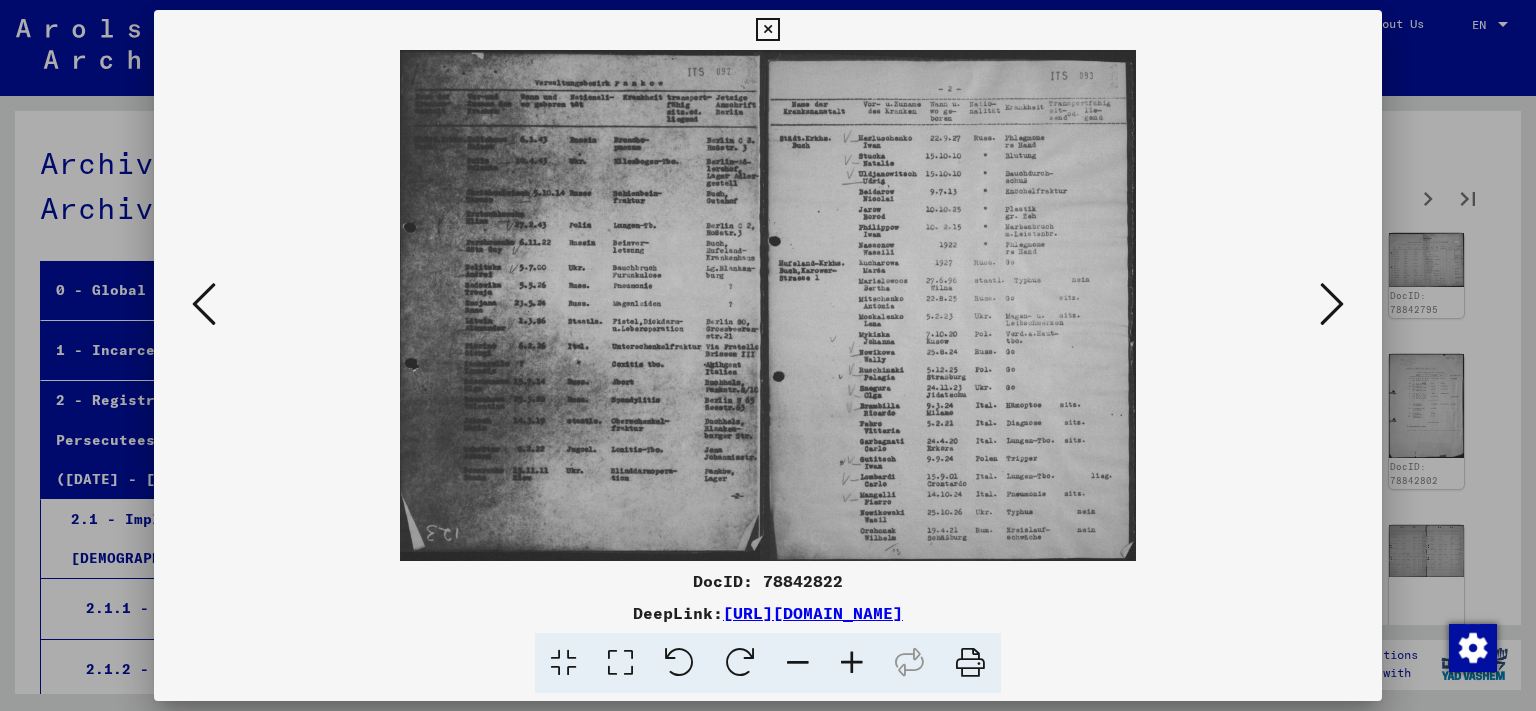 click at bounding box center [1332, 304] 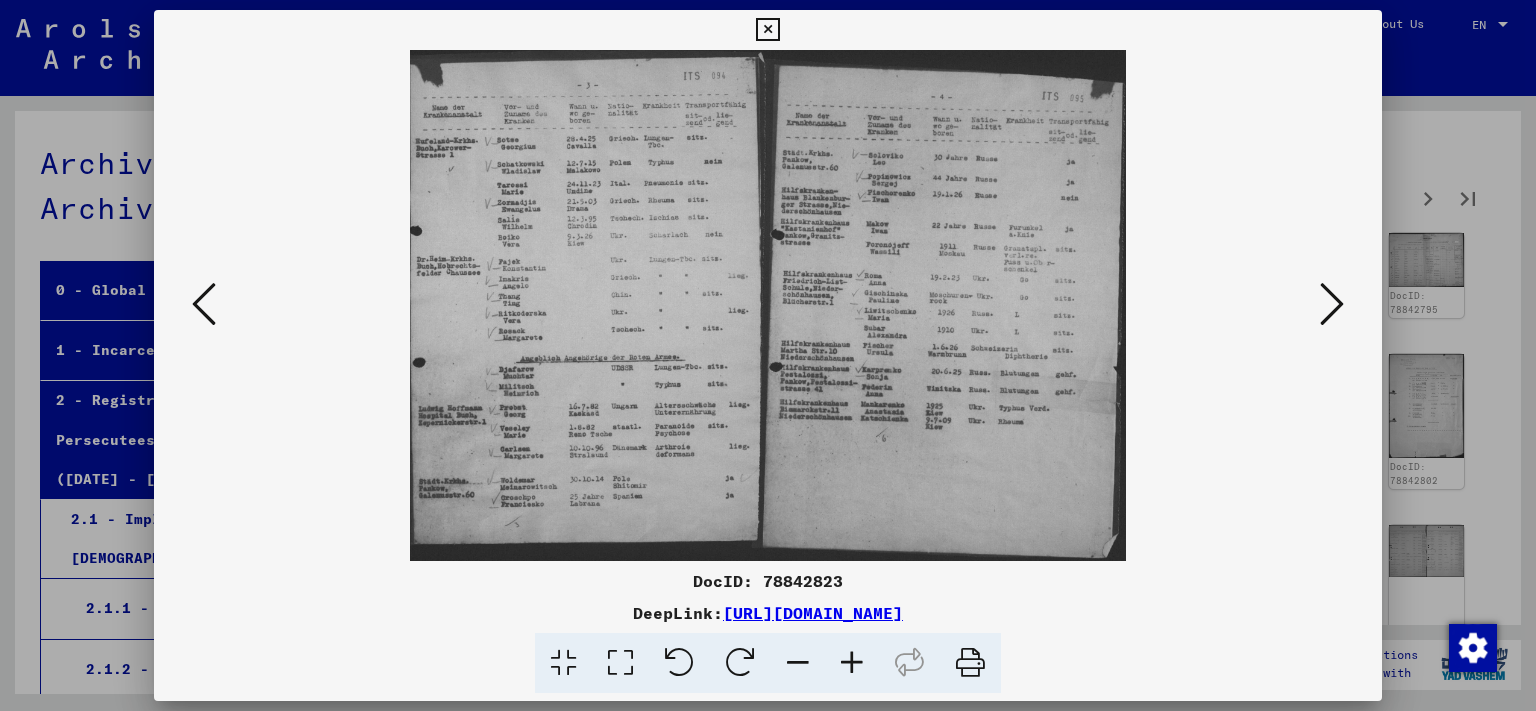 click at bounding box center (1332, 304) 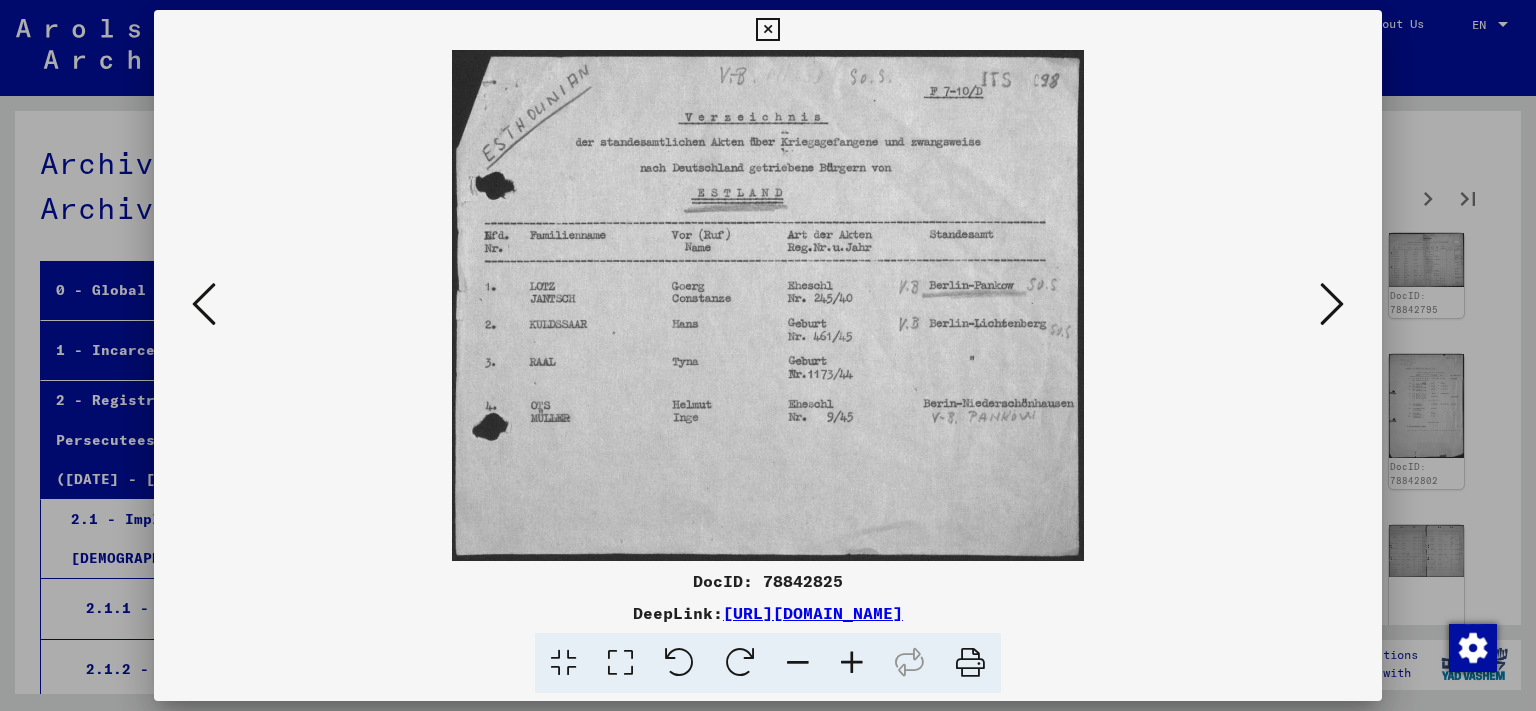 click at bounding box center (1332, 304) 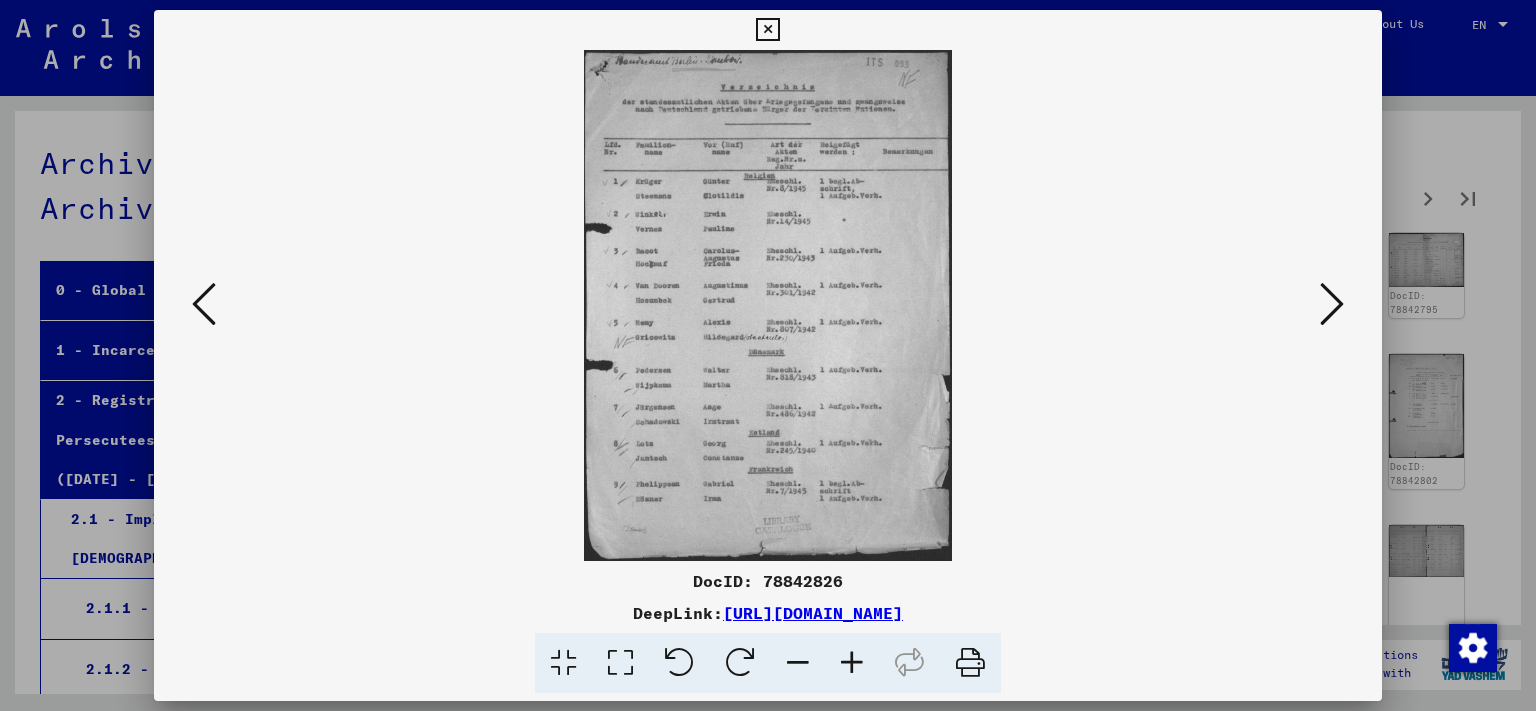 click at bounding box center (1332, 304) 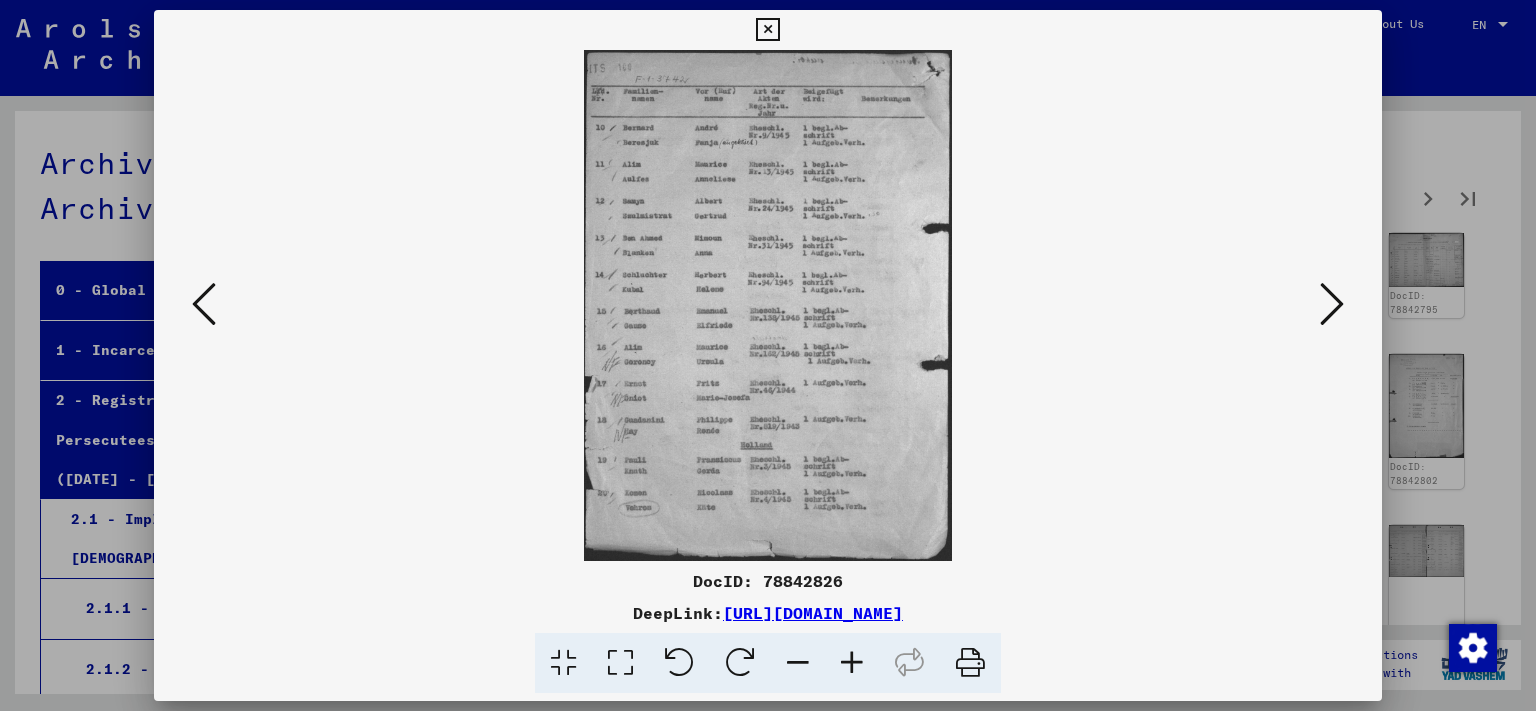 click at bounding box center (1332, 304) 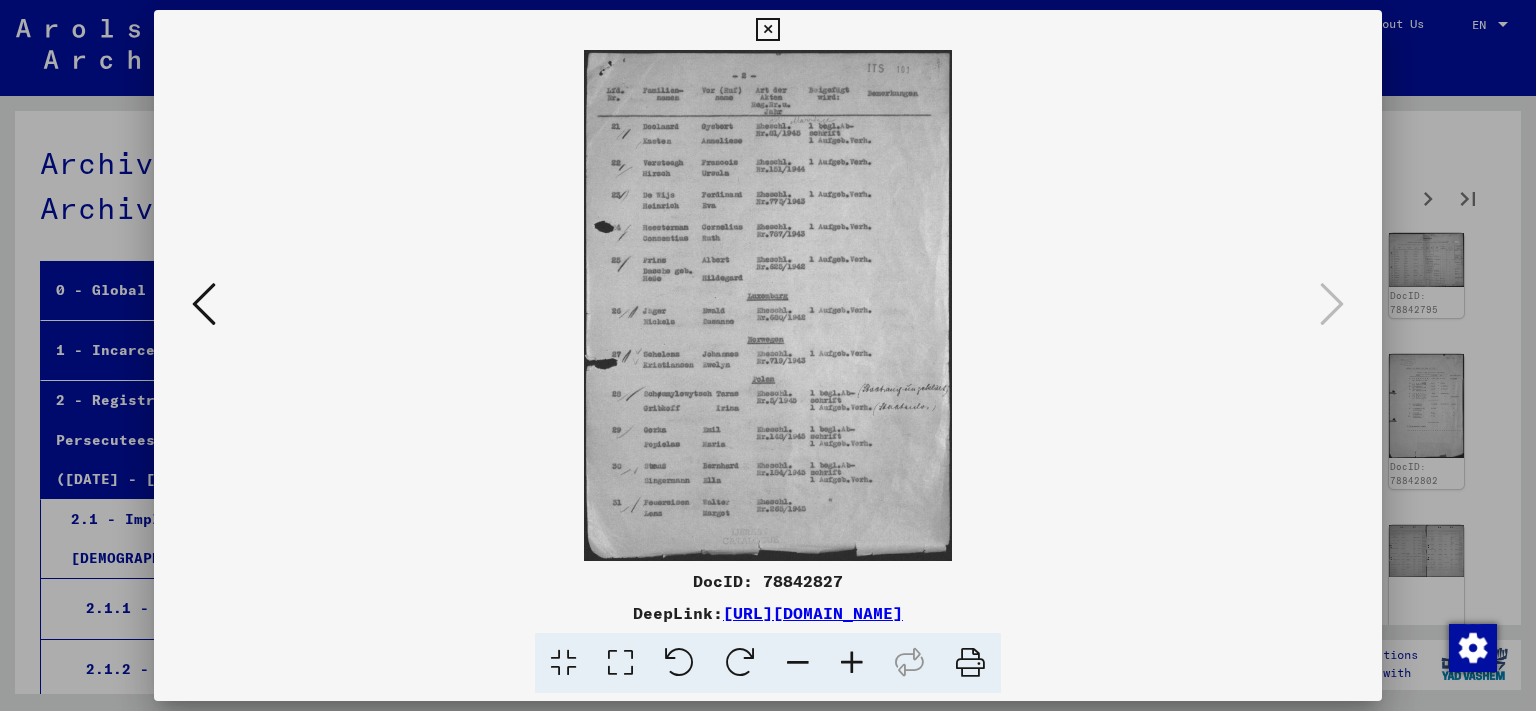 click at bounding box center (767, 30) 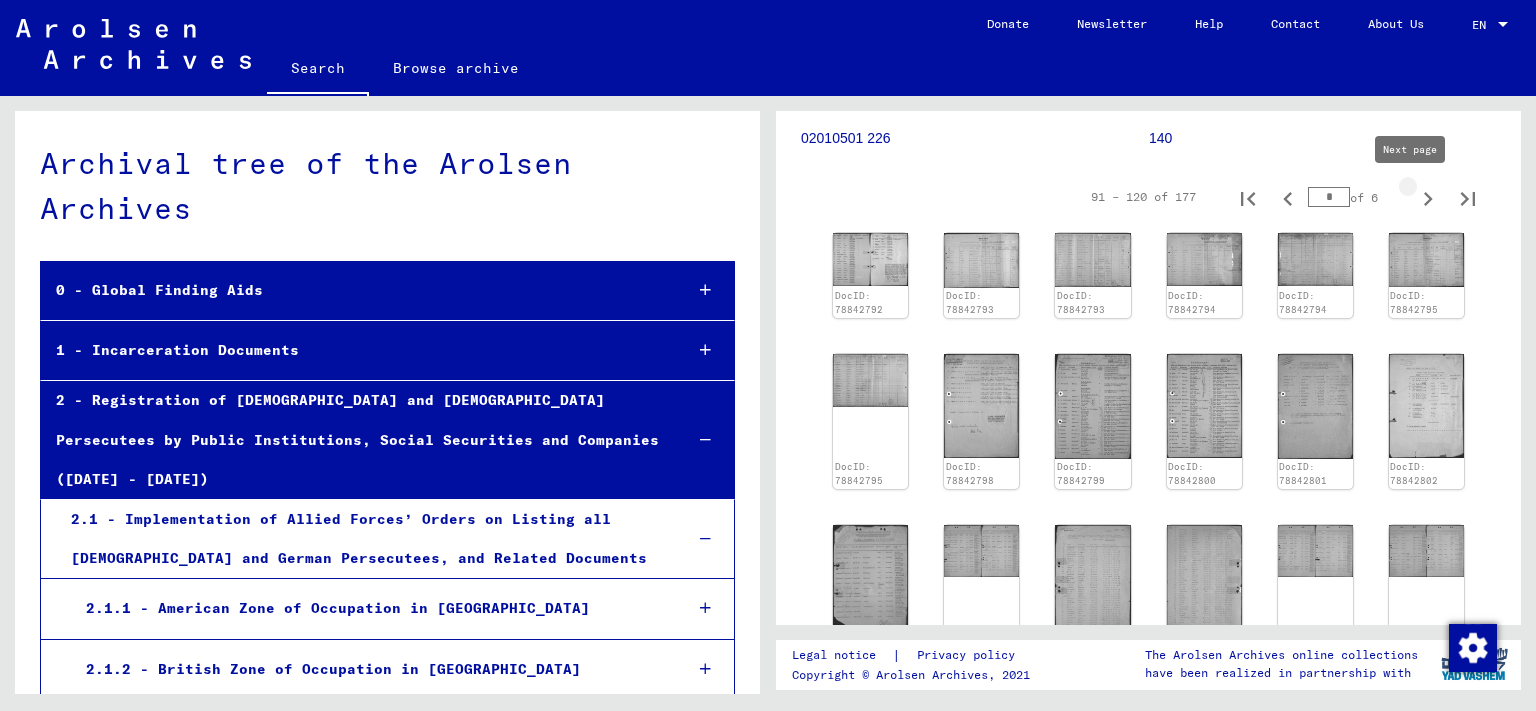 click 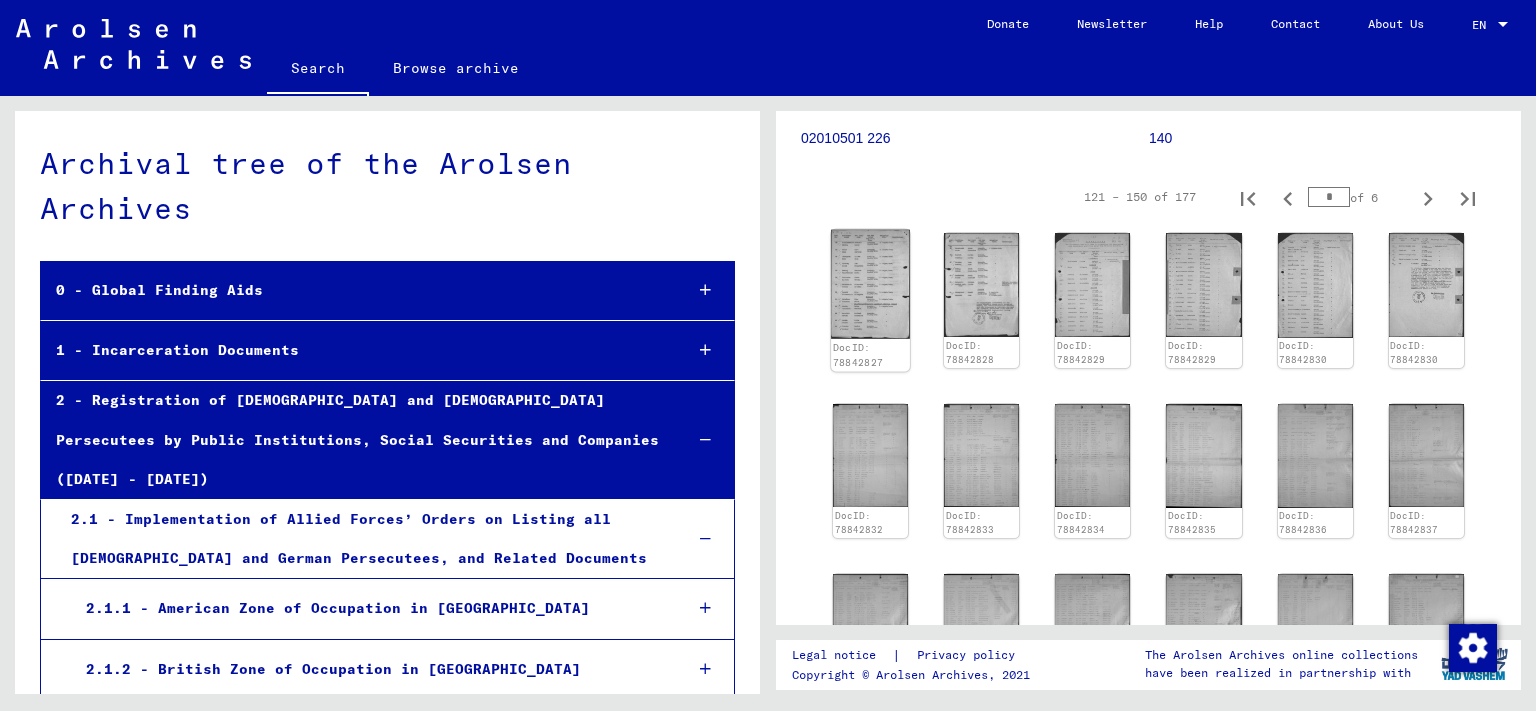 click 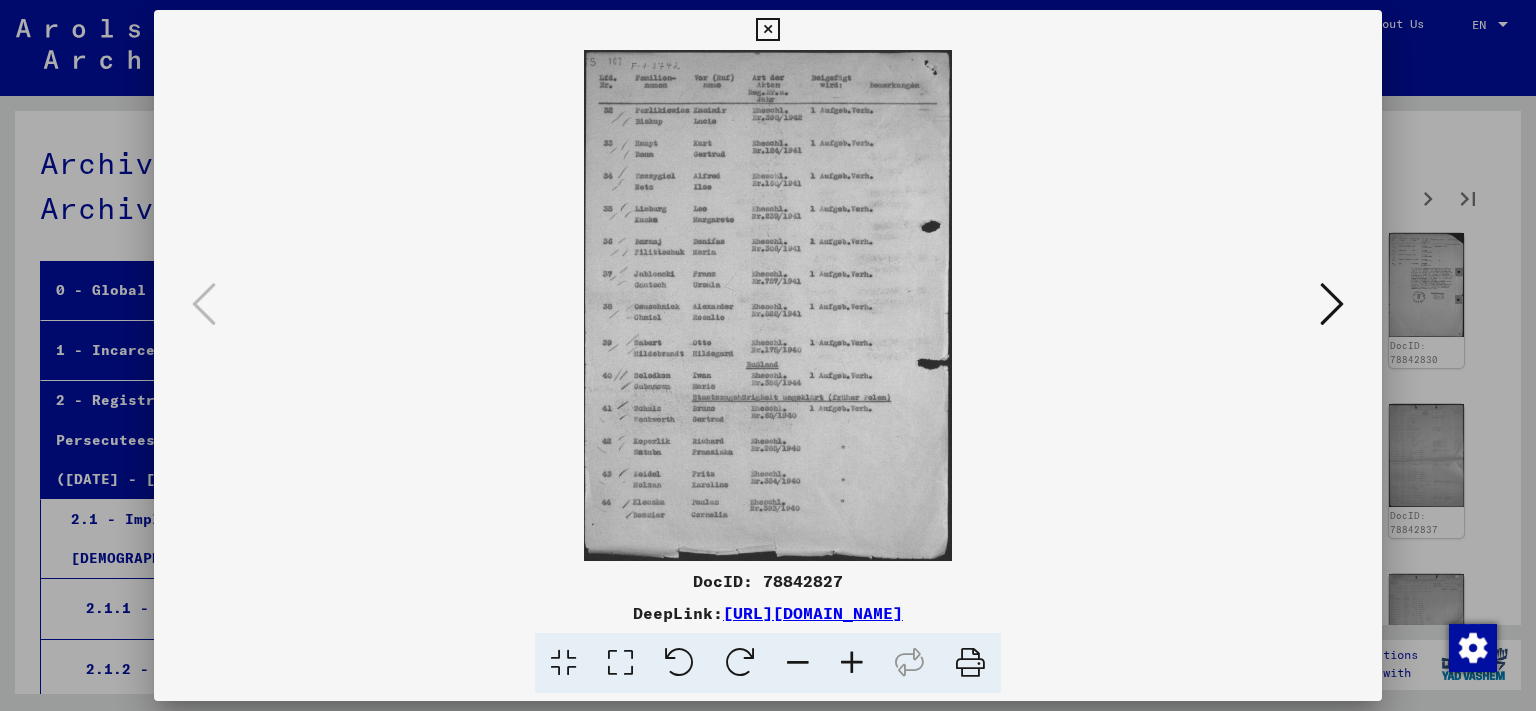 click at bounding box center (768, 305) 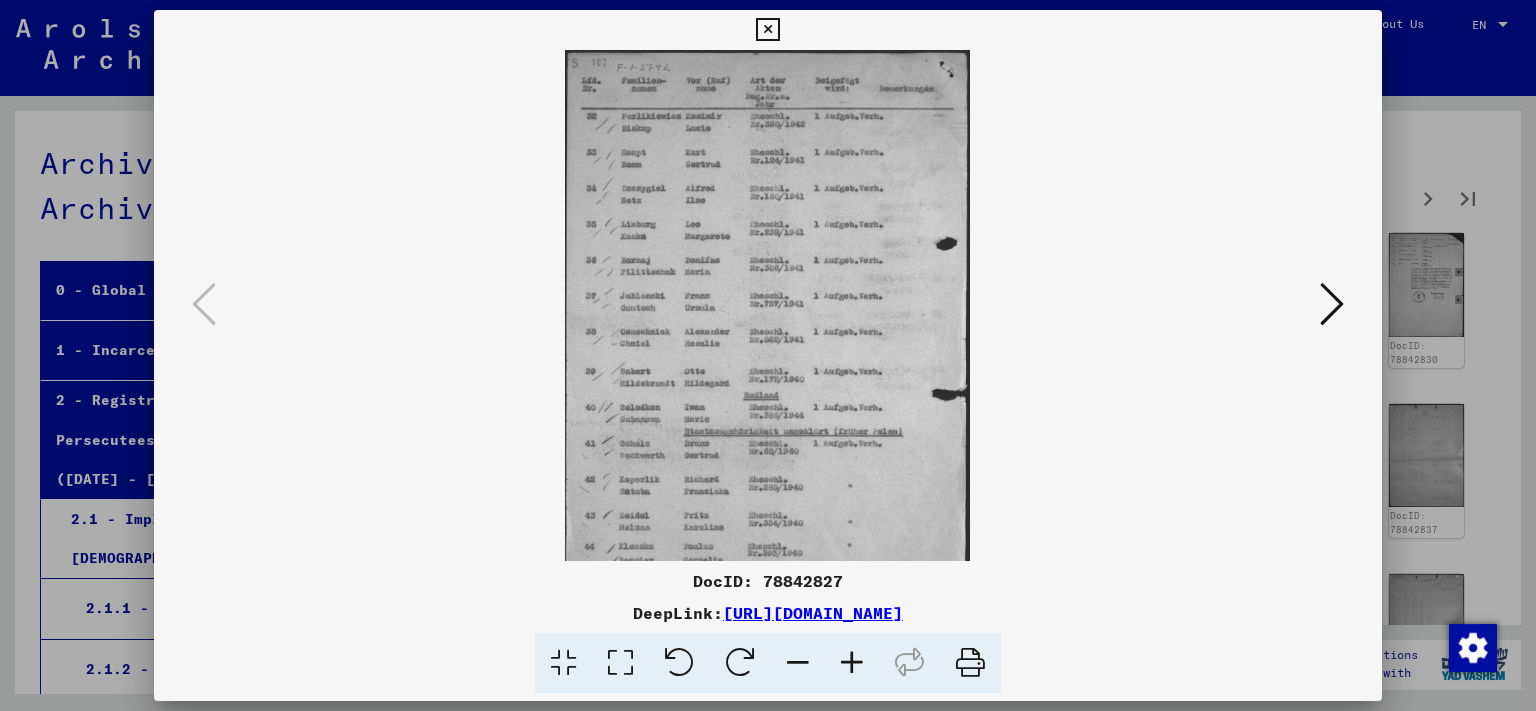 click at bounding box center [1332, 304] 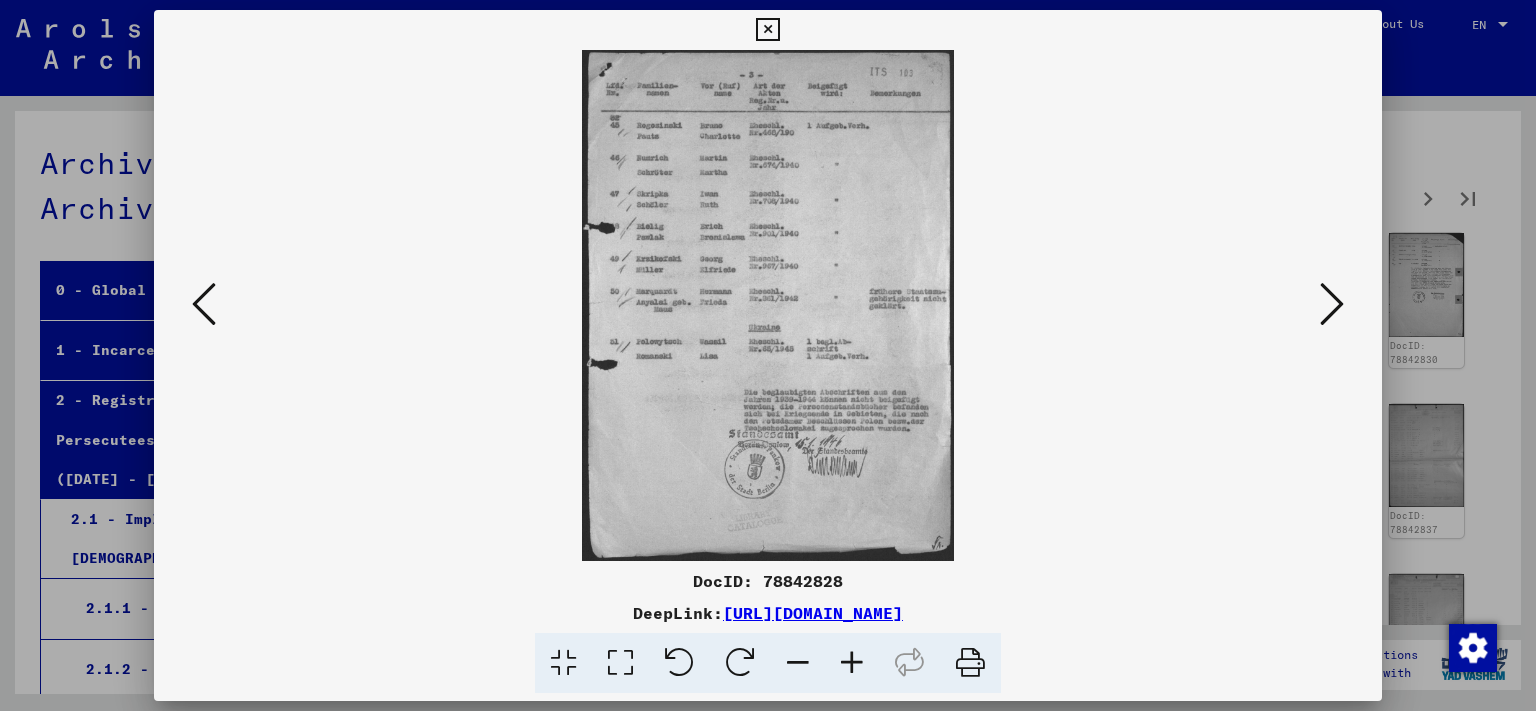 click at bounding box center [1332, 304] 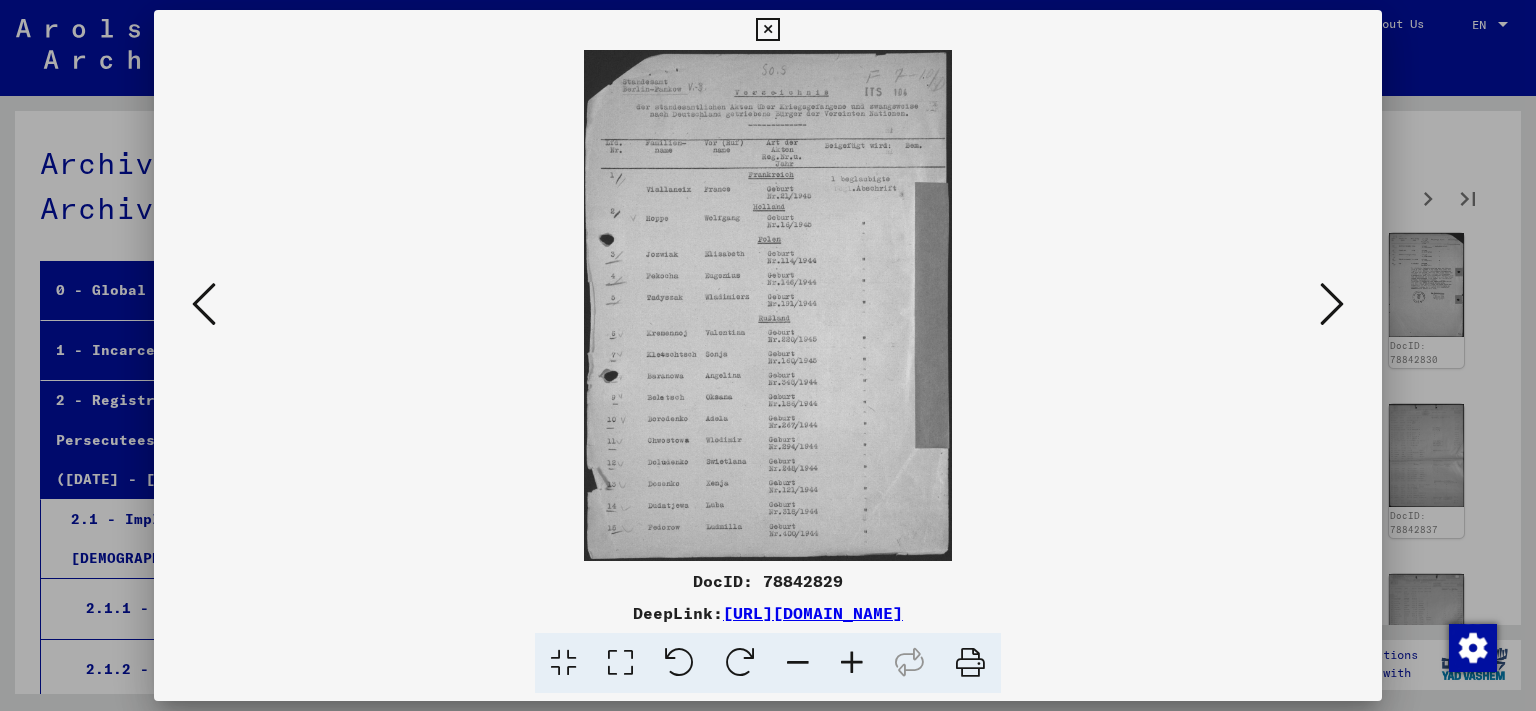 click at bounding box center (768, 305) 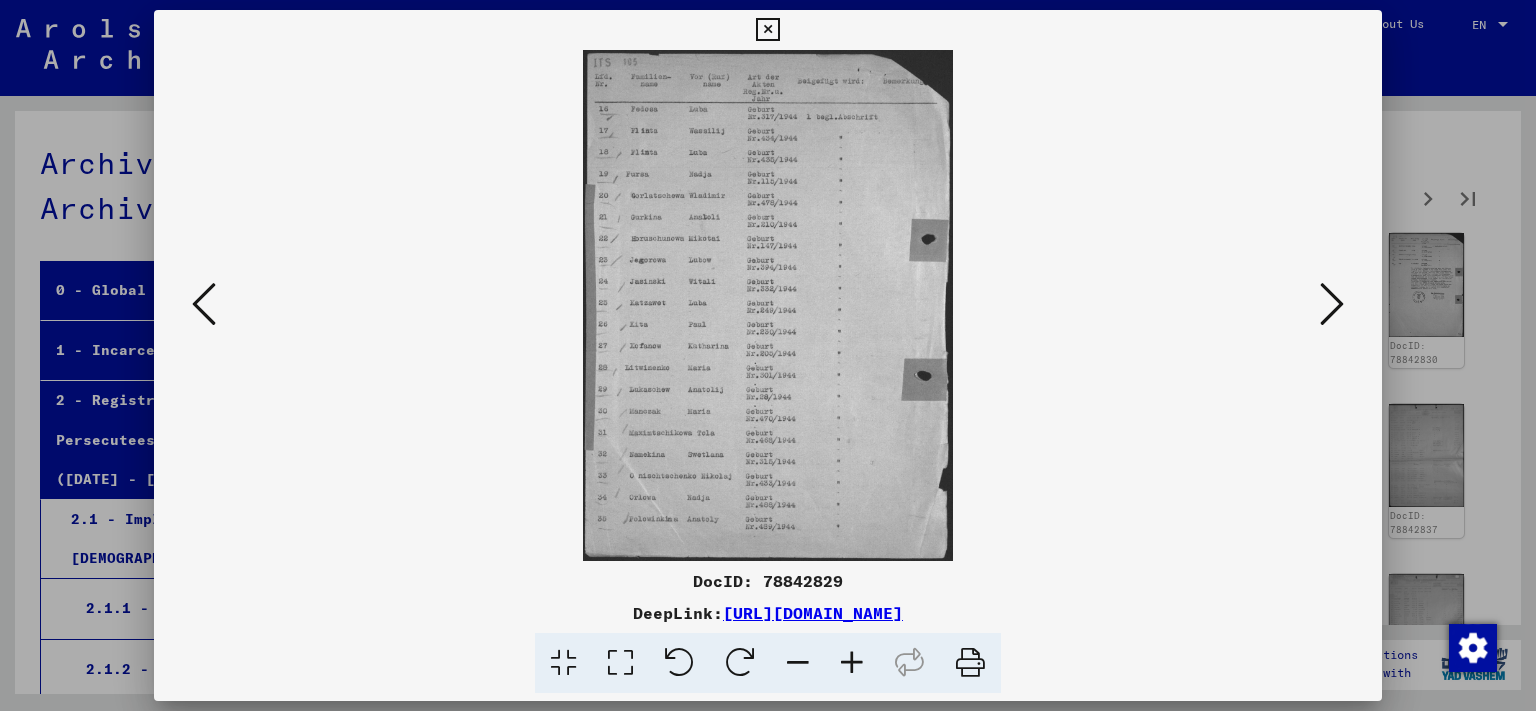 click at bounding box center (1332, 304) 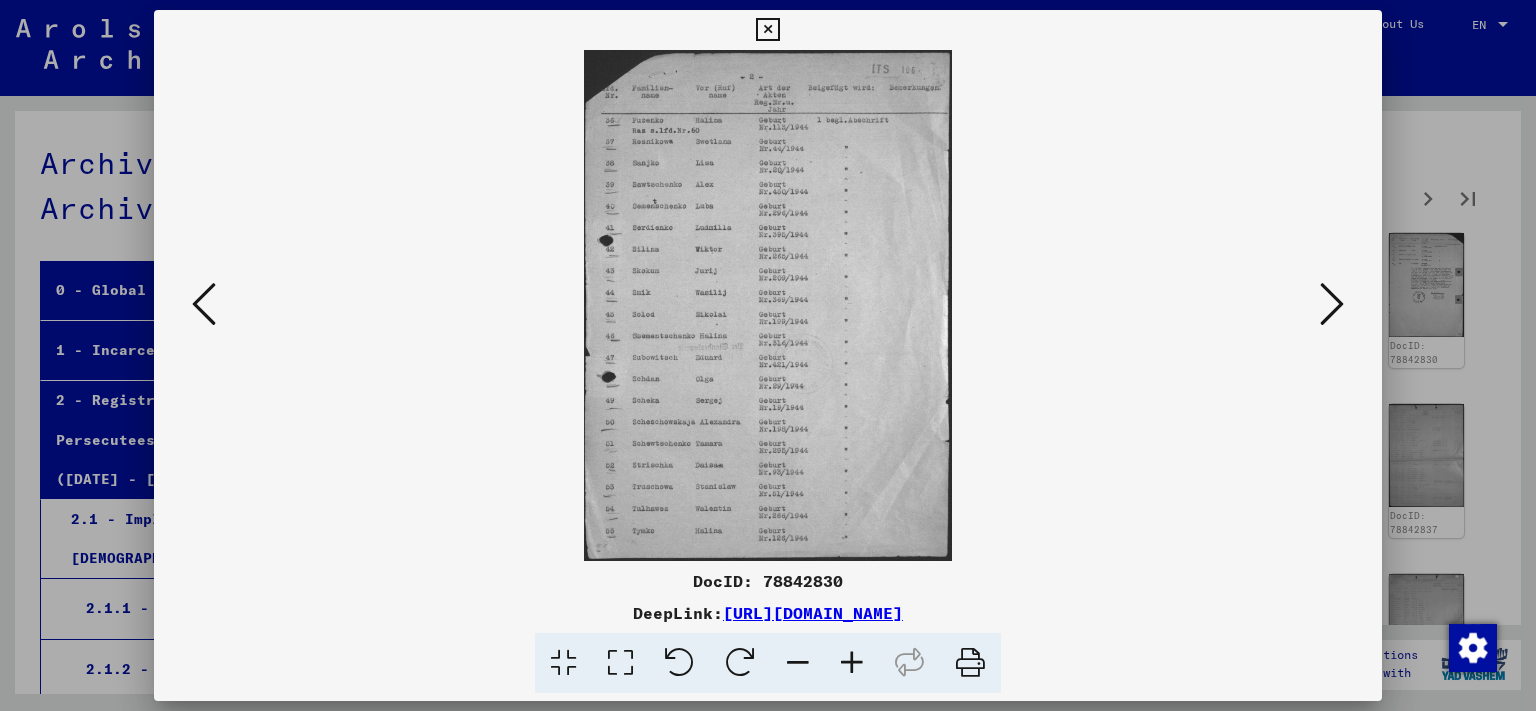 click at bounding box center [1332, 304] 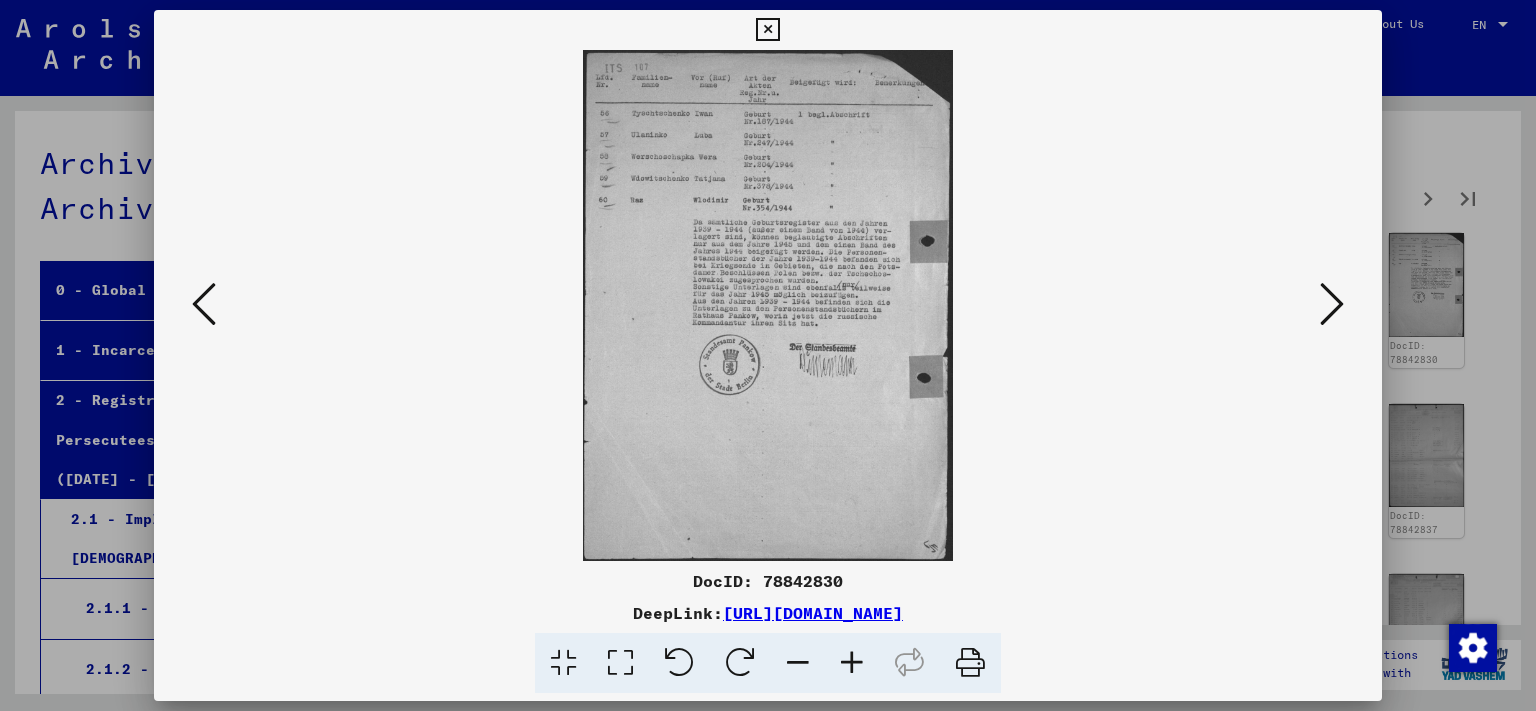 click at bounding box center [1332, 304] 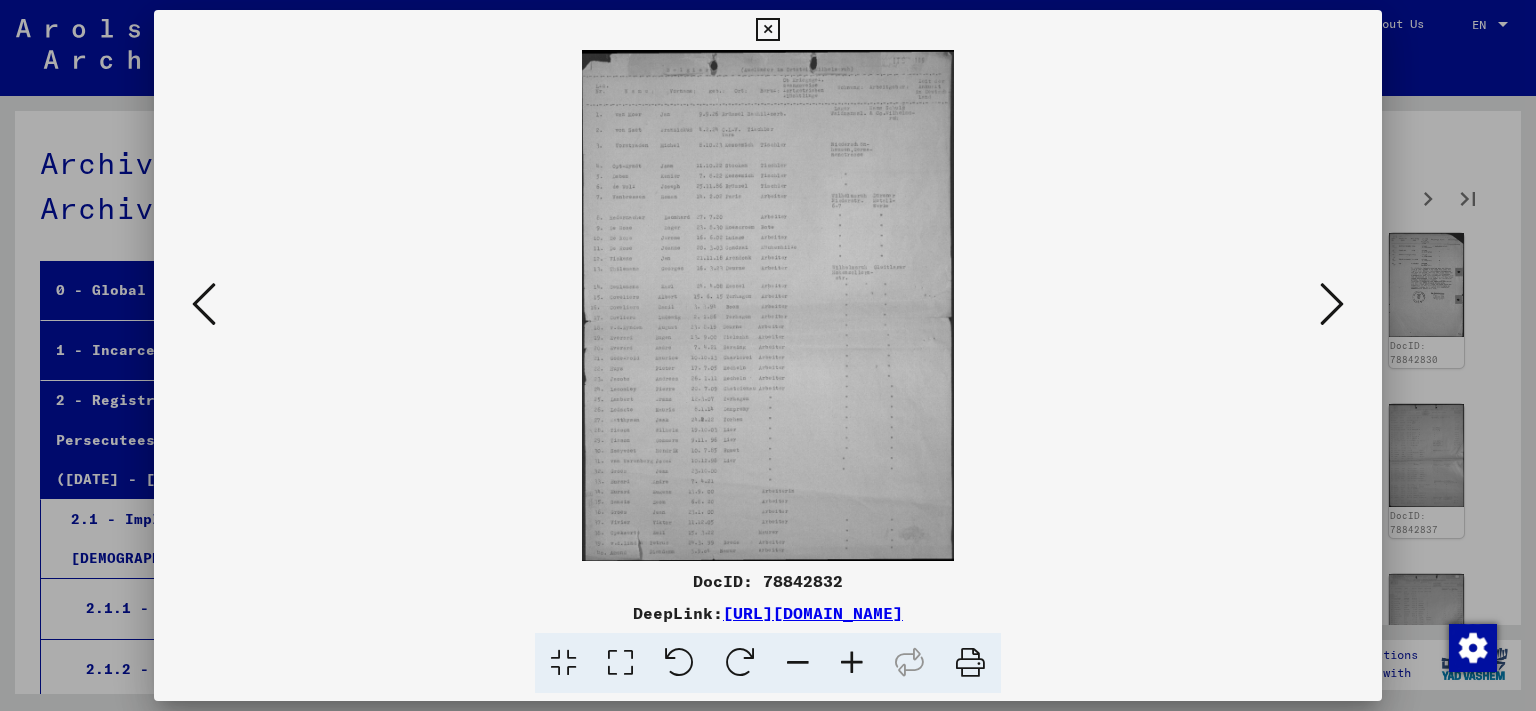 click at bounding box center [1332, 304] 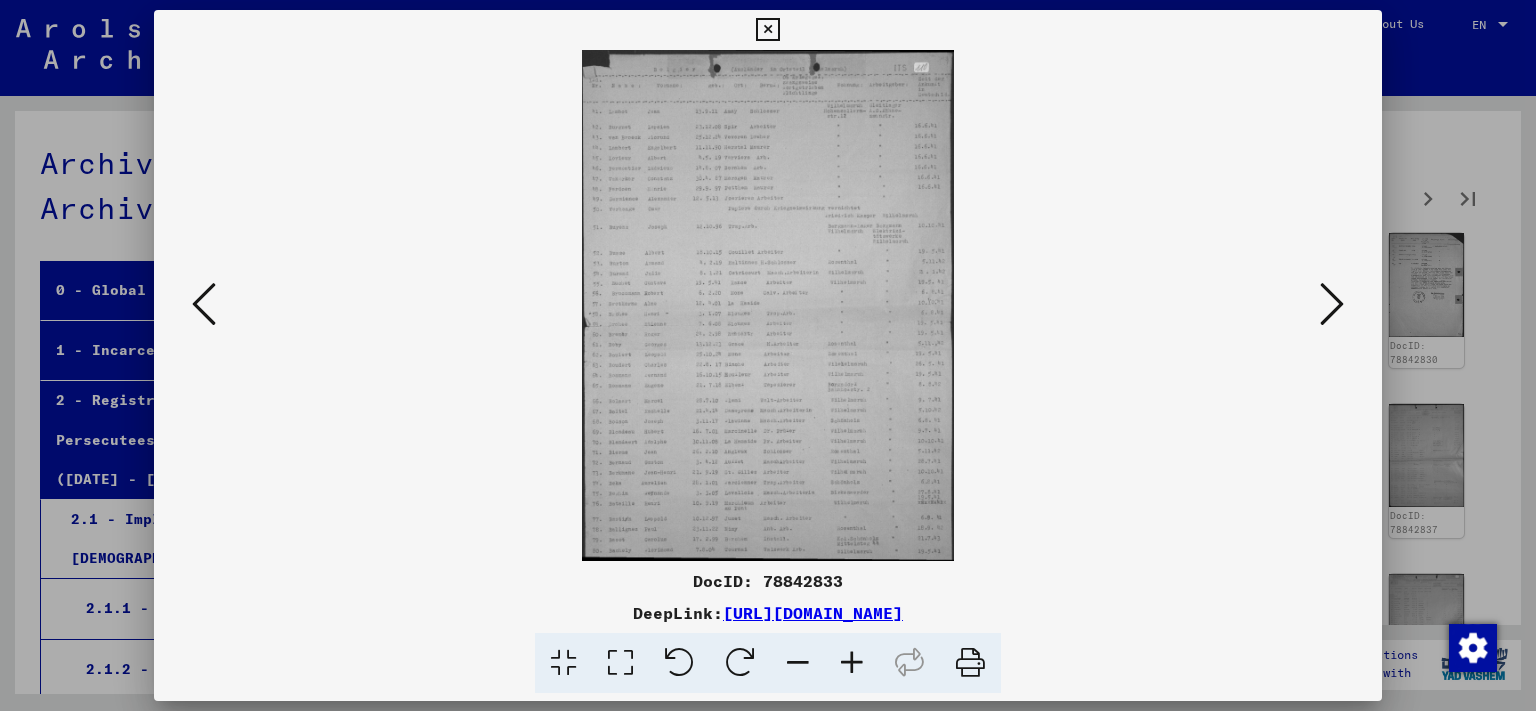 click at bounding box center (1332, 304) 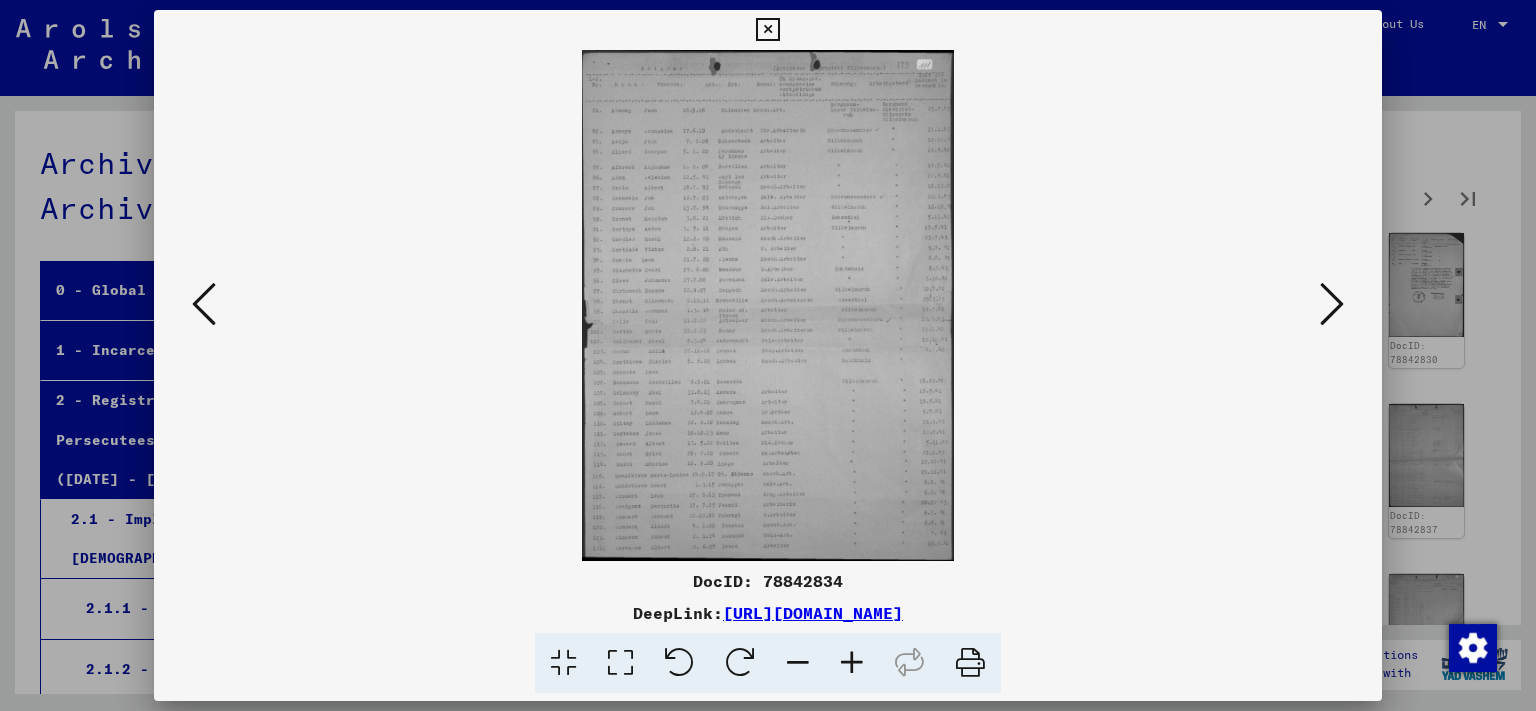 click at bounding box center [1332, 304] 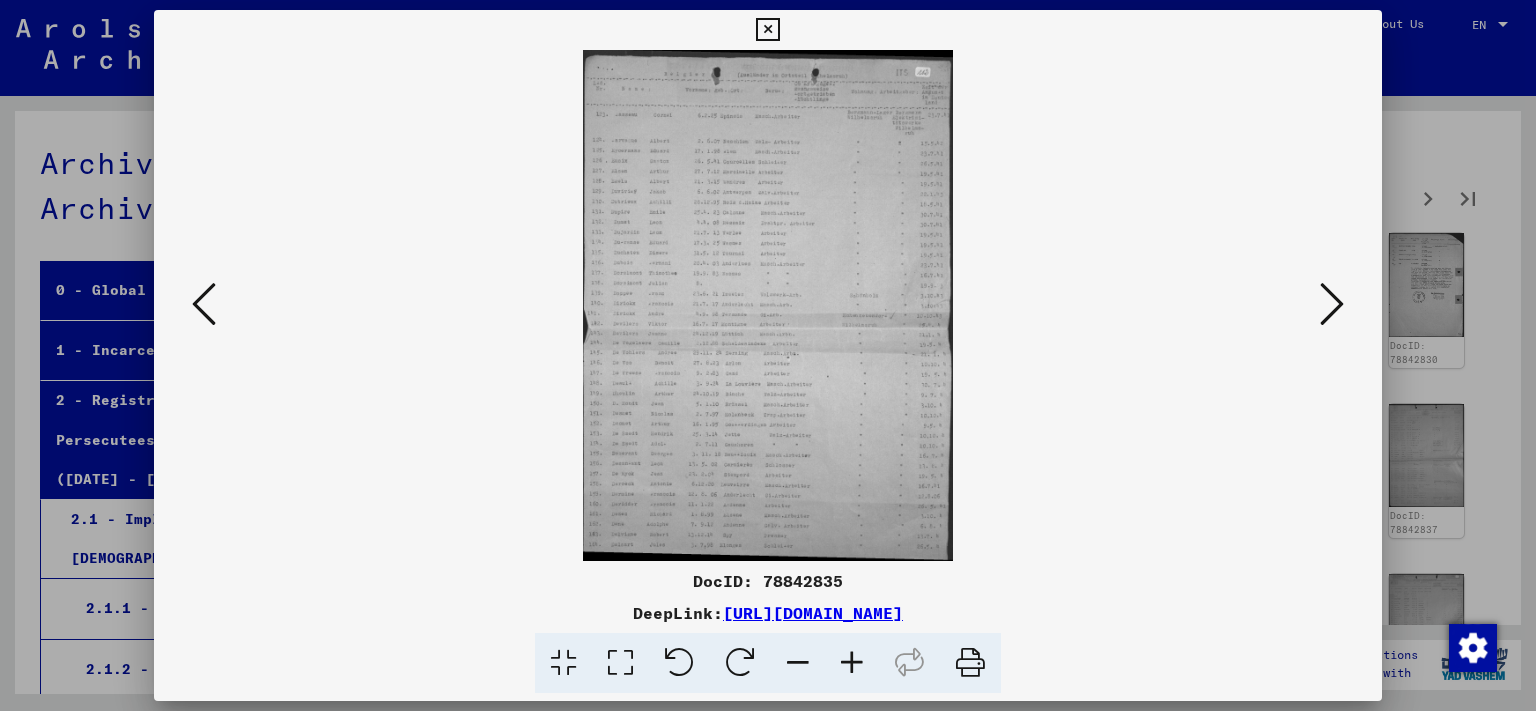 click at bounding box center [1332, 304] 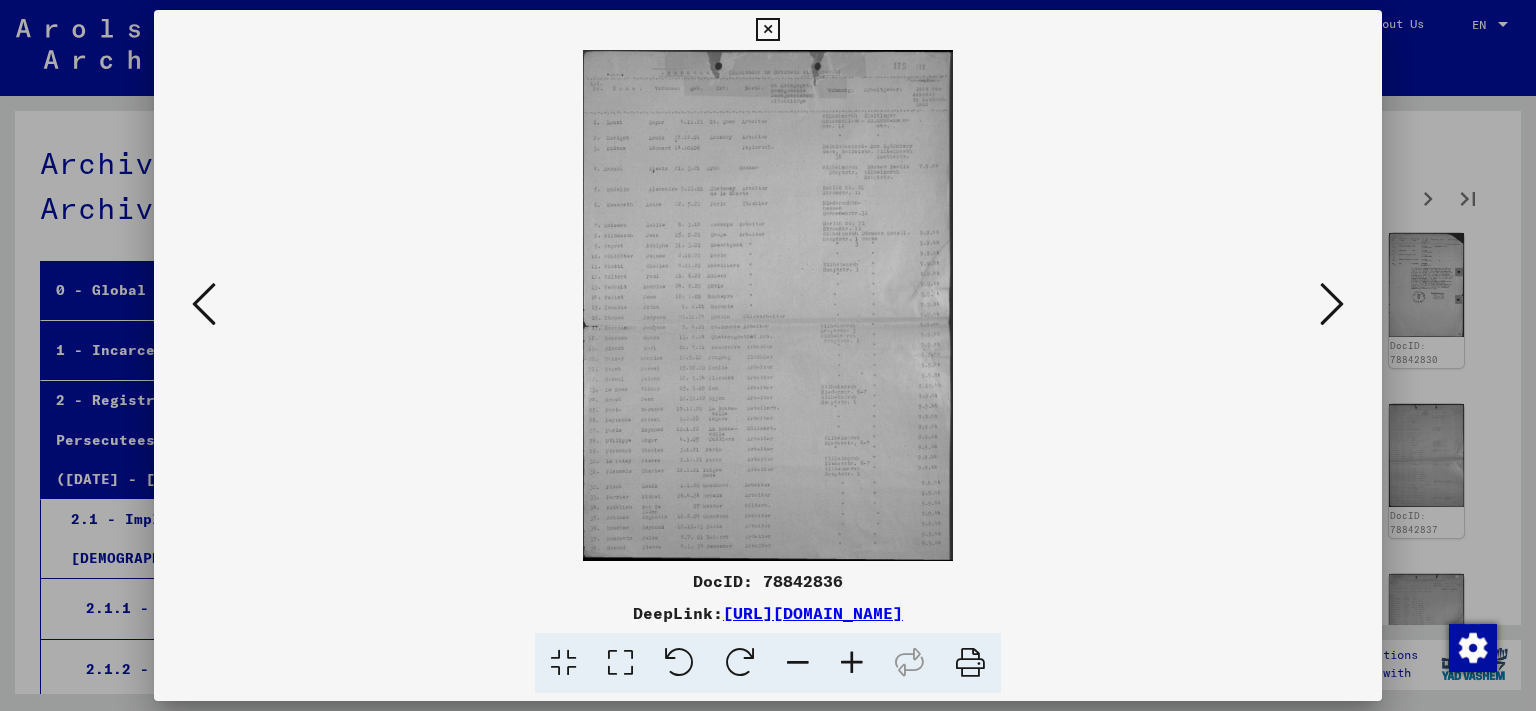 click at bounding box center [1332, 304] 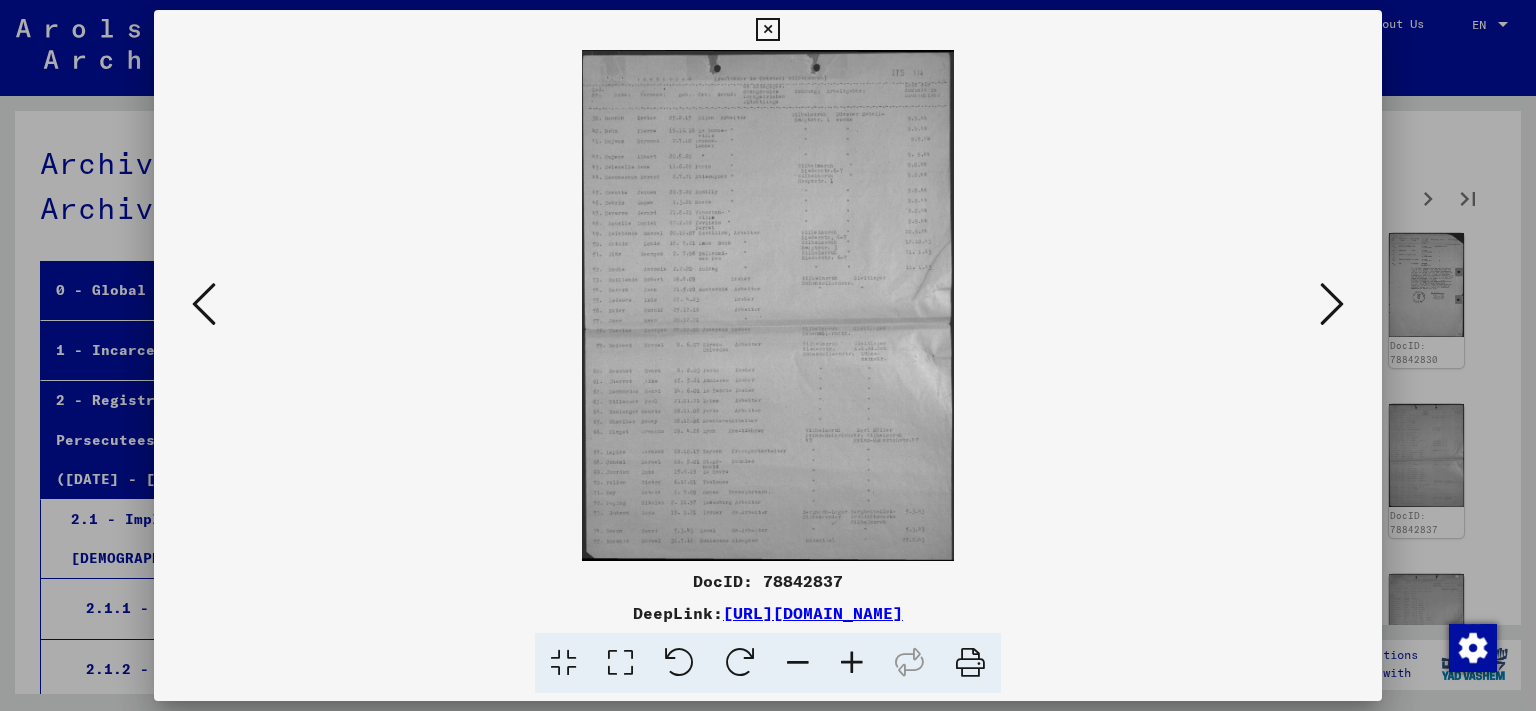 click at bounding box center [1332, 304] 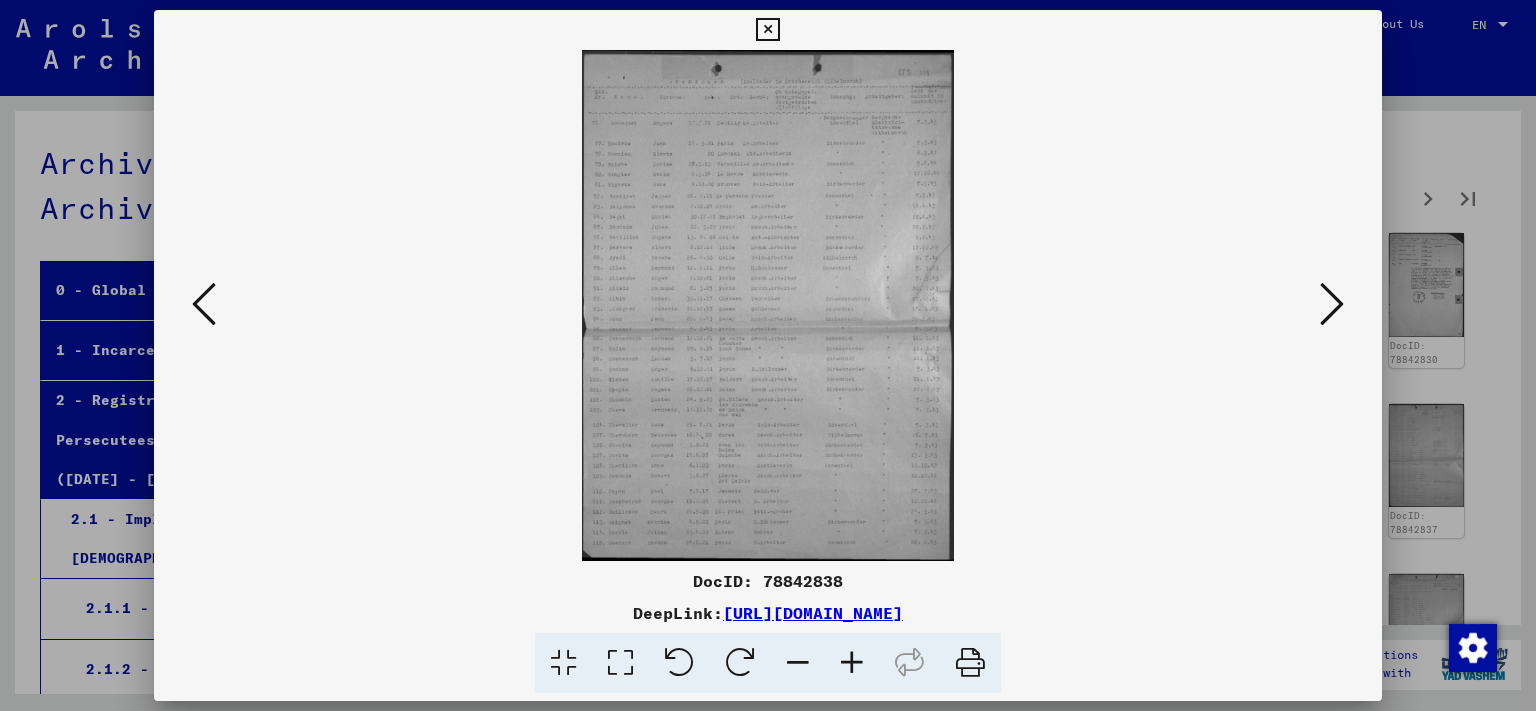 click at bounding box center [1332, 304] 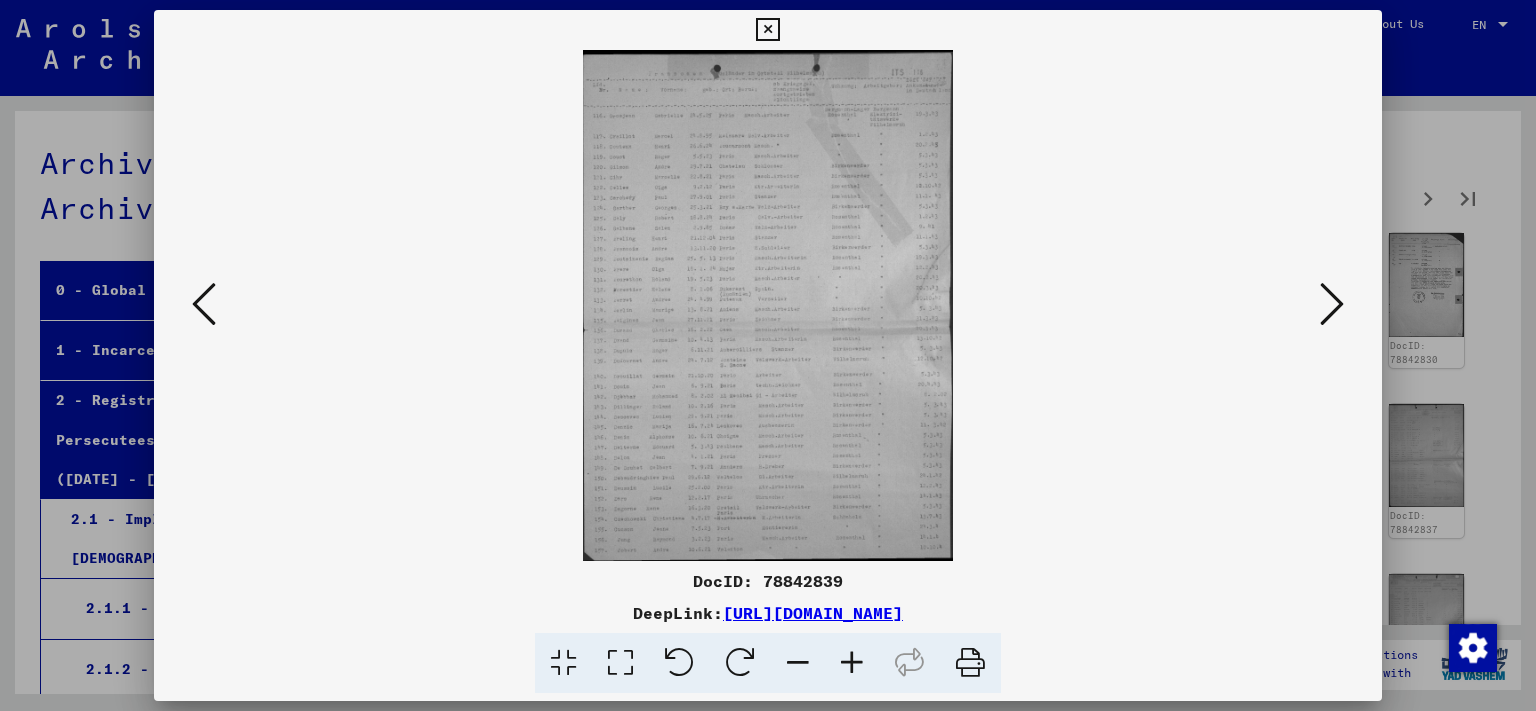click at bounding box center [1332, 304] 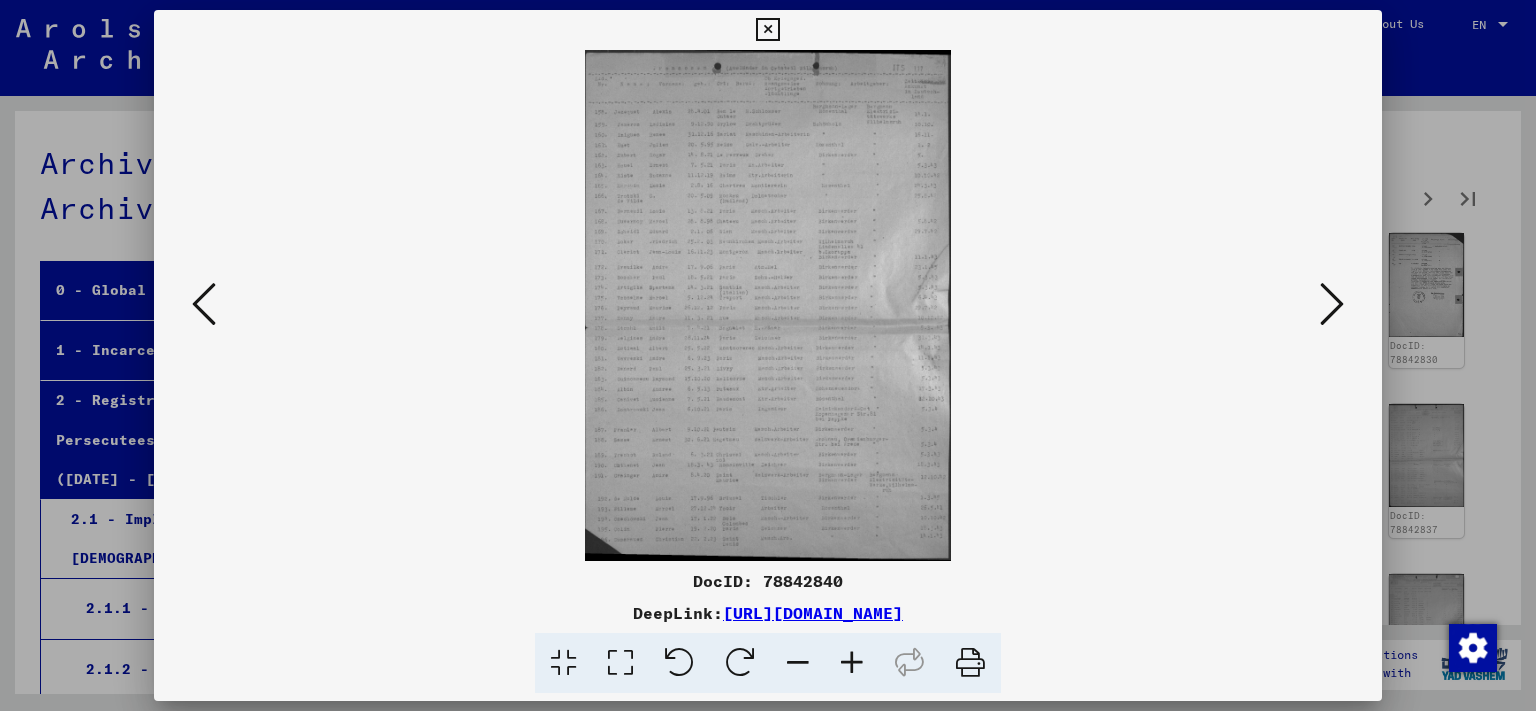 click at bounding box center (1332, 304) 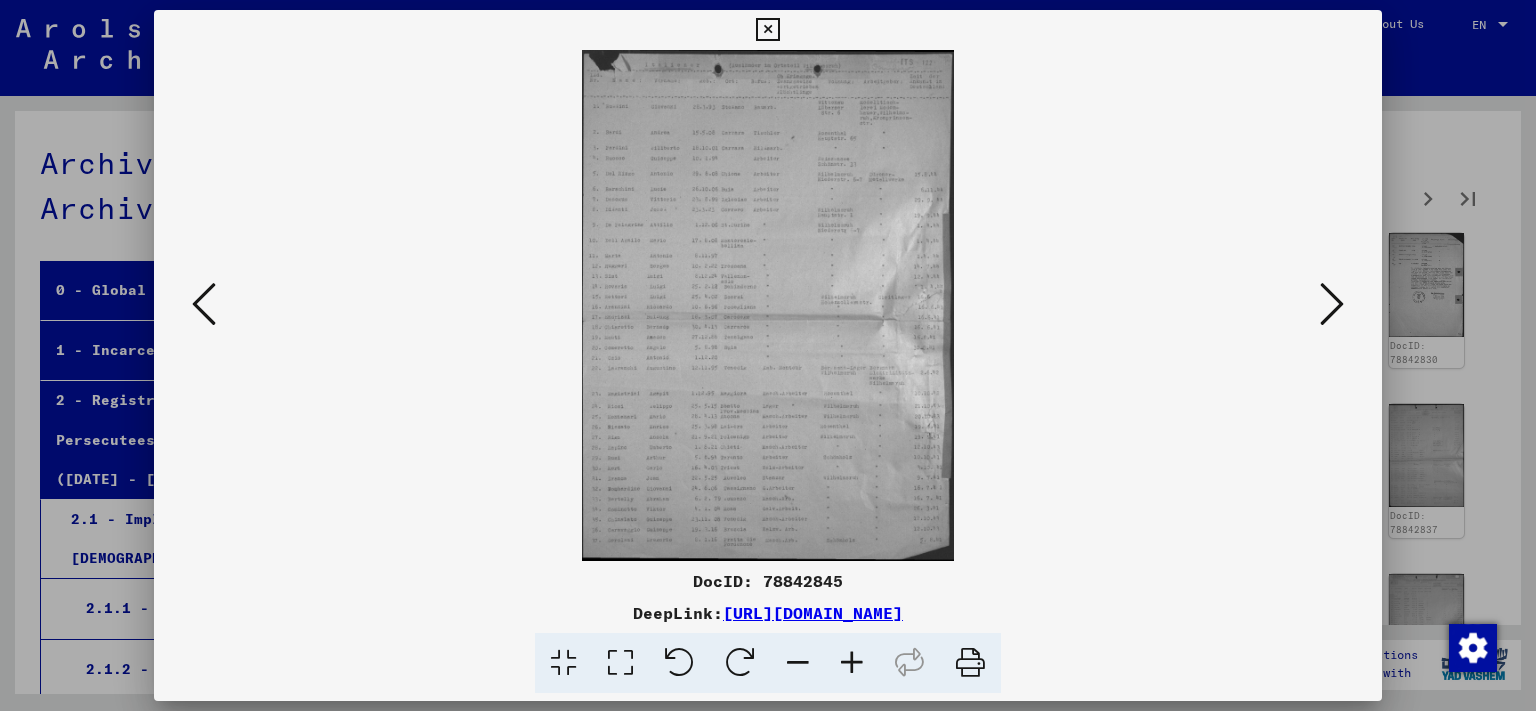 click at bounding box center (1332, 304) 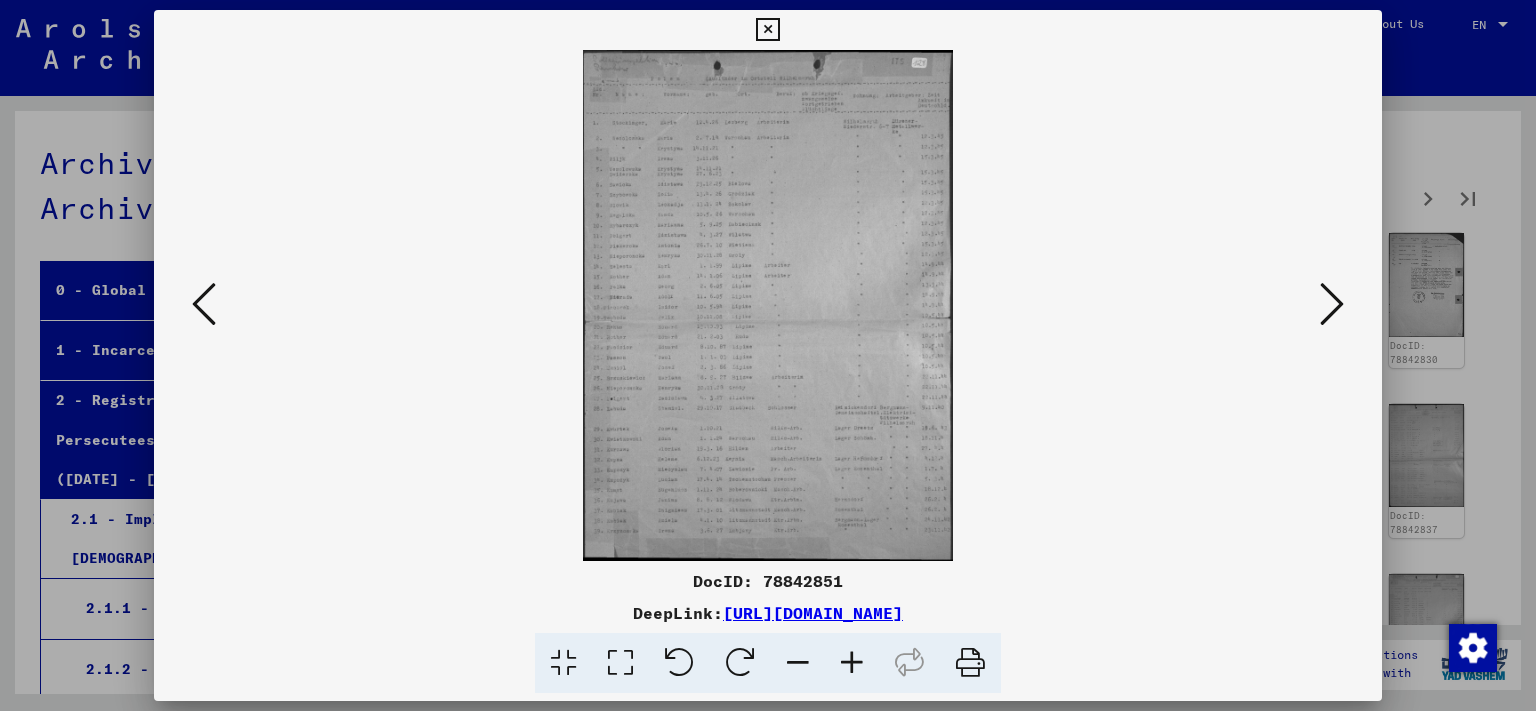 click at bounding box center [1332, 304] 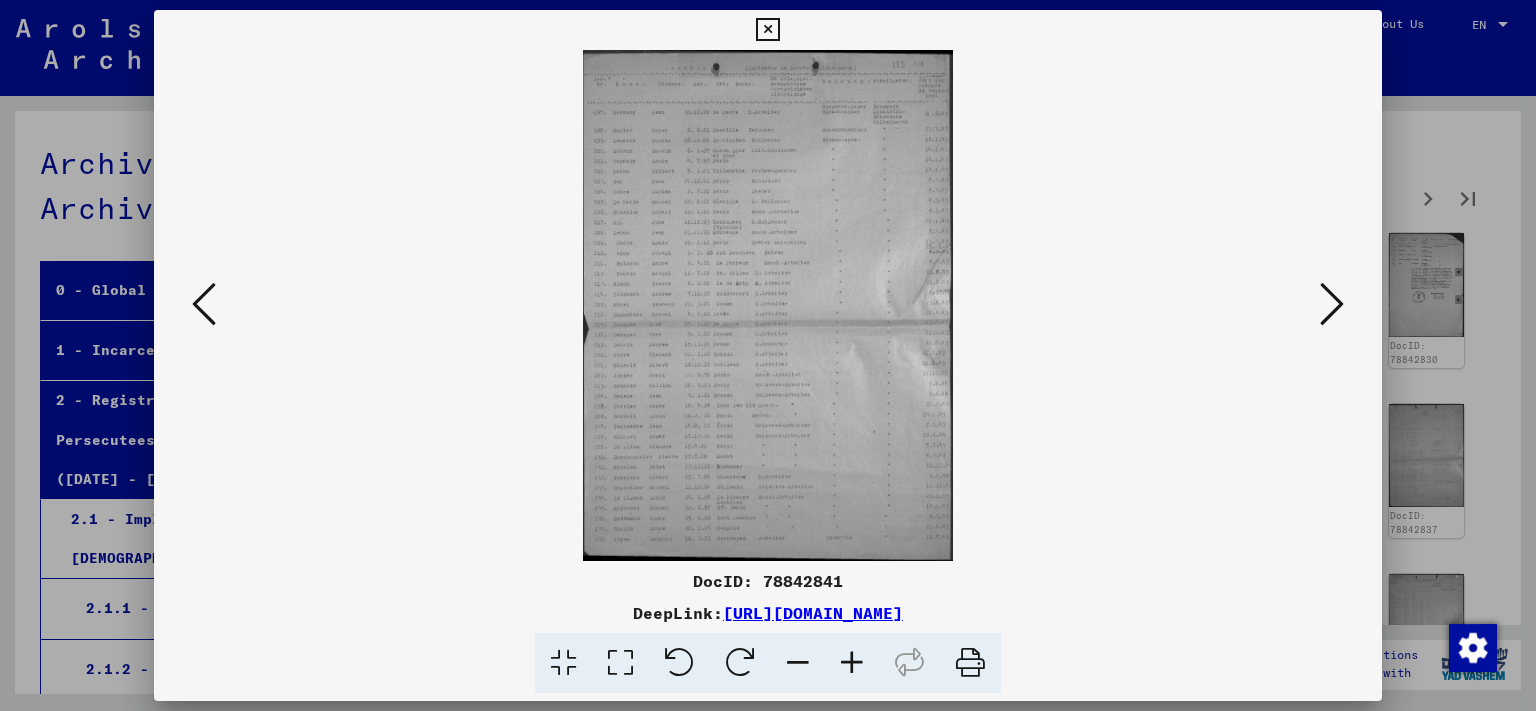 click at bounding box center (1332, 304) 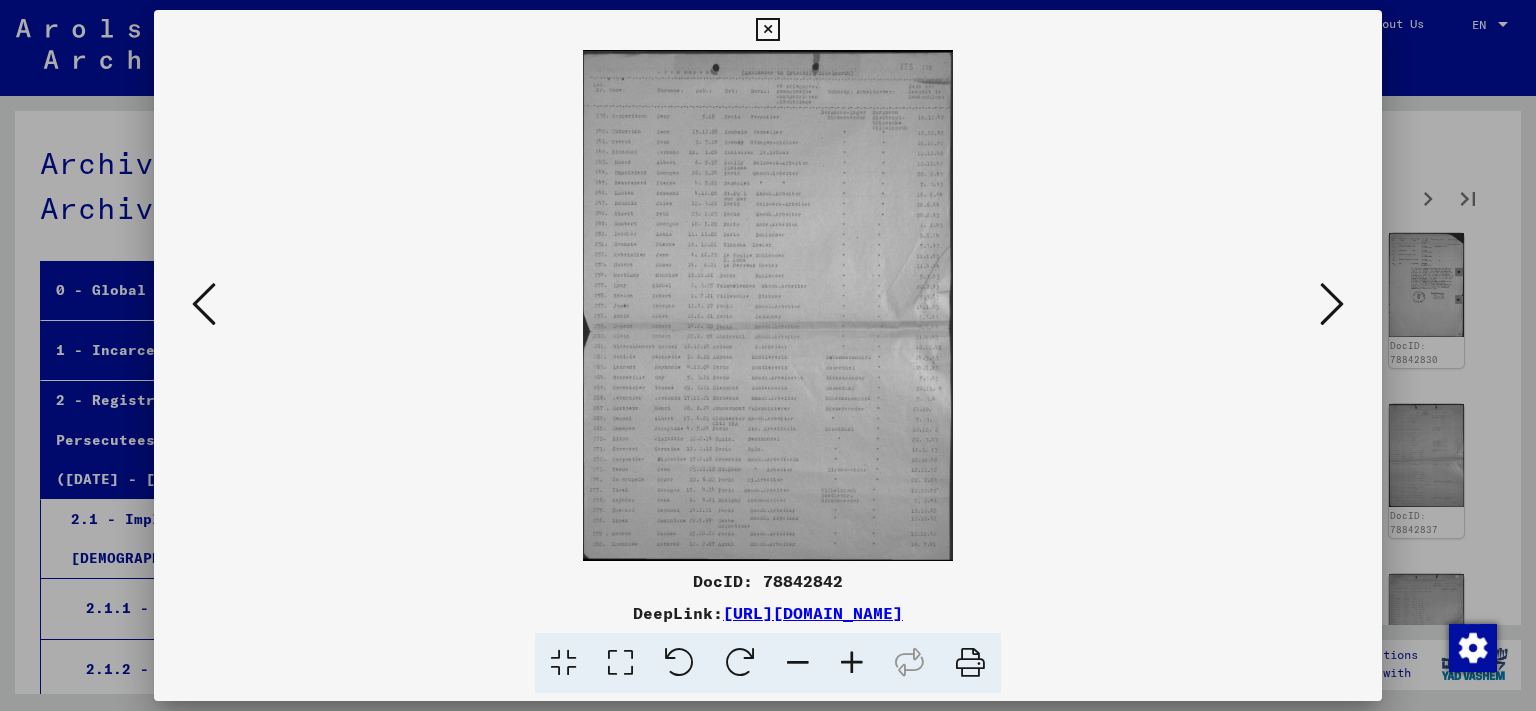 click at bounding box center (1332, 304) 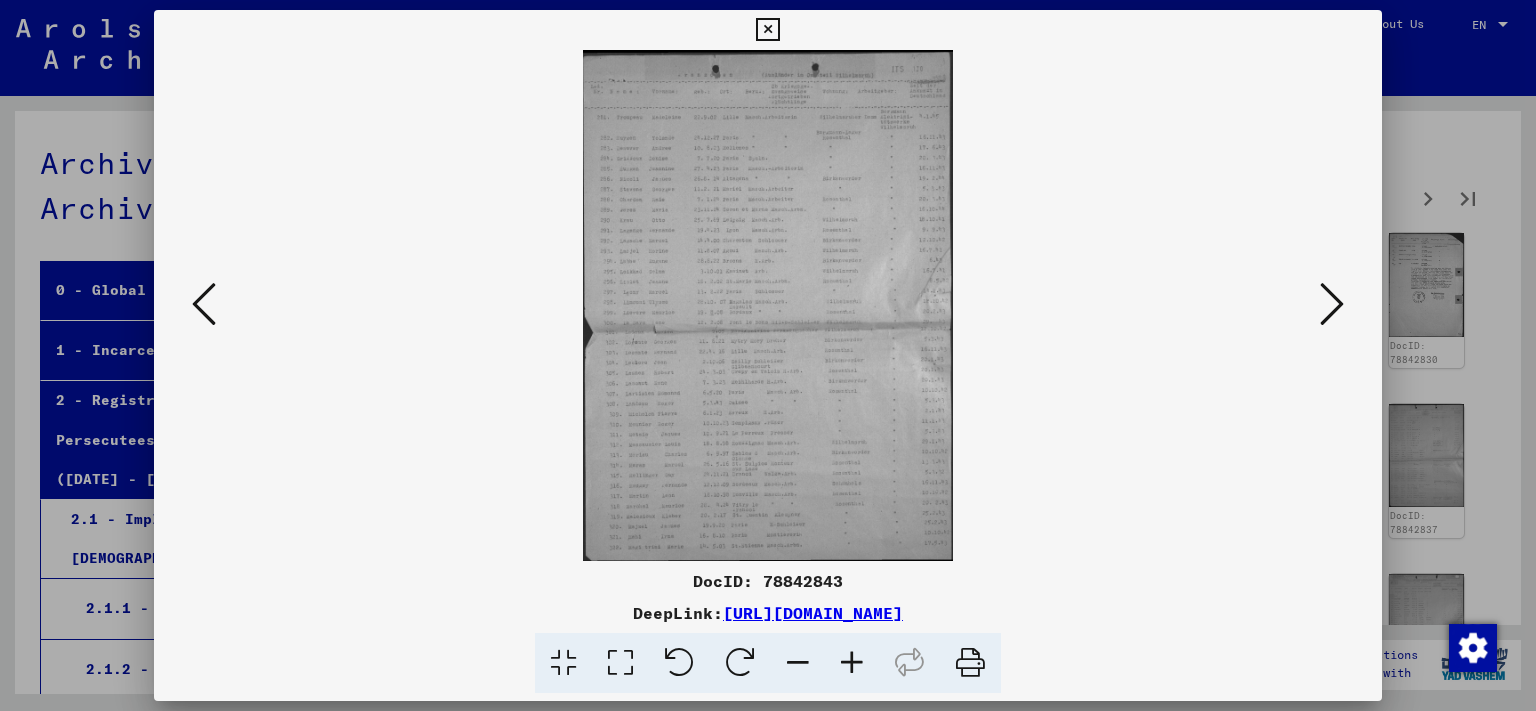 click at bounding box center (1332, 304) 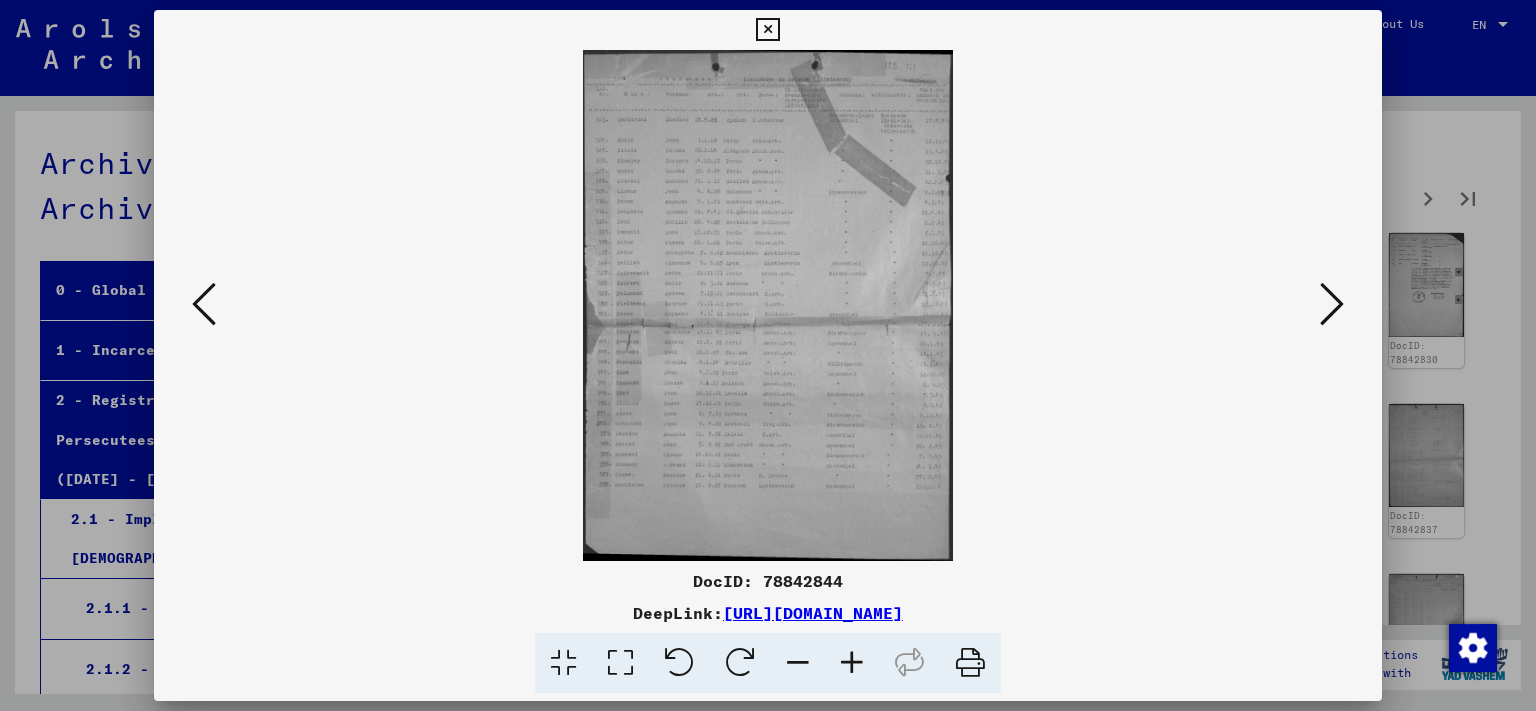 click at bounding box center [1332, 304] 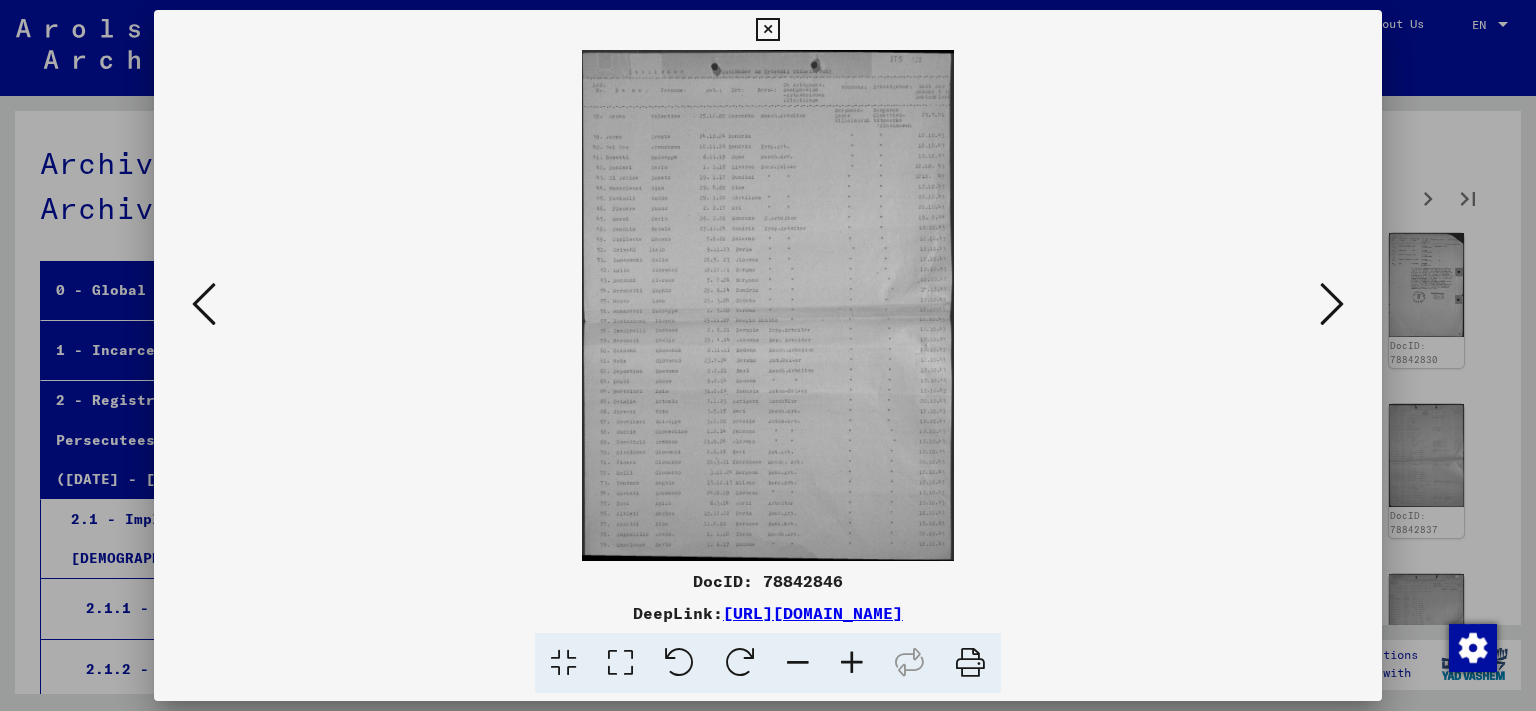 click at bounding box center [1332, 304] 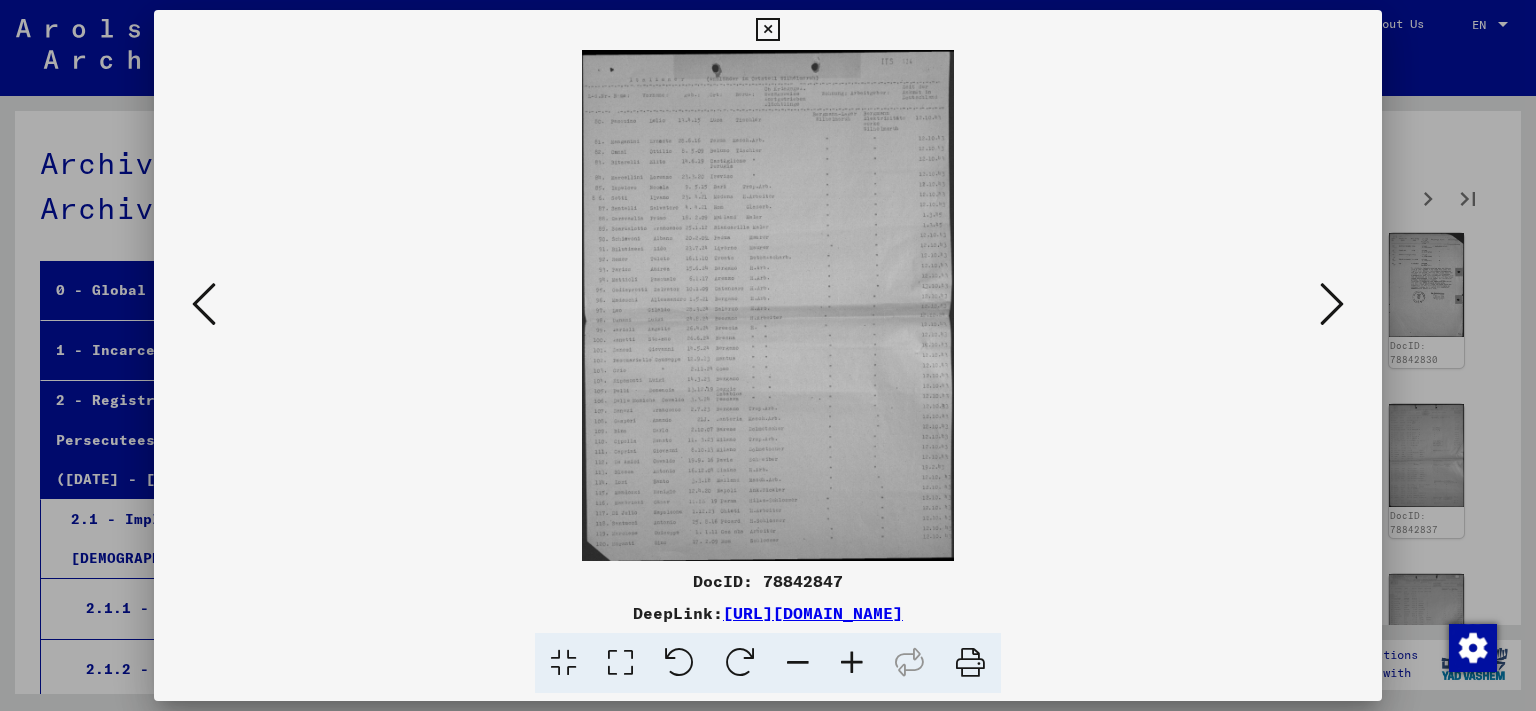 click at bounding box center (1332, 304) 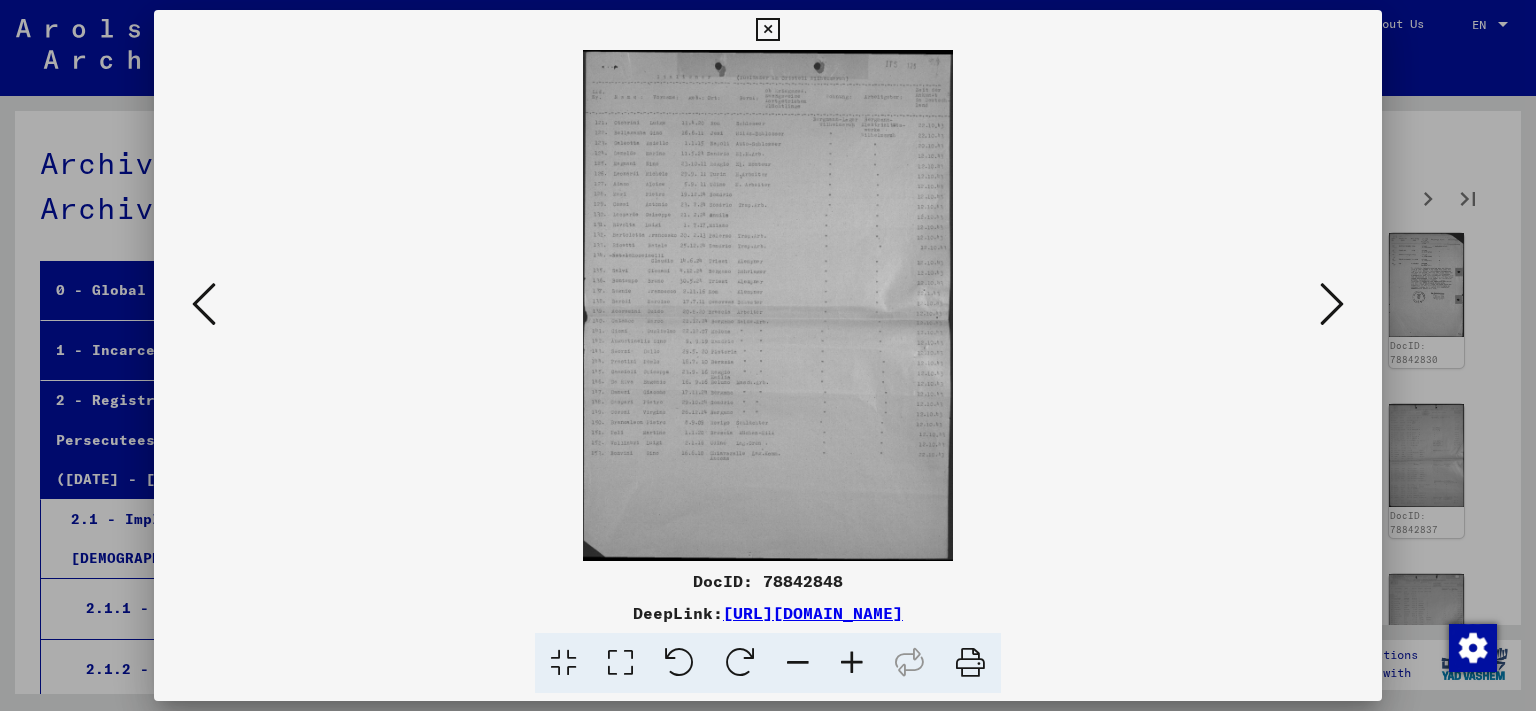 click at bounding box center [1332, 304] 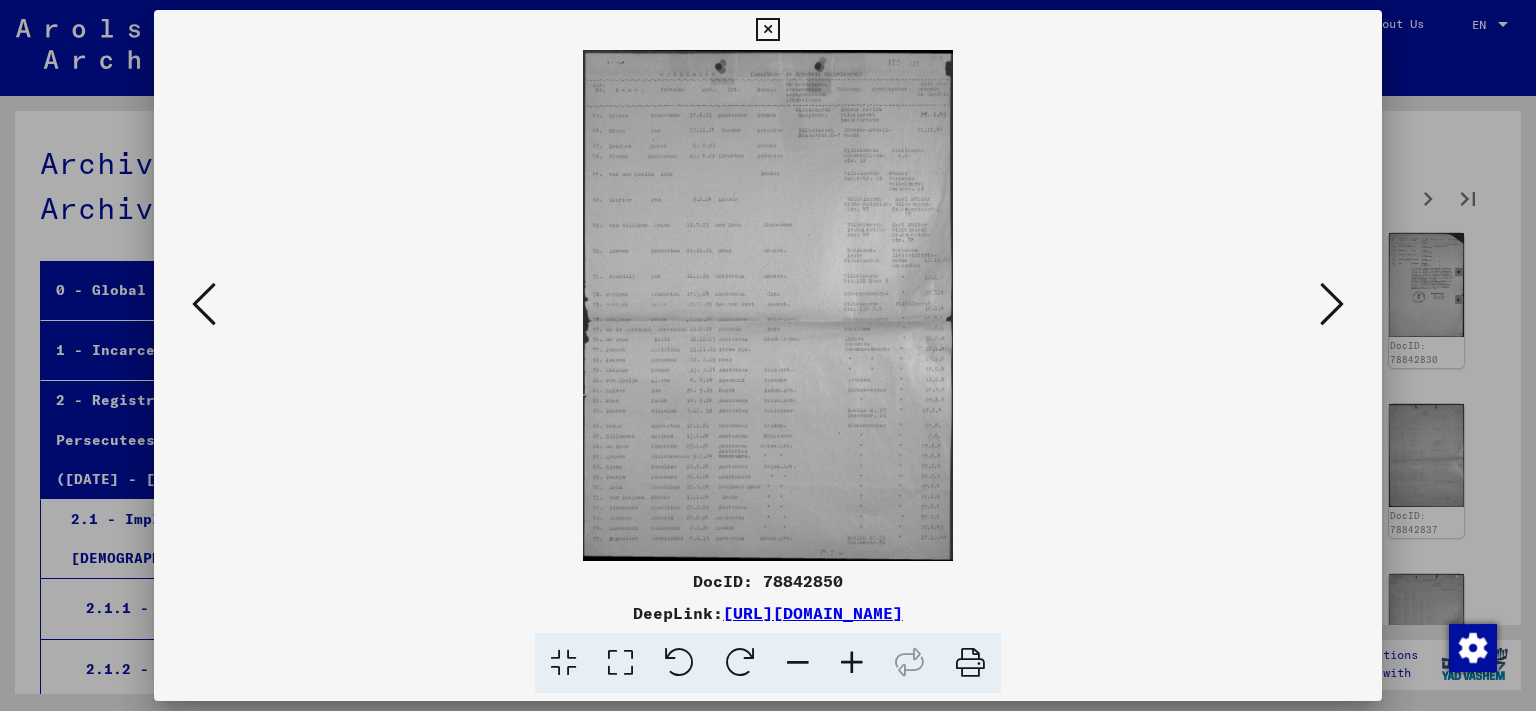 click at bounding box center (1332, 304) 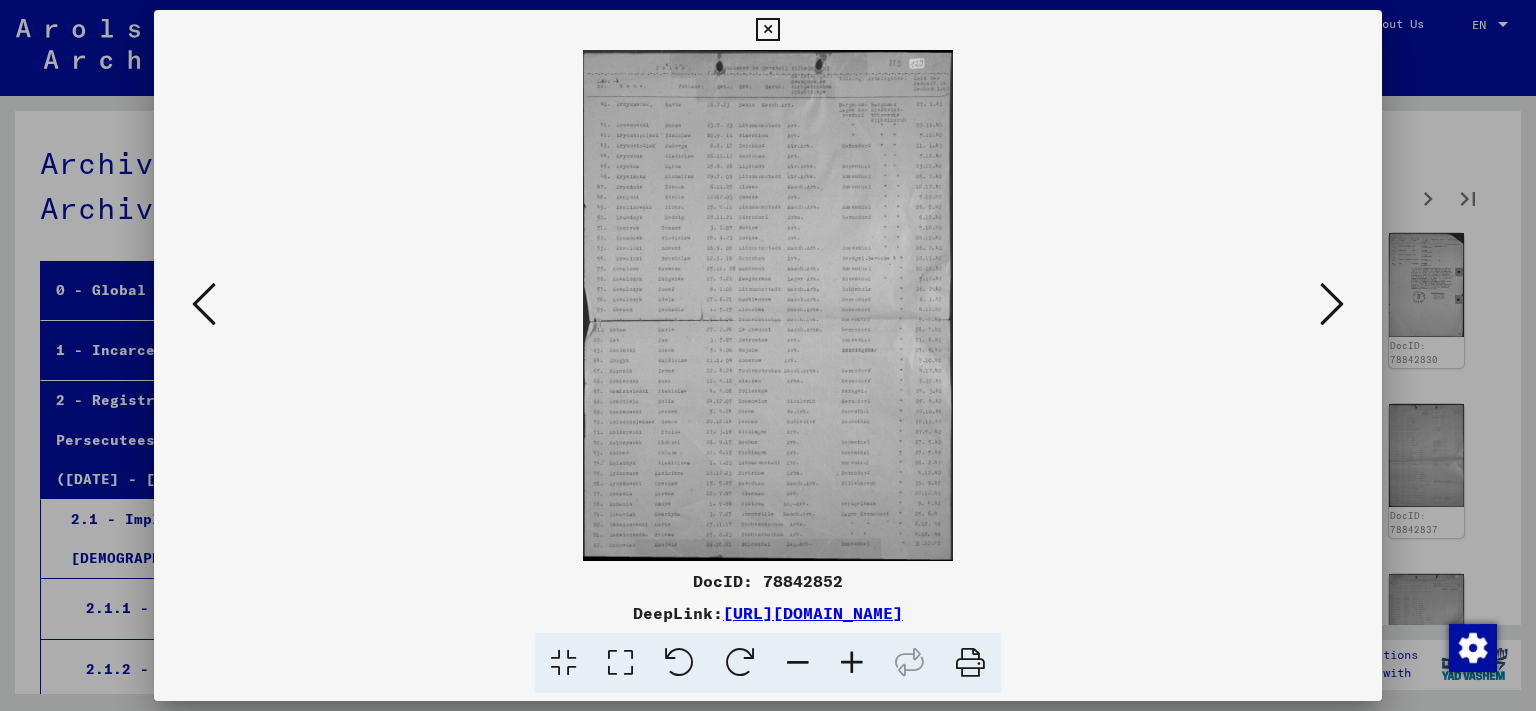 click at bounding box center (1332, 304) 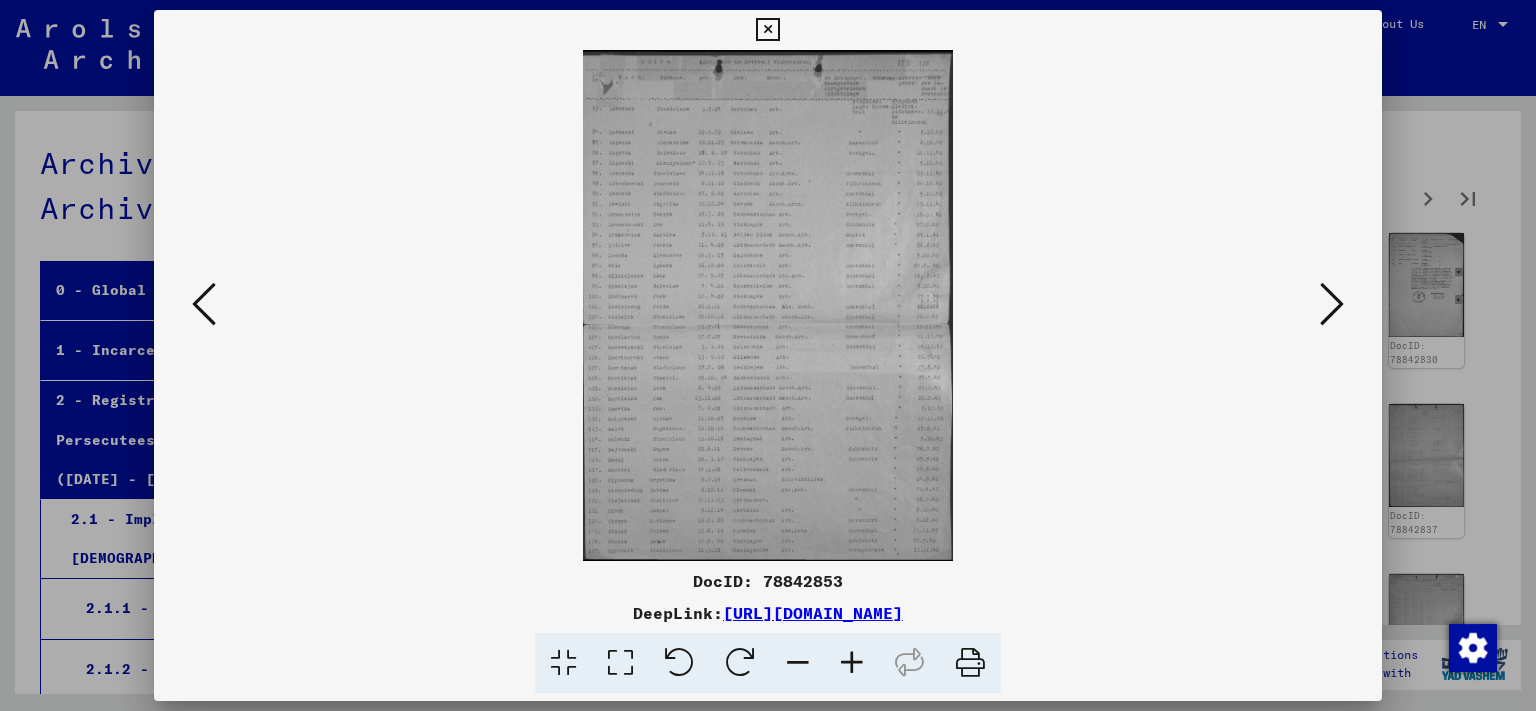 click at bounding box center [1332, 304] 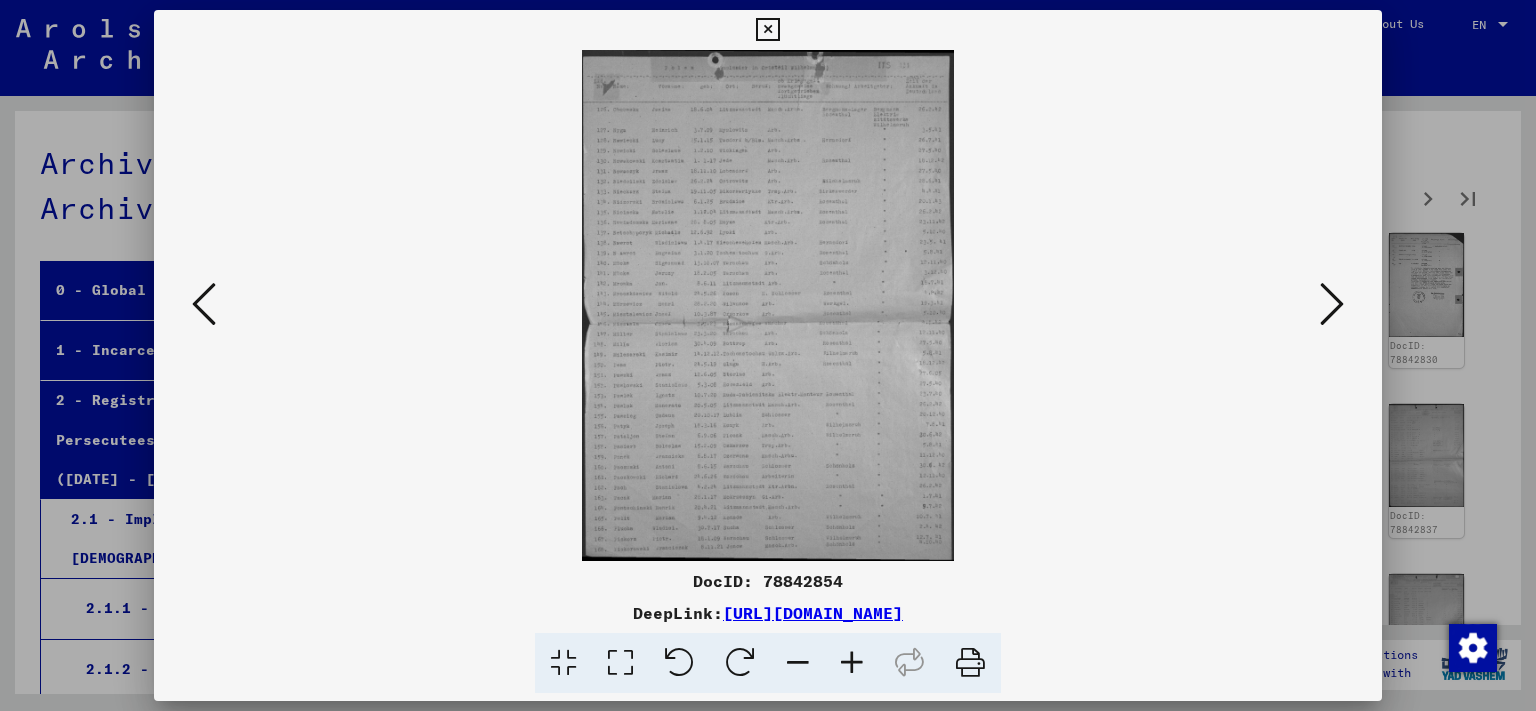 click at bounding box center (1332, 304) 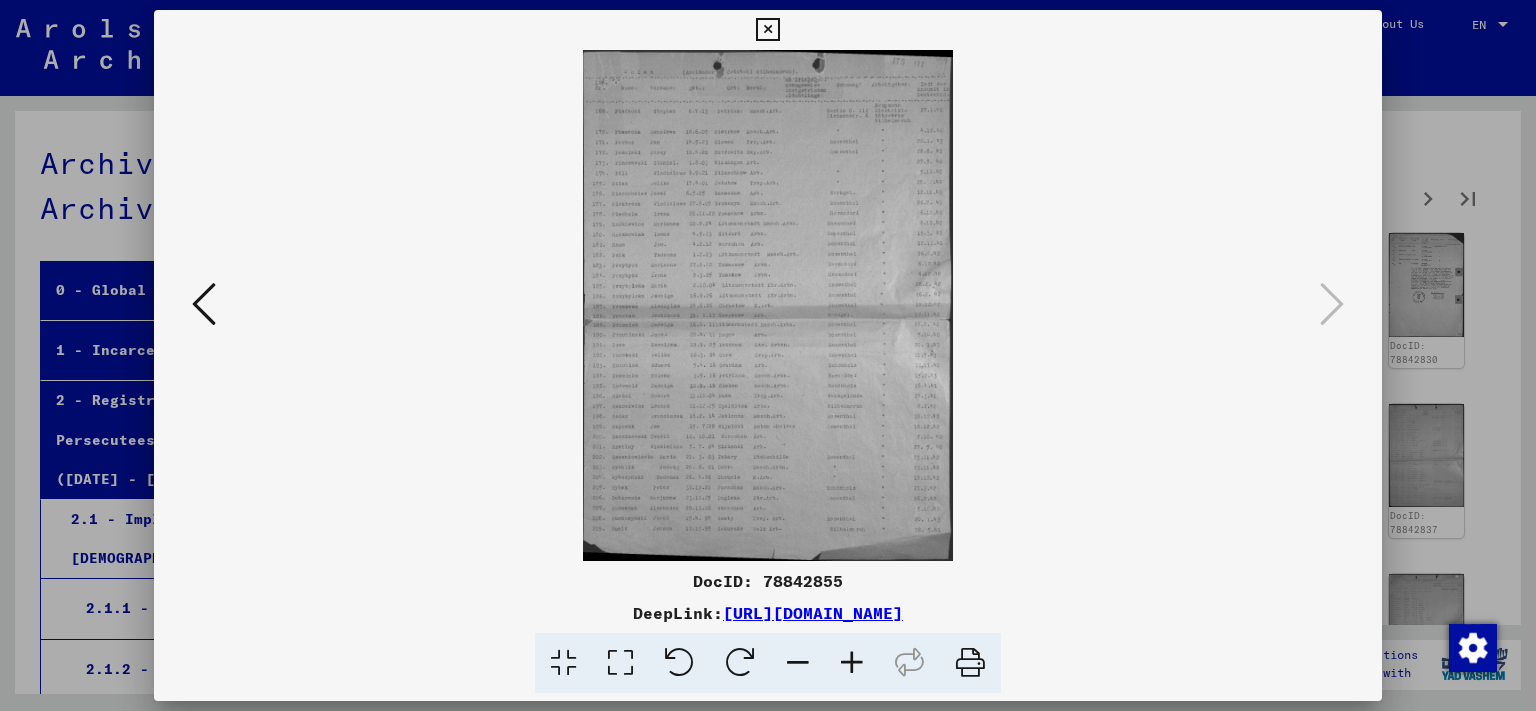 click at bounding box center (767, 30) 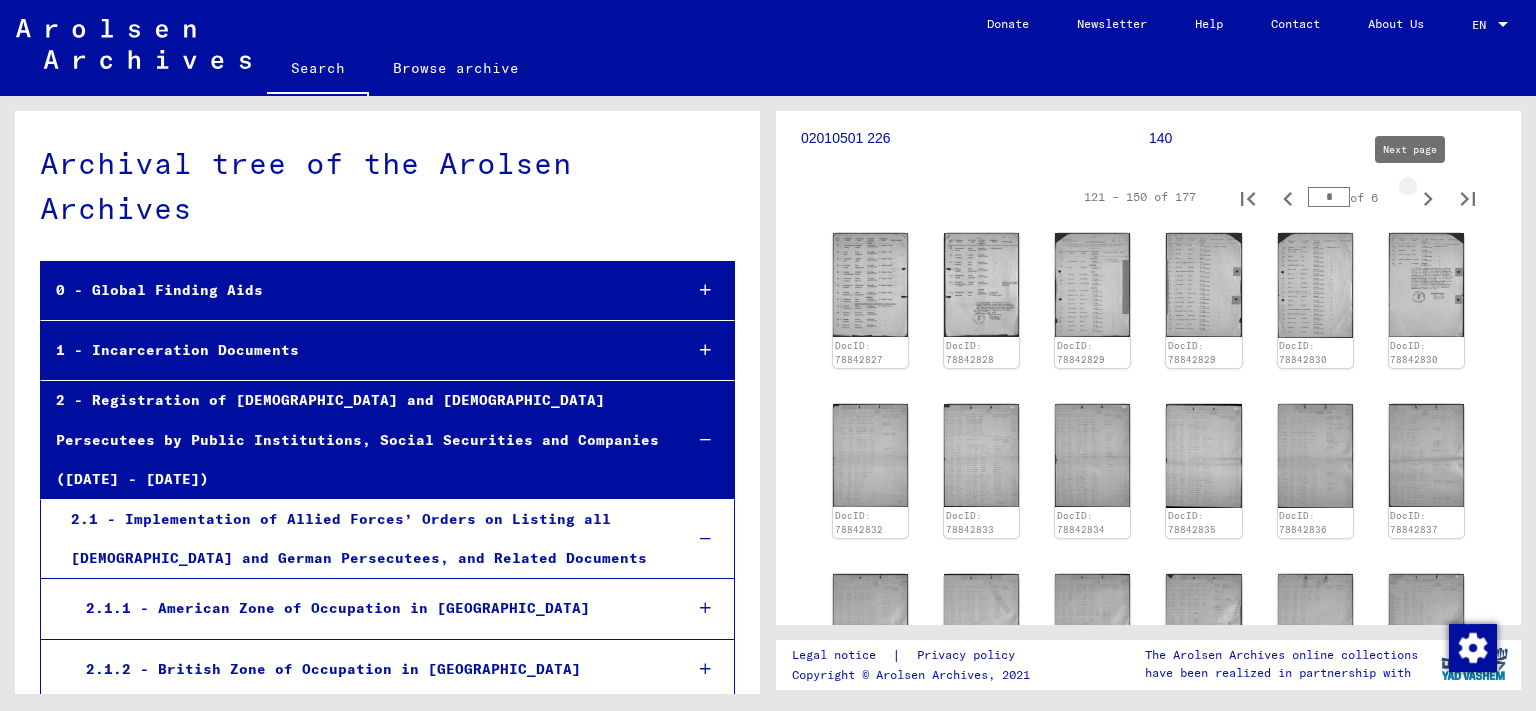 click 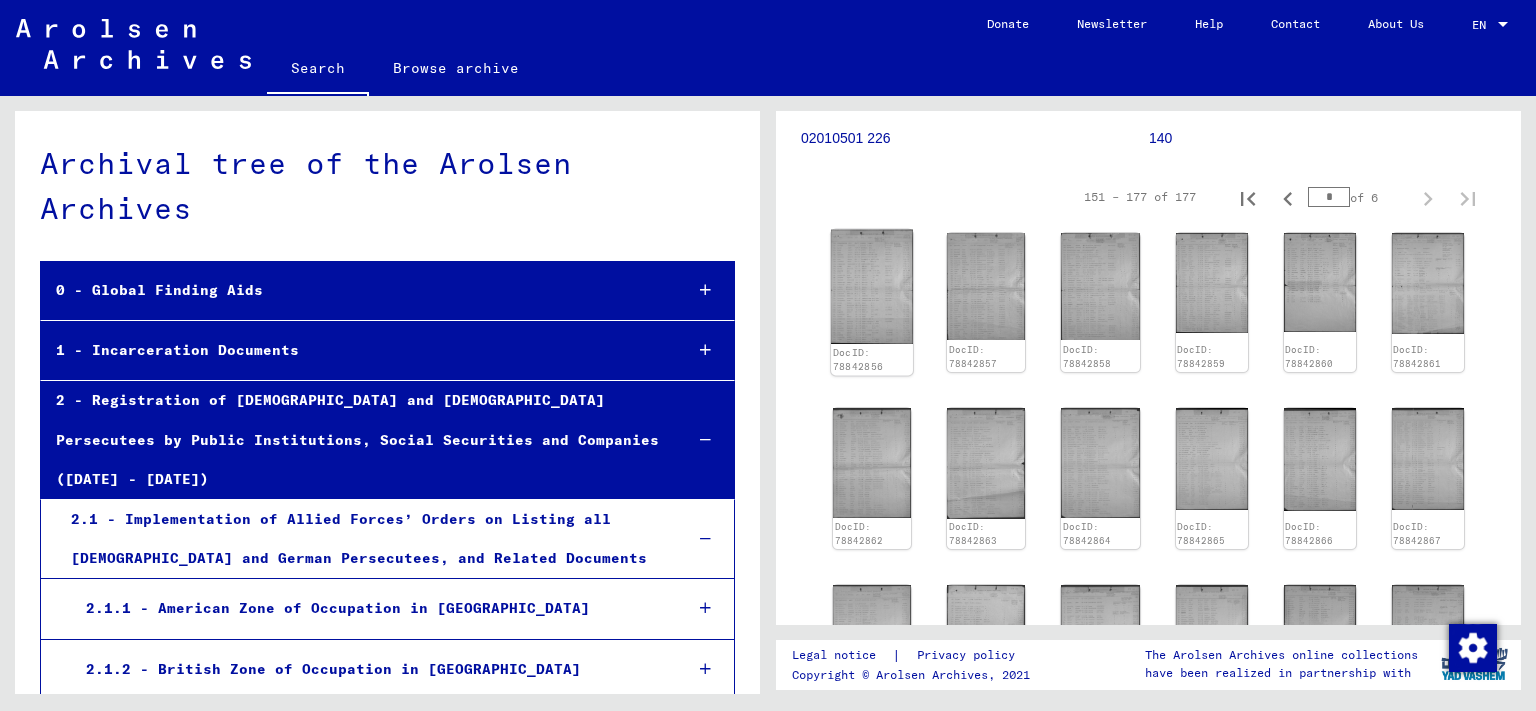 click 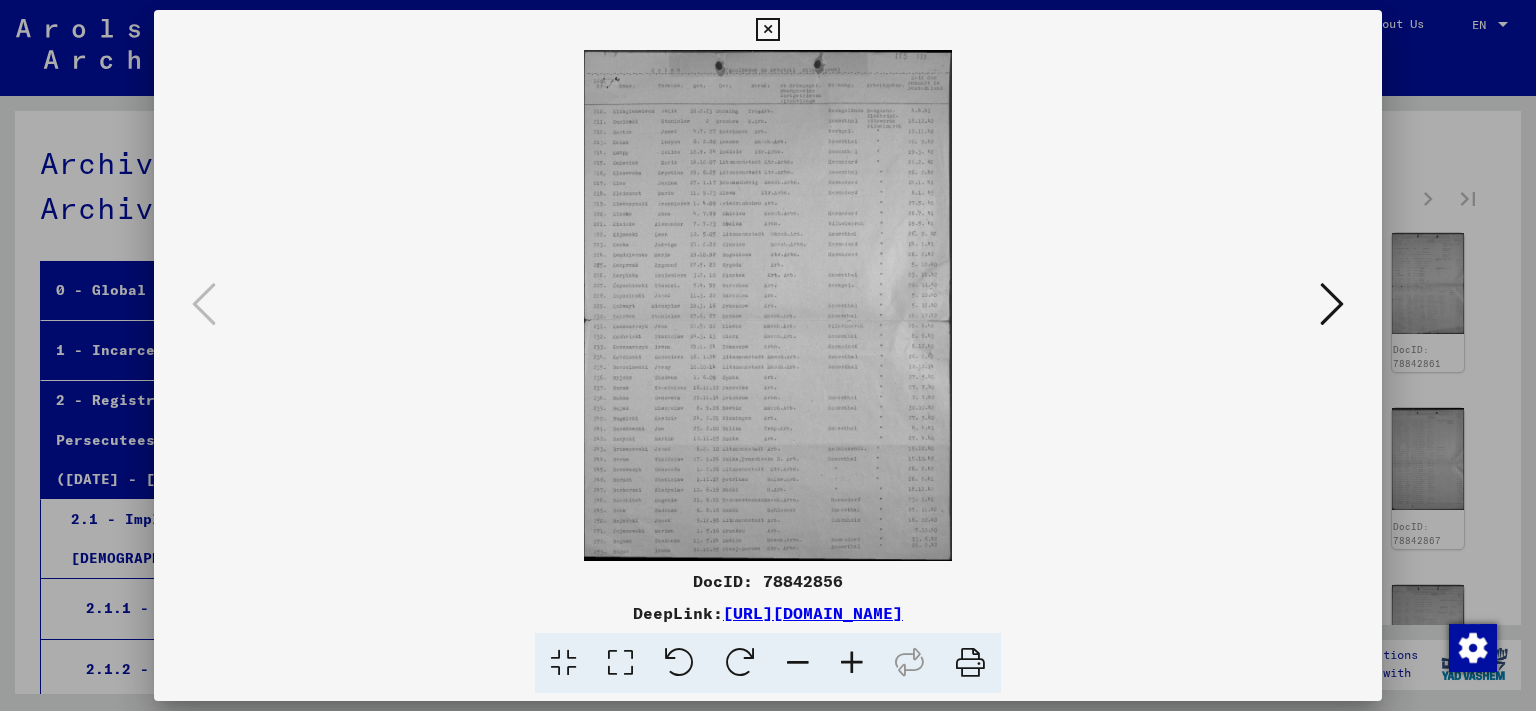 click at bounding box center [768, 305] 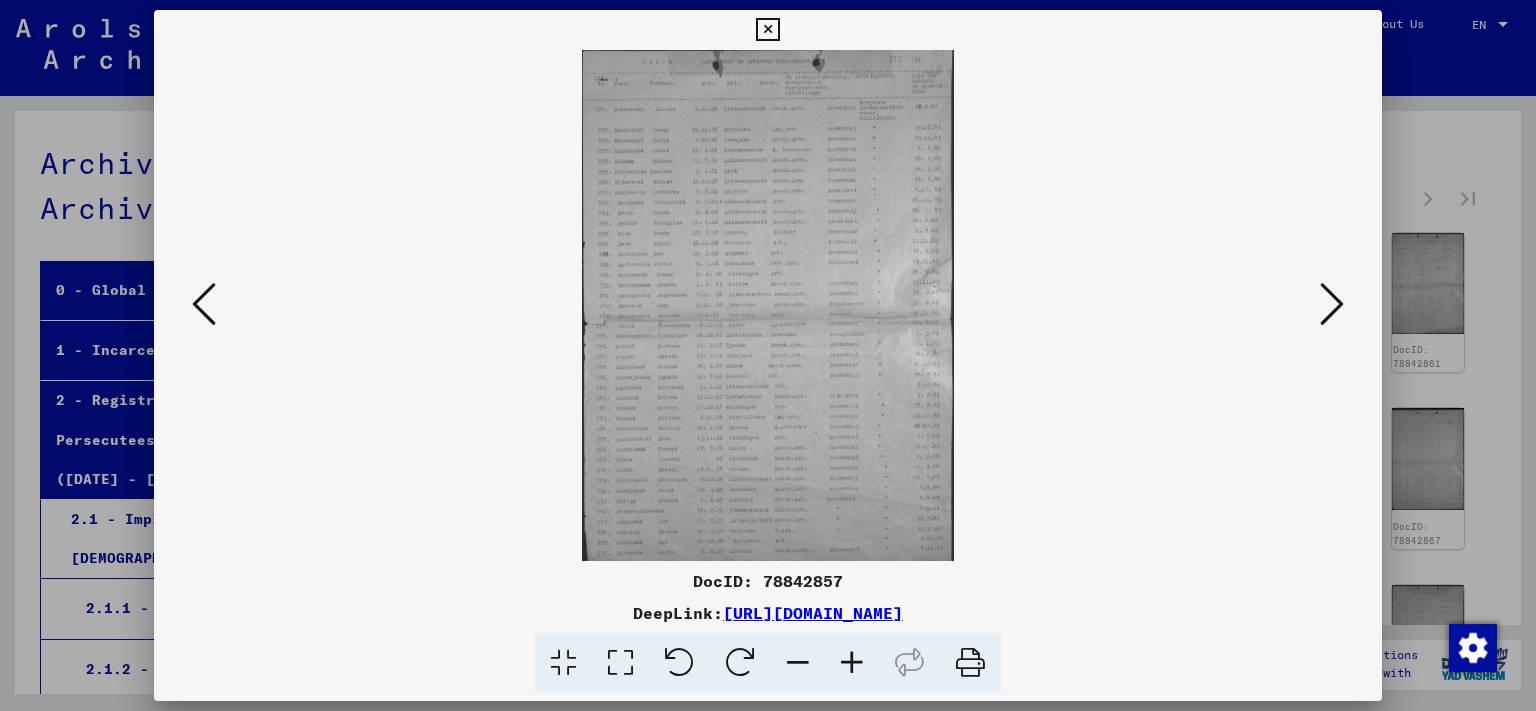 click at bounding box center (1332, 304) 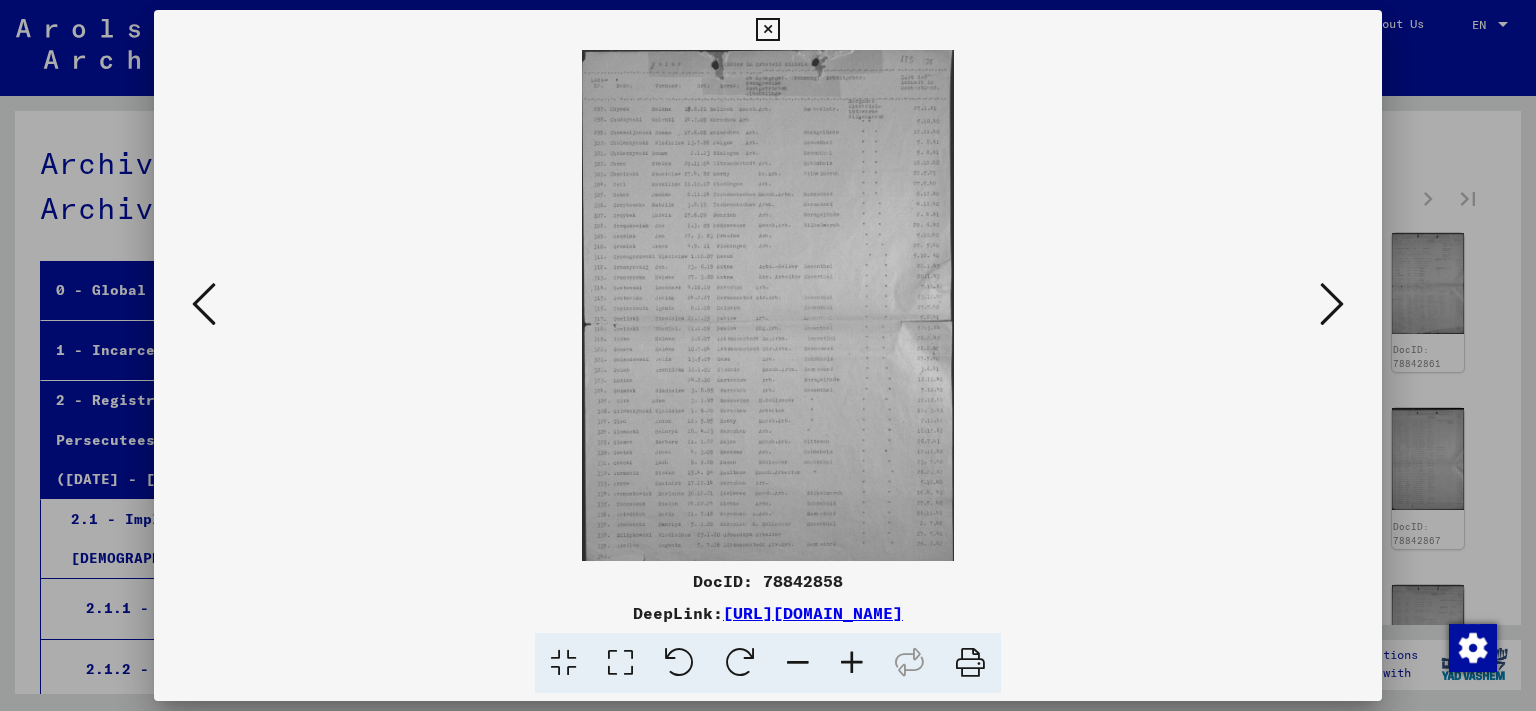 click at bounding box center [1332, 304] 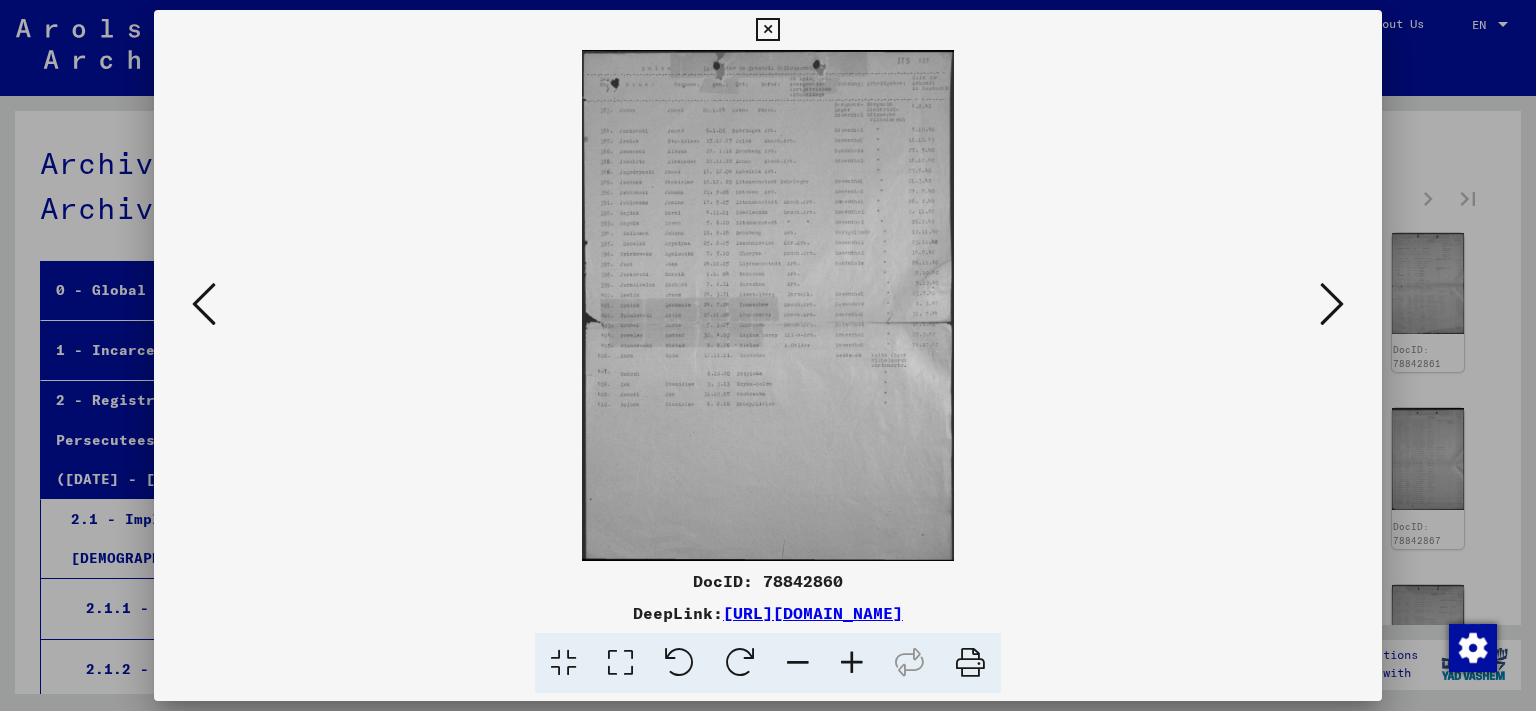 click at bounding box center [1332, 304] 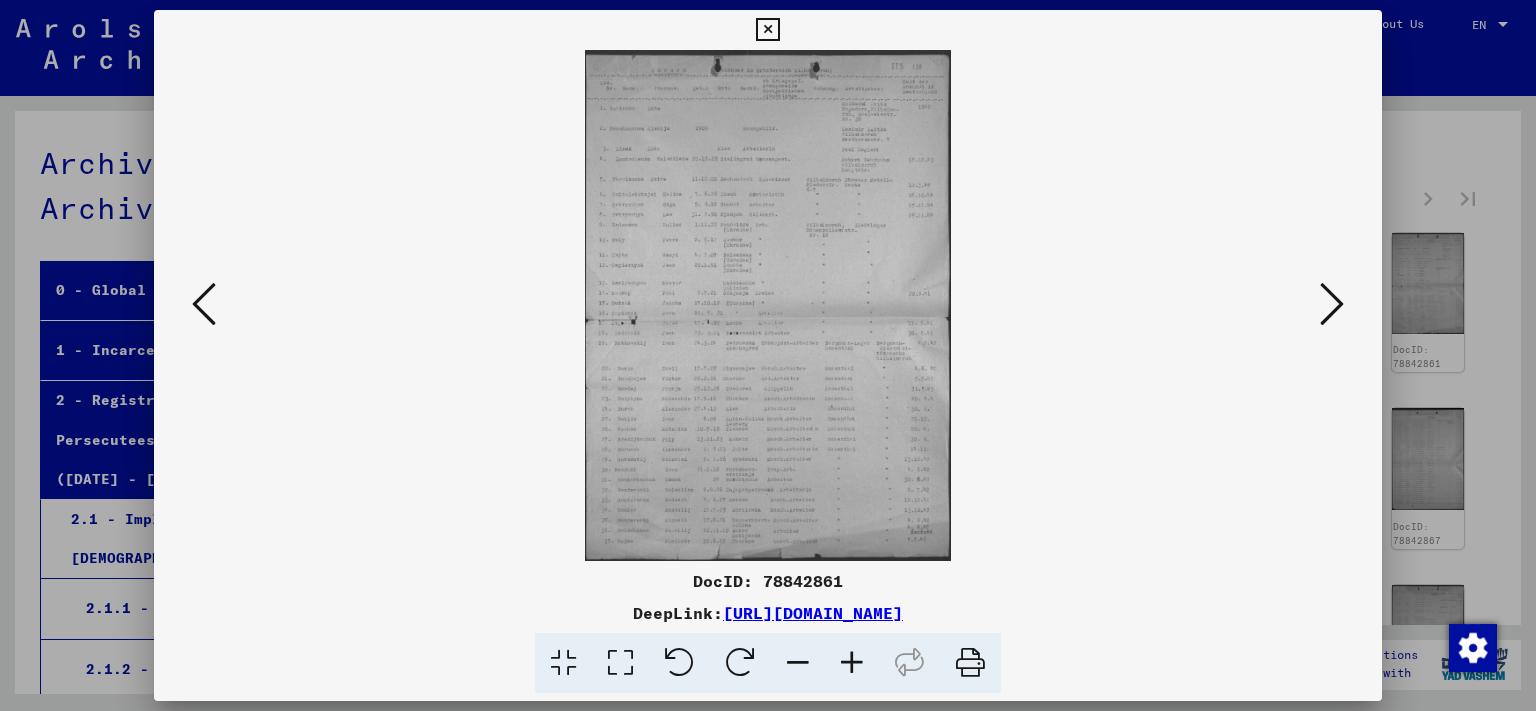 click at bounding box center [1332, 304] 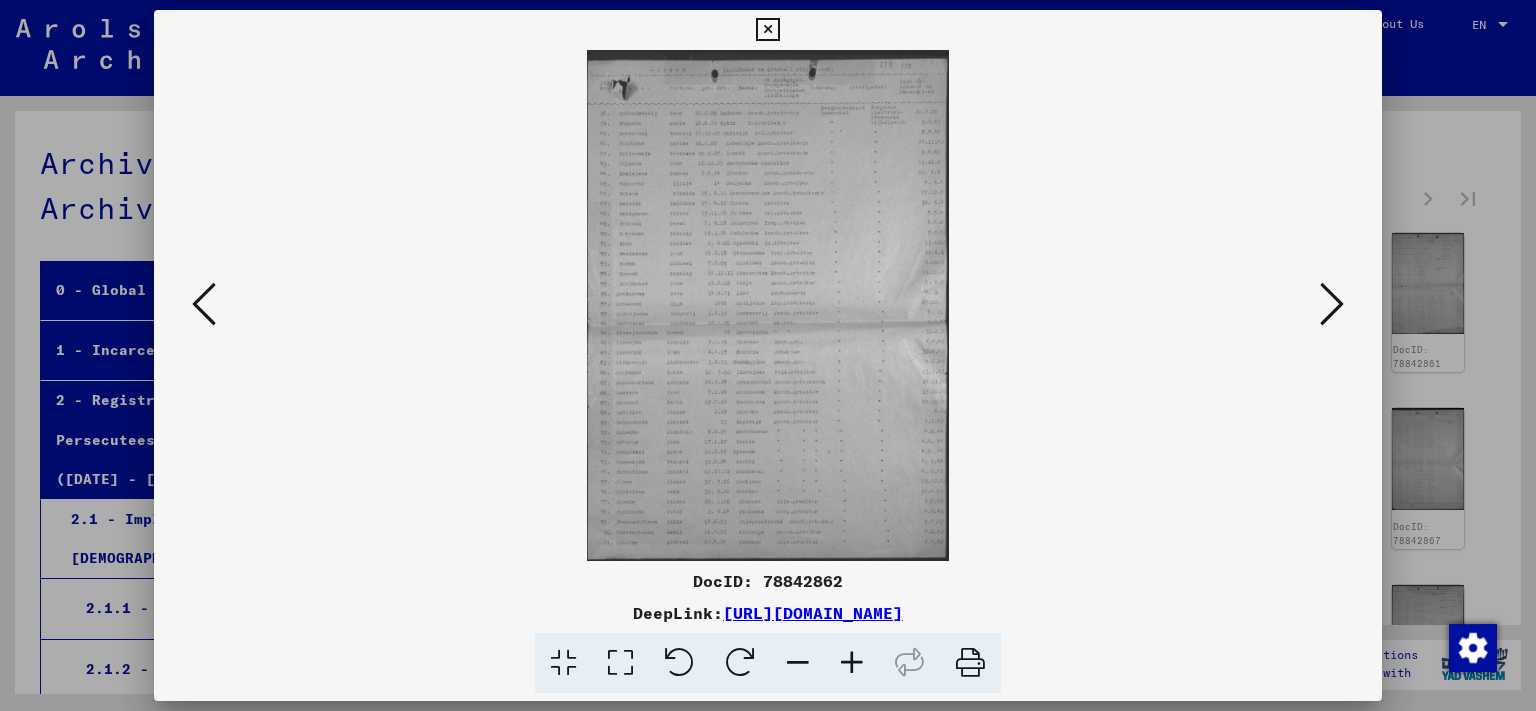 click at bounding box center (1332, 304) 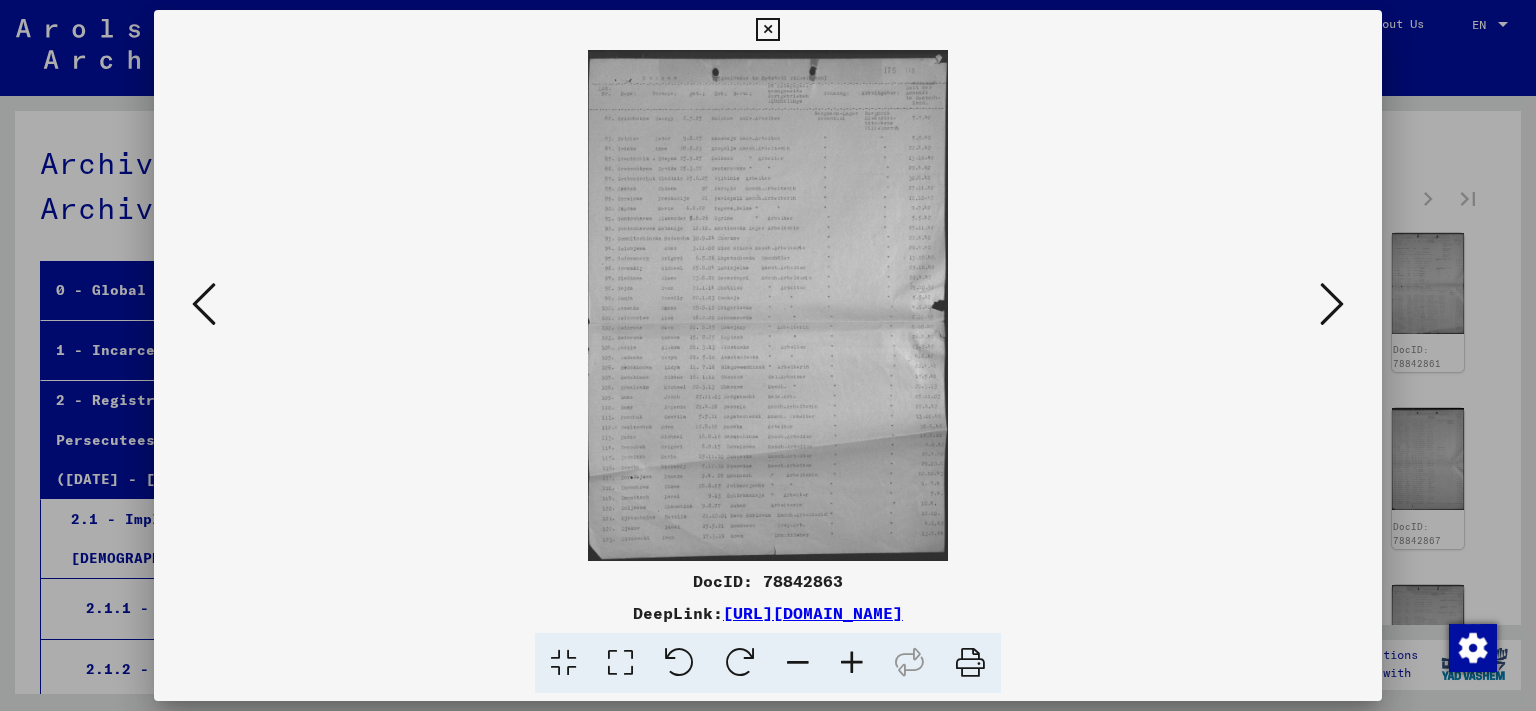 click at bounding box center (1332, 304) 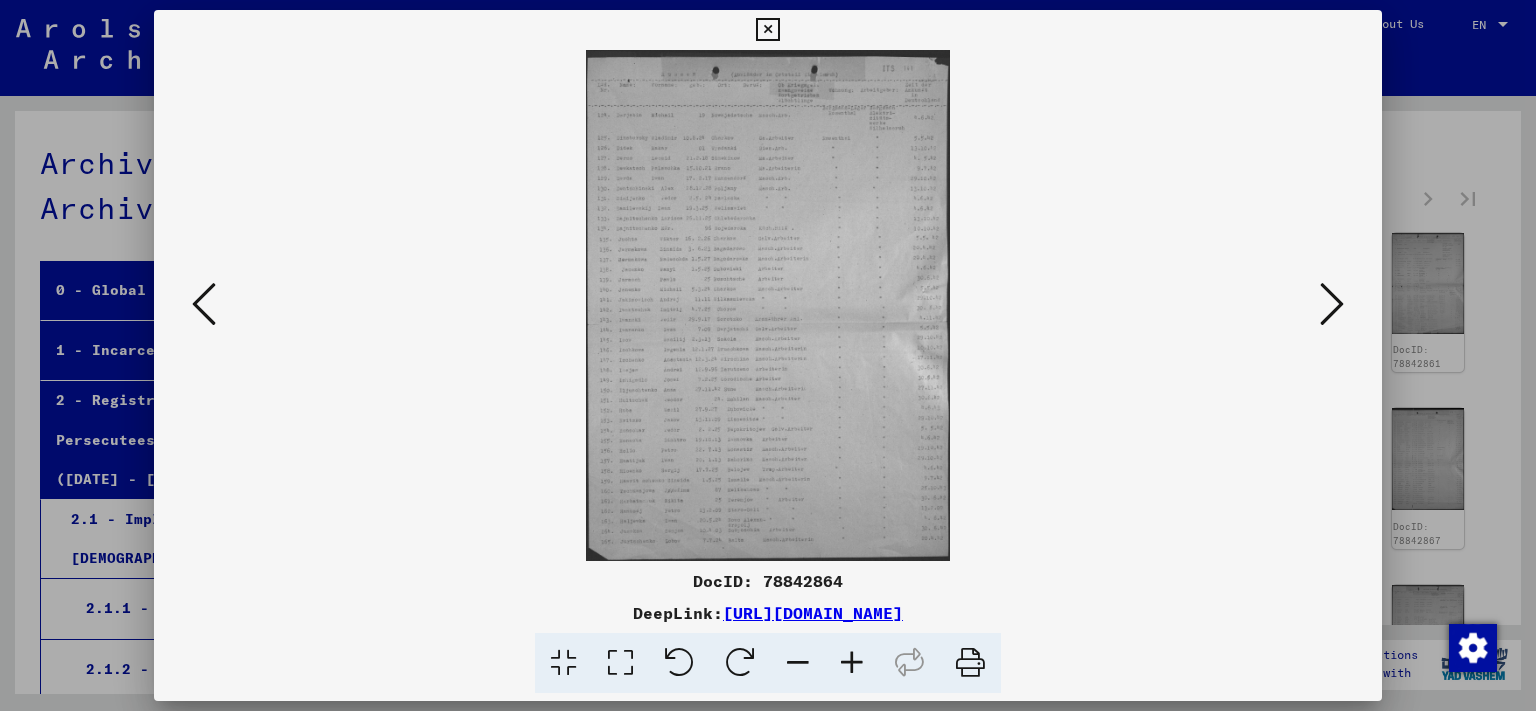 click at bounding box center [1332, 304] 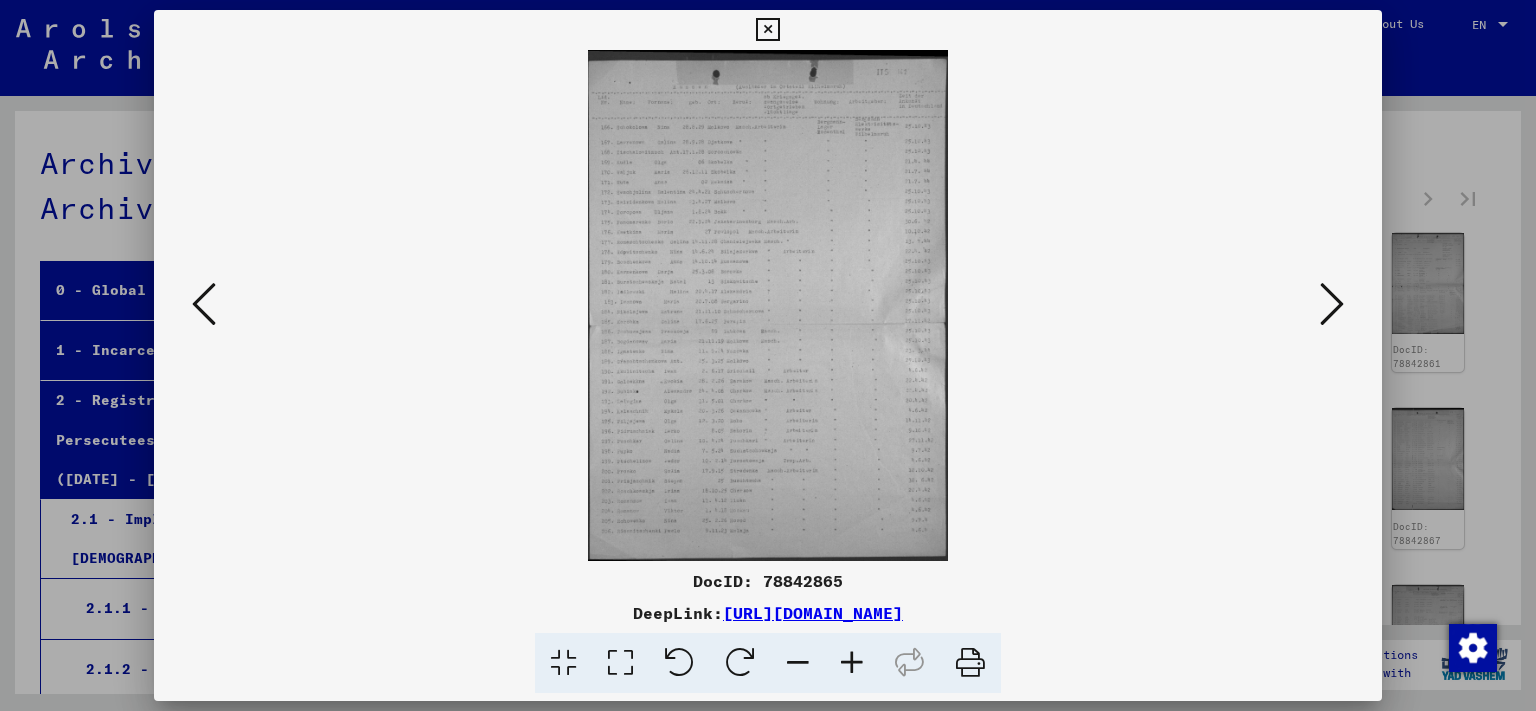 click at bounding box center [1332, 304] 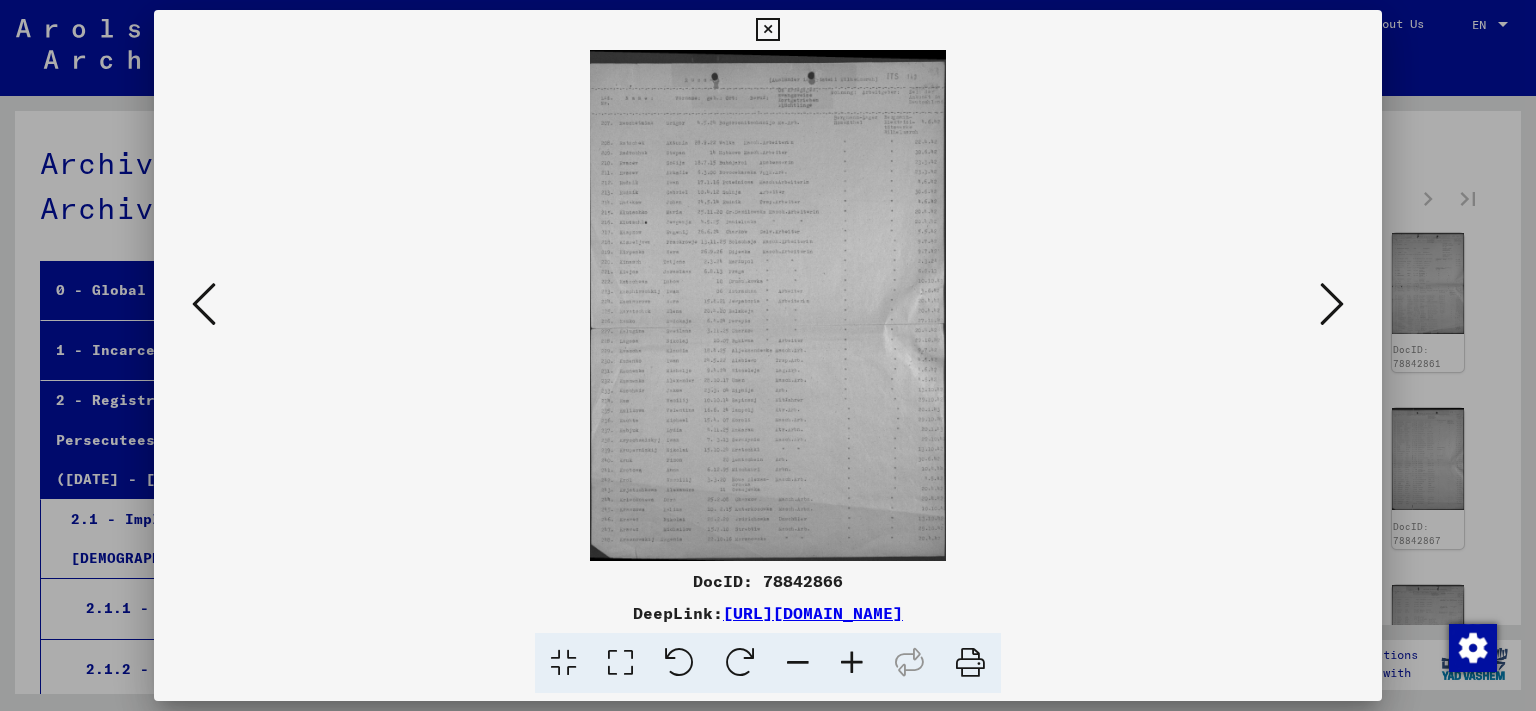 click at bounding box center [1332, 304] 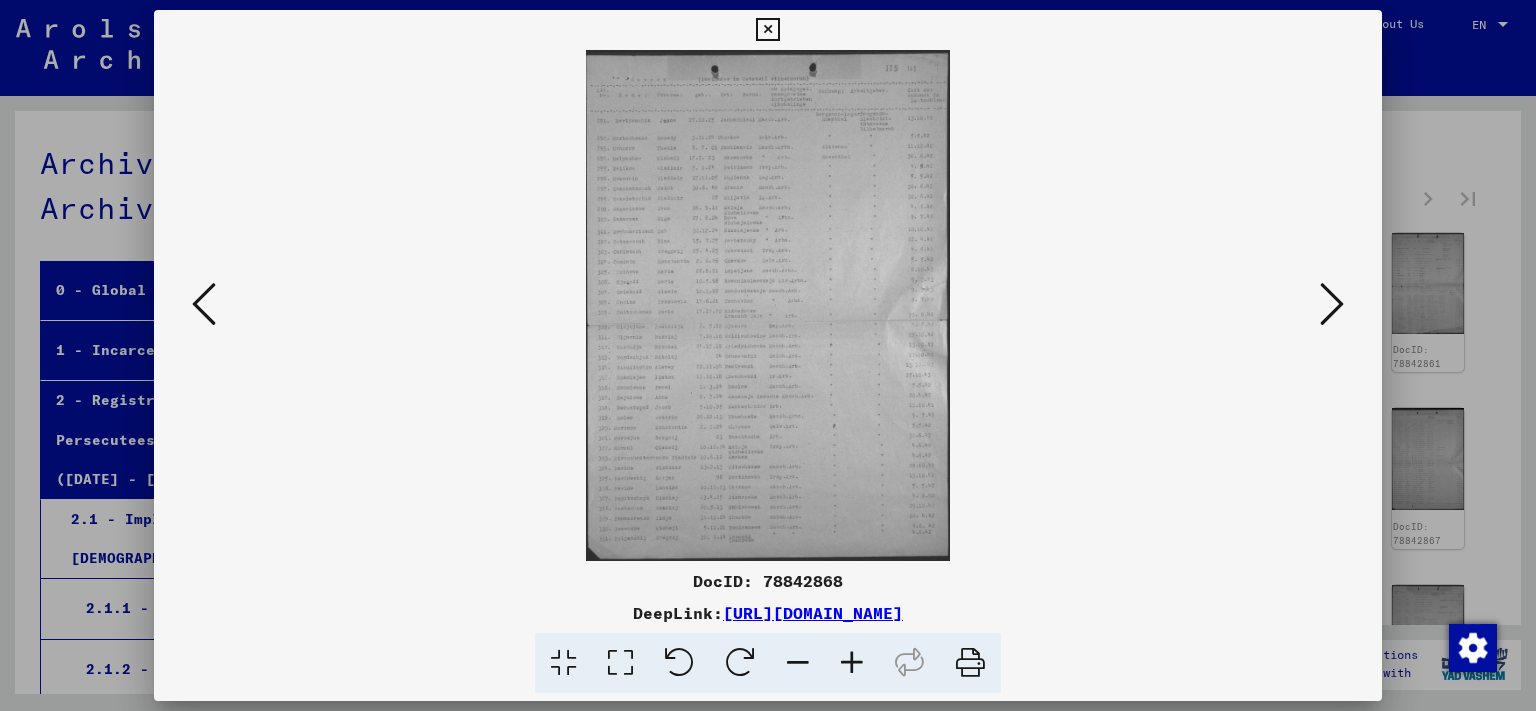 click at bounding box center [1332, 304] 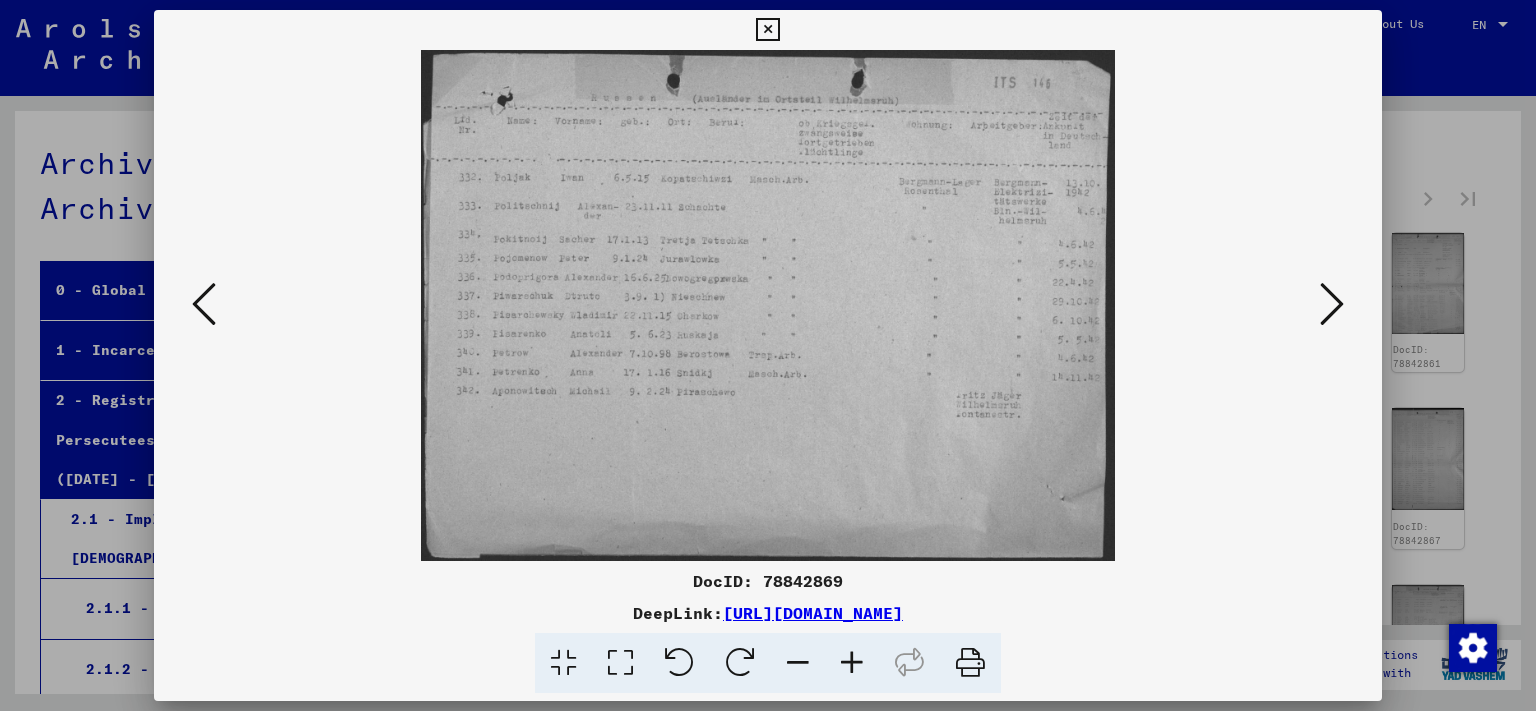 click at bounding box center (1332, 304) 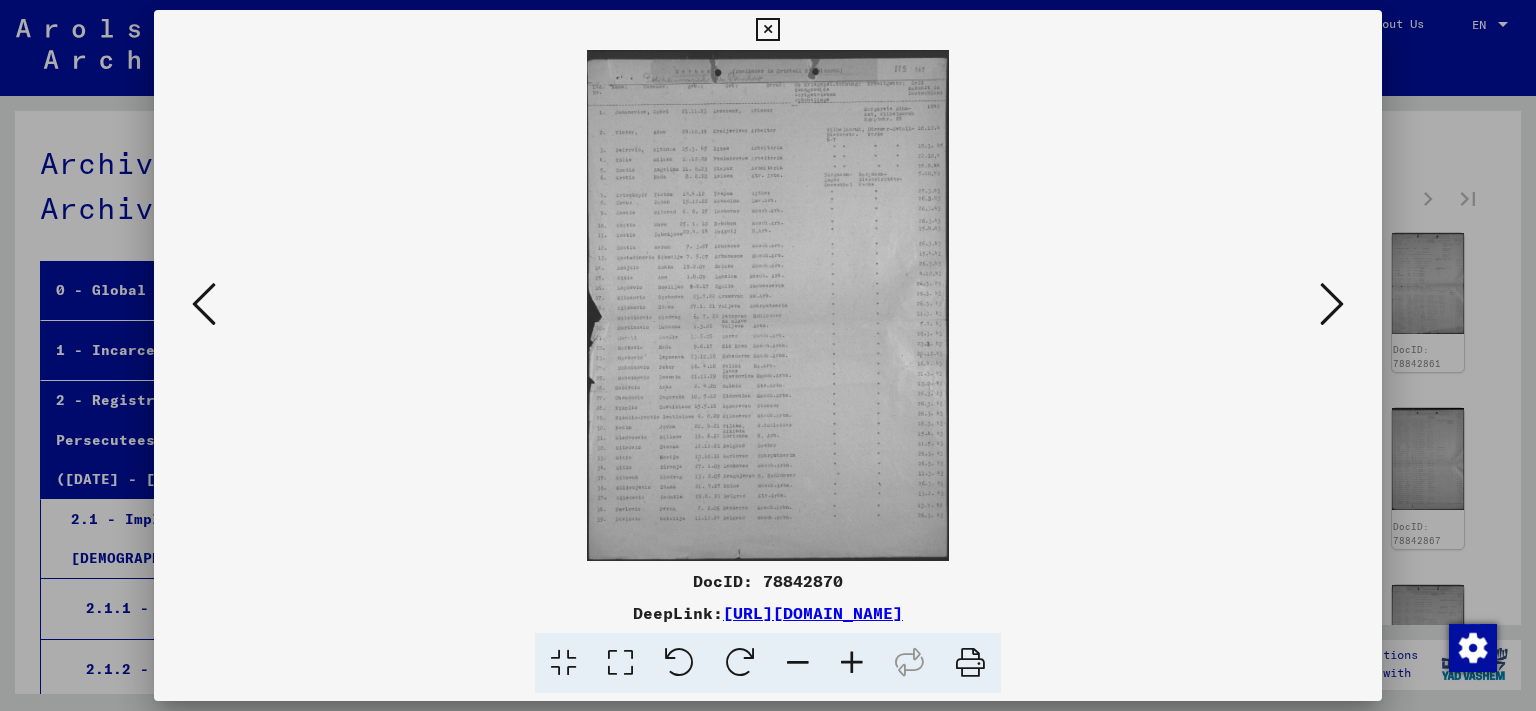 click at bounding box center [1332, 304] 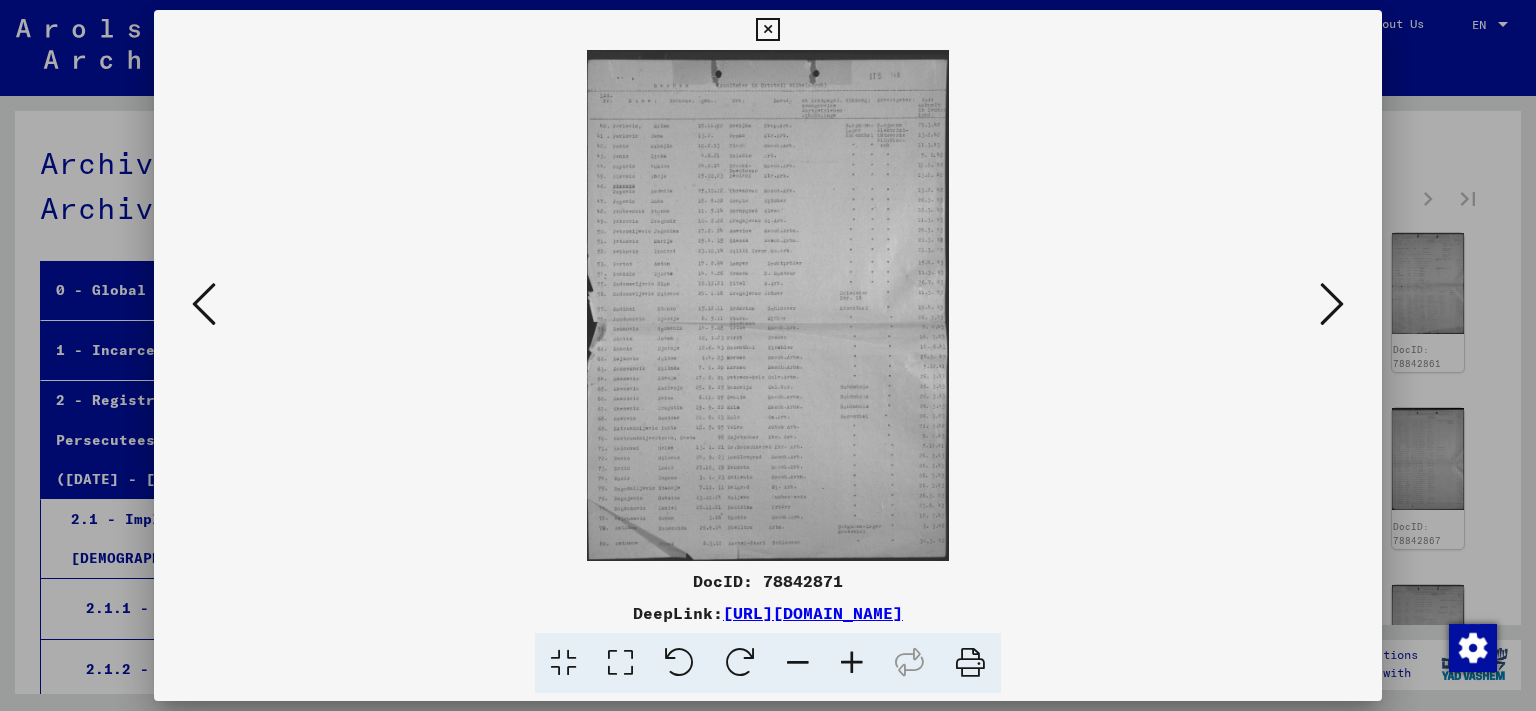 click at bounding box center (1332, 304) 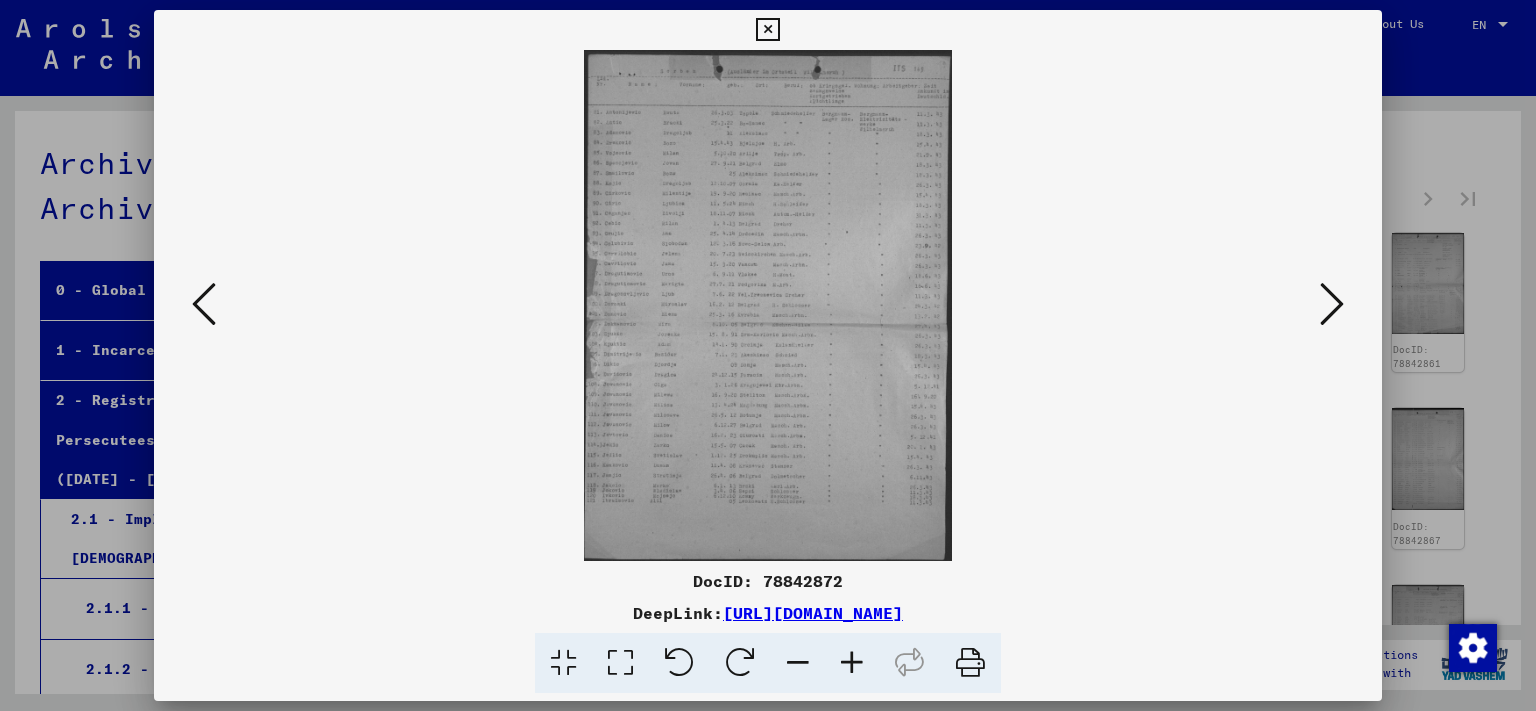 click at bounding box center [1332, 304] 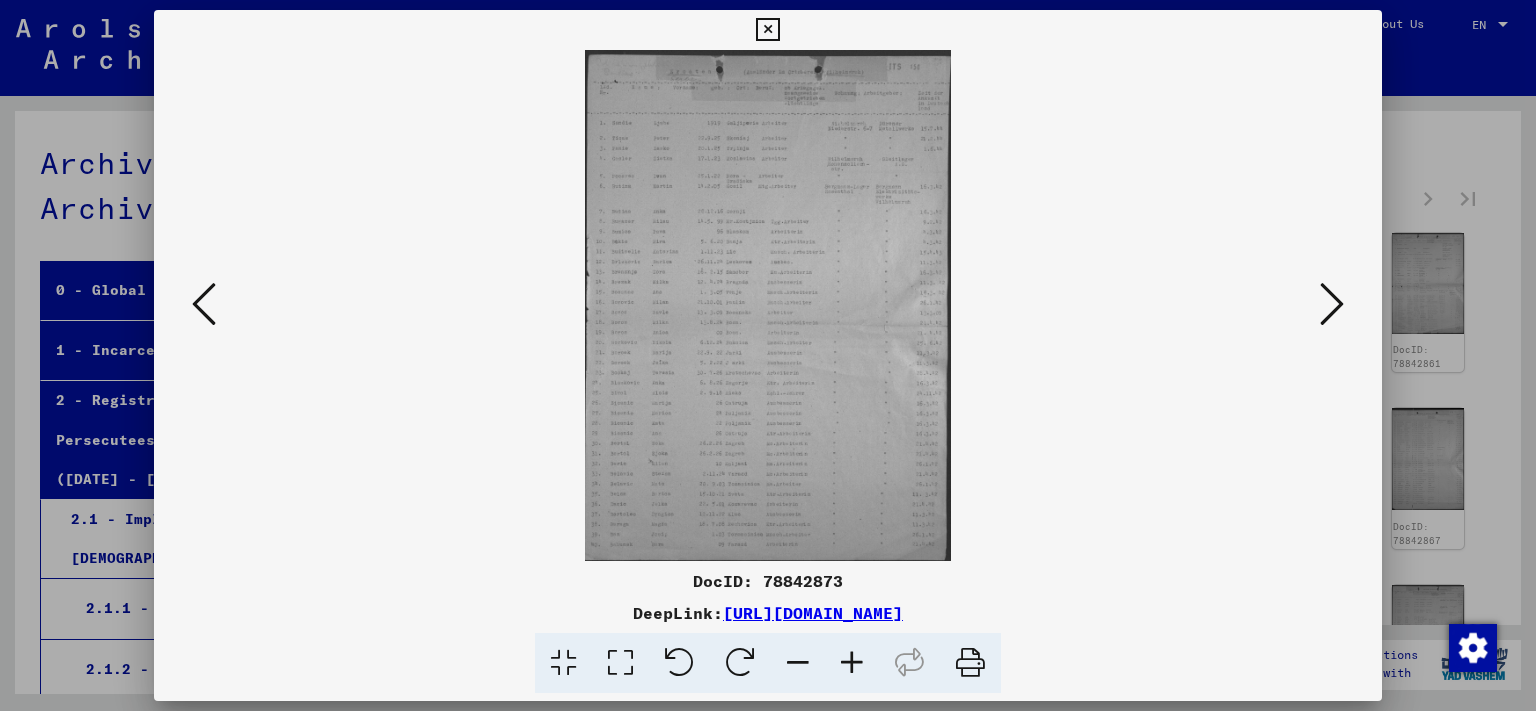 click at bounding box center (1332, 304) 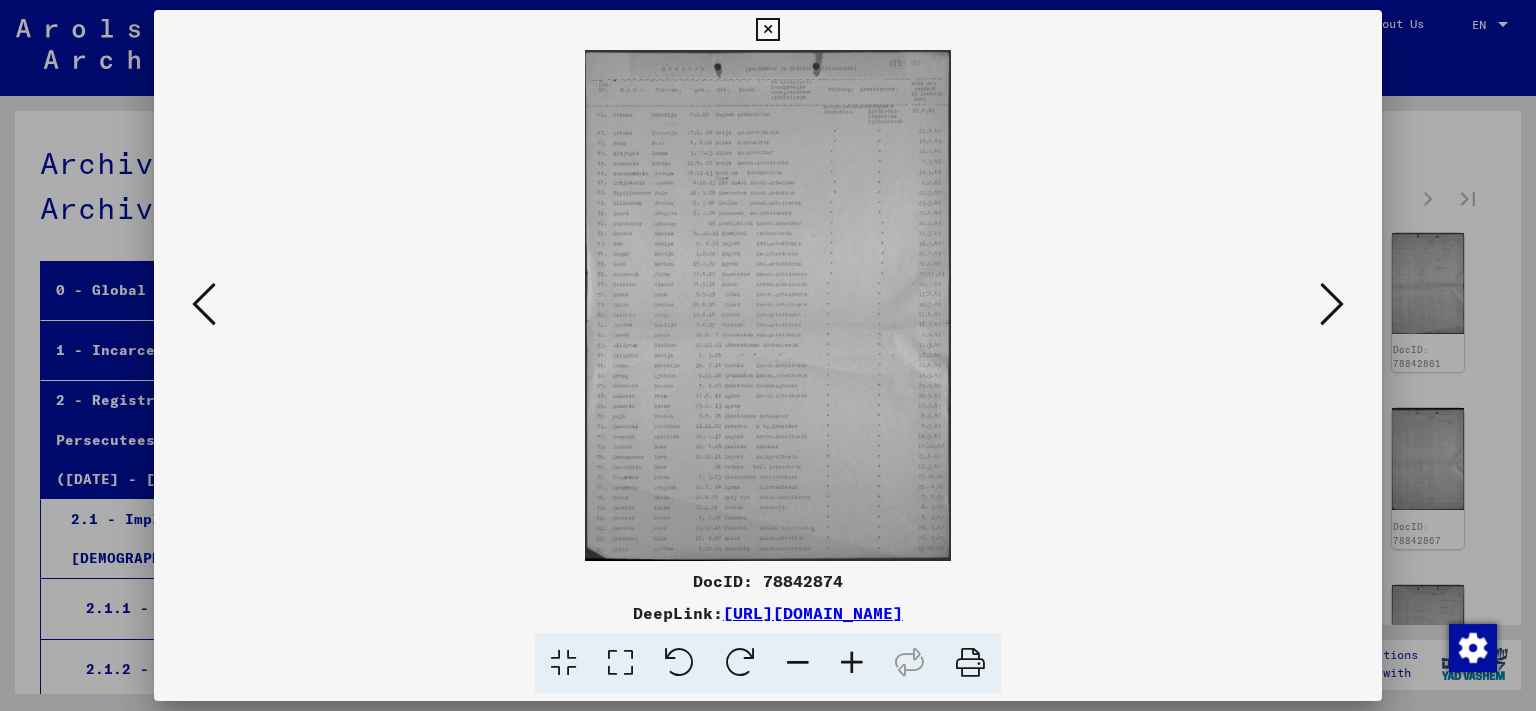 click at bounding box center (1332, 304) 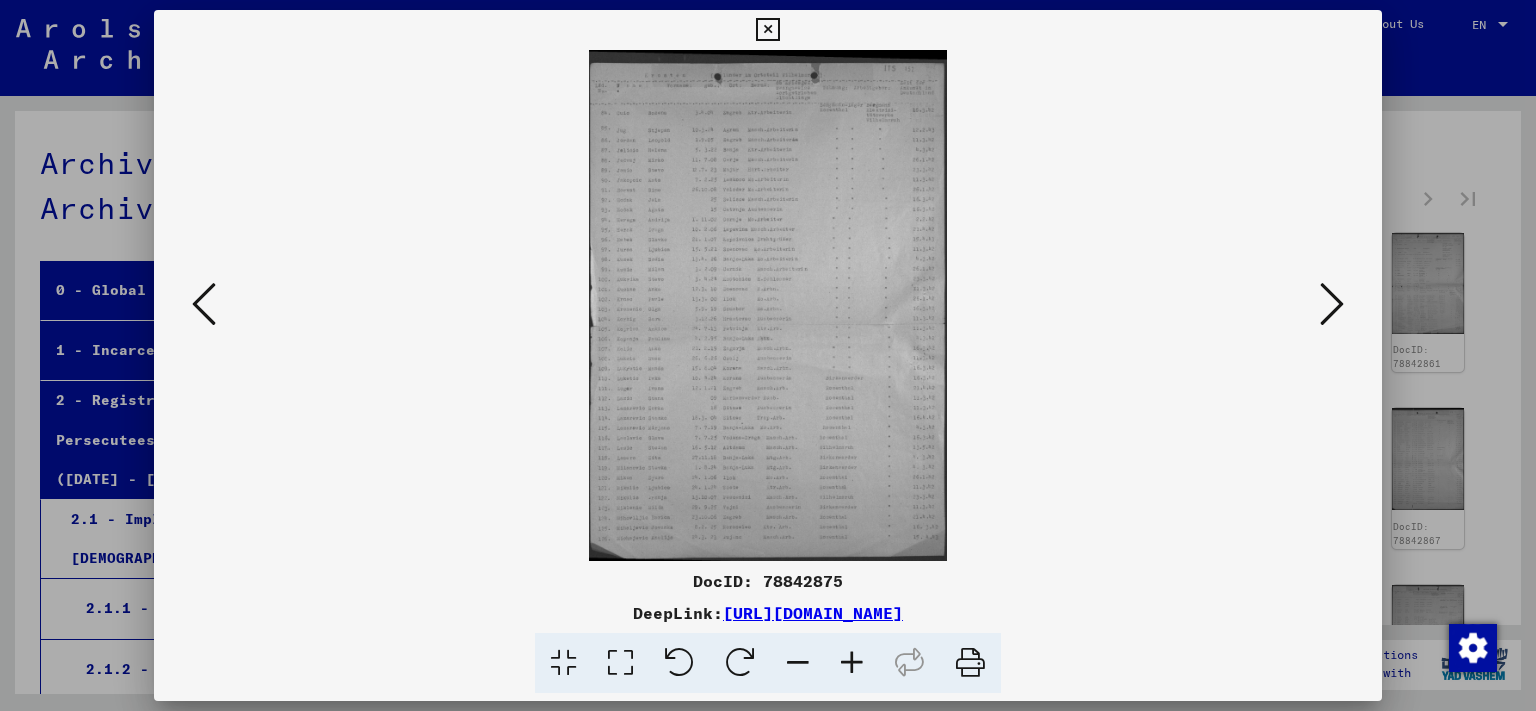 click at bounding box center [1332, 304] 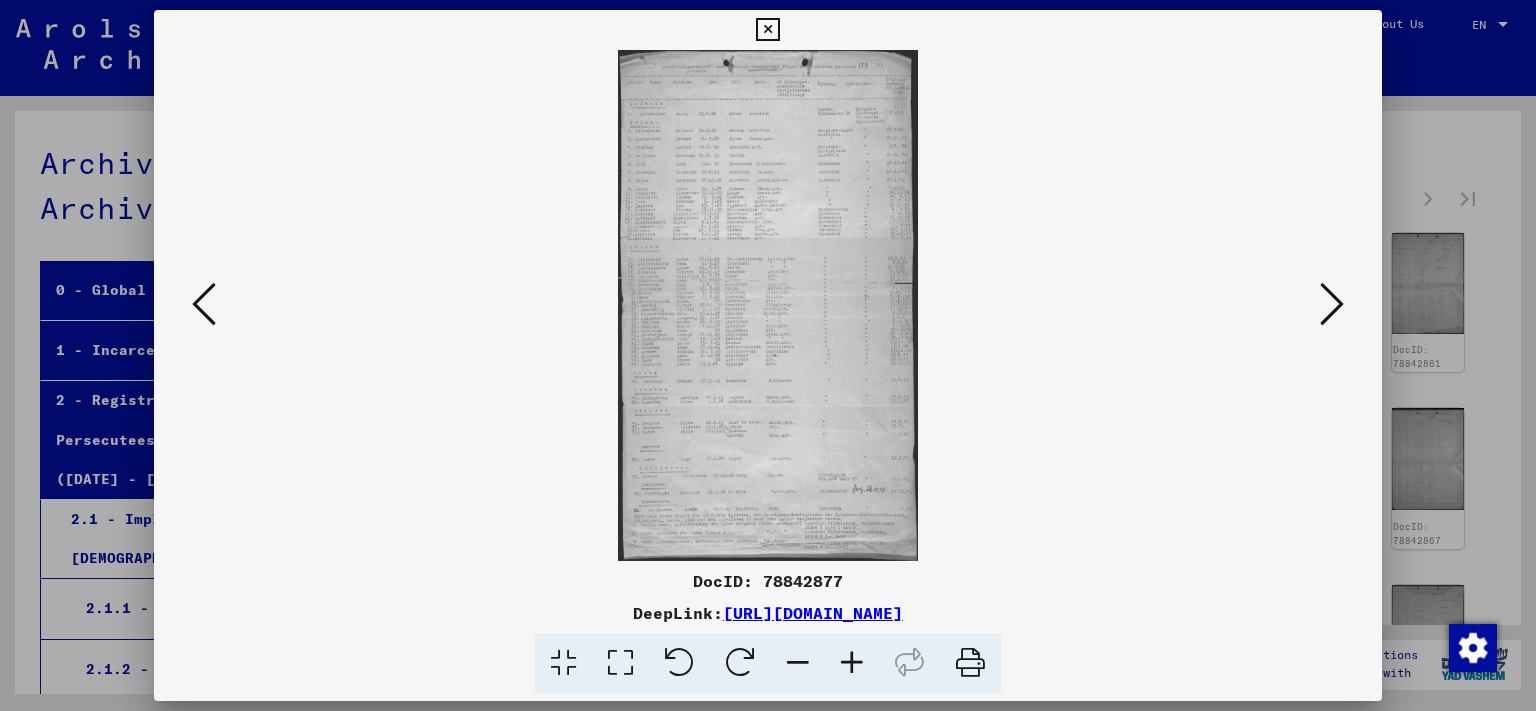 click at bounding box center (1332, 304) 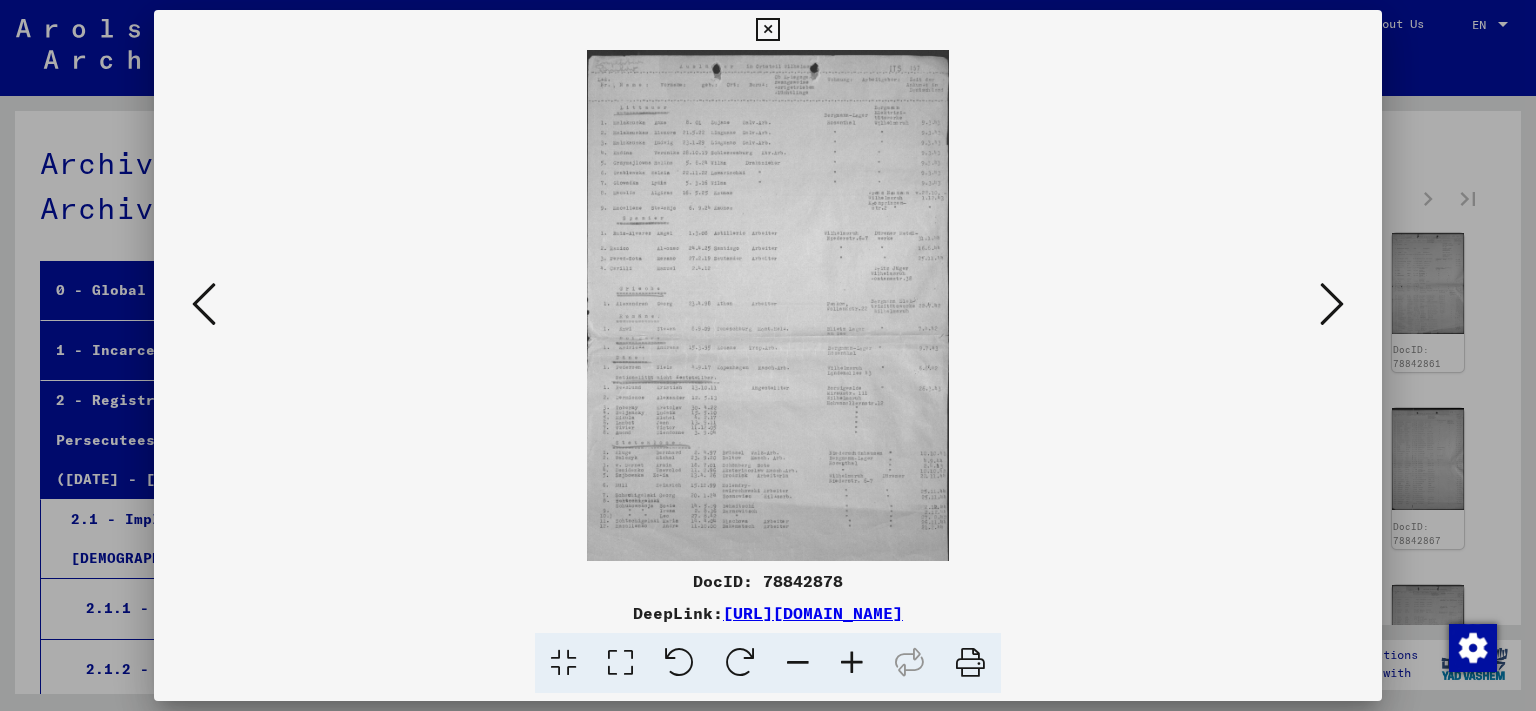 click at bounding box center [1332, 304] 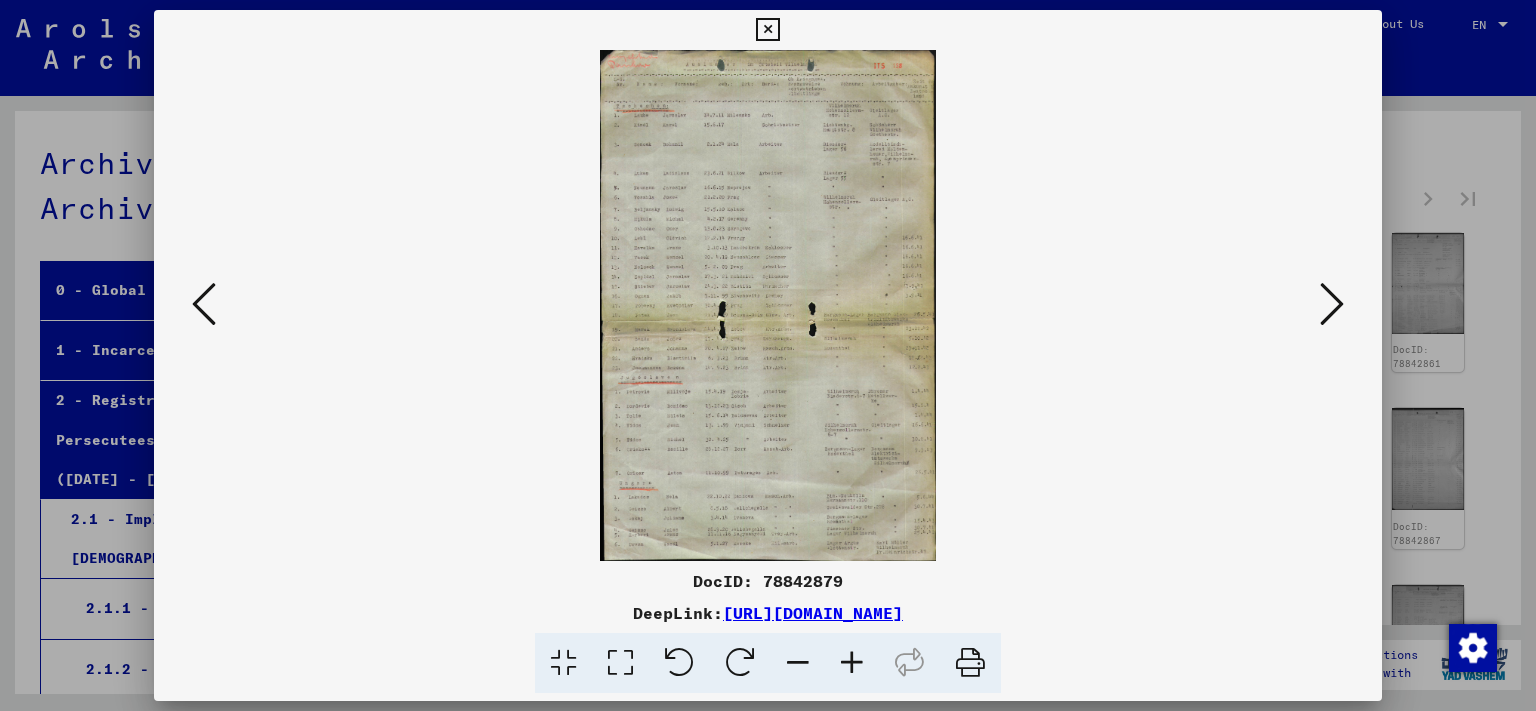 click at bounding box center [1332, 304] 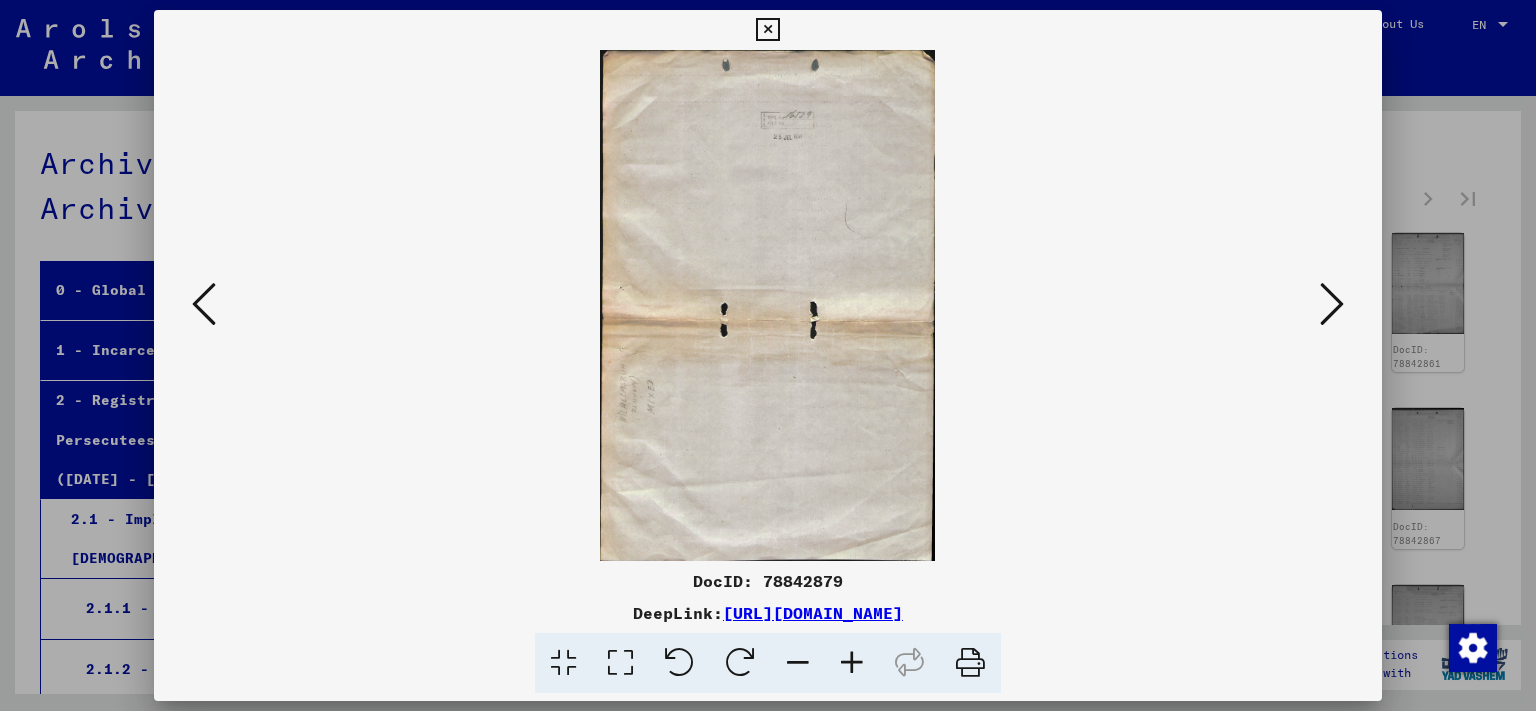 click at bounding box center (1332, 304) 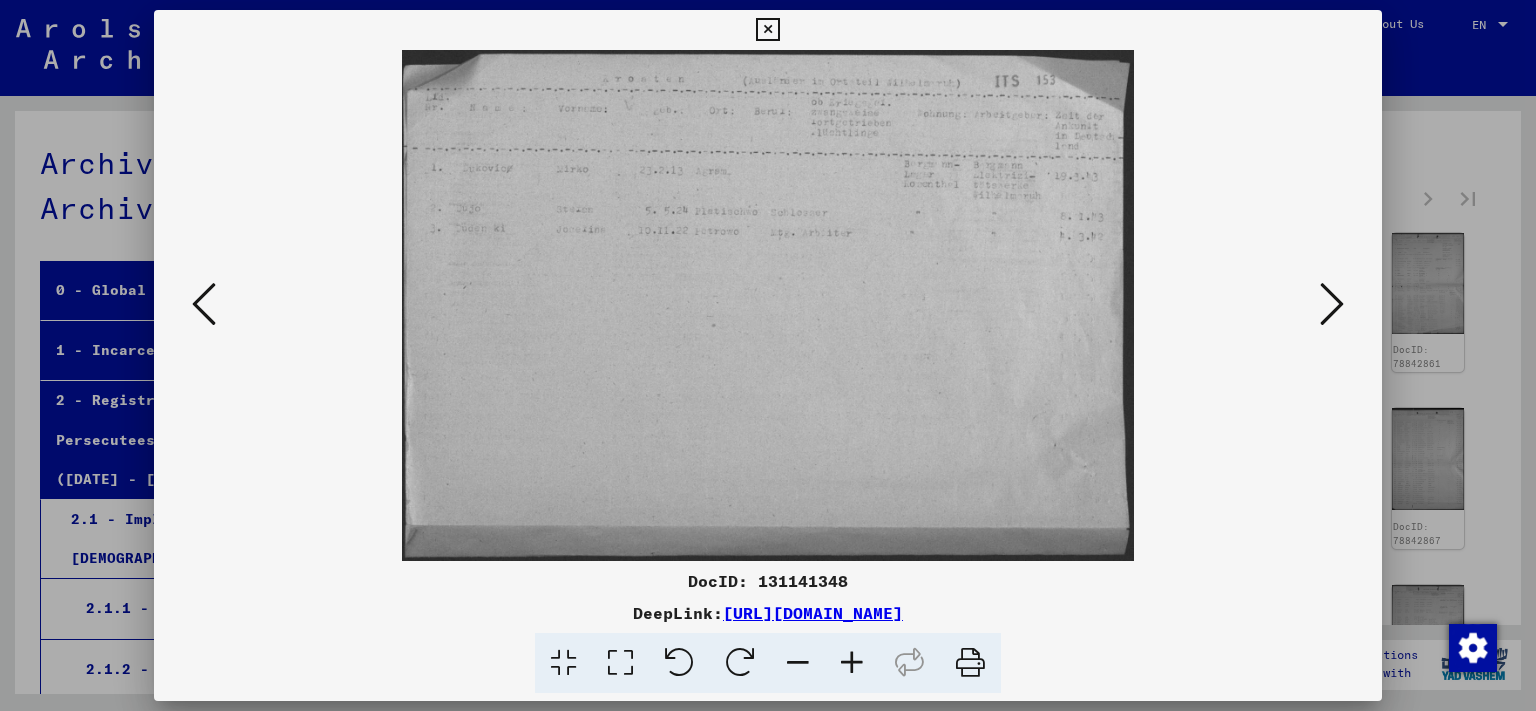 click at bounding box center [1332, 304] 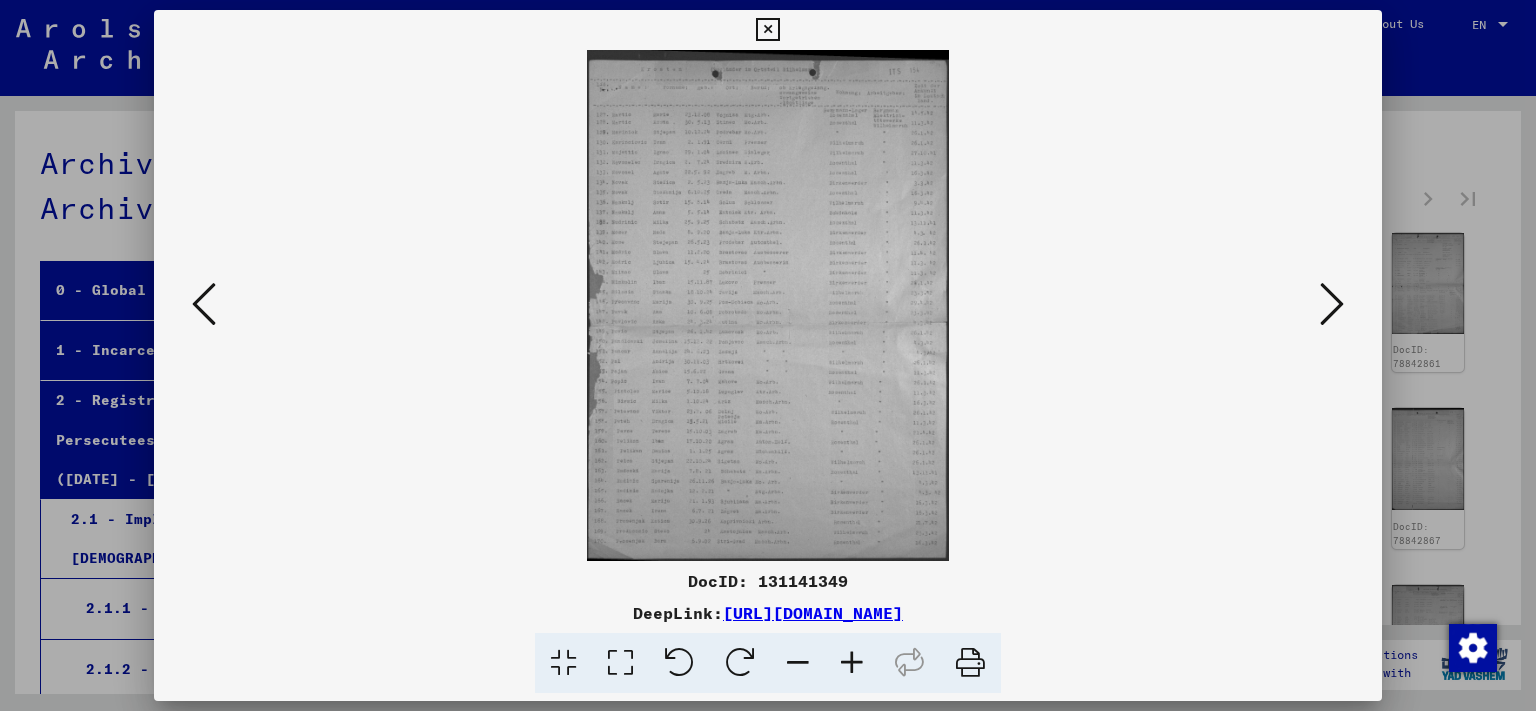 click at bounding box center (1332, 304) 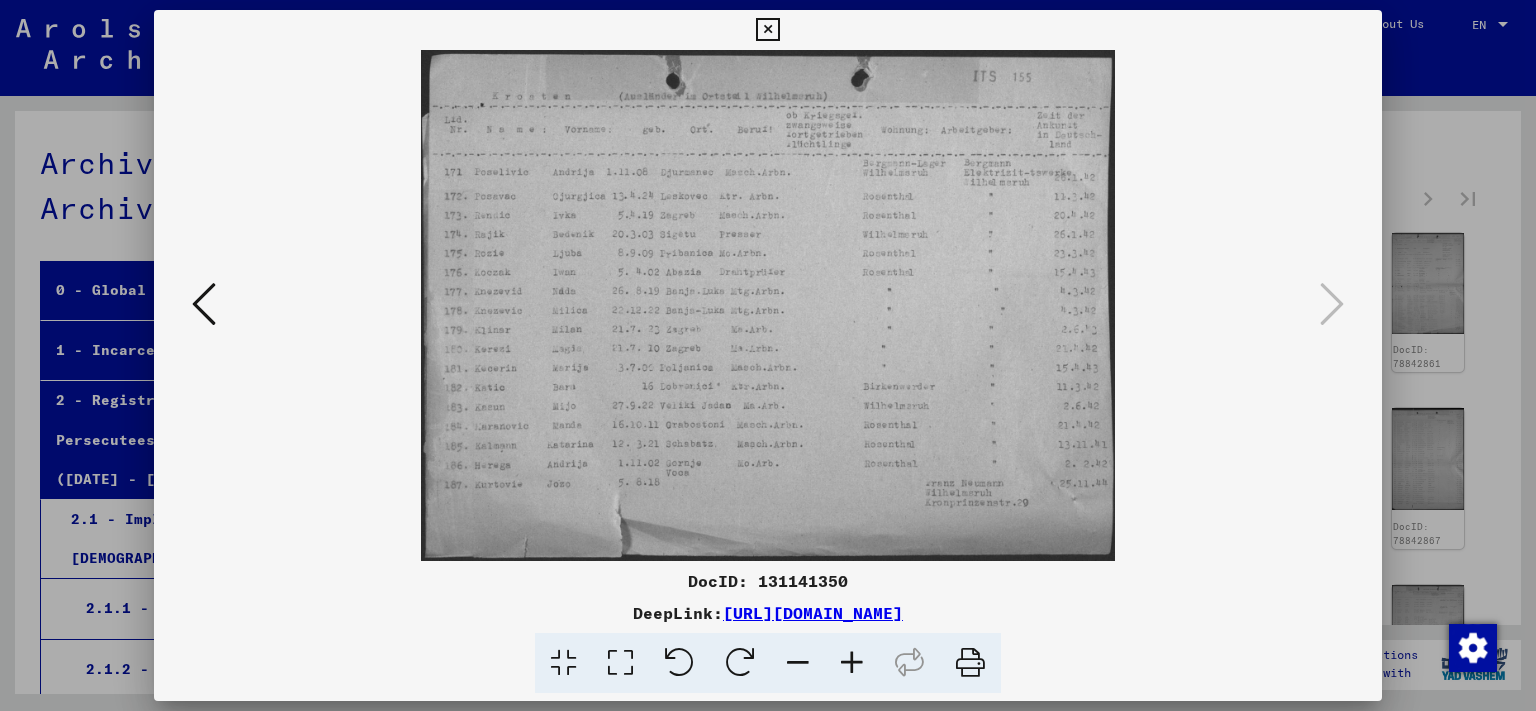 click at bounding box center (767, 30) 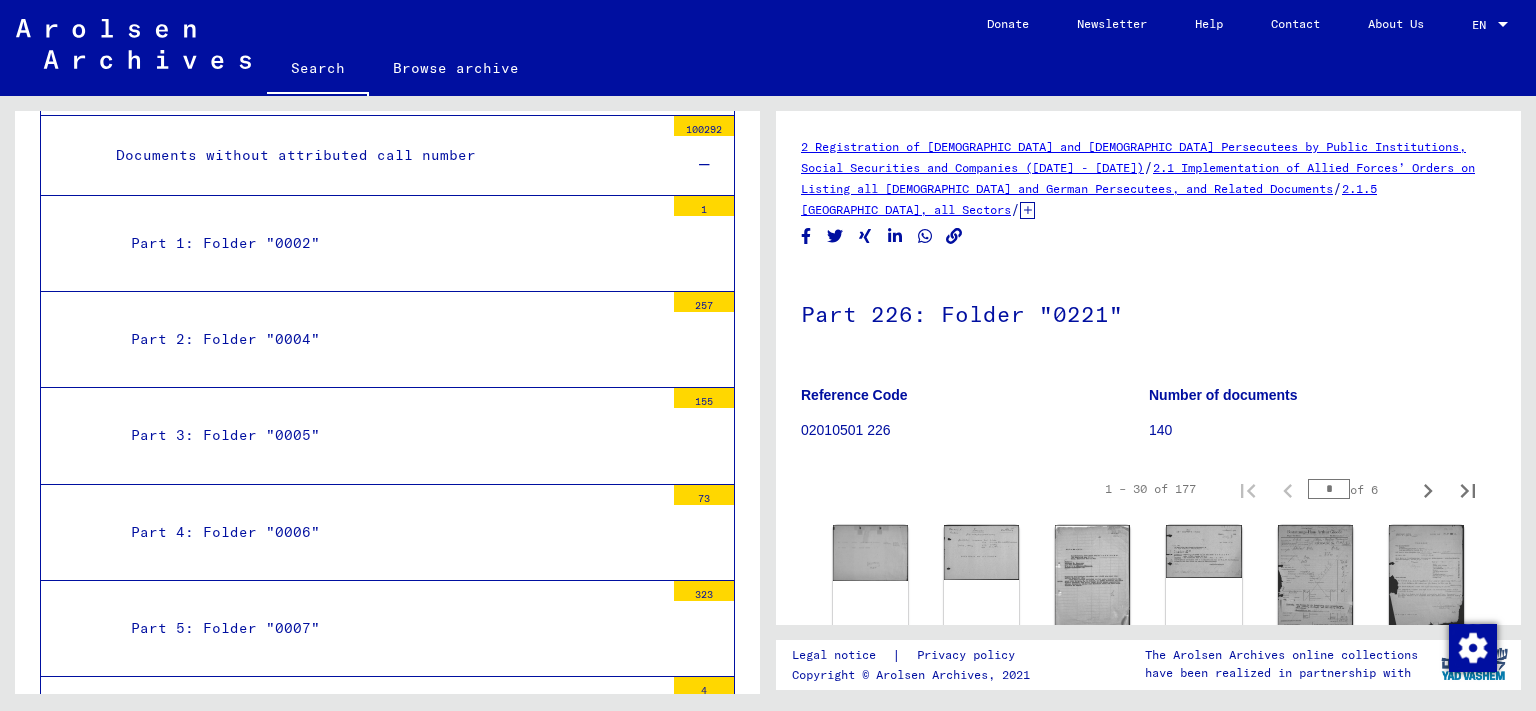 scroll, scrollTop: 0, scrollLeft: 0, axis: both 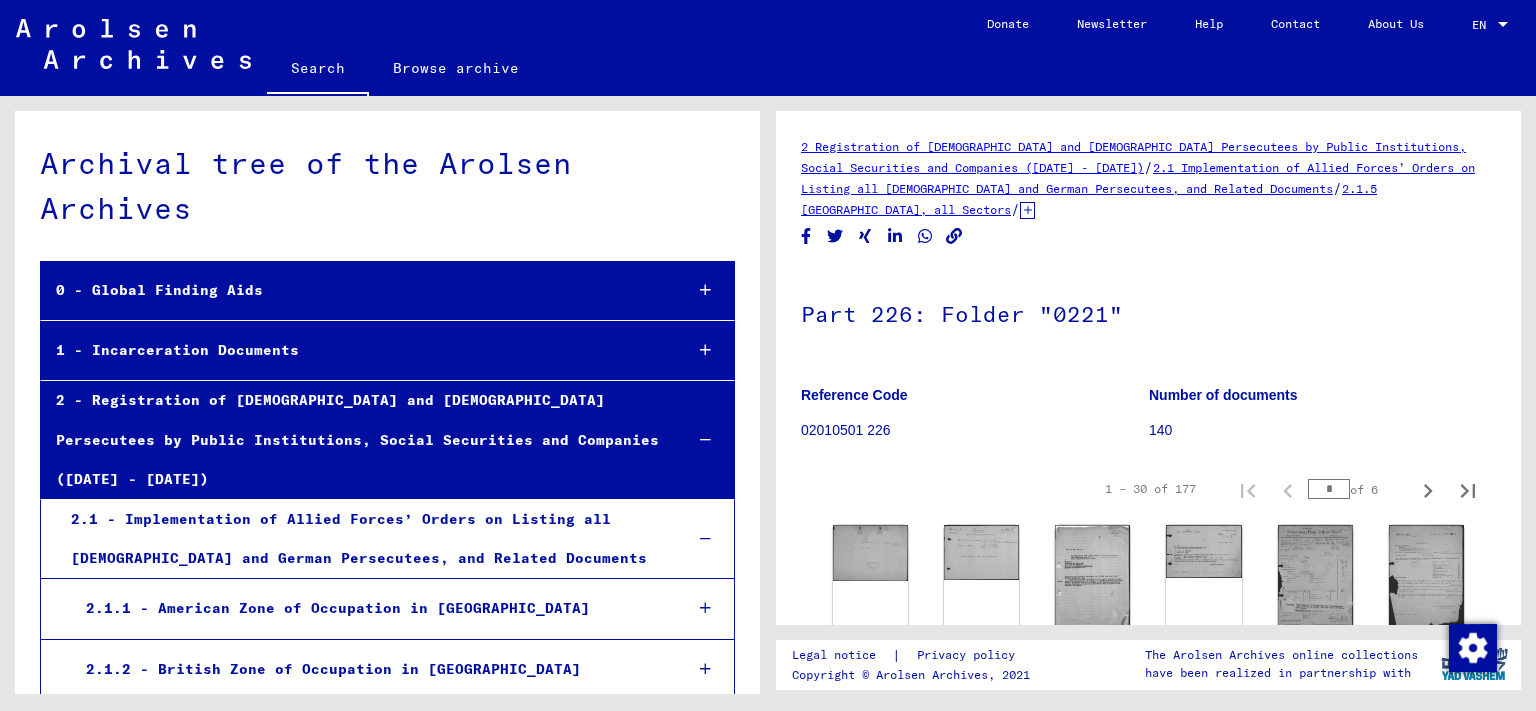 click on "Browse archive" 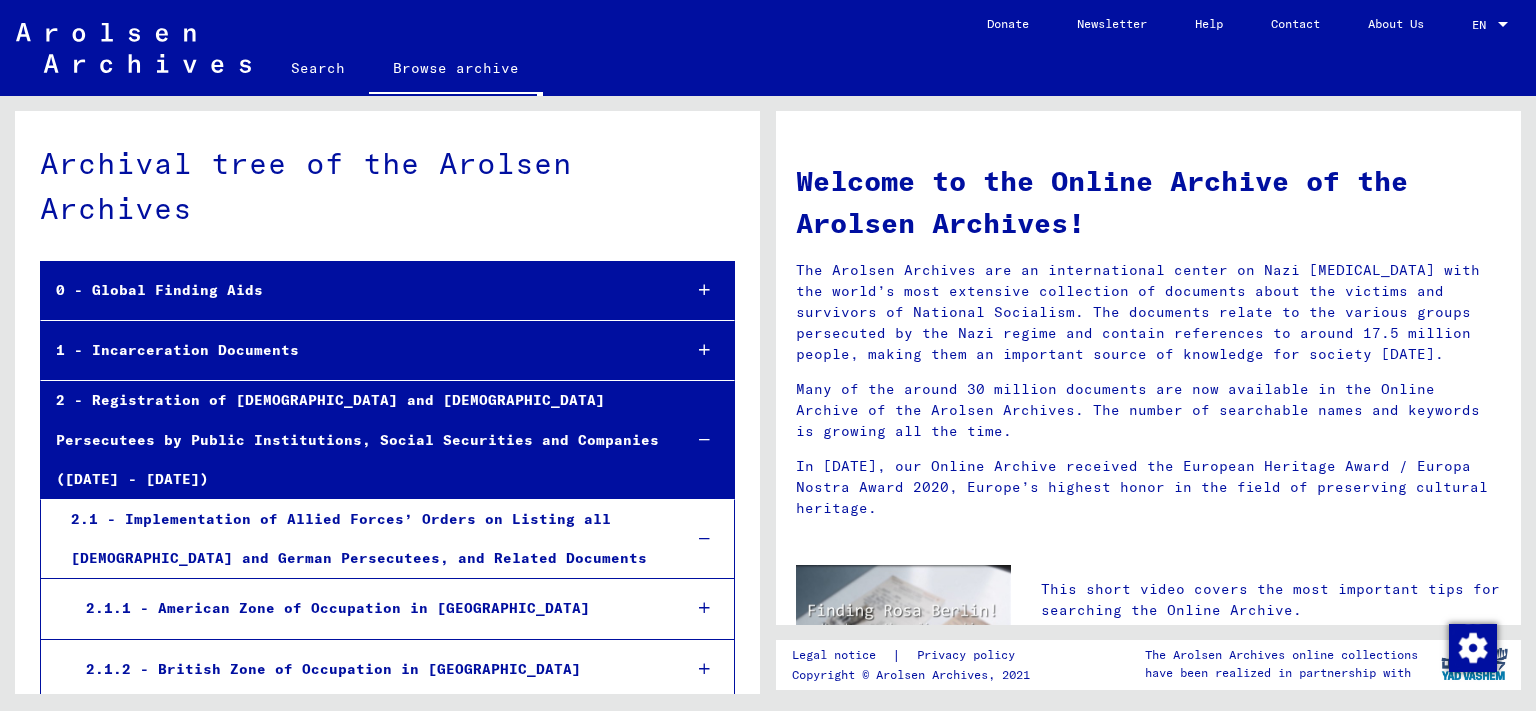 click on "Search" 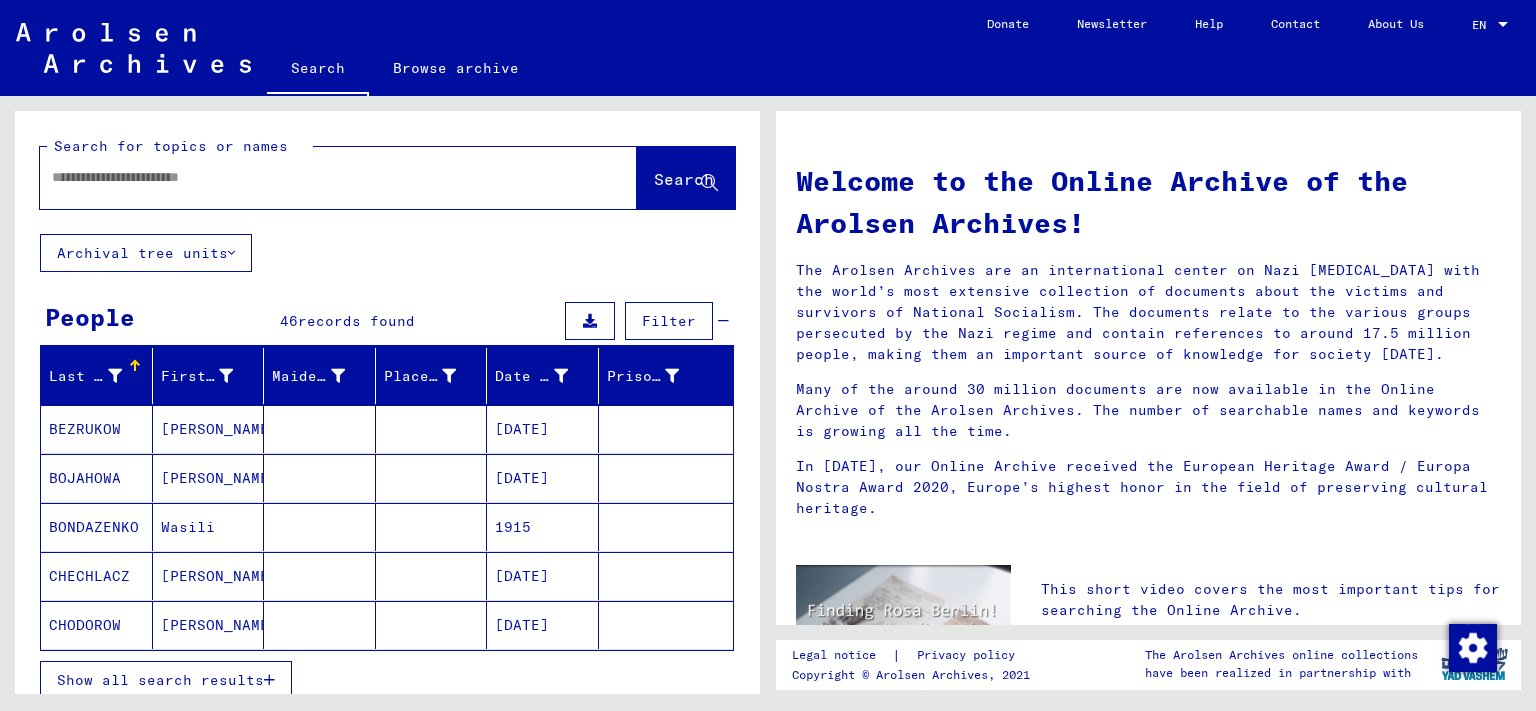 click 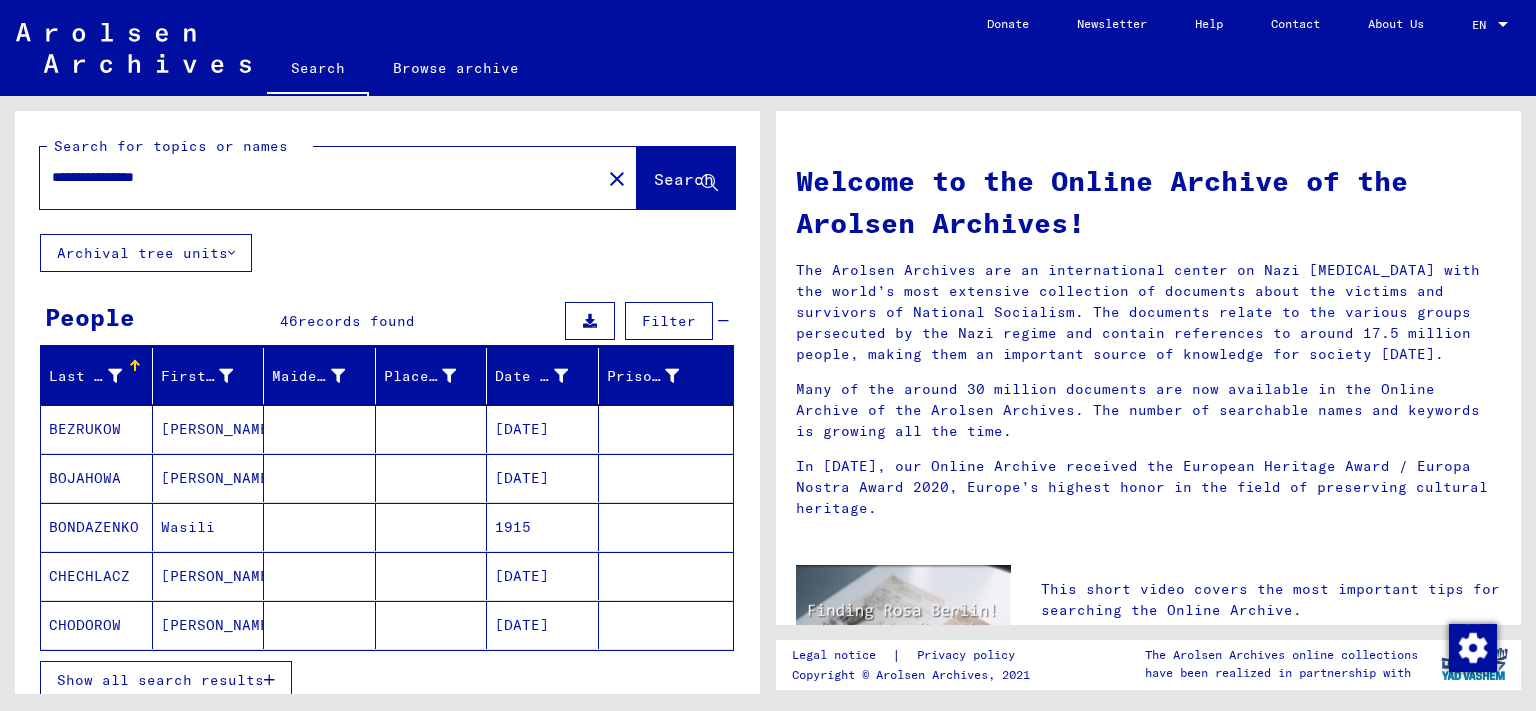 type on "**********" 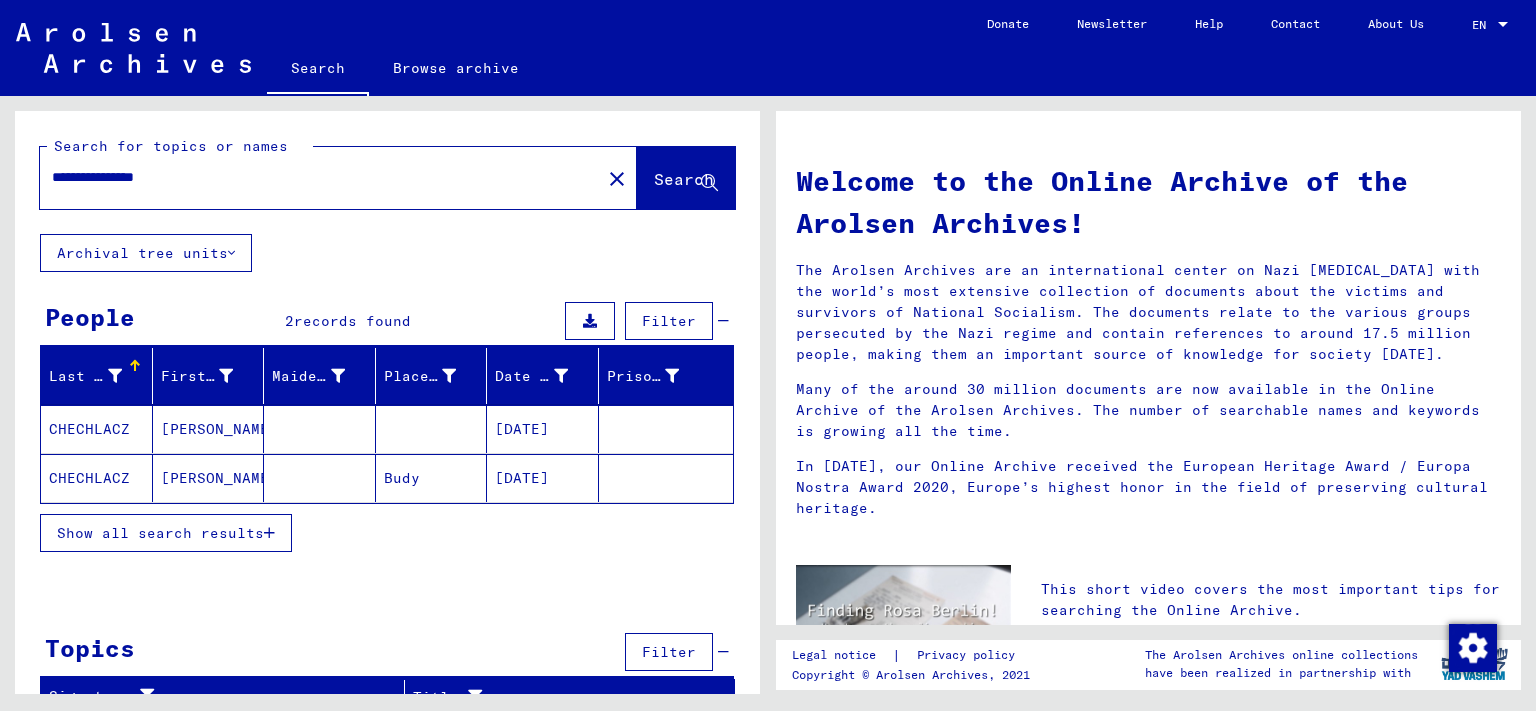 click on "CHECHLACZ" at bounding box center (97, 478) 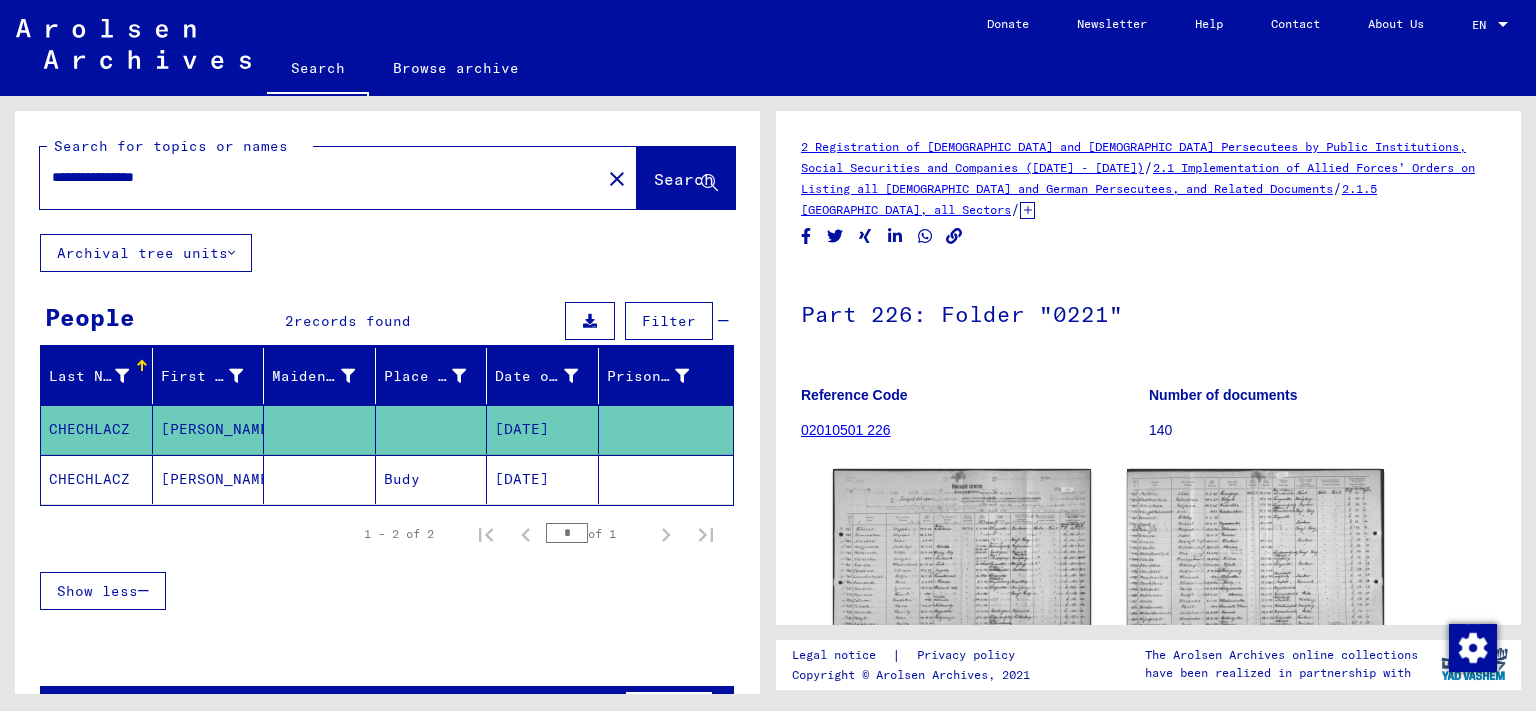 click on "CHECHLACZ" 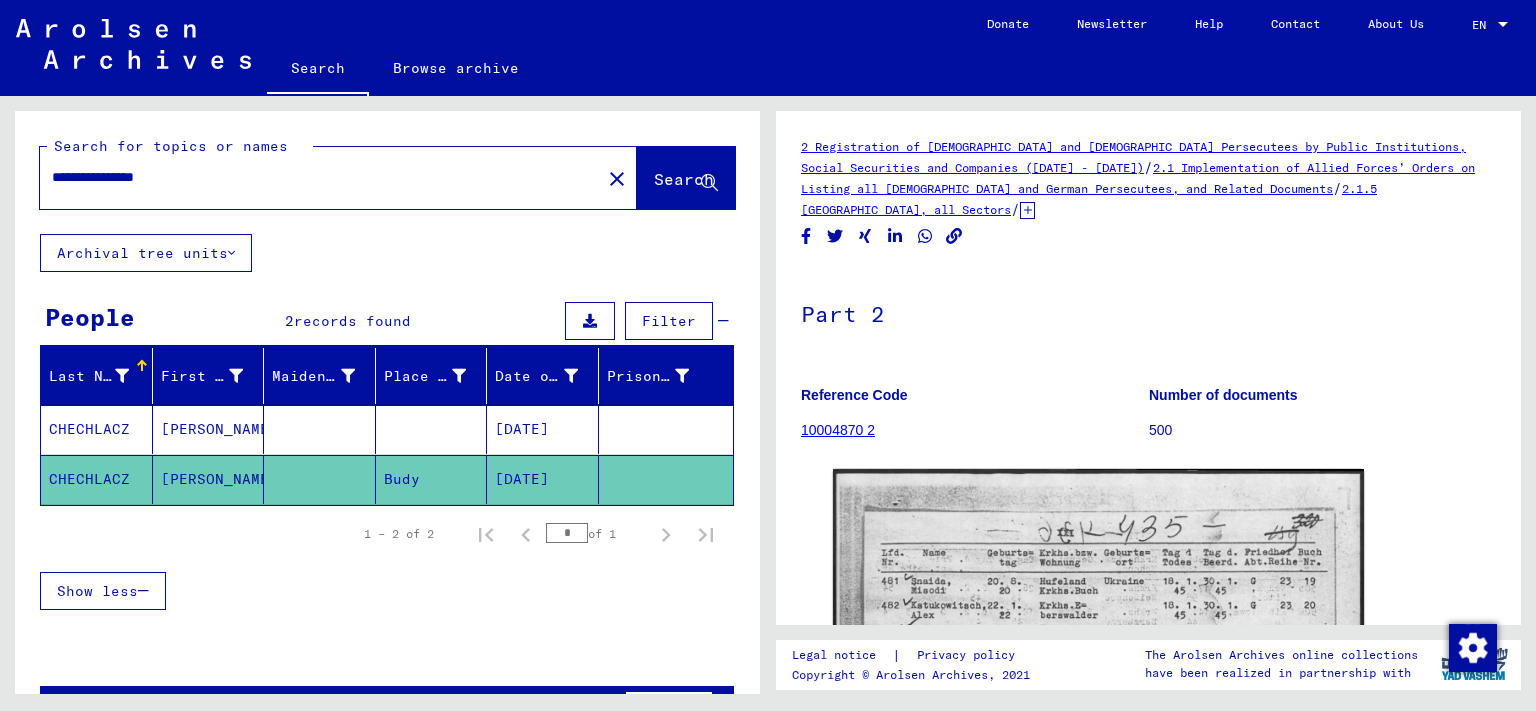 click on "10004870 2" 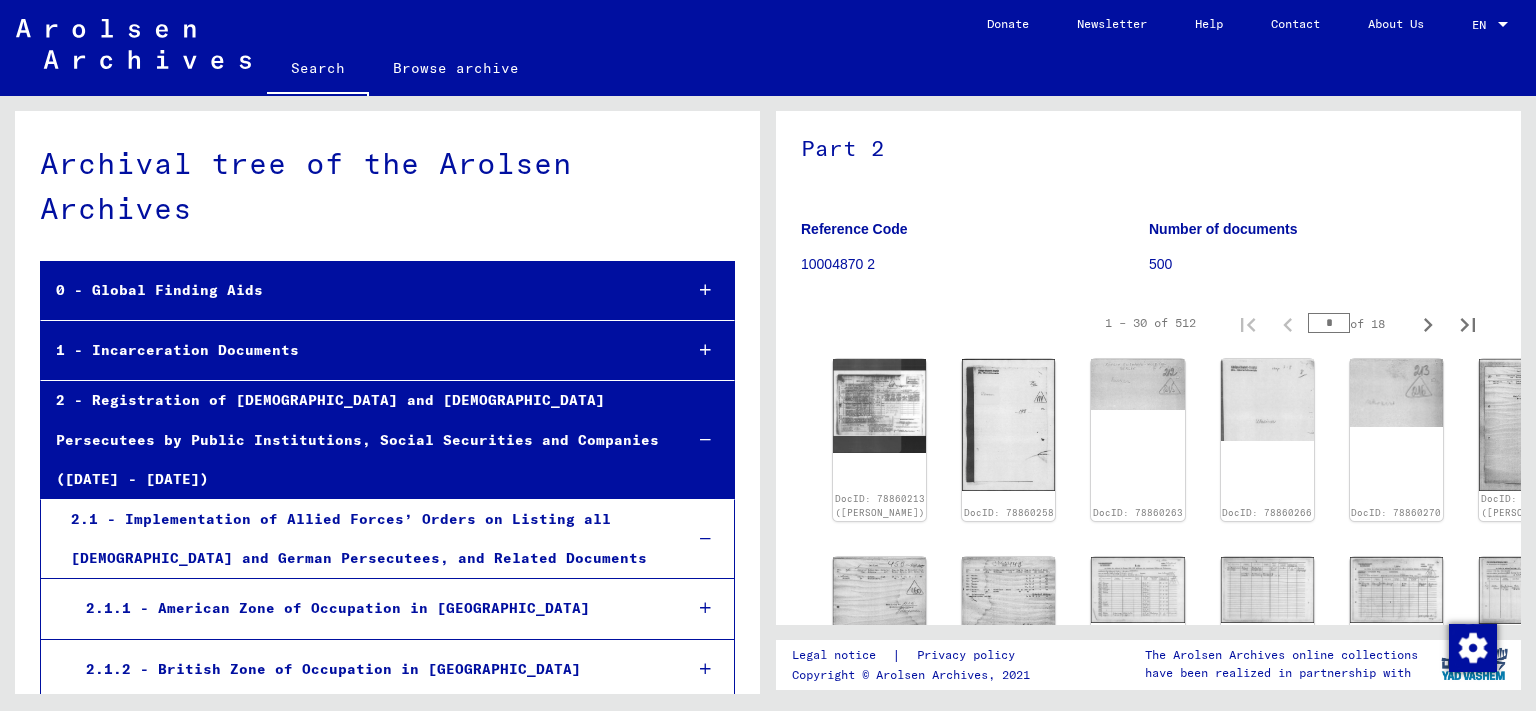 scroll, scrollTop: 294, scrollLeft: 0, axis: vertical 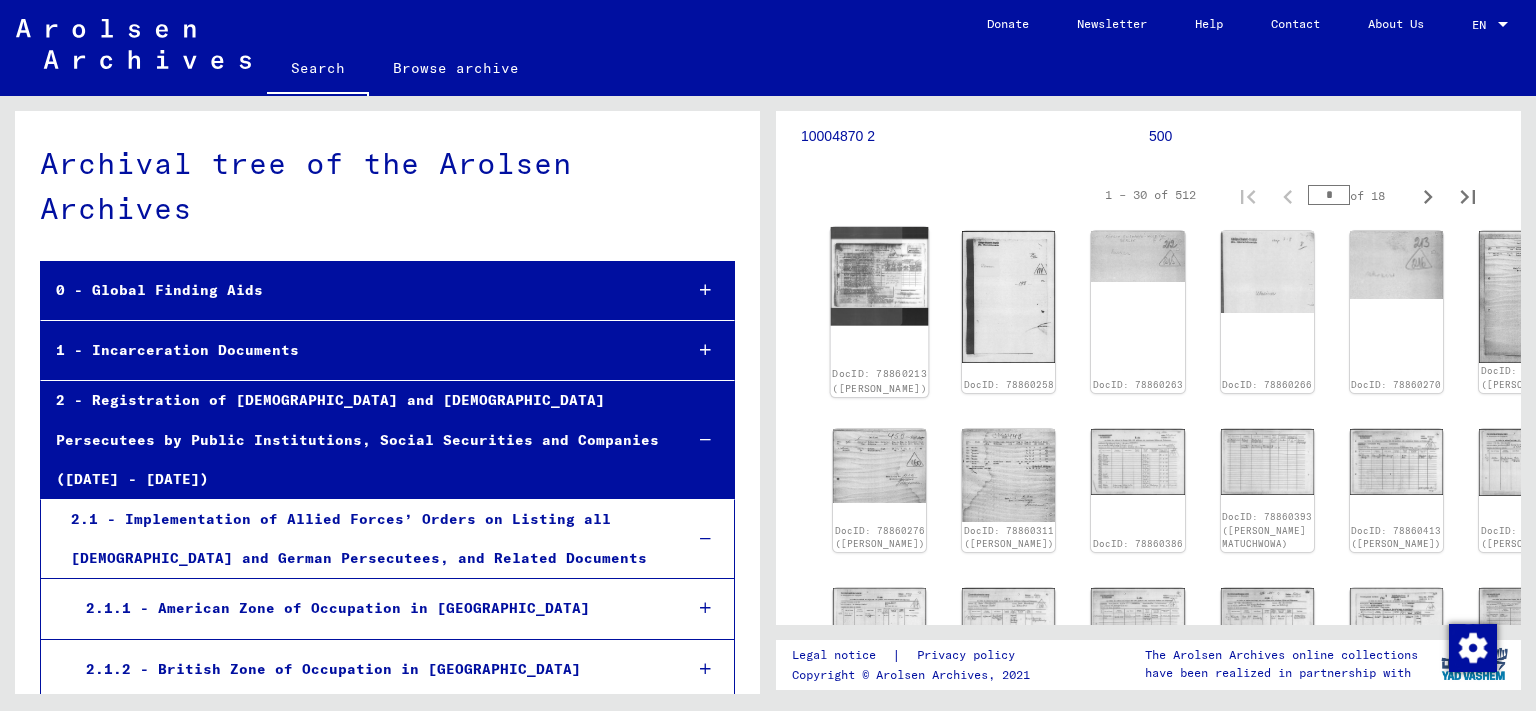 click 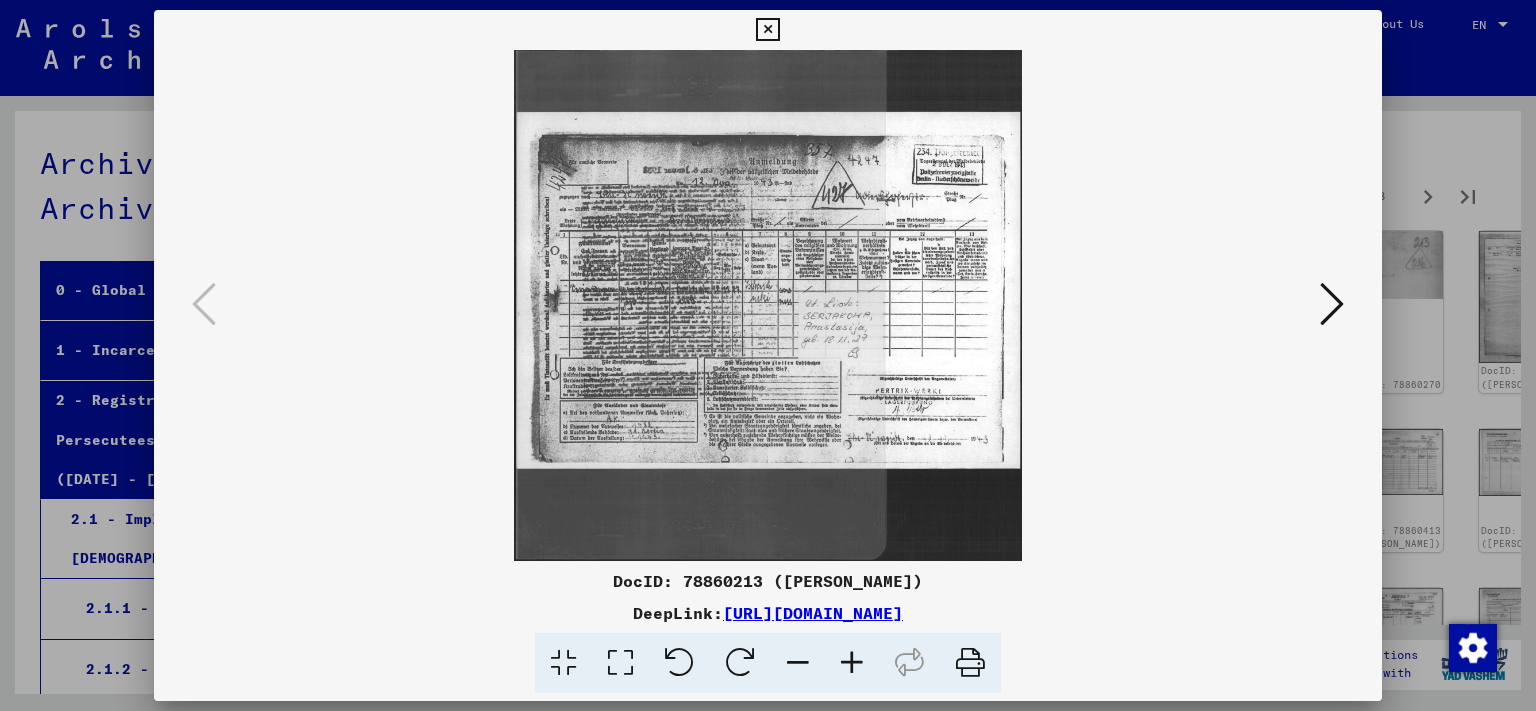 click at bounding box center [768, 305] 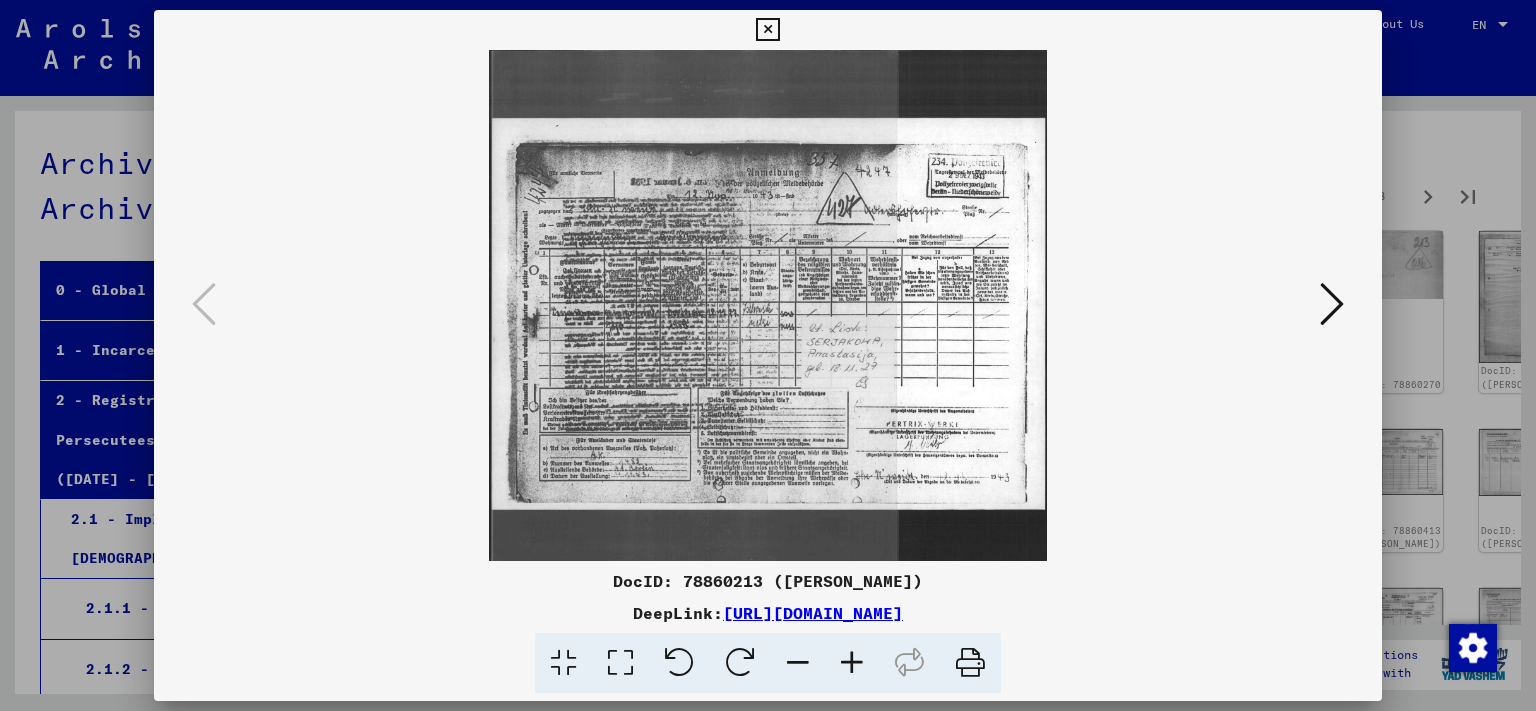 click at bounding box center [852, 663] 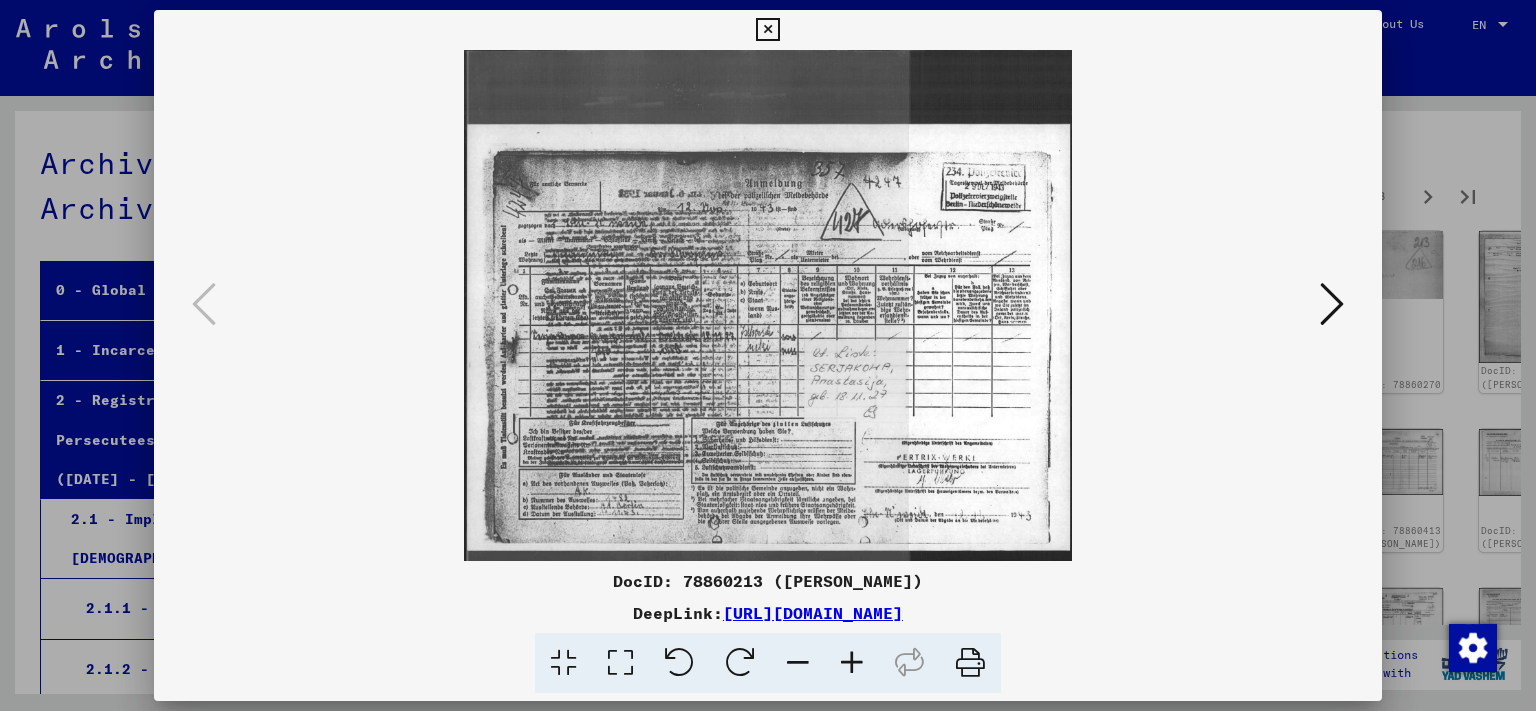 click at bounding box center [852, 663] 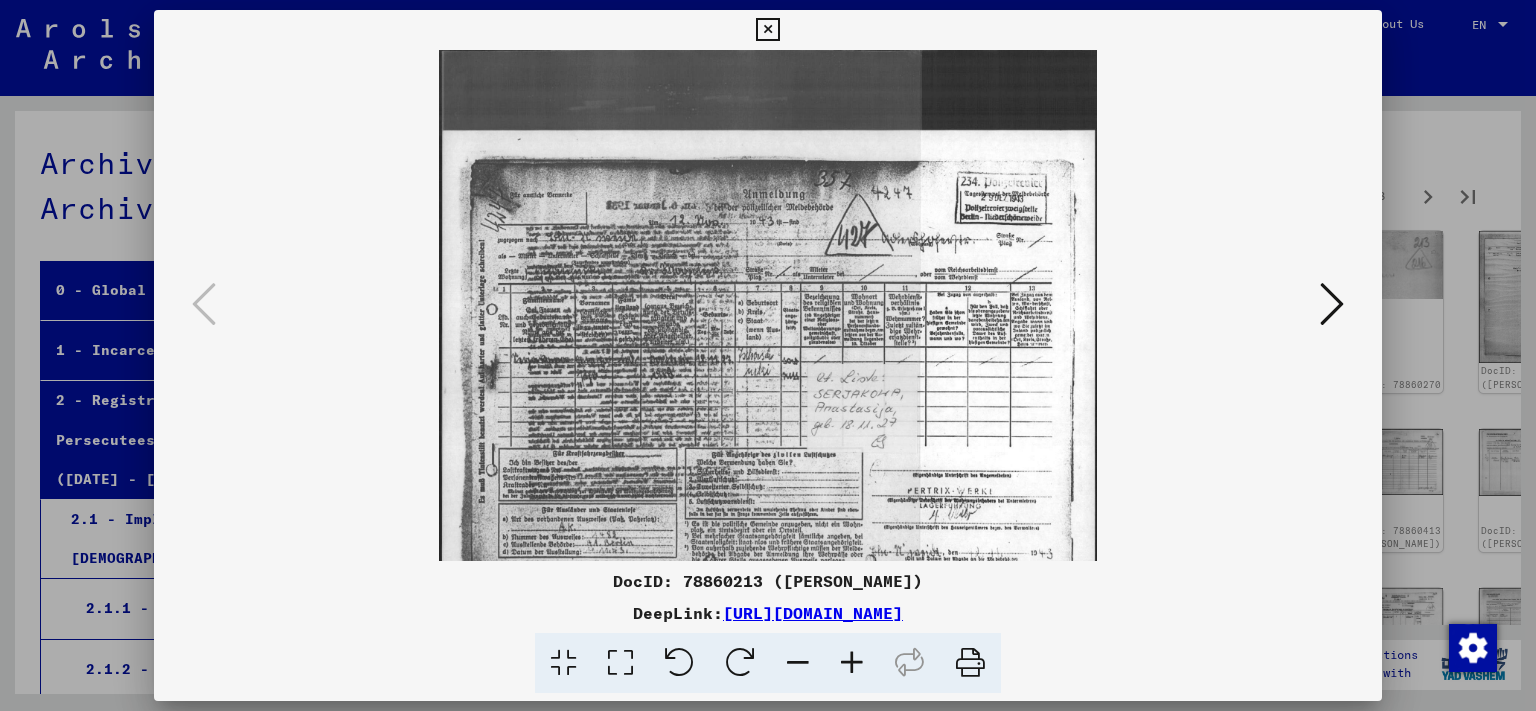 click at bounding box center [852, 663] 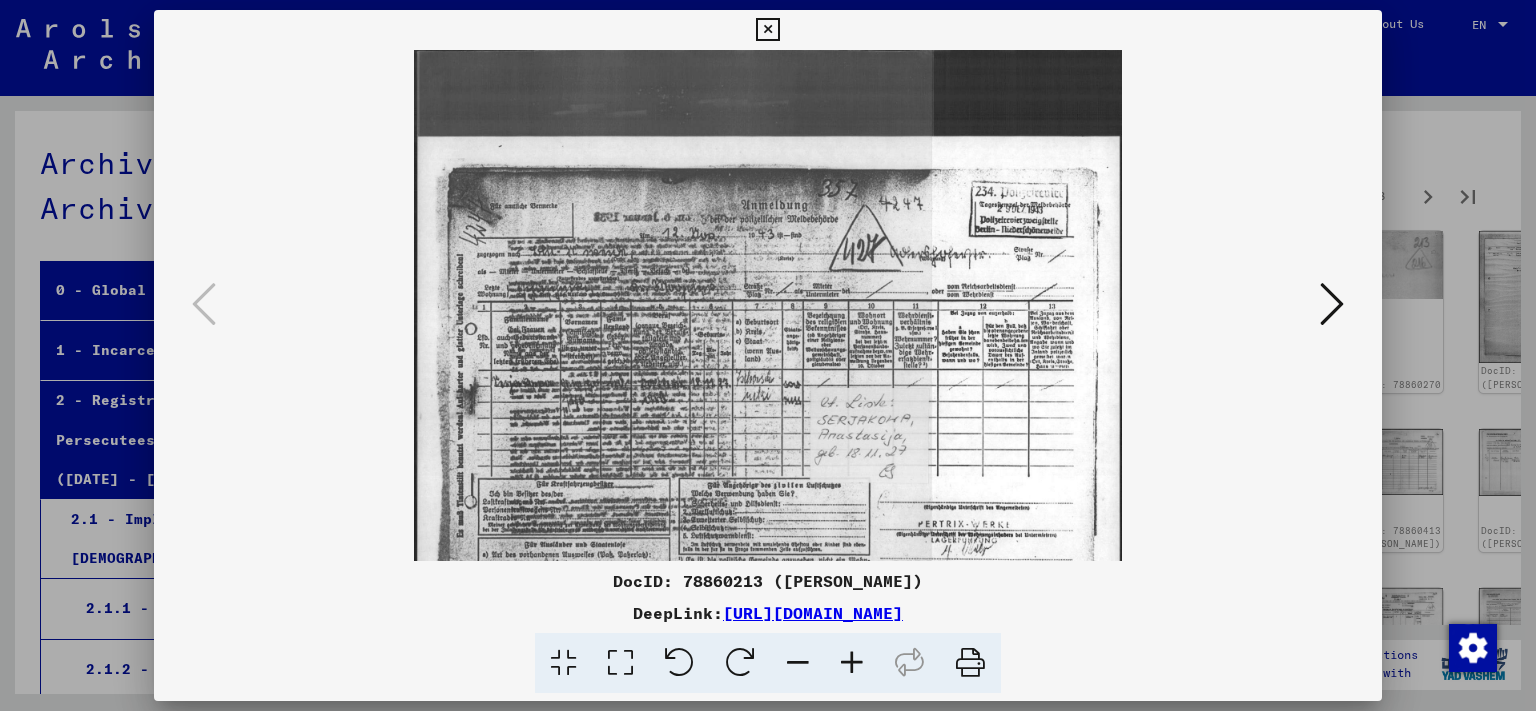 click at bounding box center [798, 663] 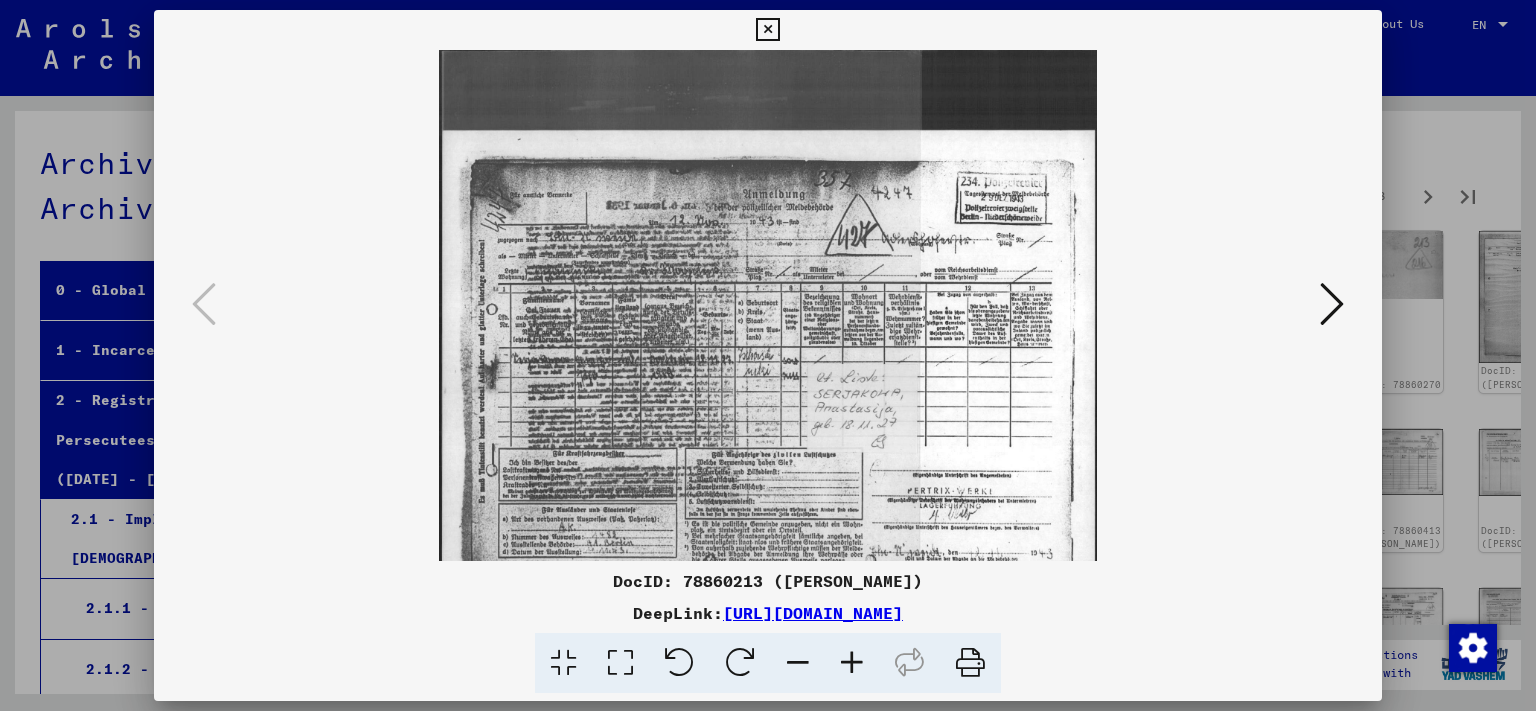 click at bounding box center [798, 663] 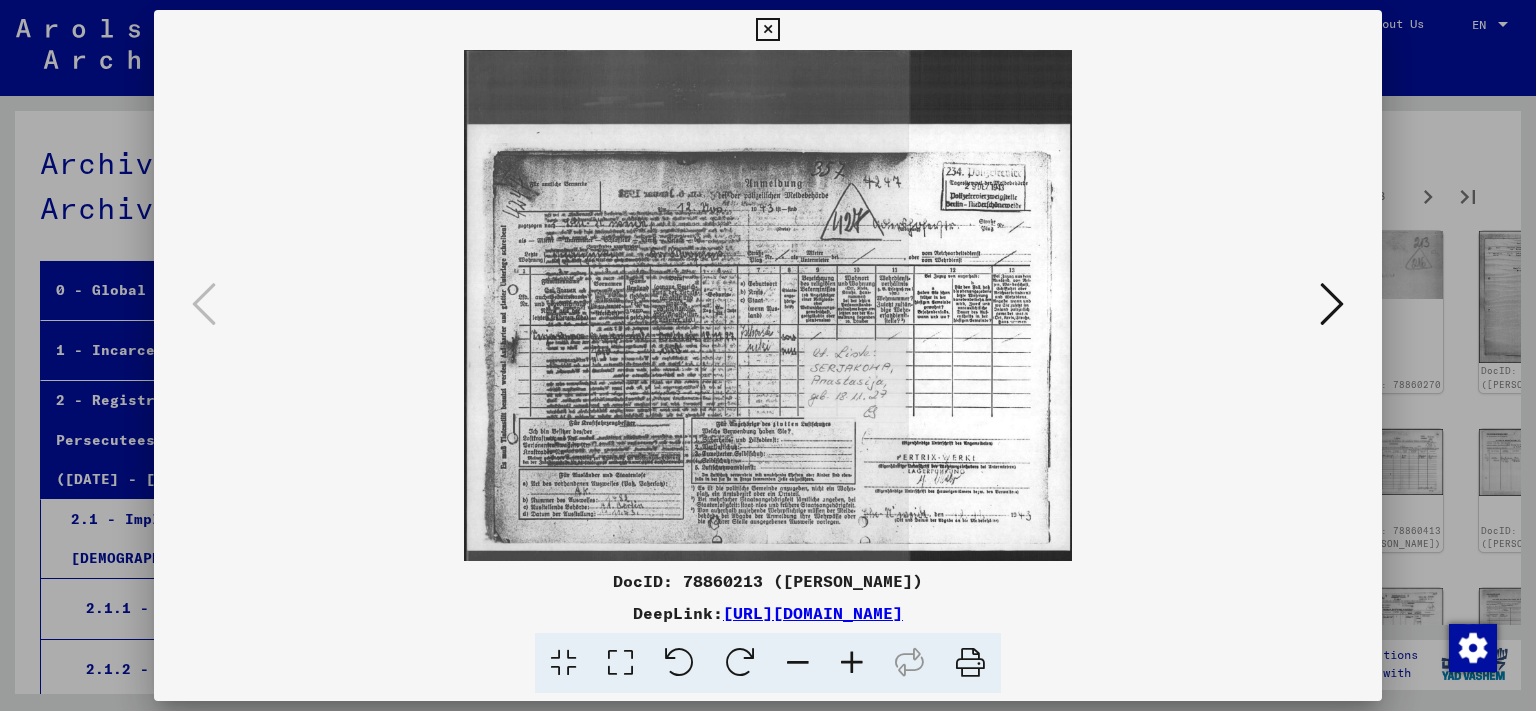 click at bounding box center (1332, 304) 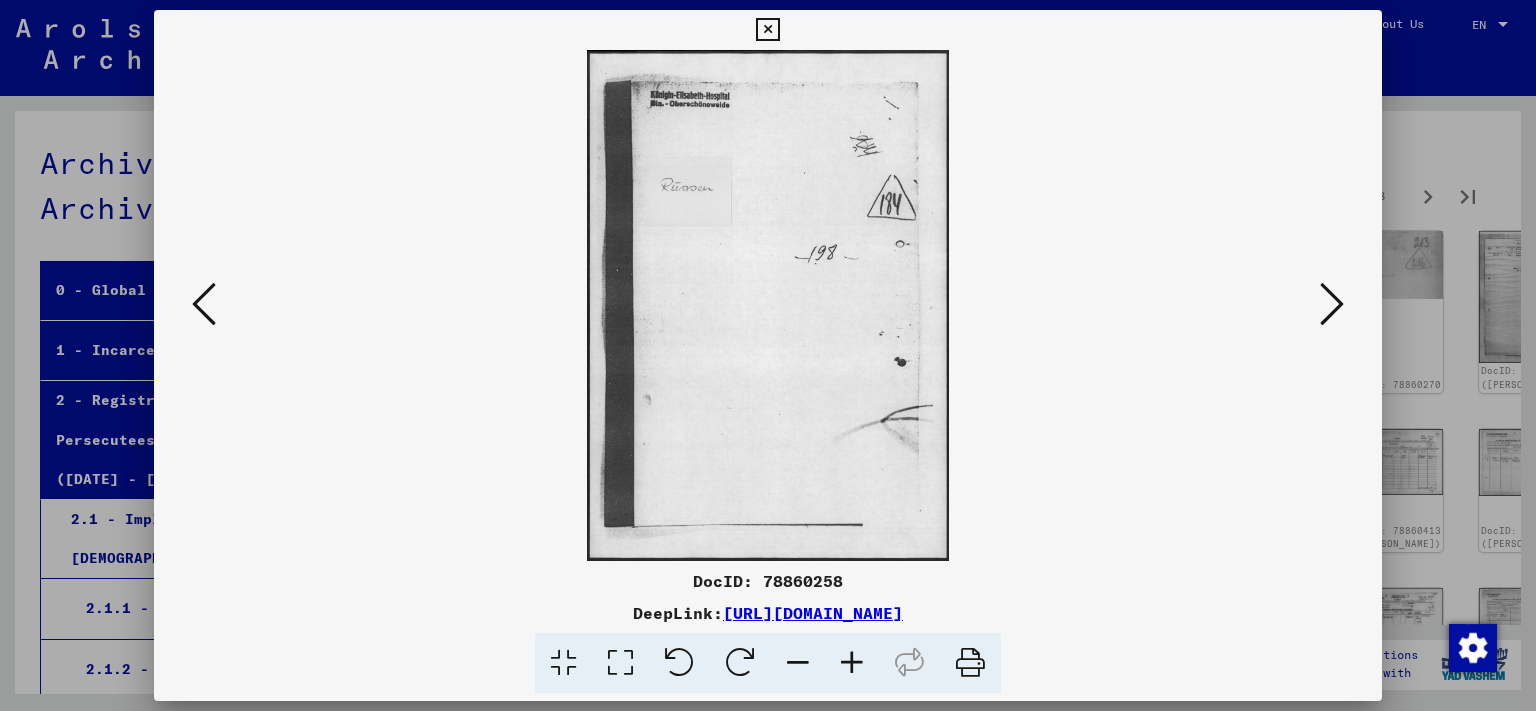 click at bounding box center [1332, 304] 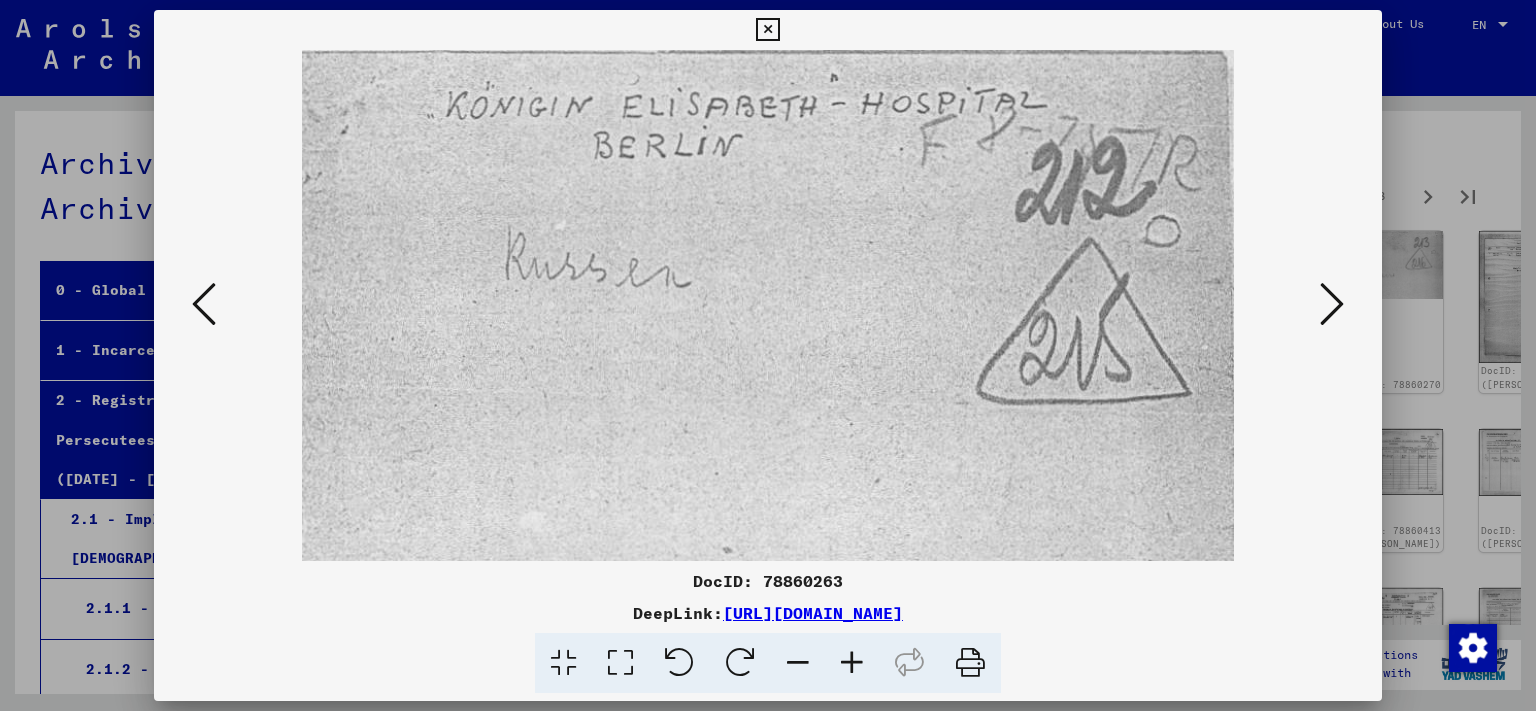 click at bounding box center [1332, 304] 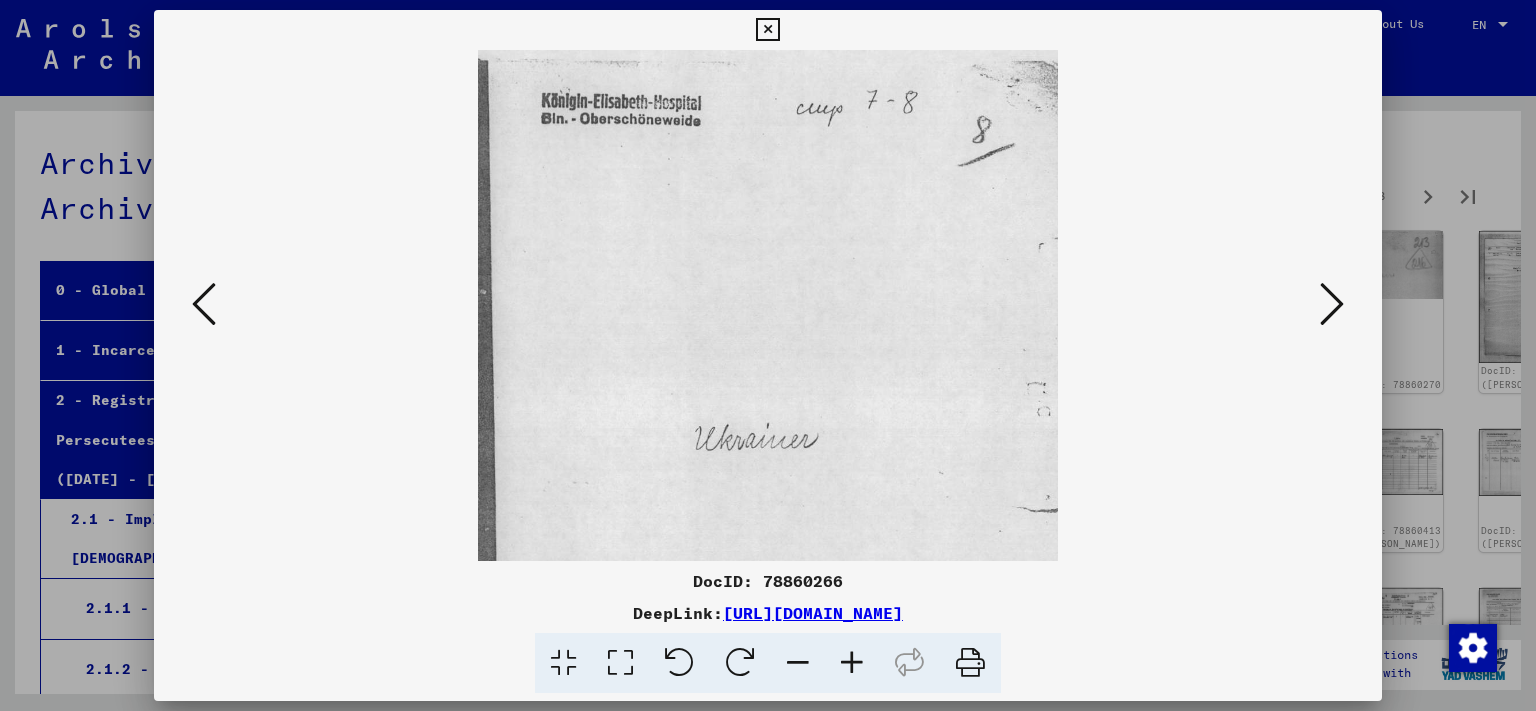 click at bounding box center (1332, 304) 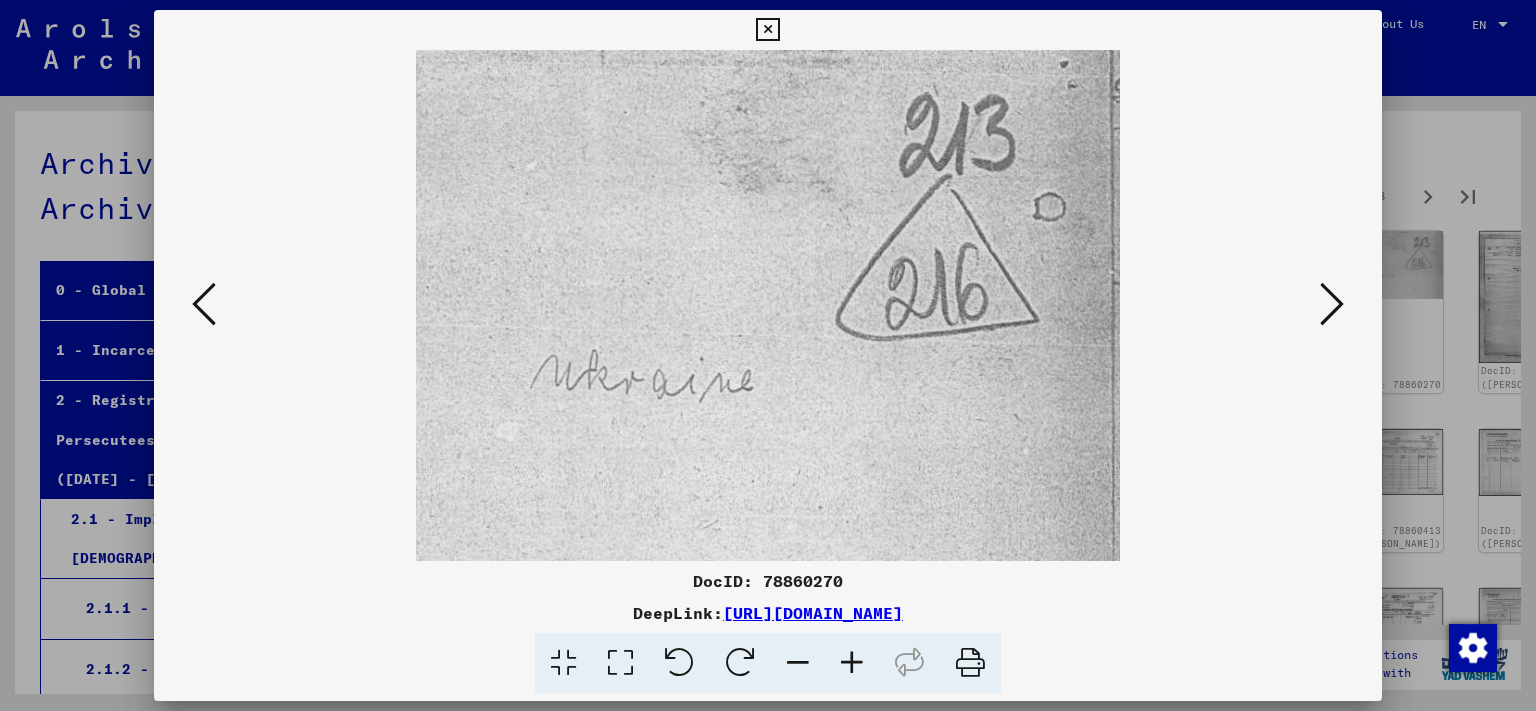 click at bounding box center (1332, 304) 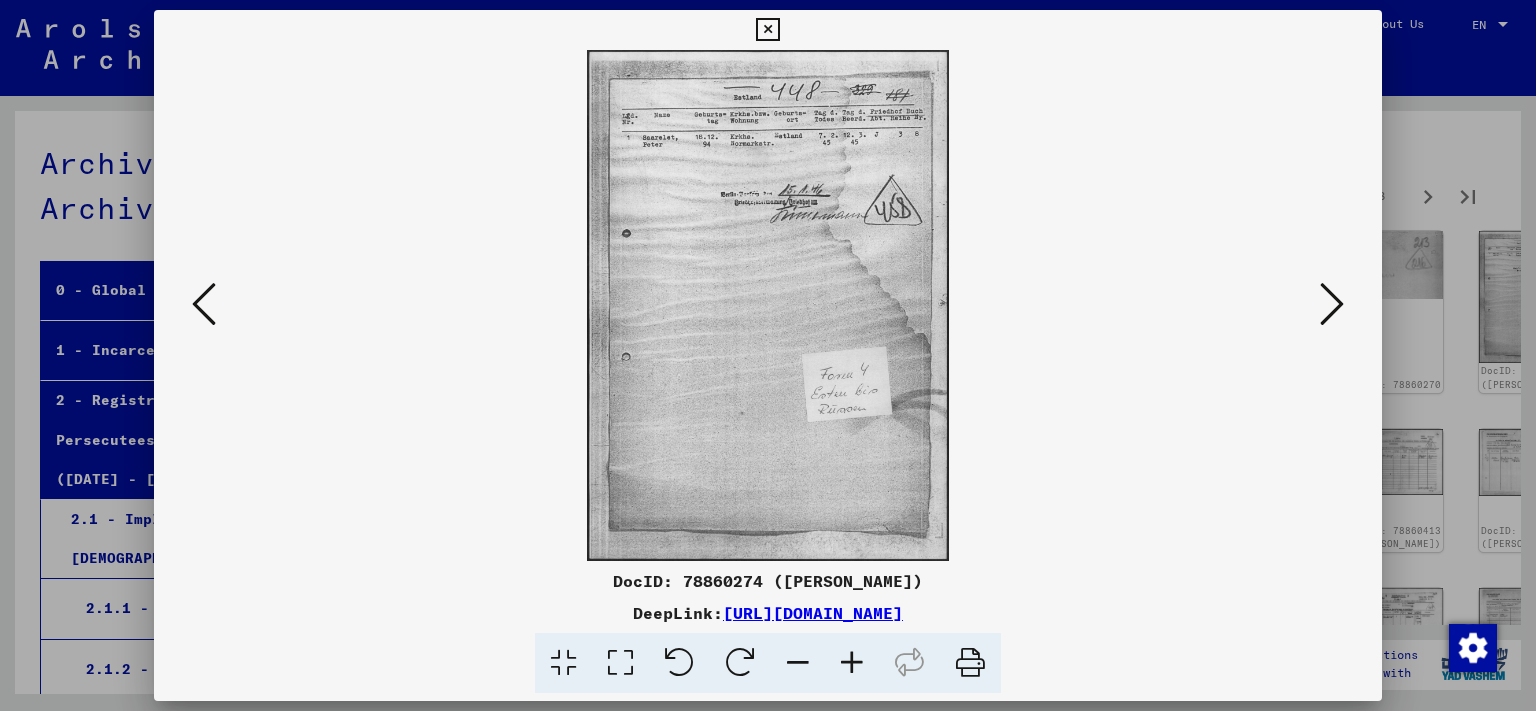 click at bounding box center (1332, 304) 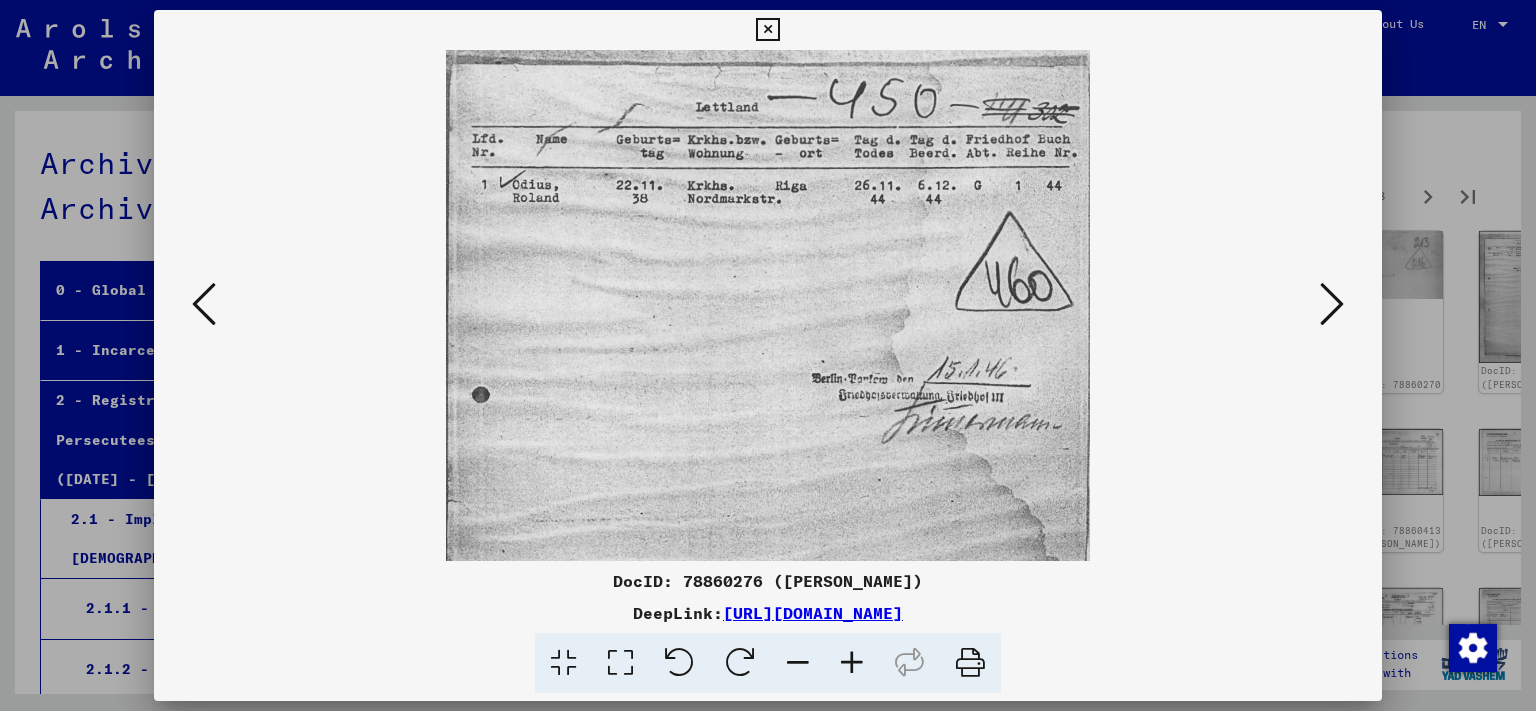 click at bounding box center [1332, 304] 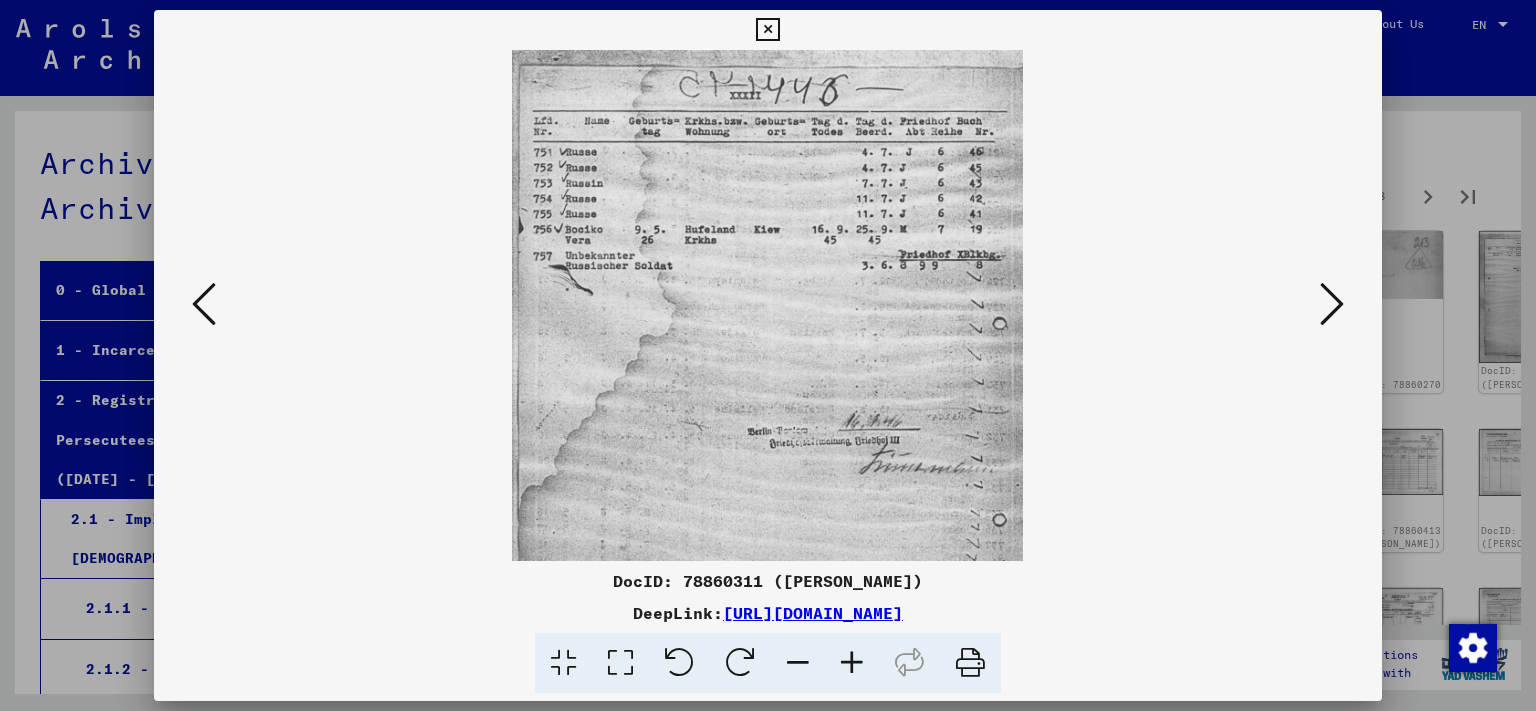 click at bounding box center [1332, 304] 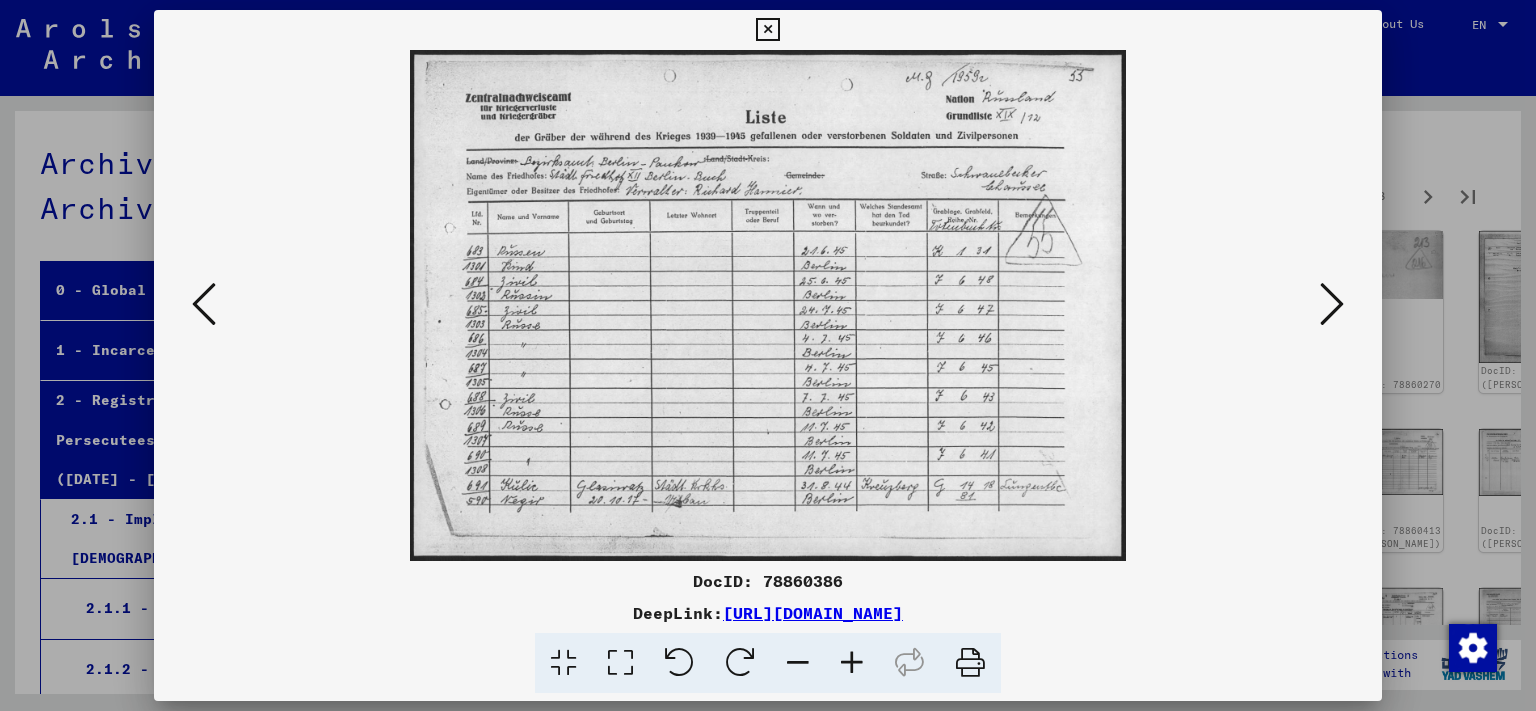 click at bounding box center [1332, 304] 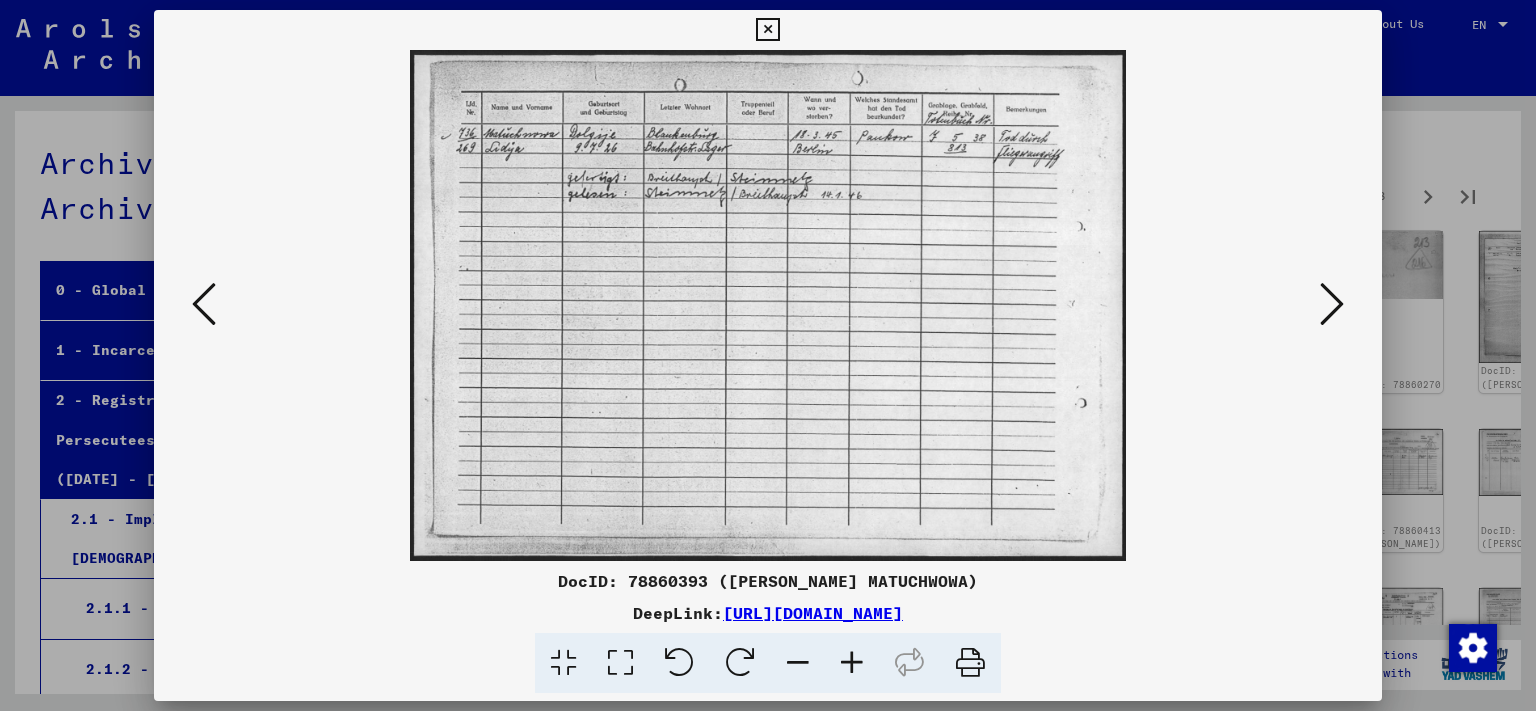 click at bounding box center [1332, 304] 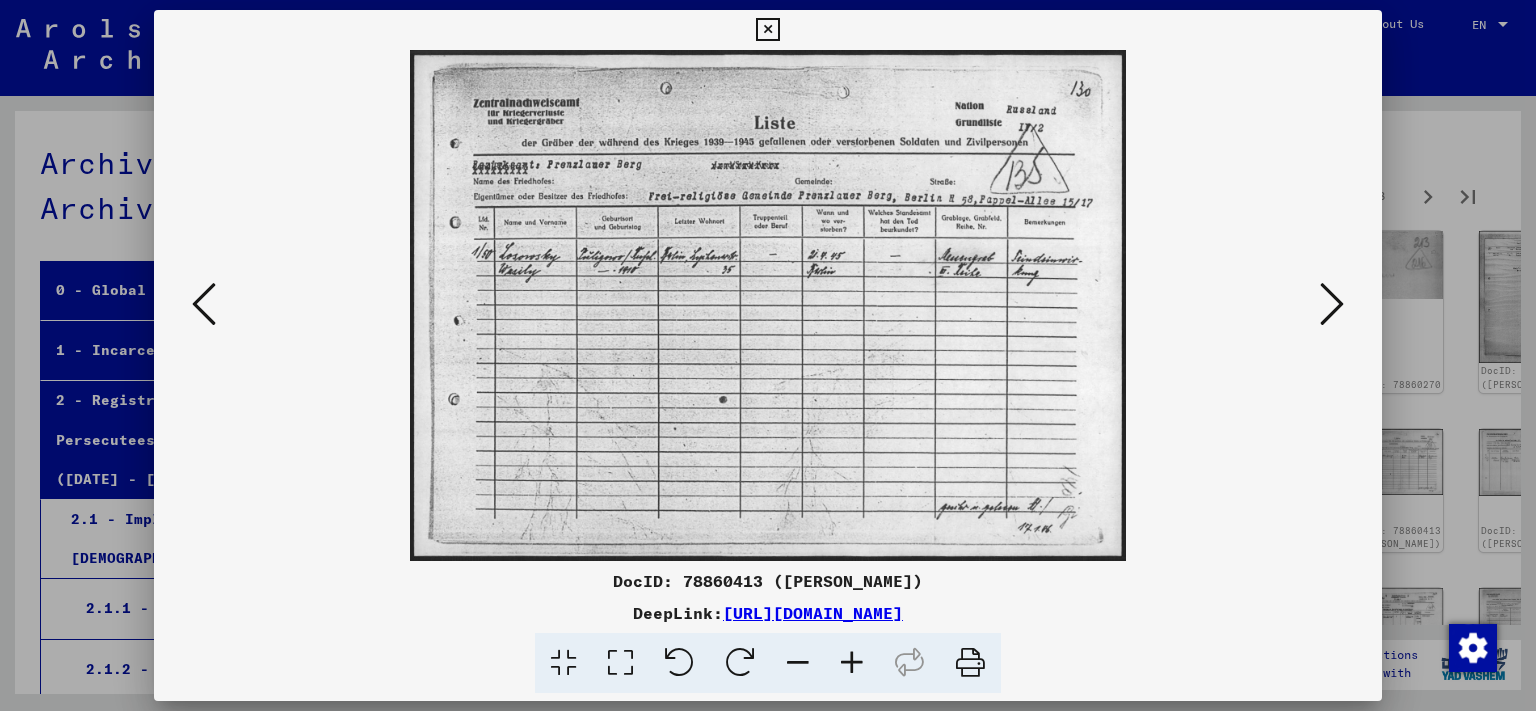 click at bounding box center [1332, 304] 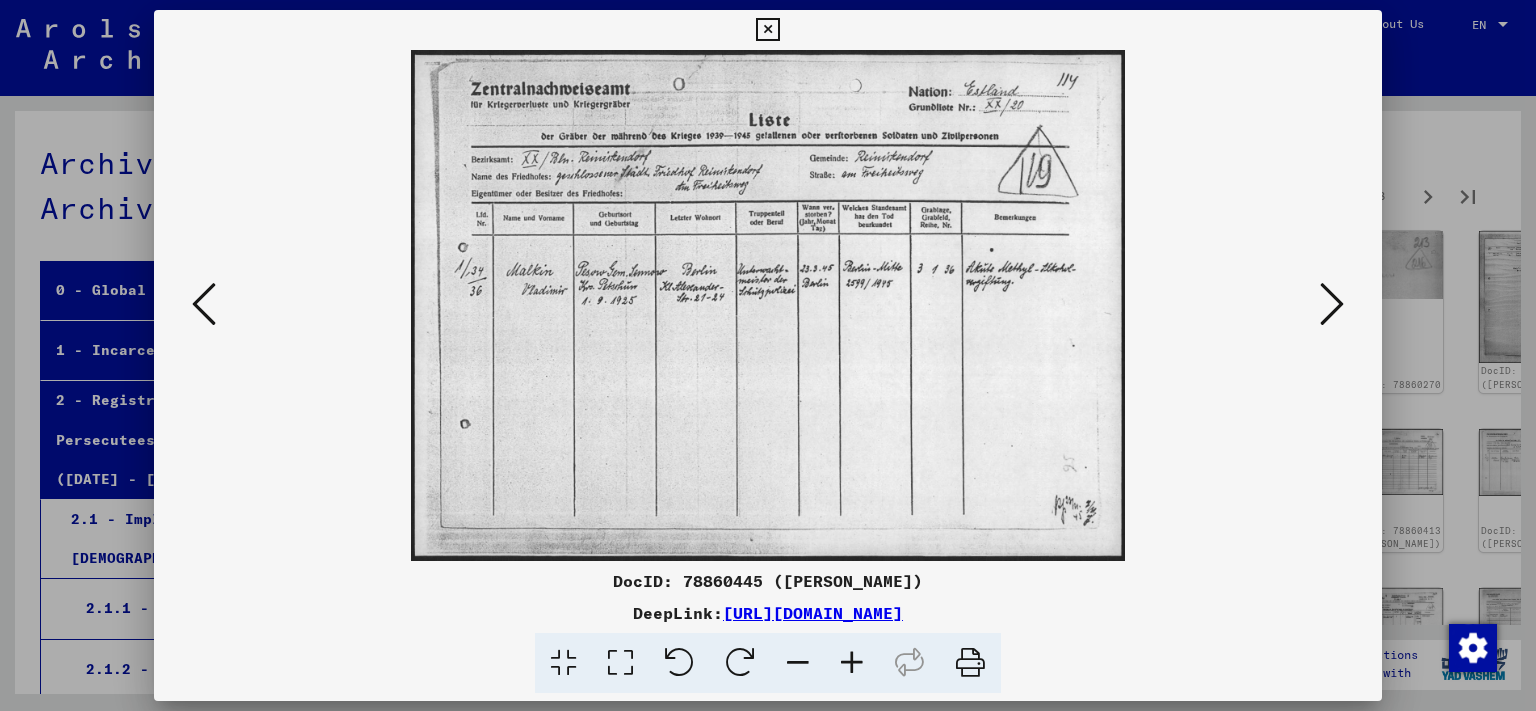 click at bounding box center [1332, 304] 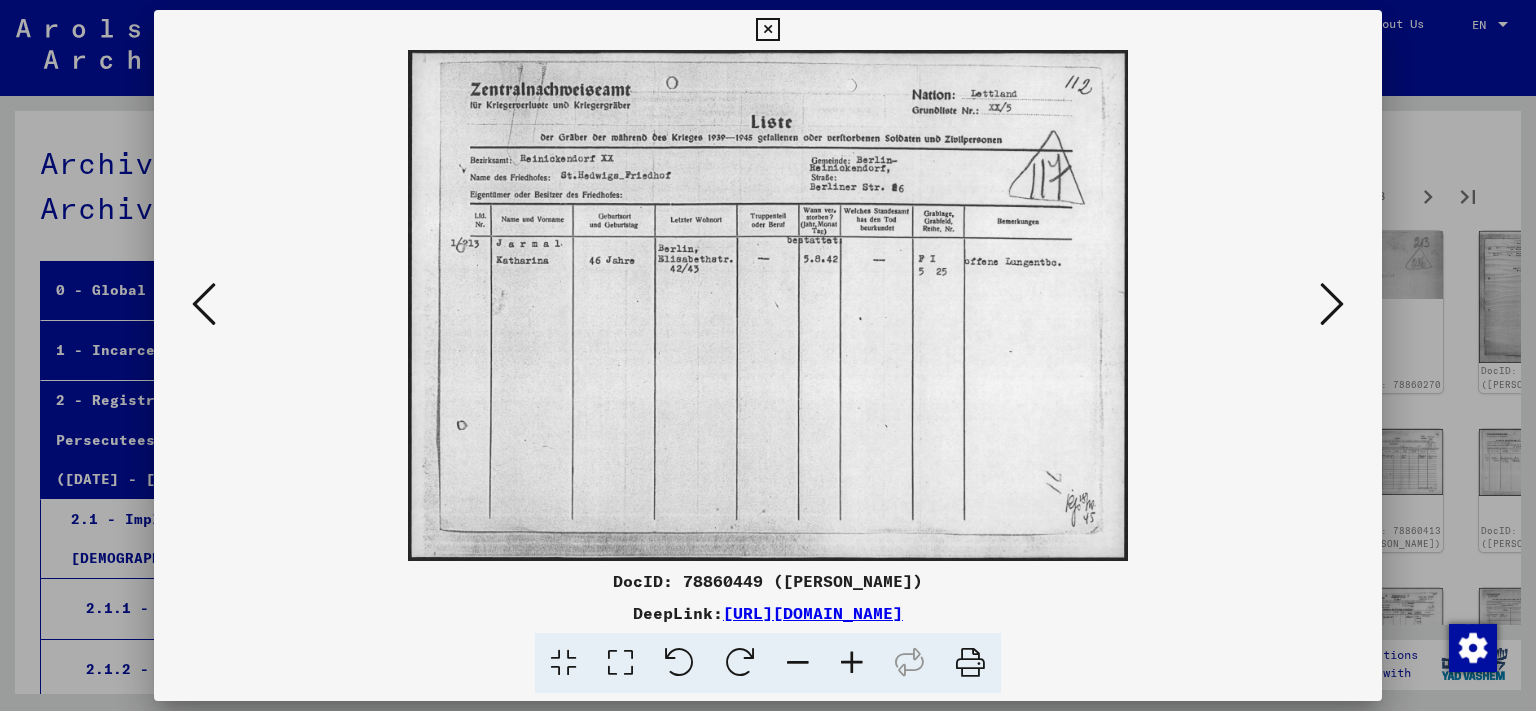click at bounding box center [1332, 304] 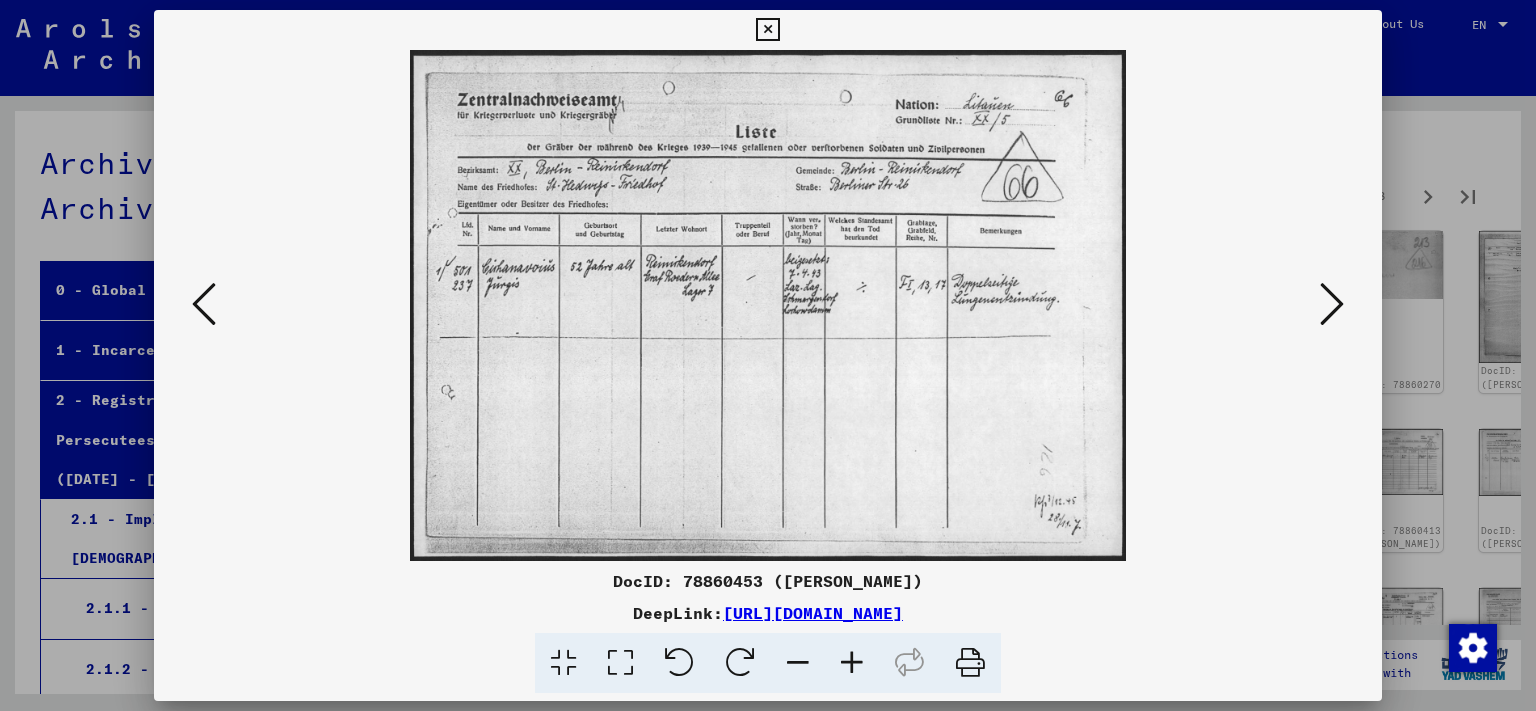 click at bounding box center (1332, 304) 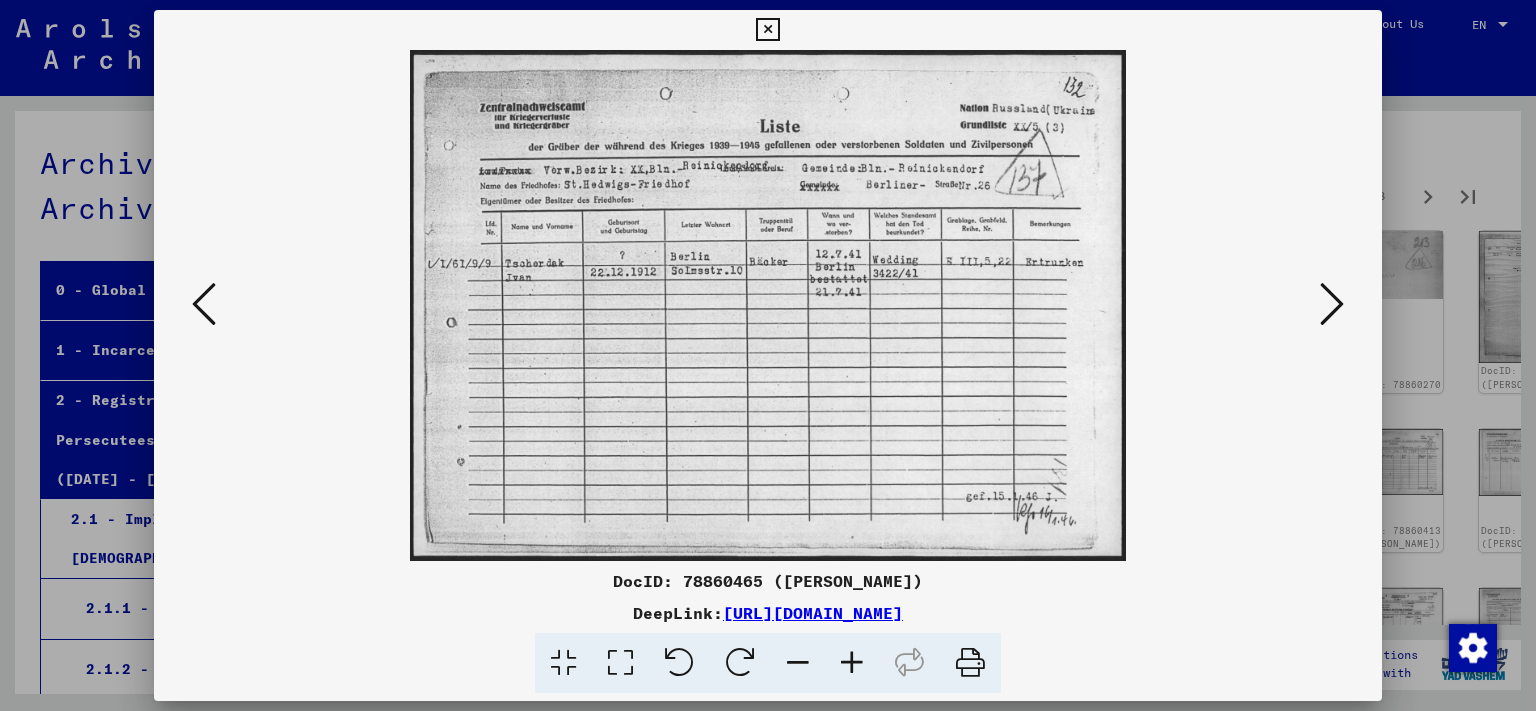 click at bounding box center [1332, 304] 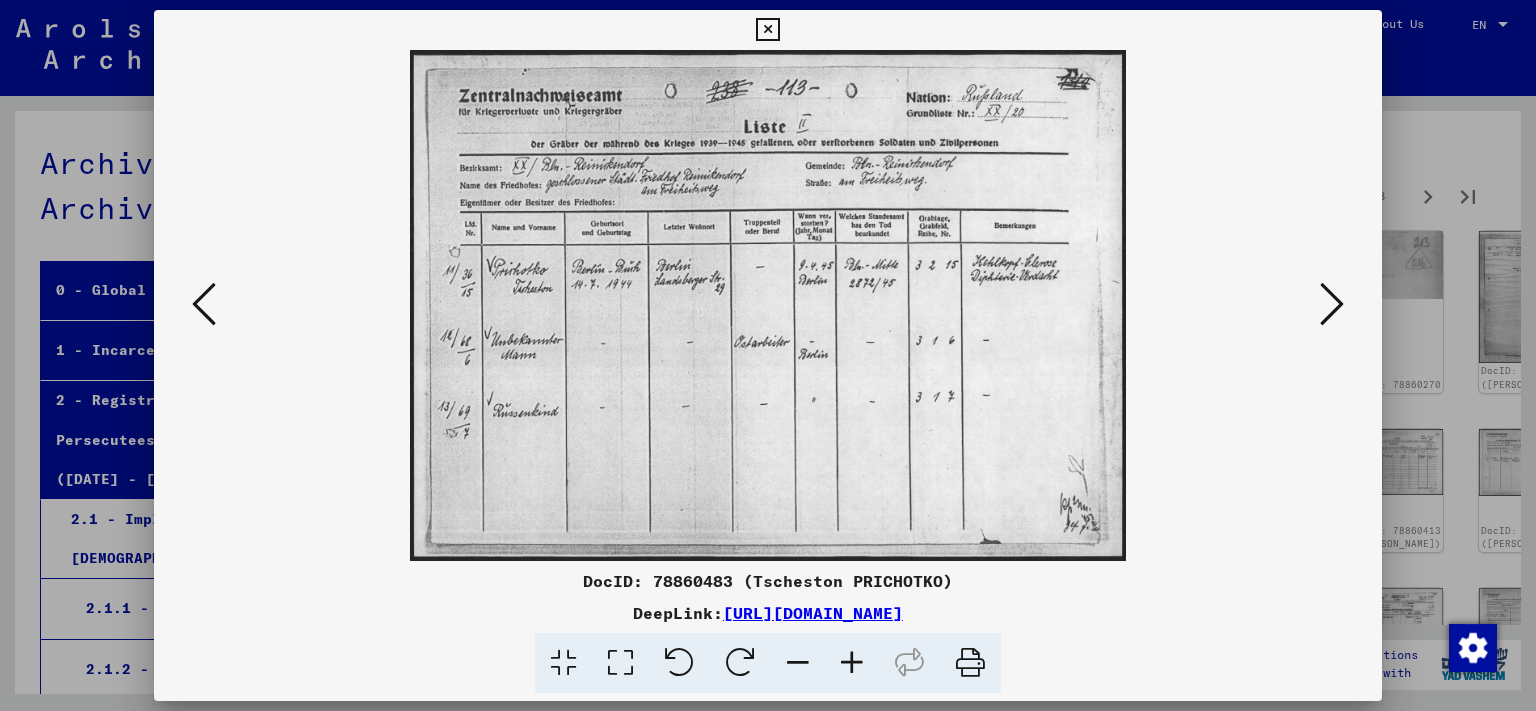 click at bounding box center (1332, 304) 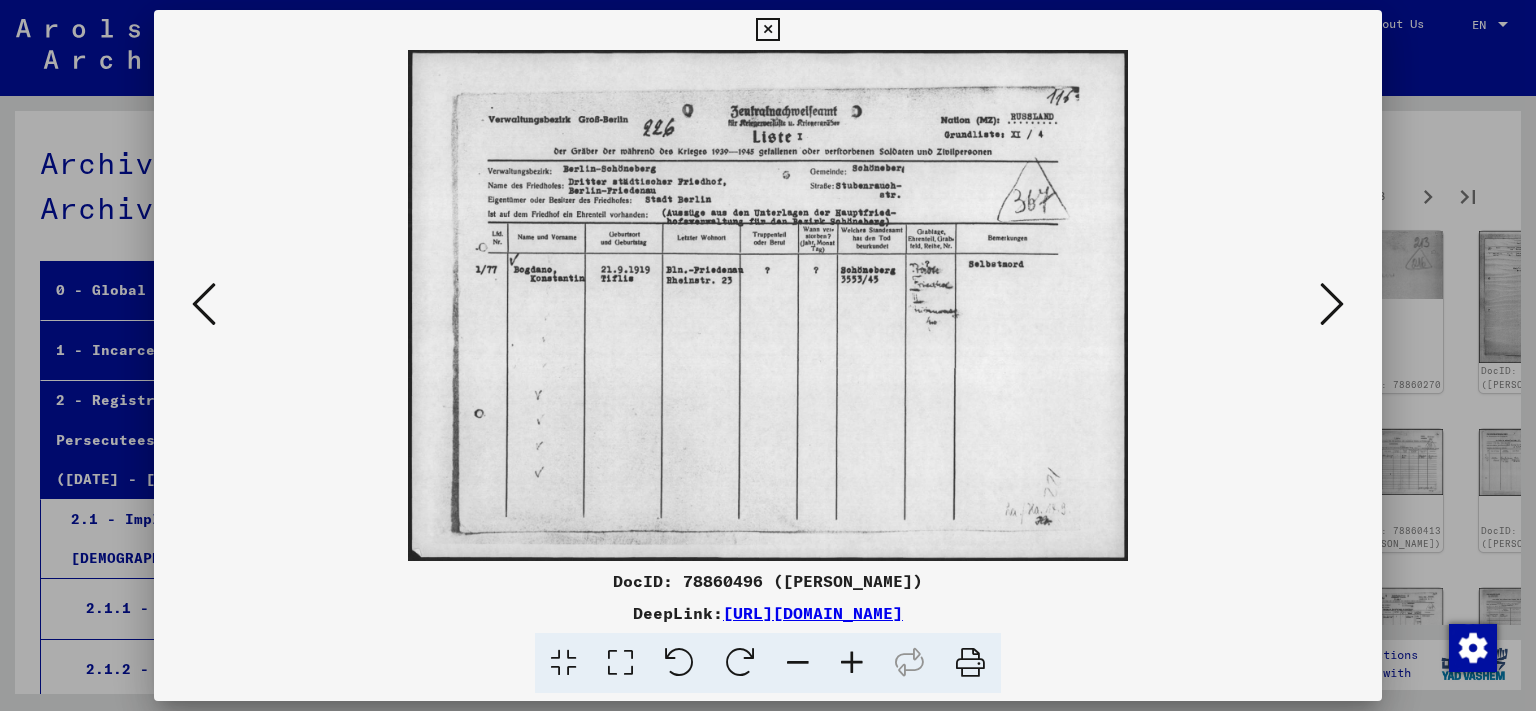 click at bounding box center [1332, 304] 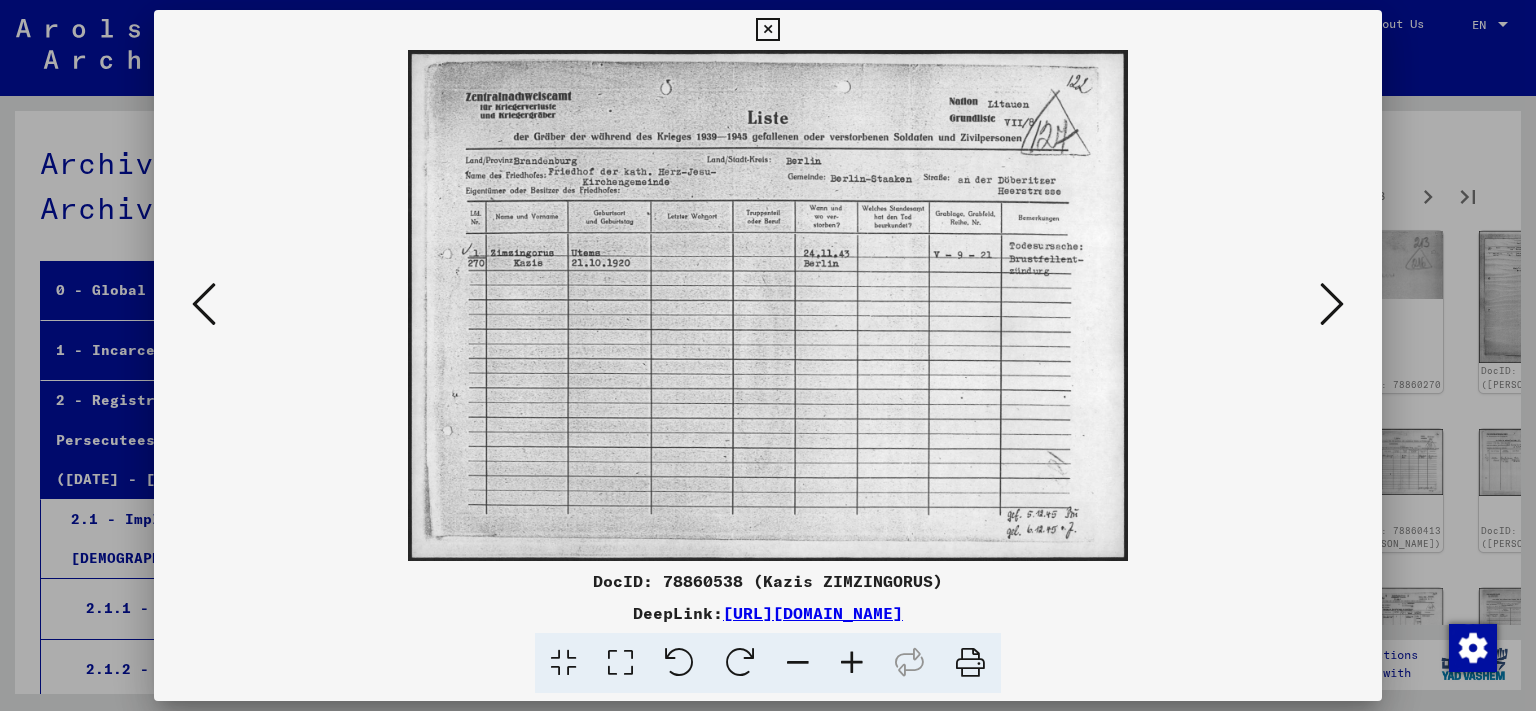 click at bounding box center (1332, 304) 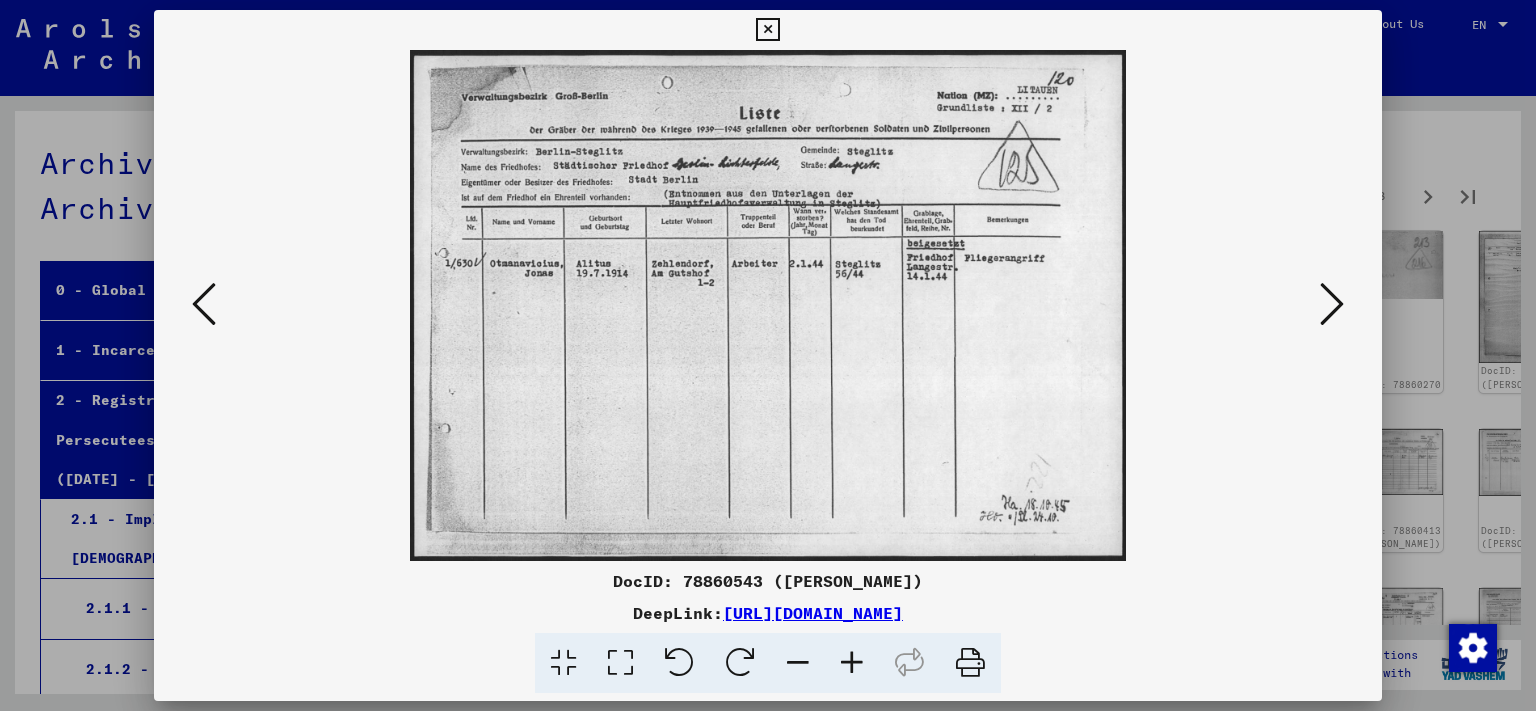 click at bounding box center [1332, 304] 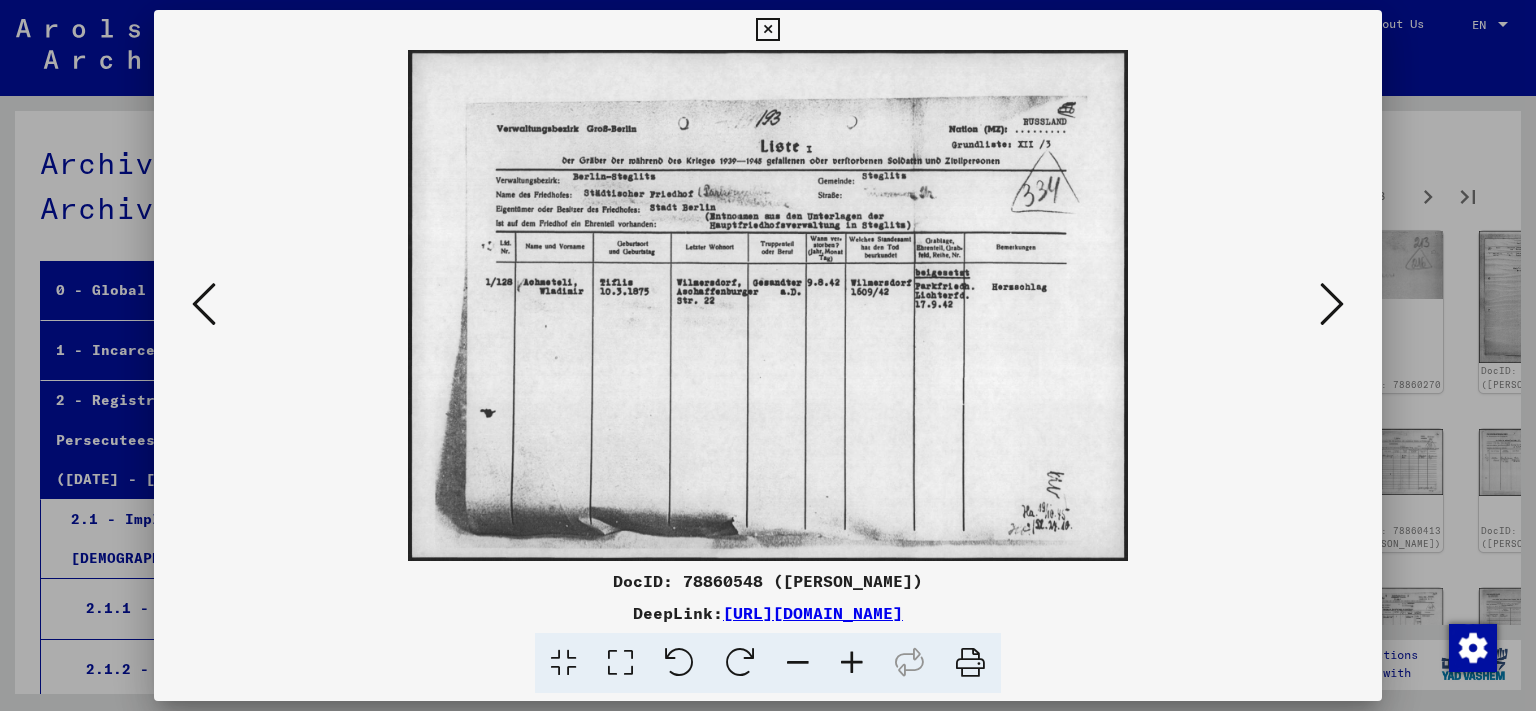 click at bounding box center (1332, 304) 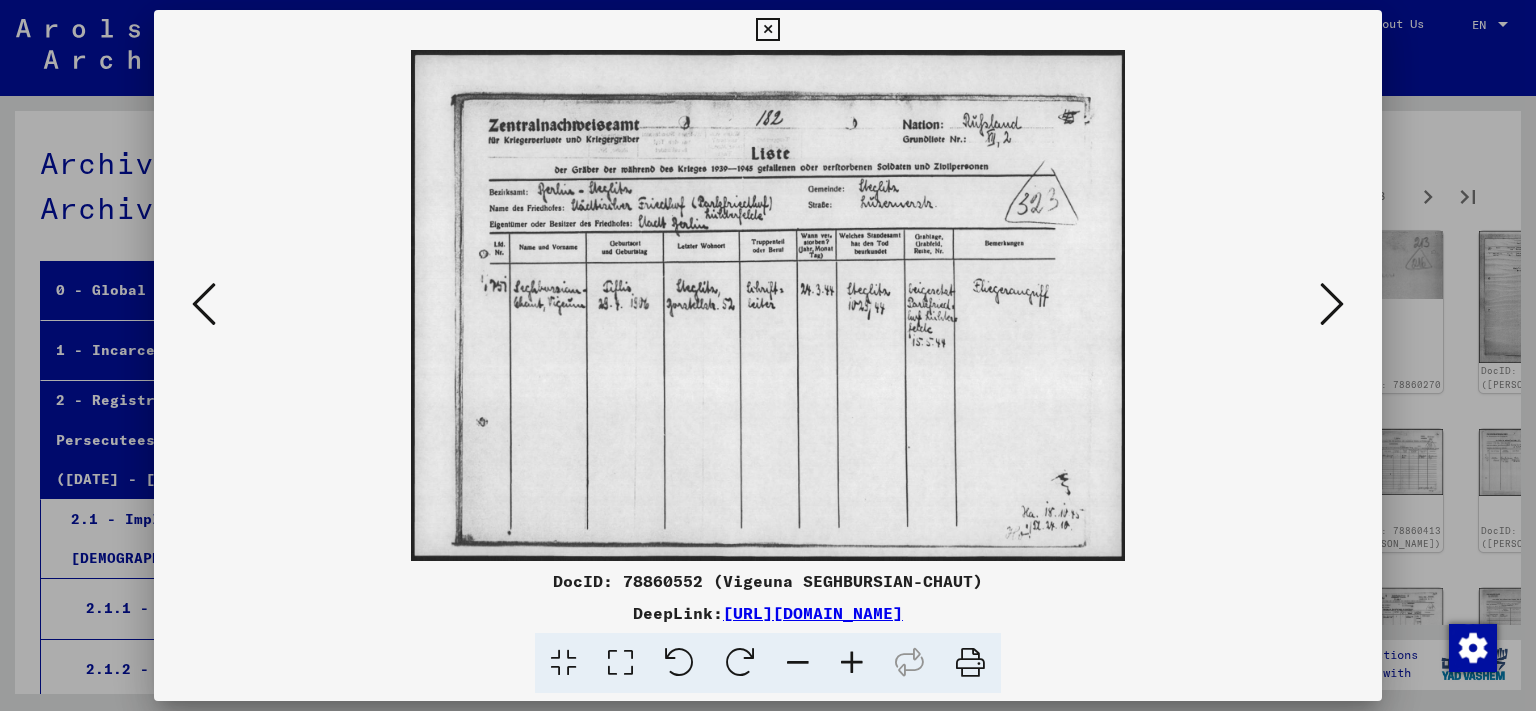 click at bounding box center (1332, 304) 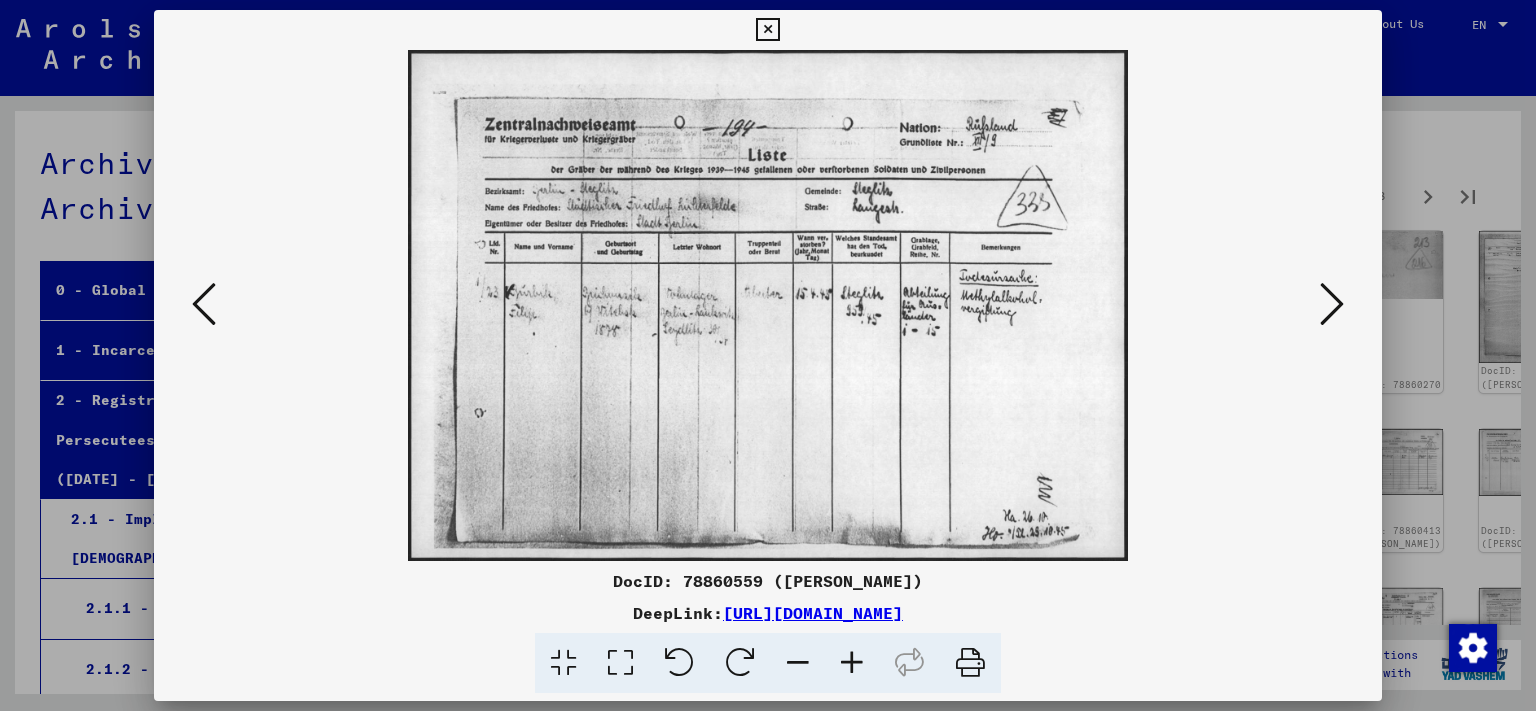 click at bounding box center (1332, 304) 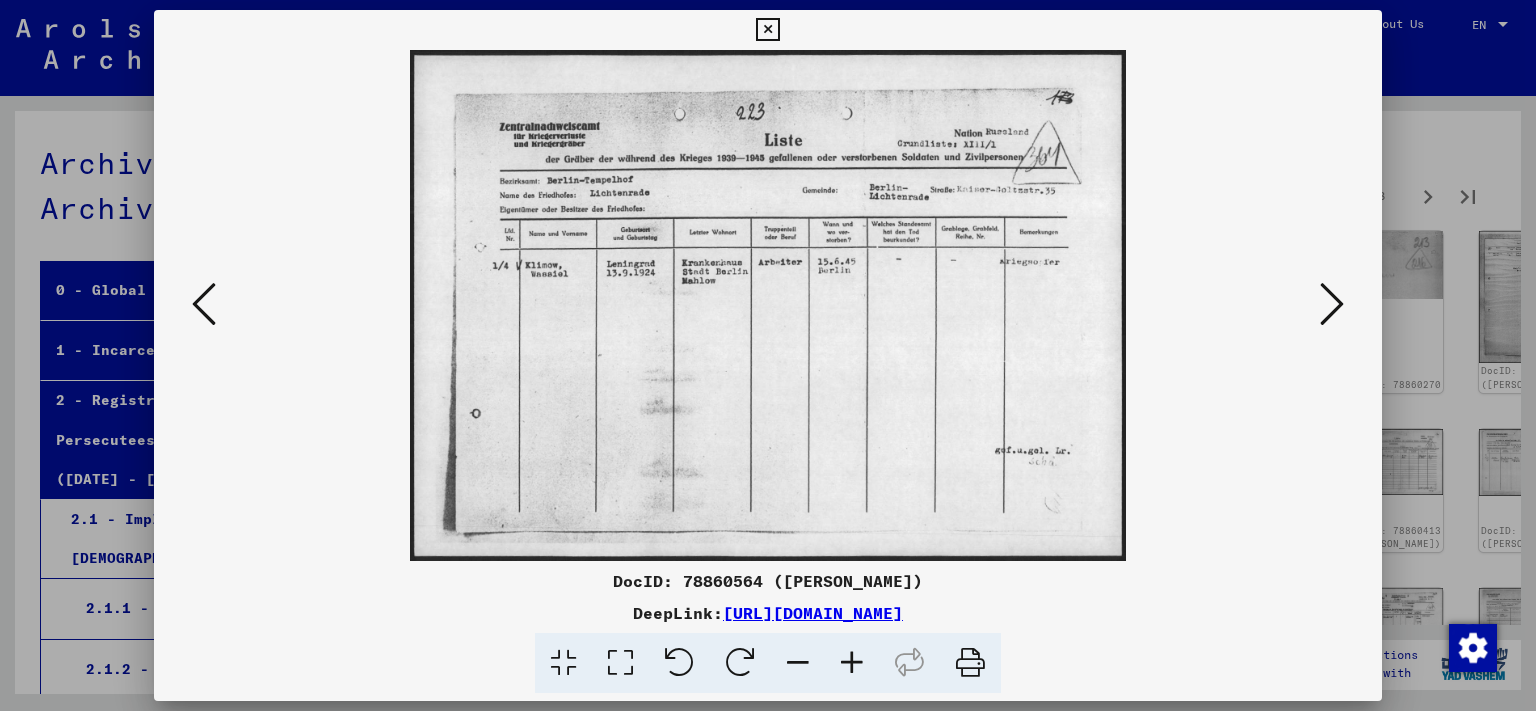 click at bounding box center (1332, 304) 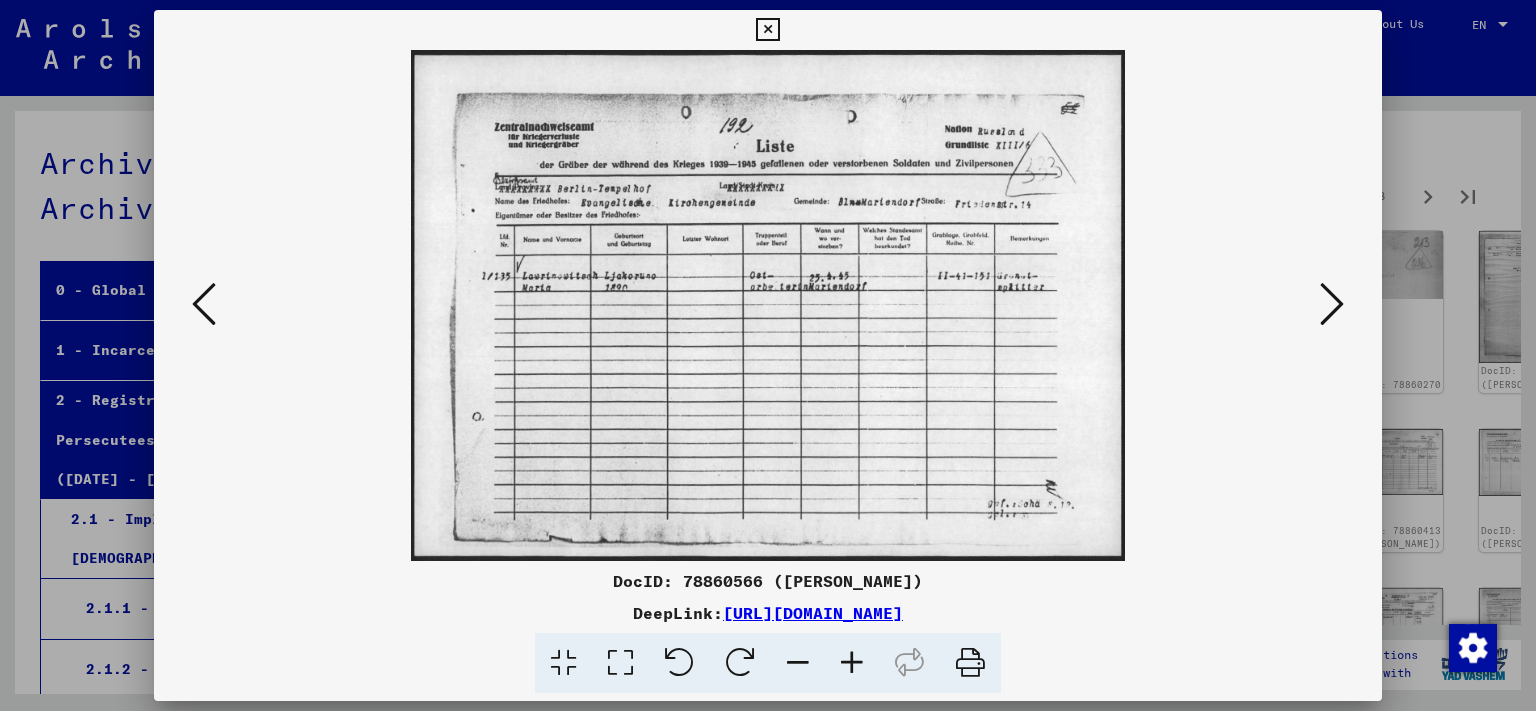 click at bounding box center [1332, 304] 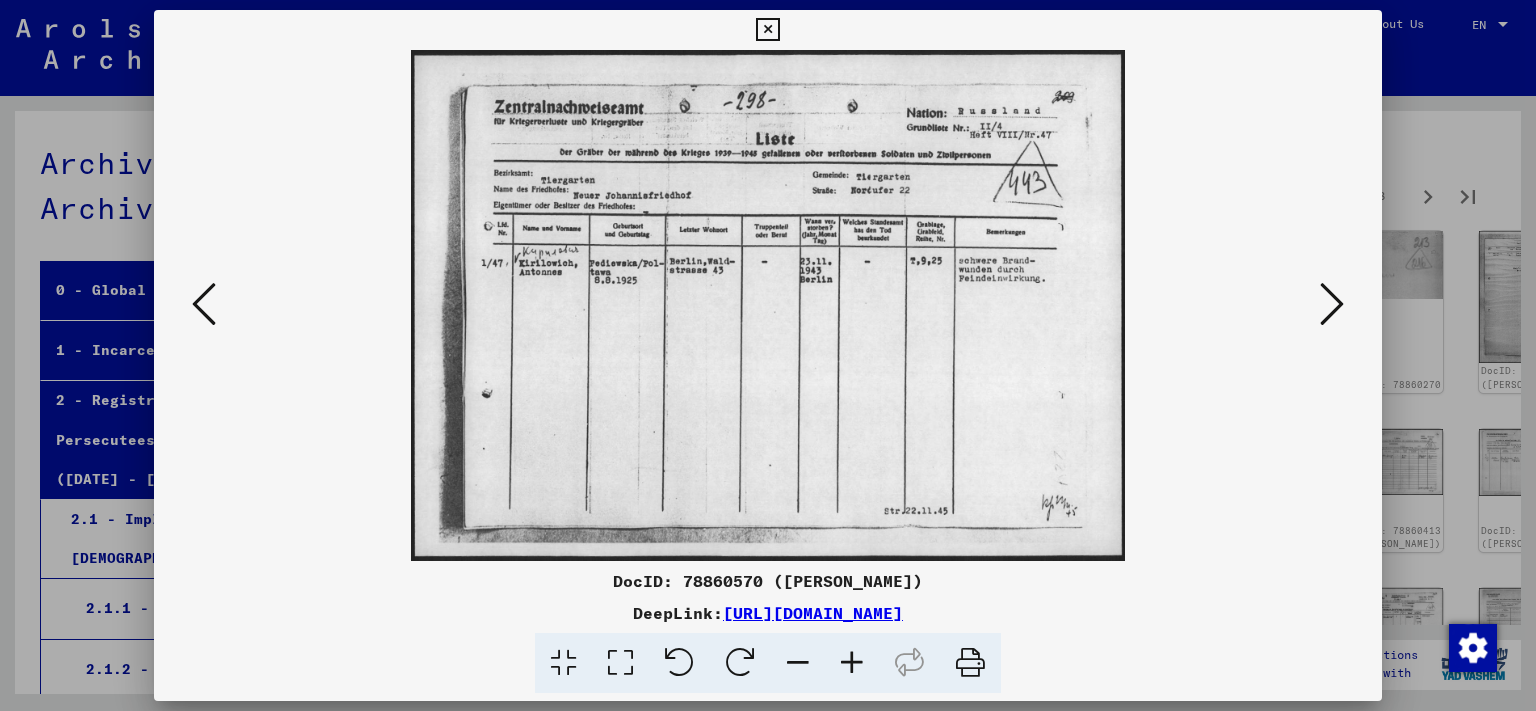click at bounding box center (1332, 304) 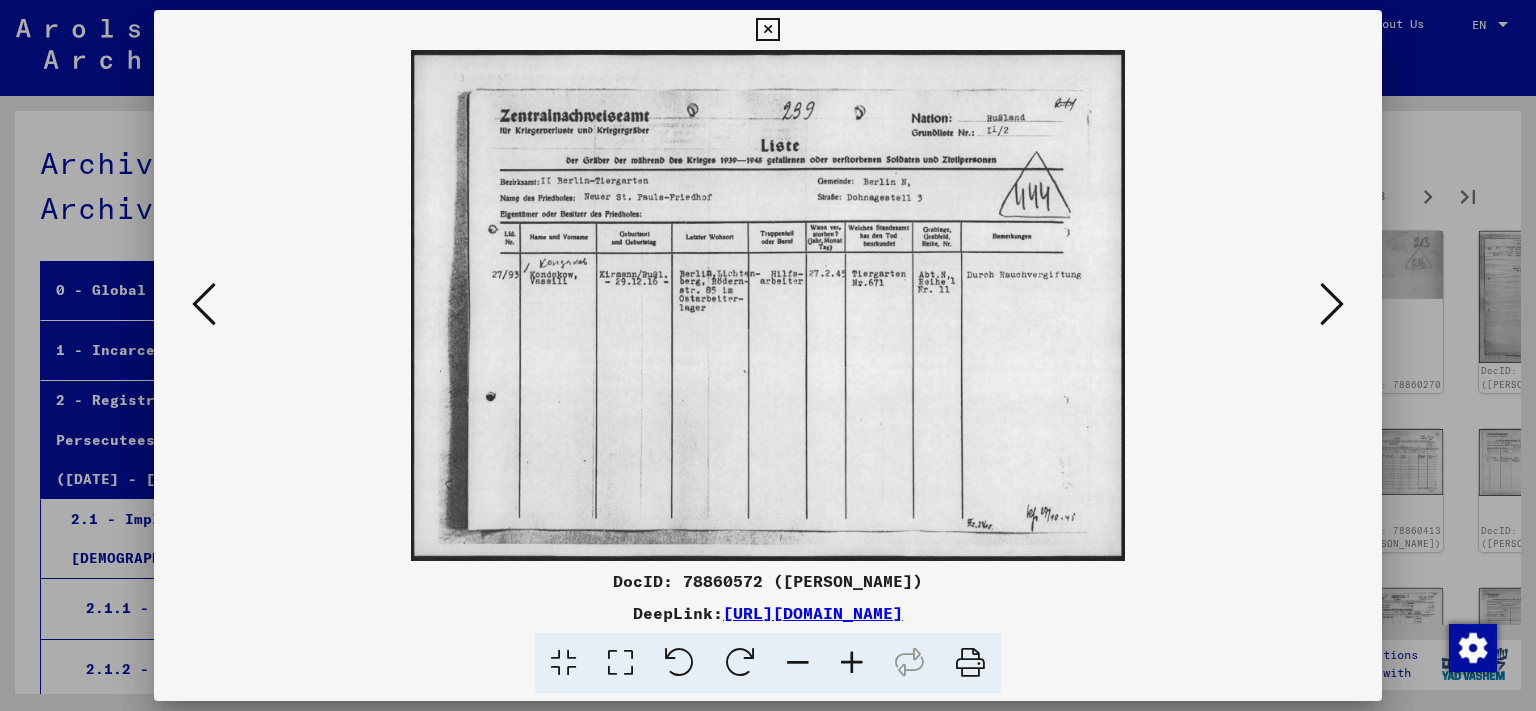 click at bounding box center (1332, 304) 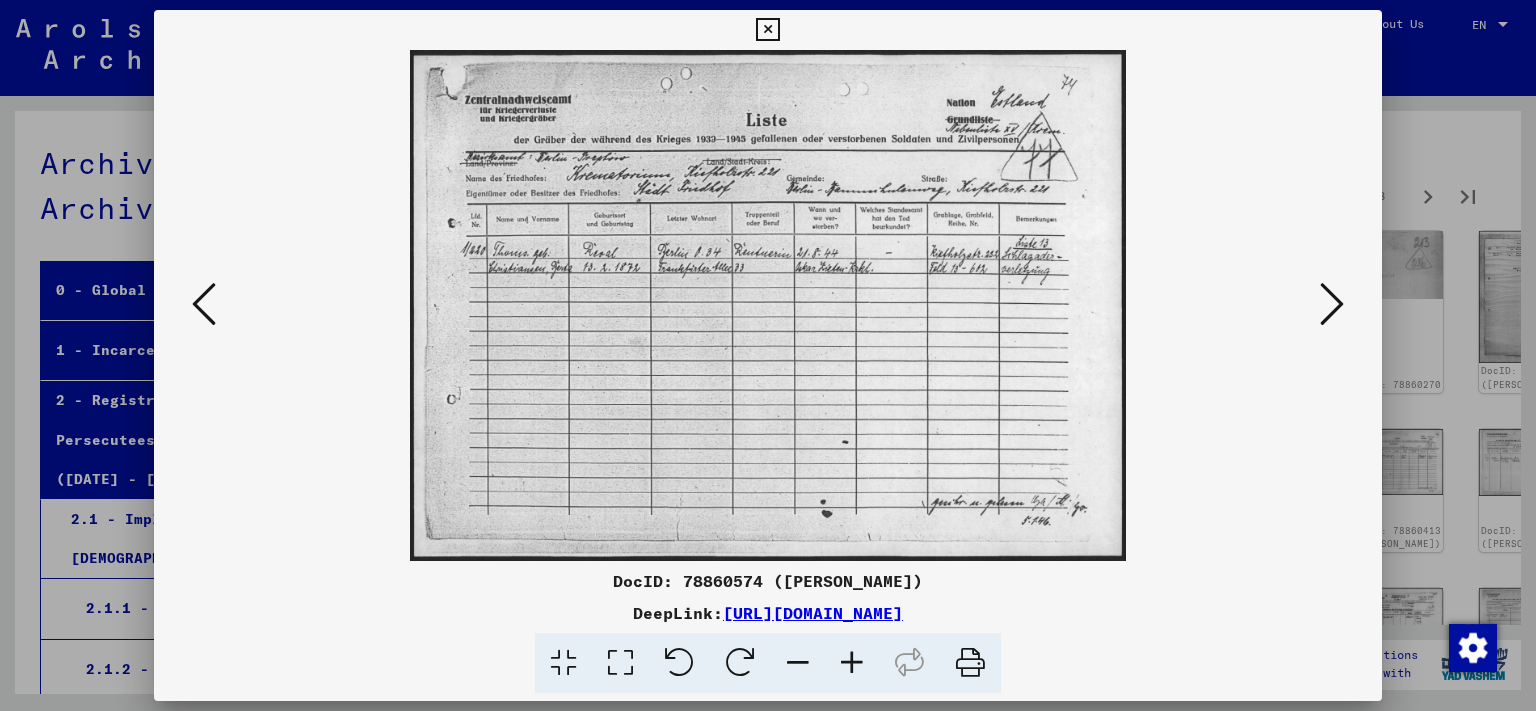 click at bounding box center [1332, 304] 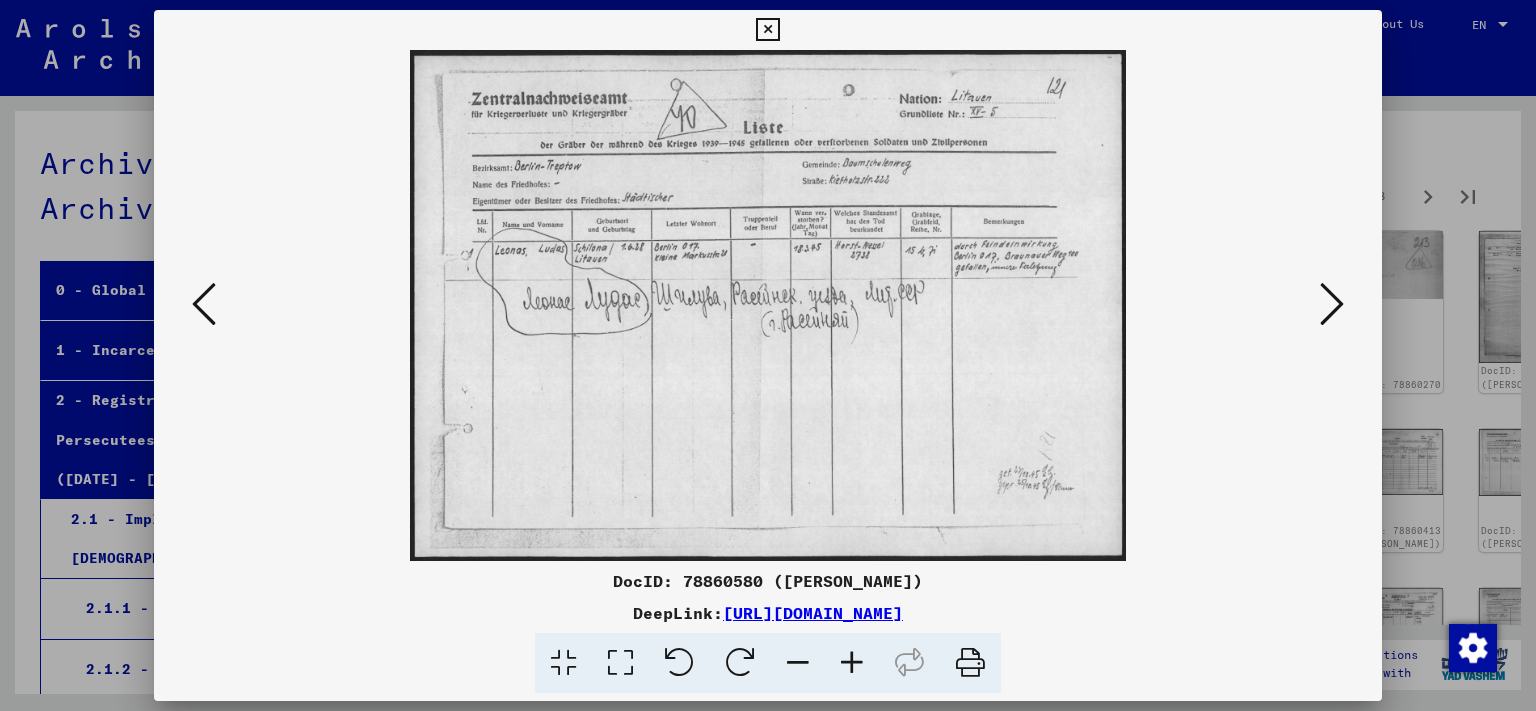 click at bounding box center [1332, 304] 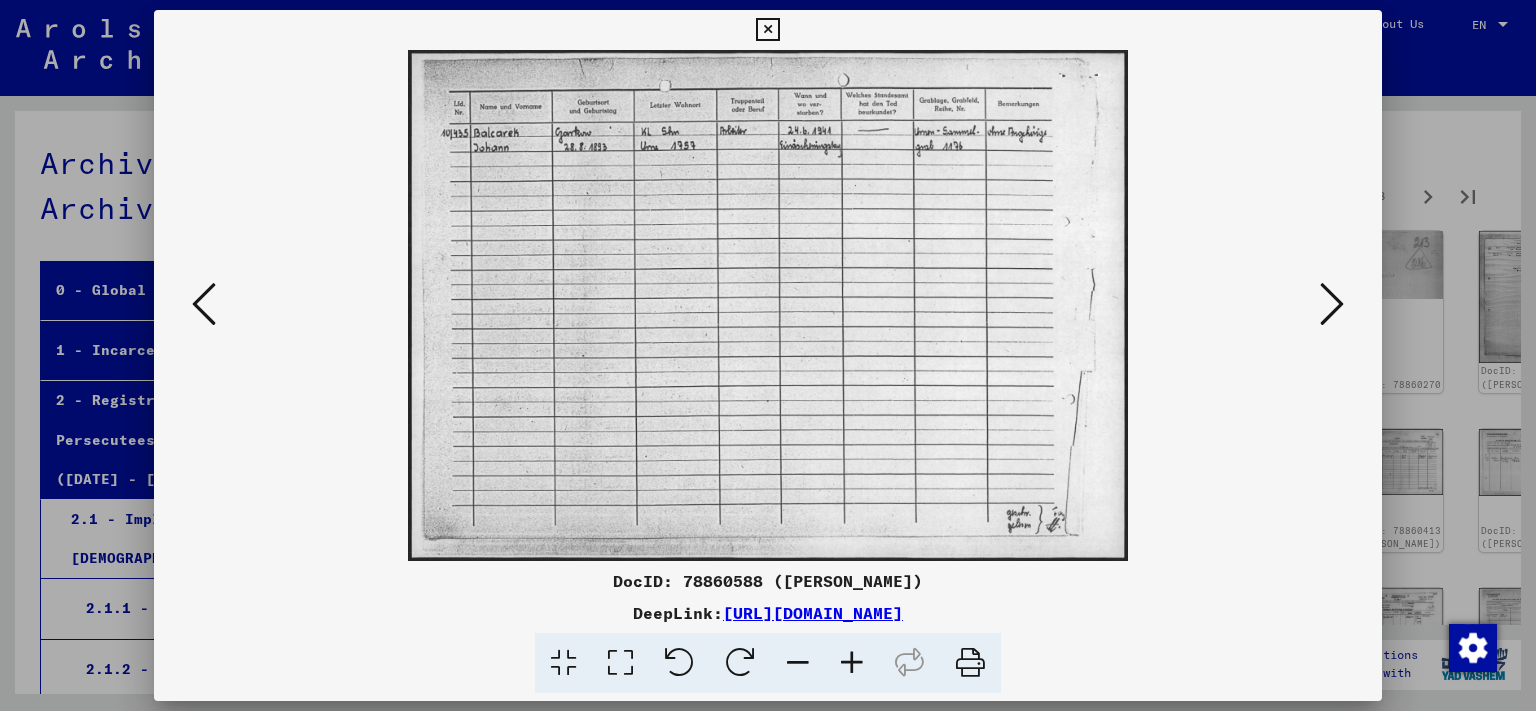 click at bounding box center (1332, 304) 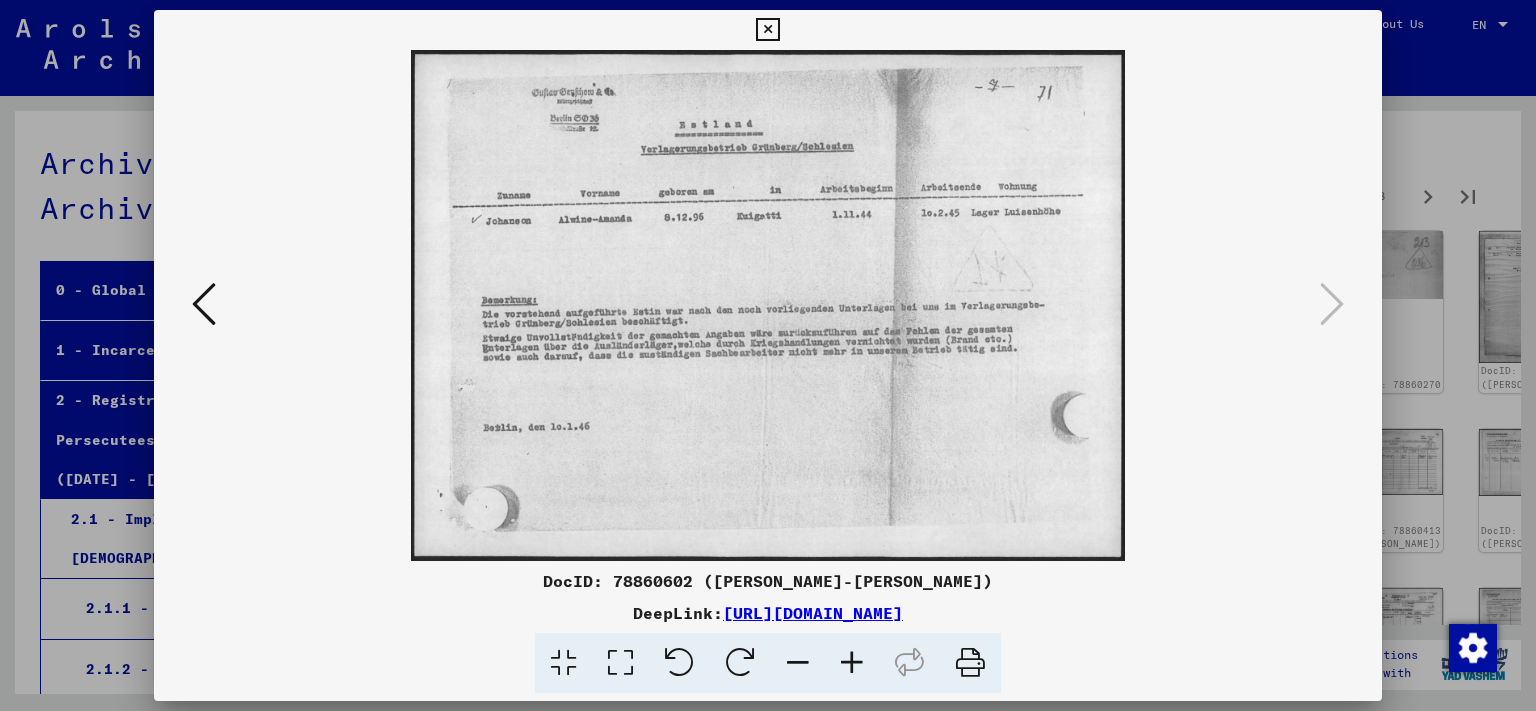 click at bounding box center [768, 305] 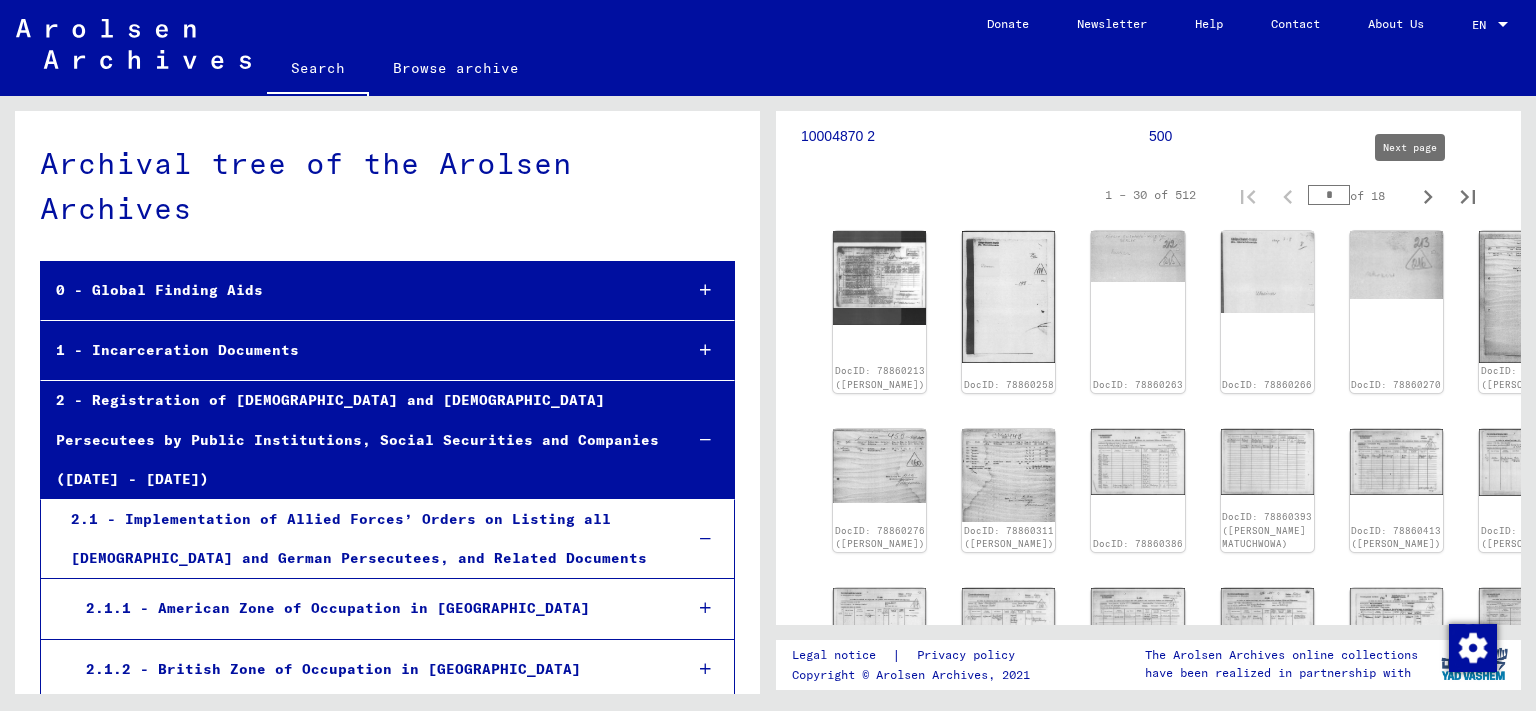 click 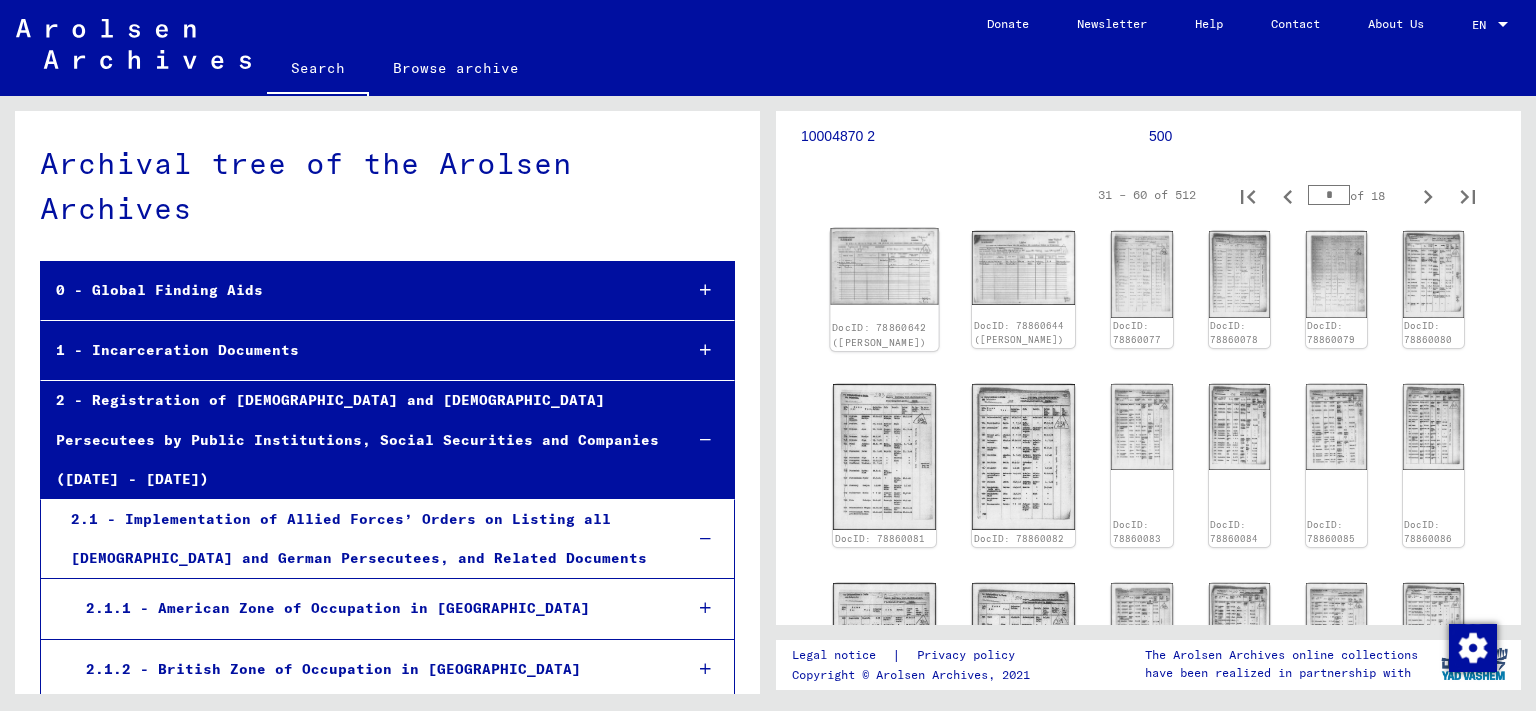 click 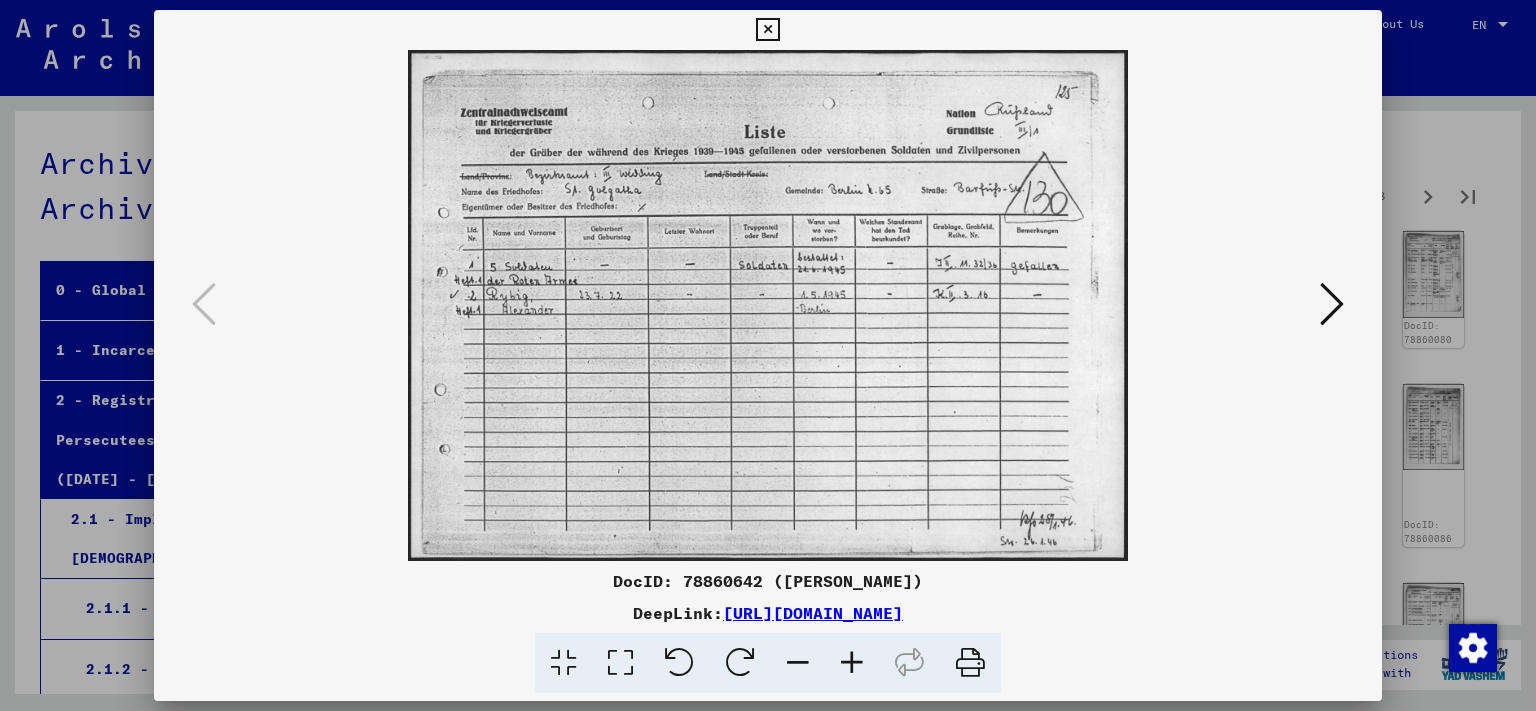 click at bounding box center (768, 305) 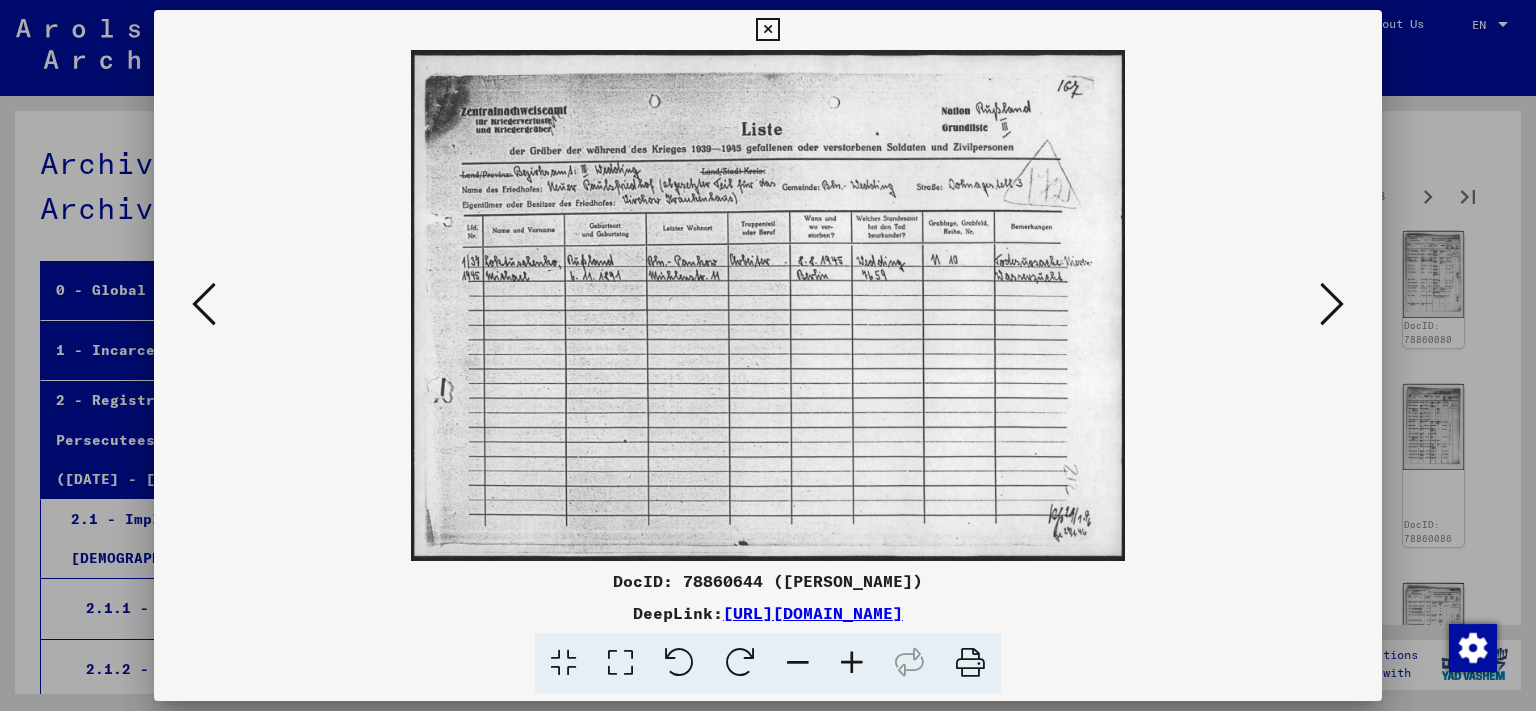 click at bounding box center (1332, 304) 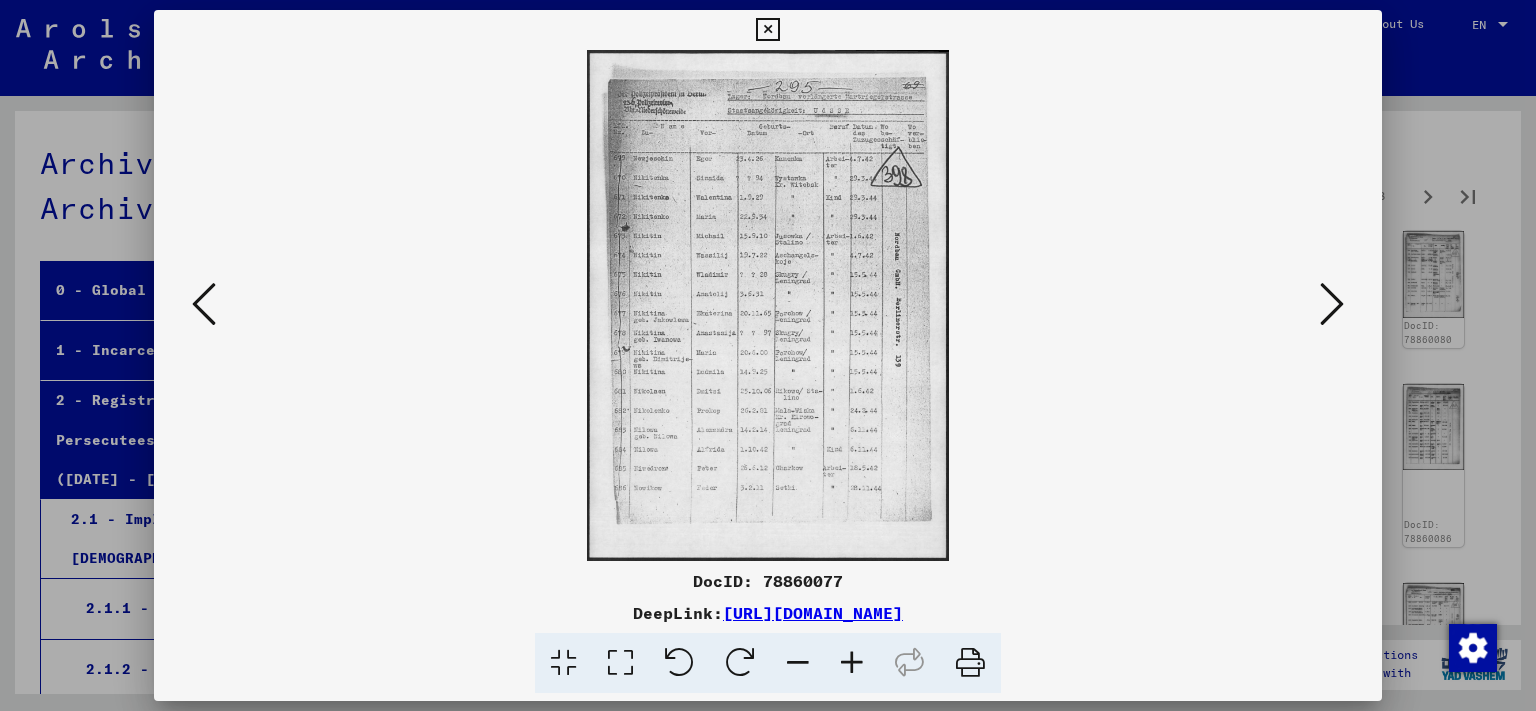 click at bounding box center [1332, 304] 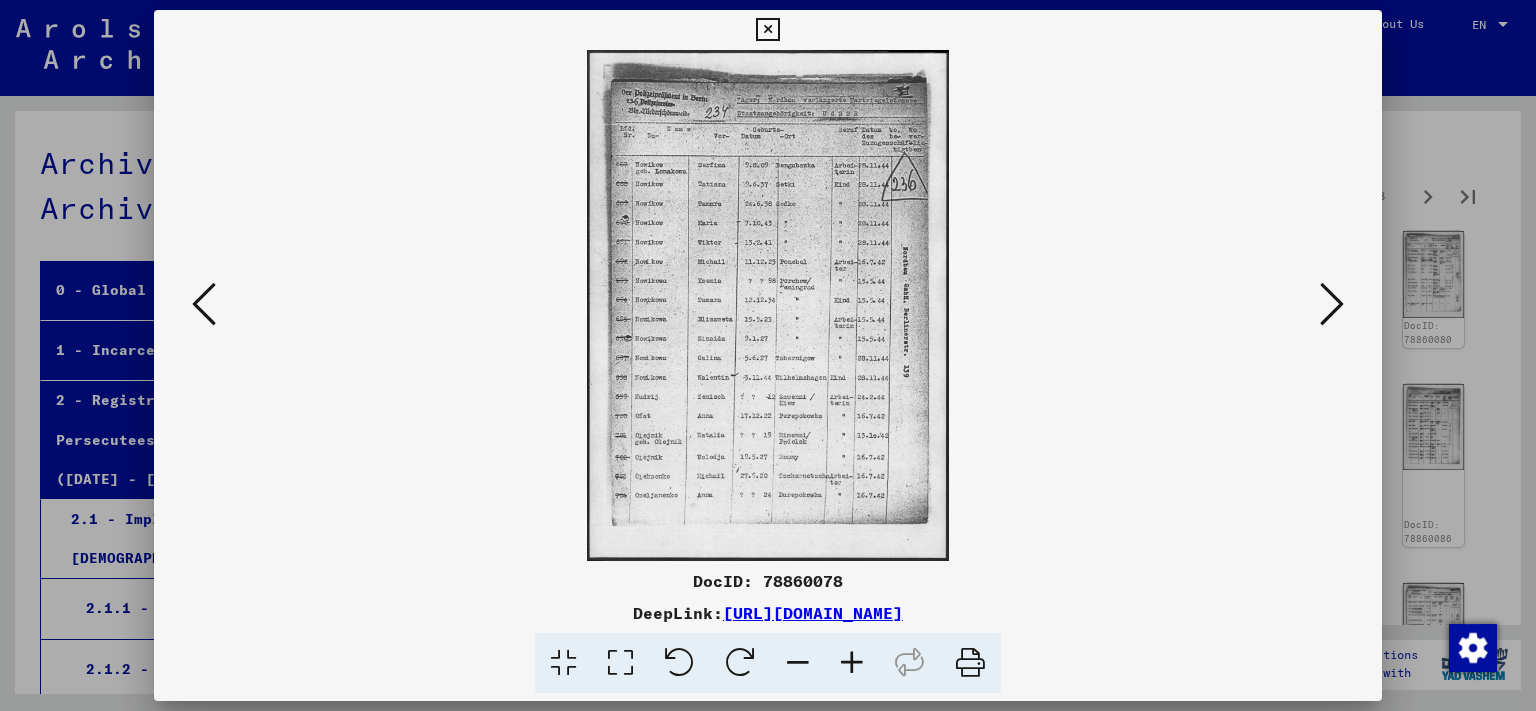click at bounding box center (1332, 304) 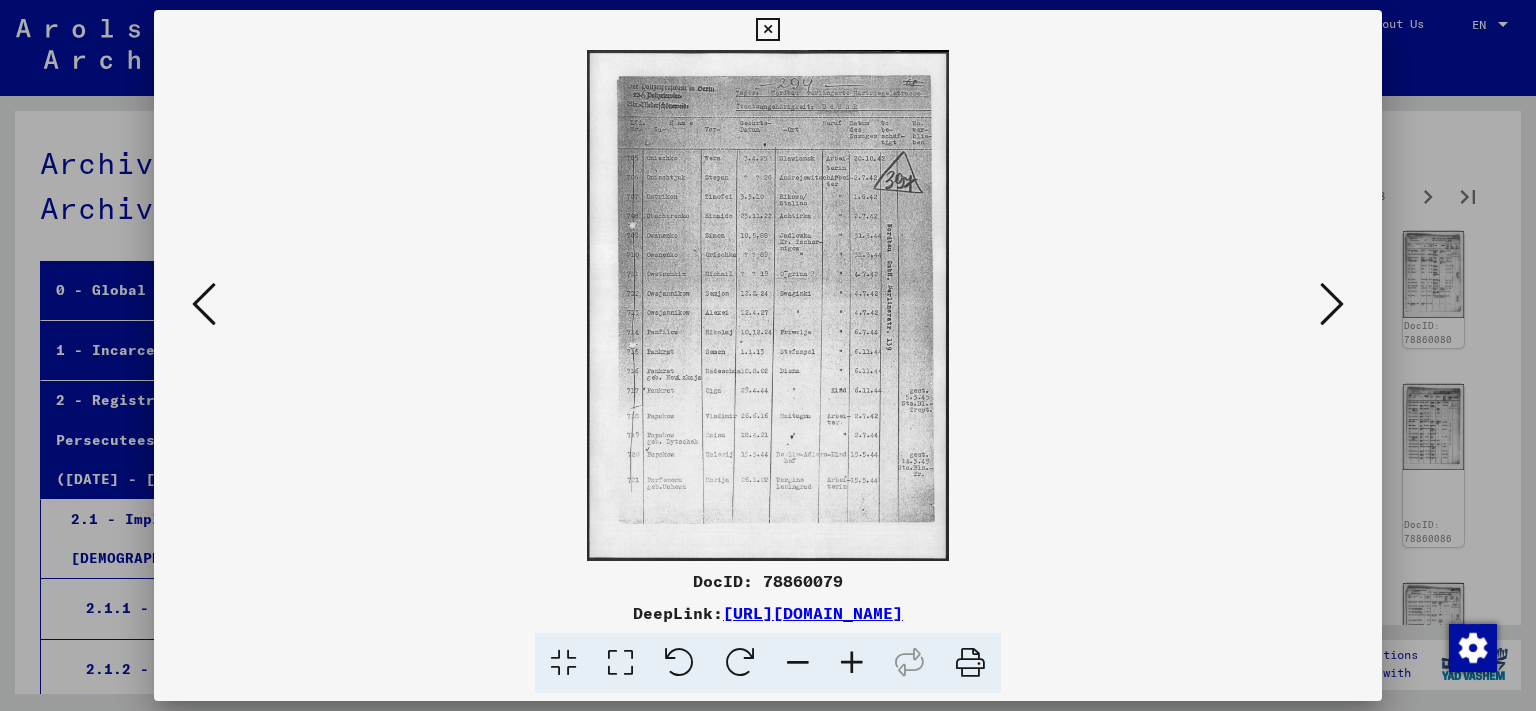 click at bounding box center [1332, 304] 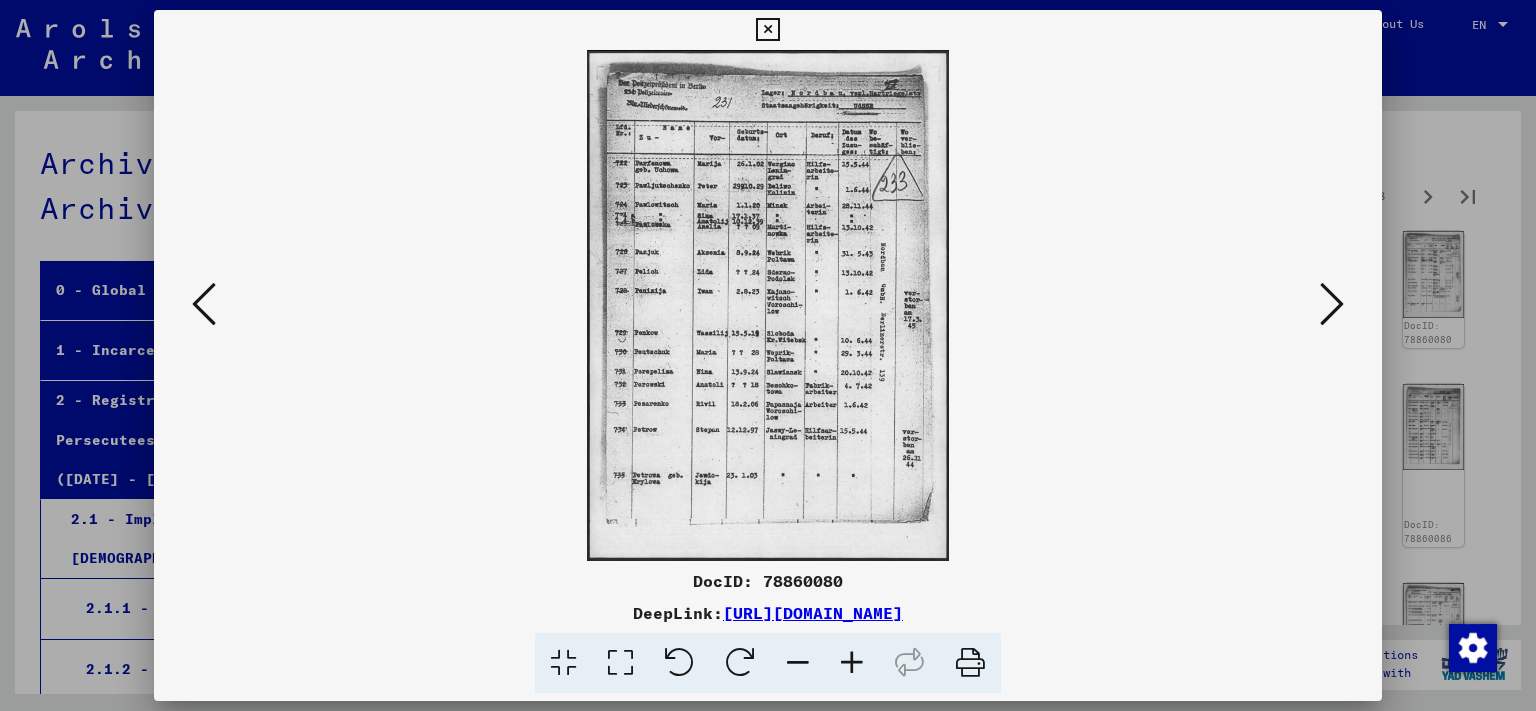 click at bounding box center [1332, 304] 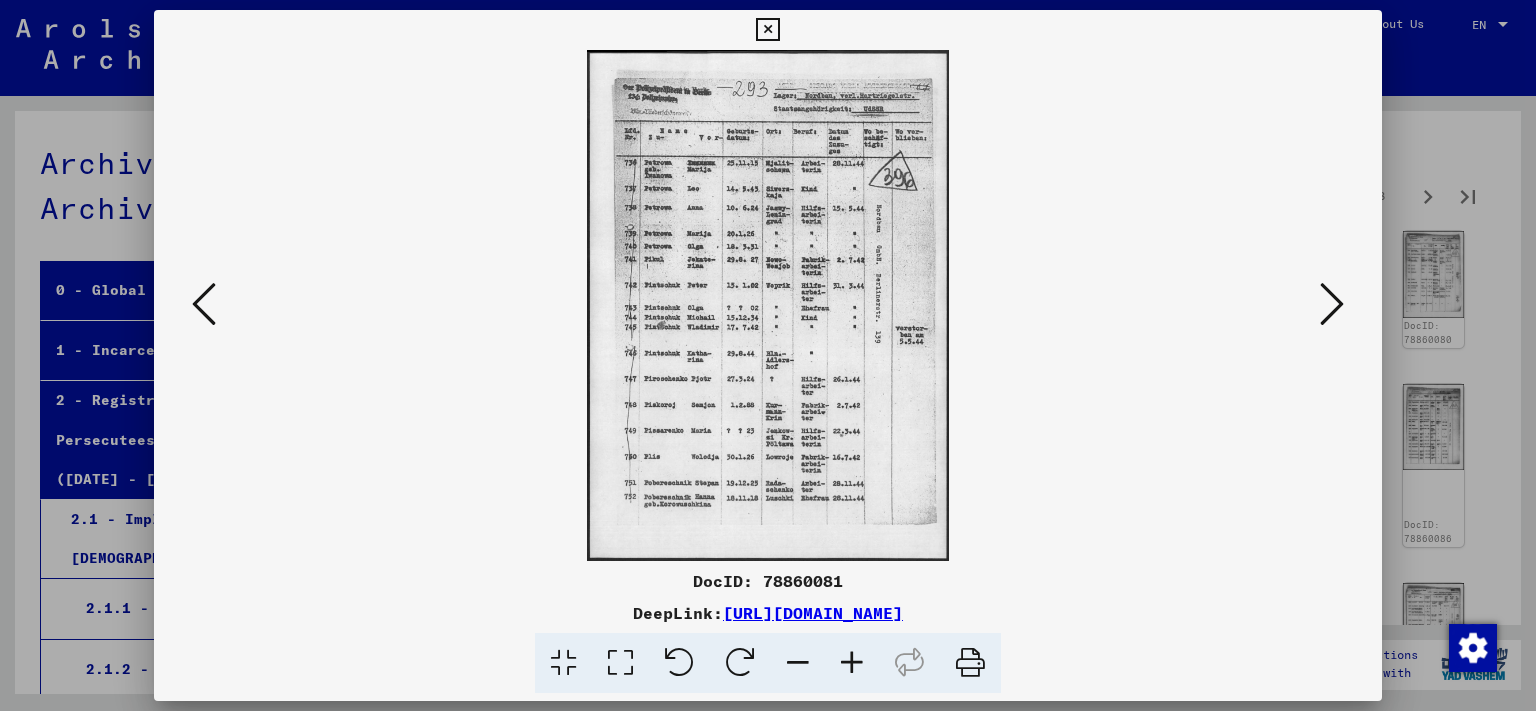 click at bounding box center (1332, 304) 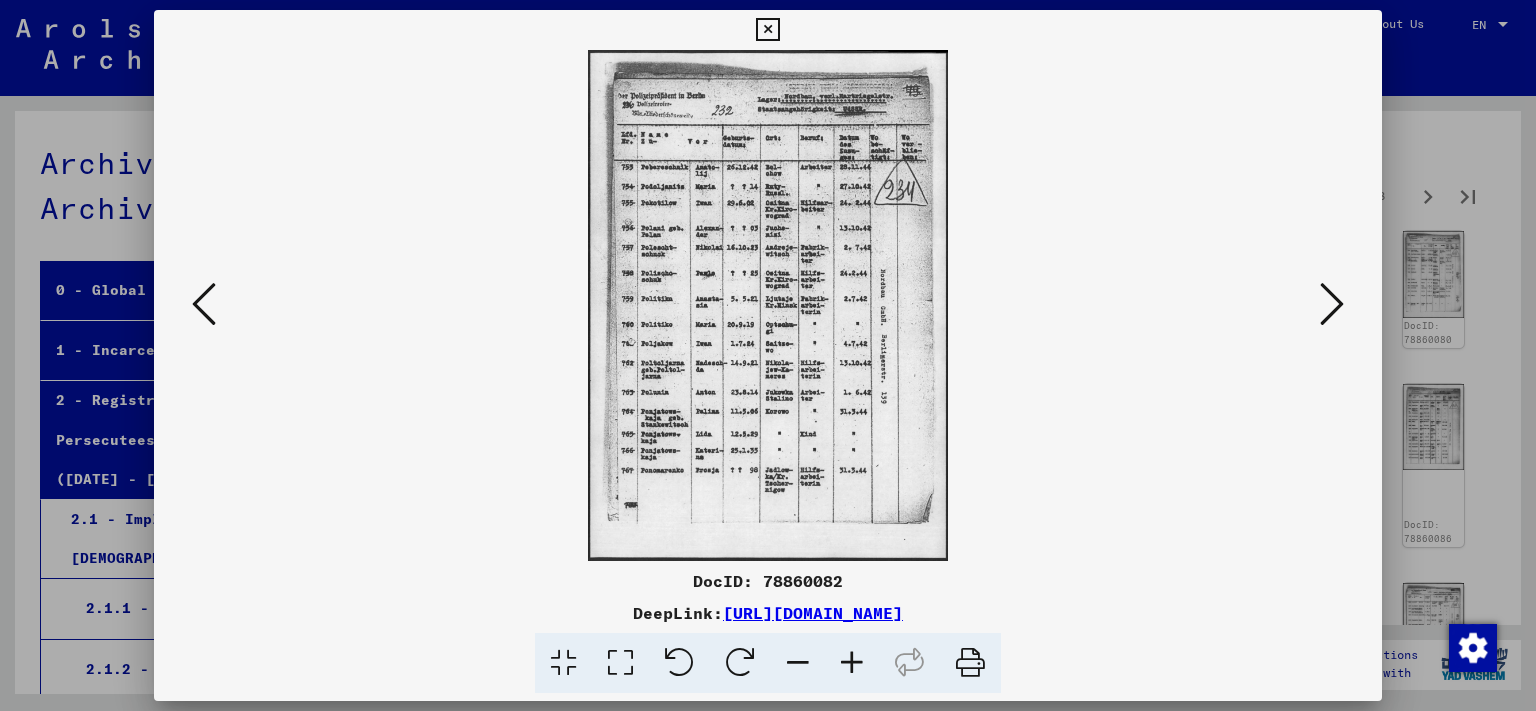 click at bounding box center [204, 304] 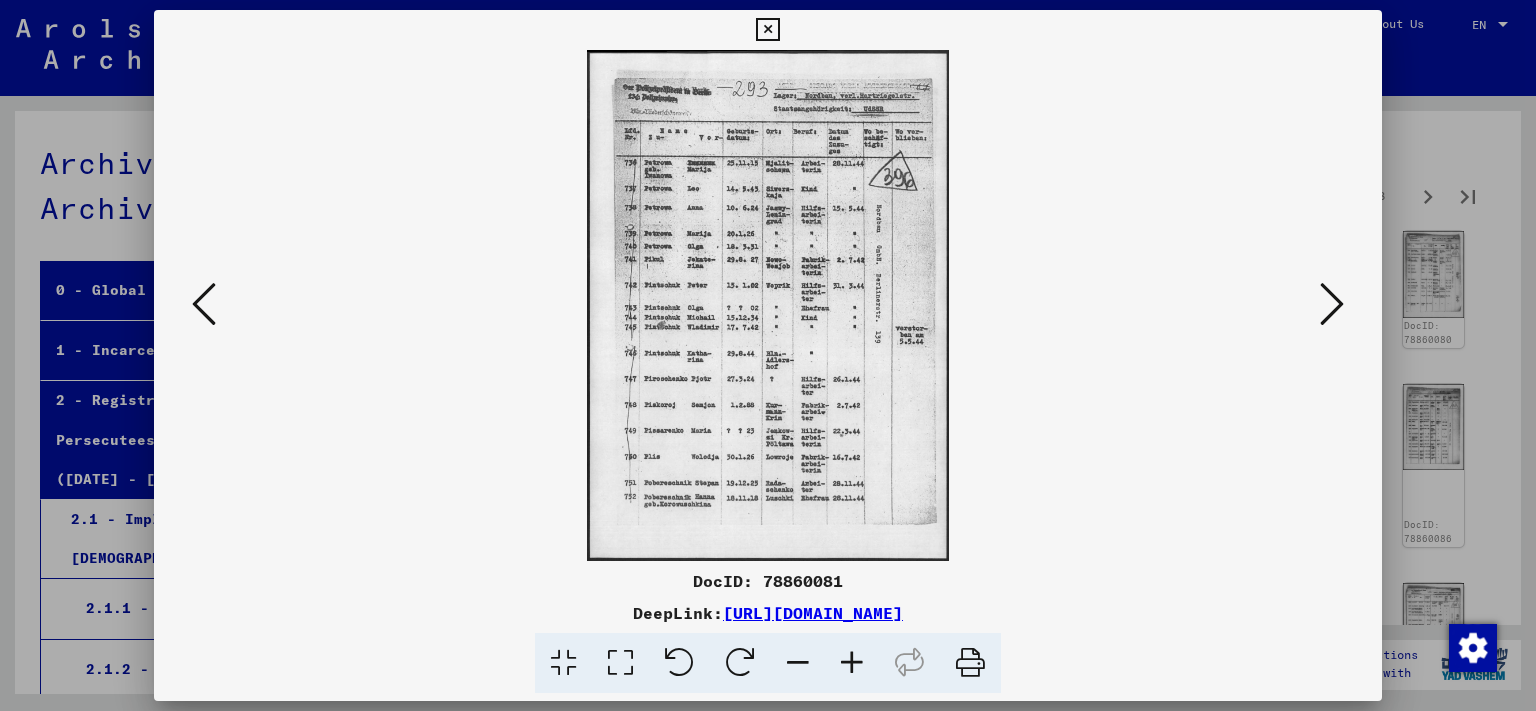 click at bounding box center (1332, 304) 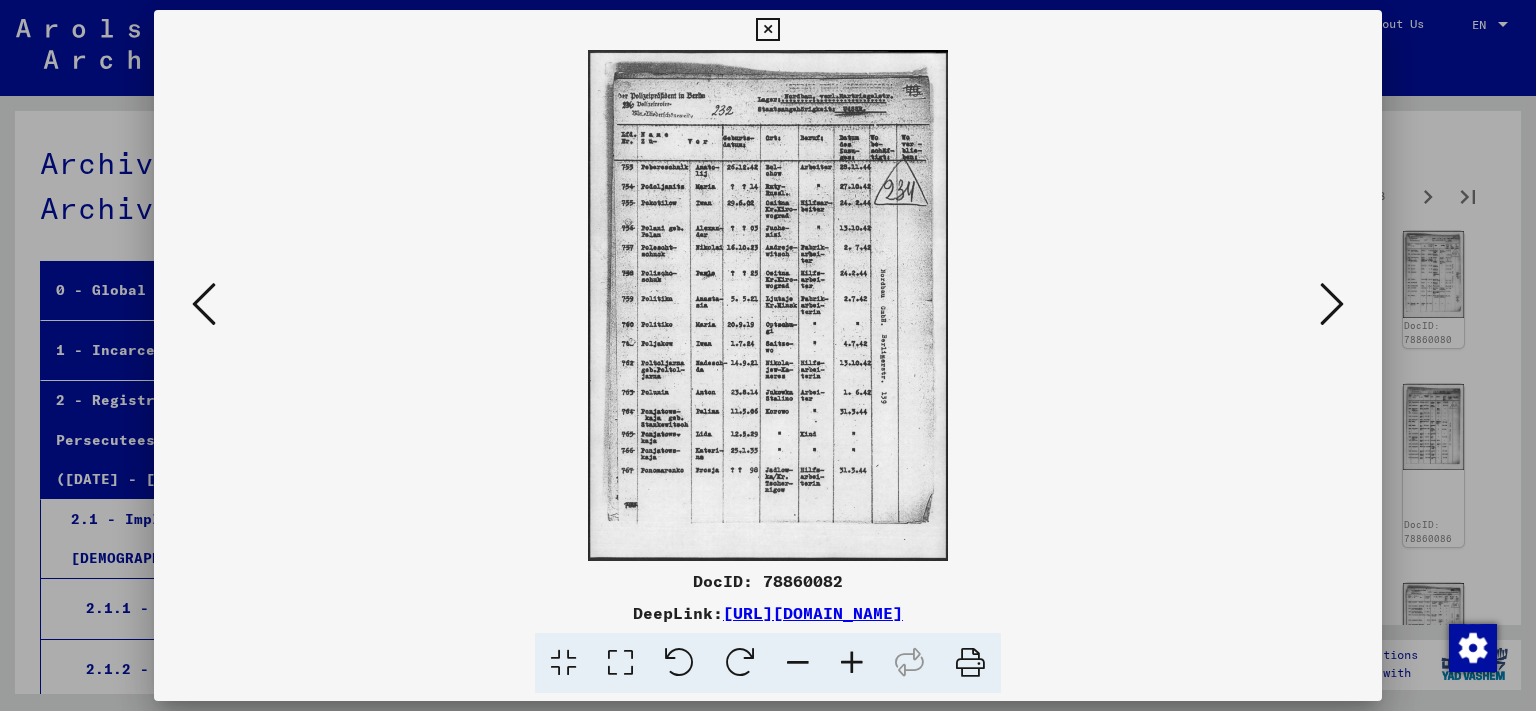 click at bounding box center [1332, 304] 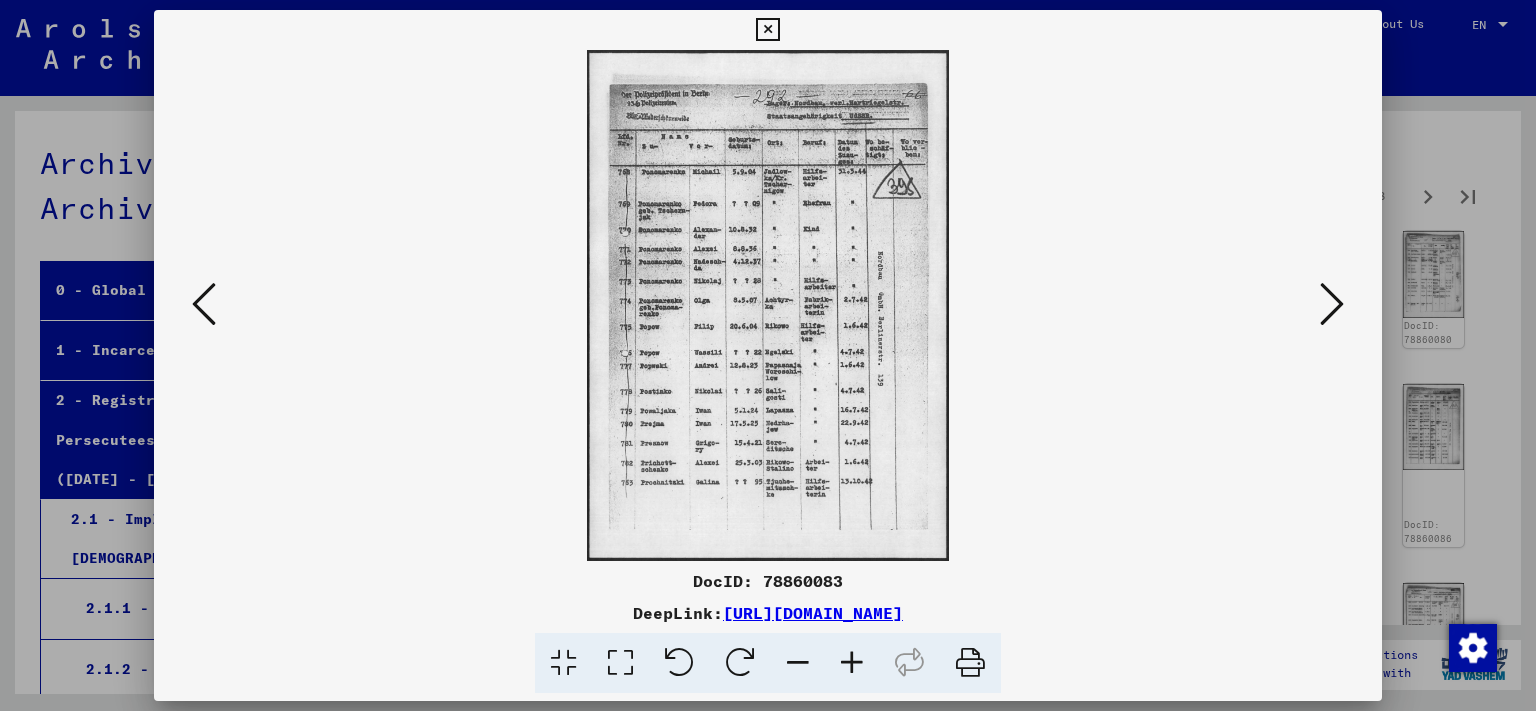 click at bounding box center (1332, 304) 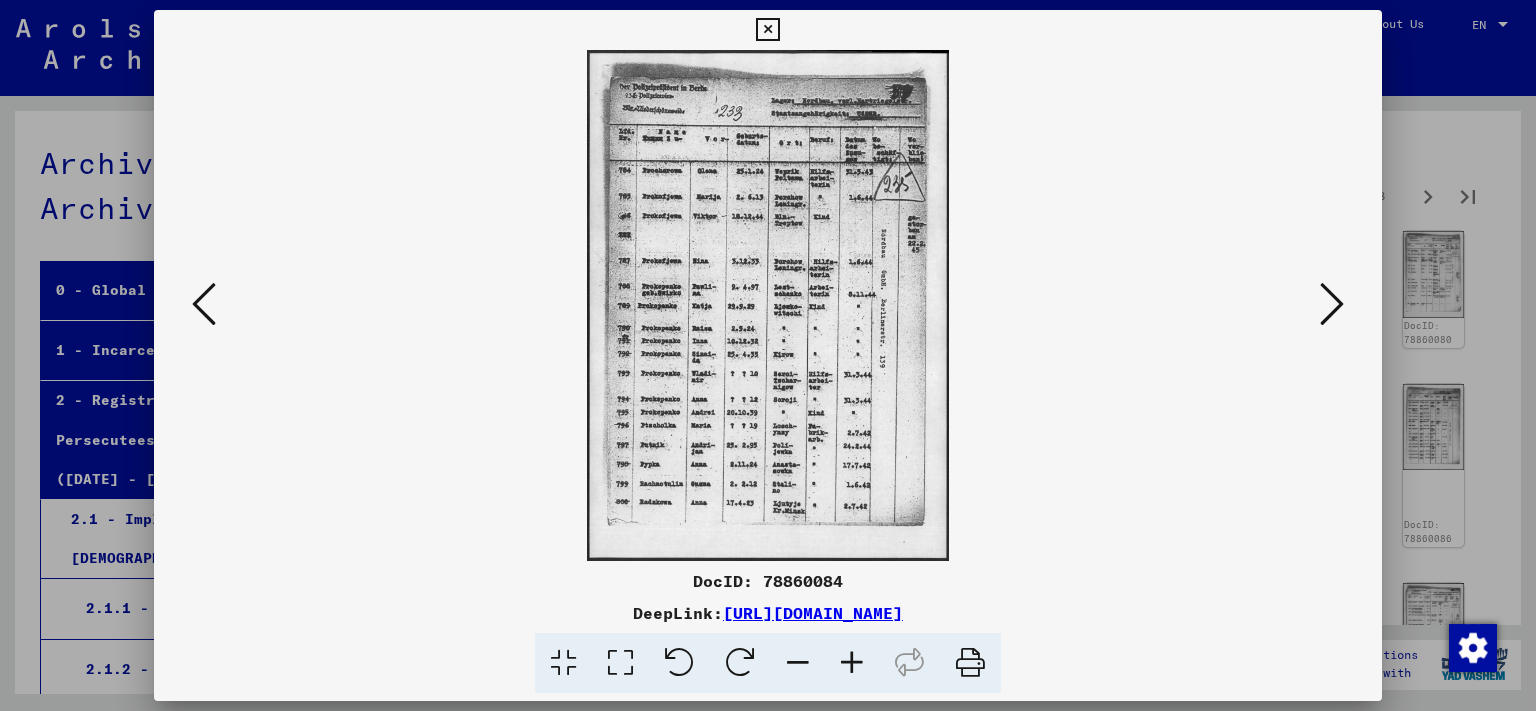 click at bounding box center [1332, 304] 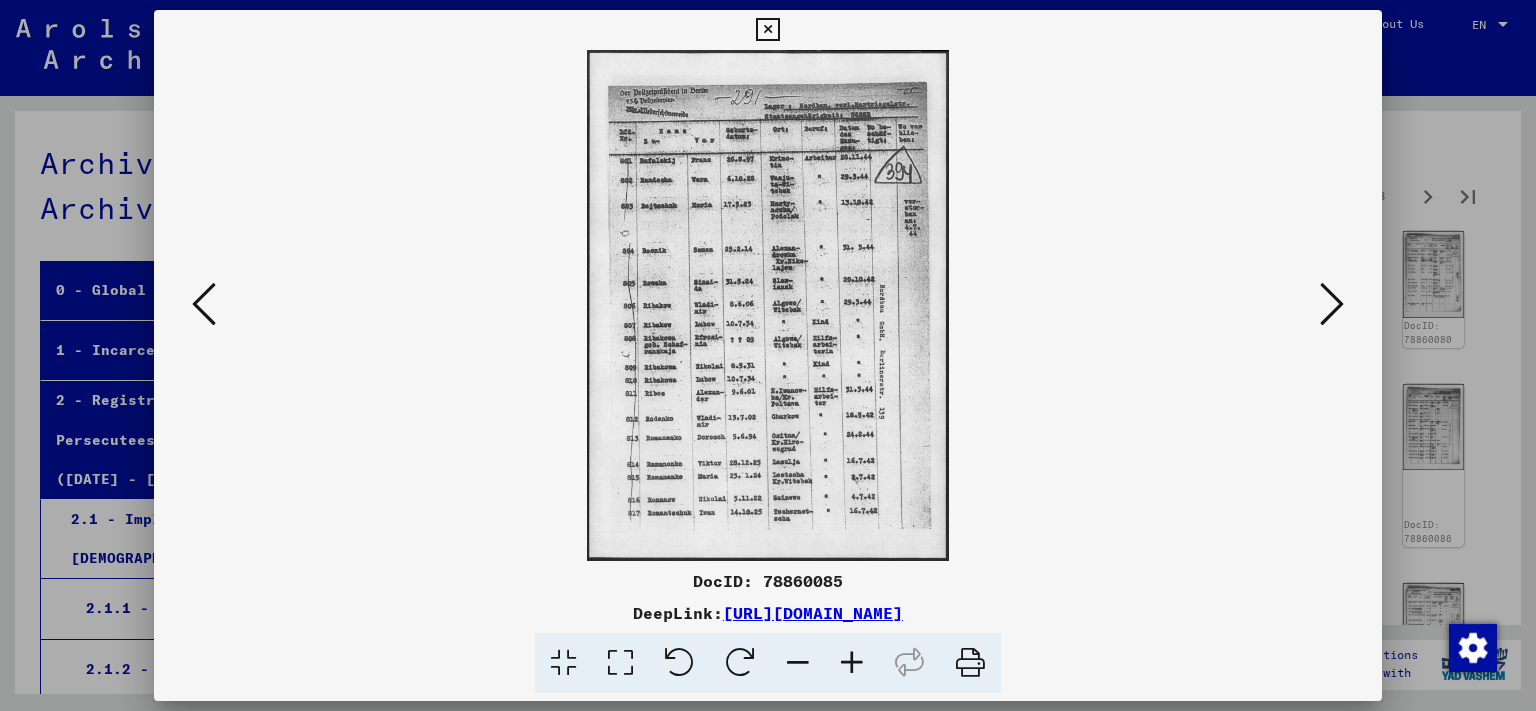 click at bounding box center [1332, 304] 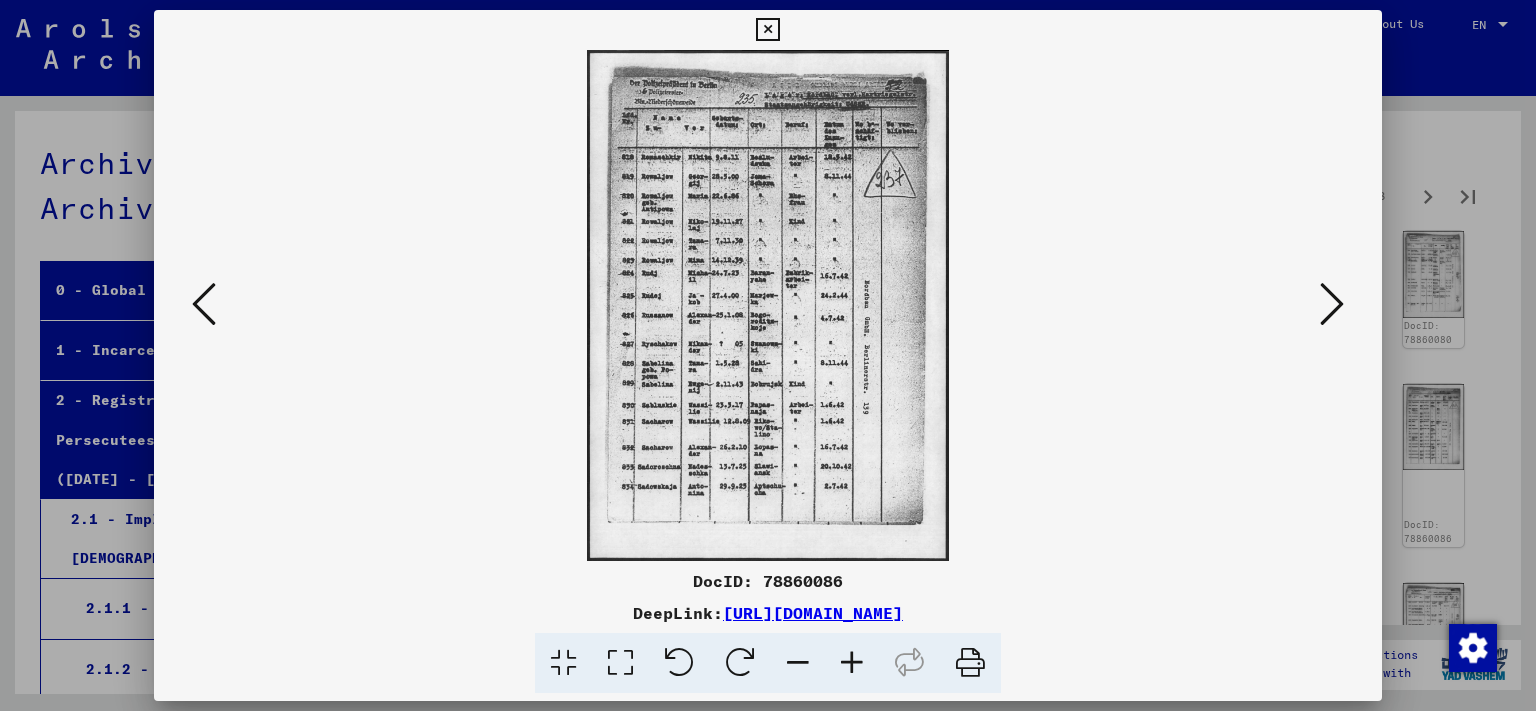 click at bounding box center [1332, 304] 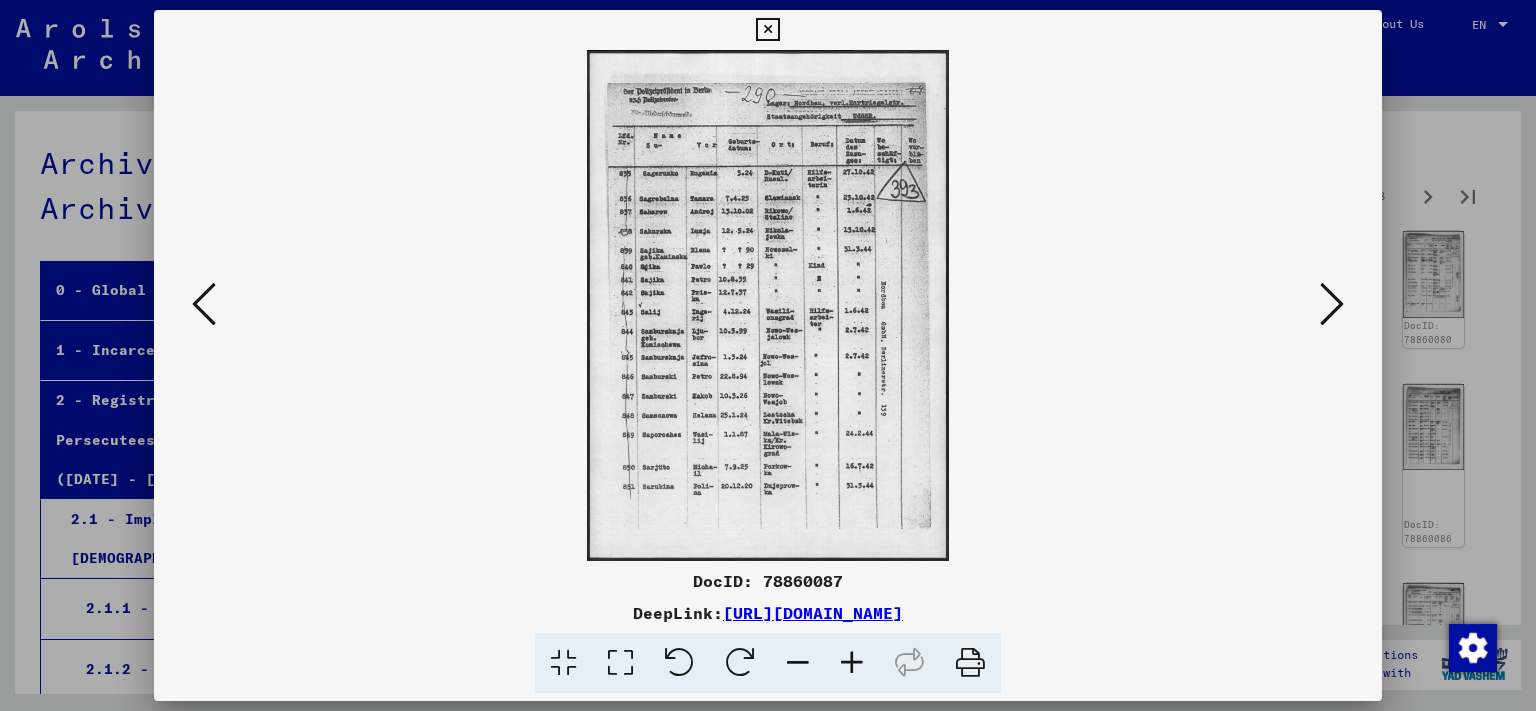 click at bounding box center (1332, 304) 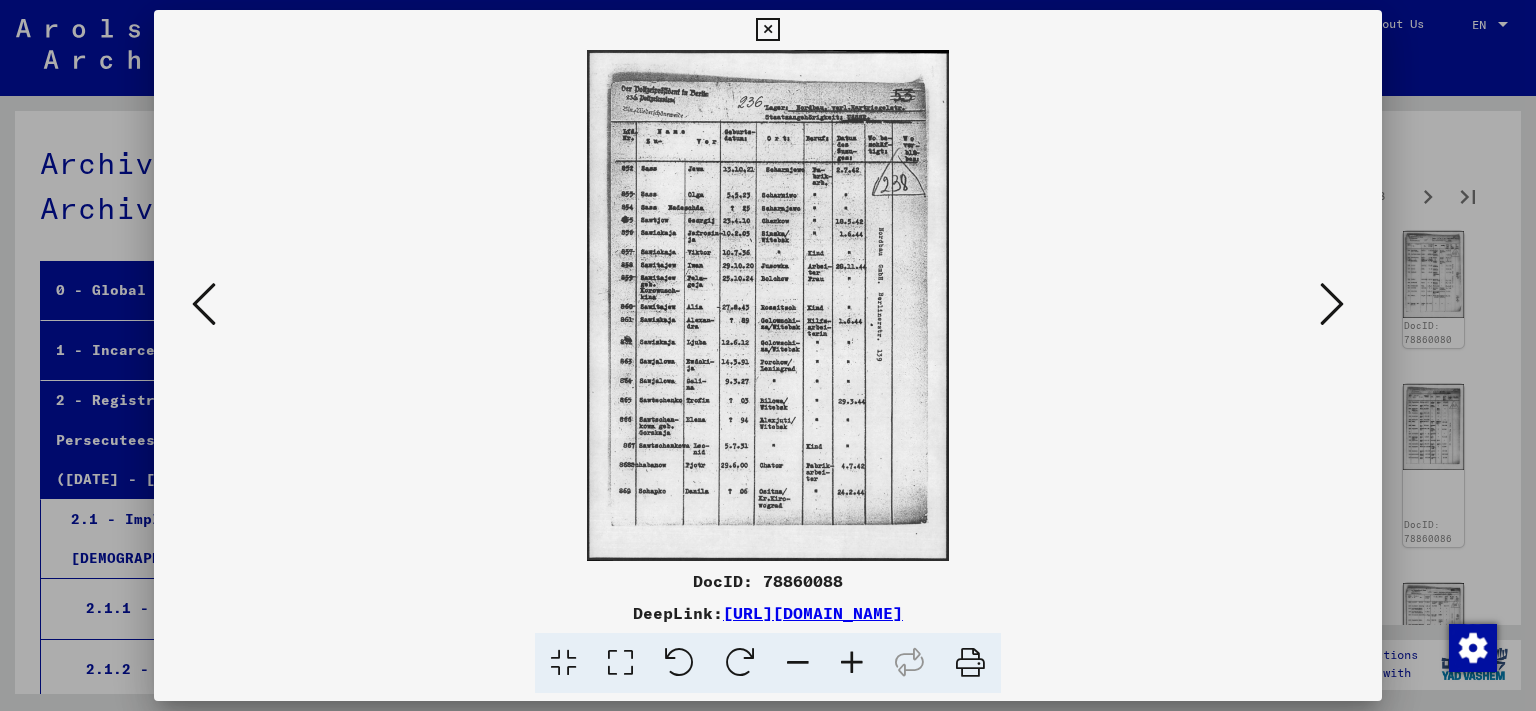 click at bounding box center [1332, 304] 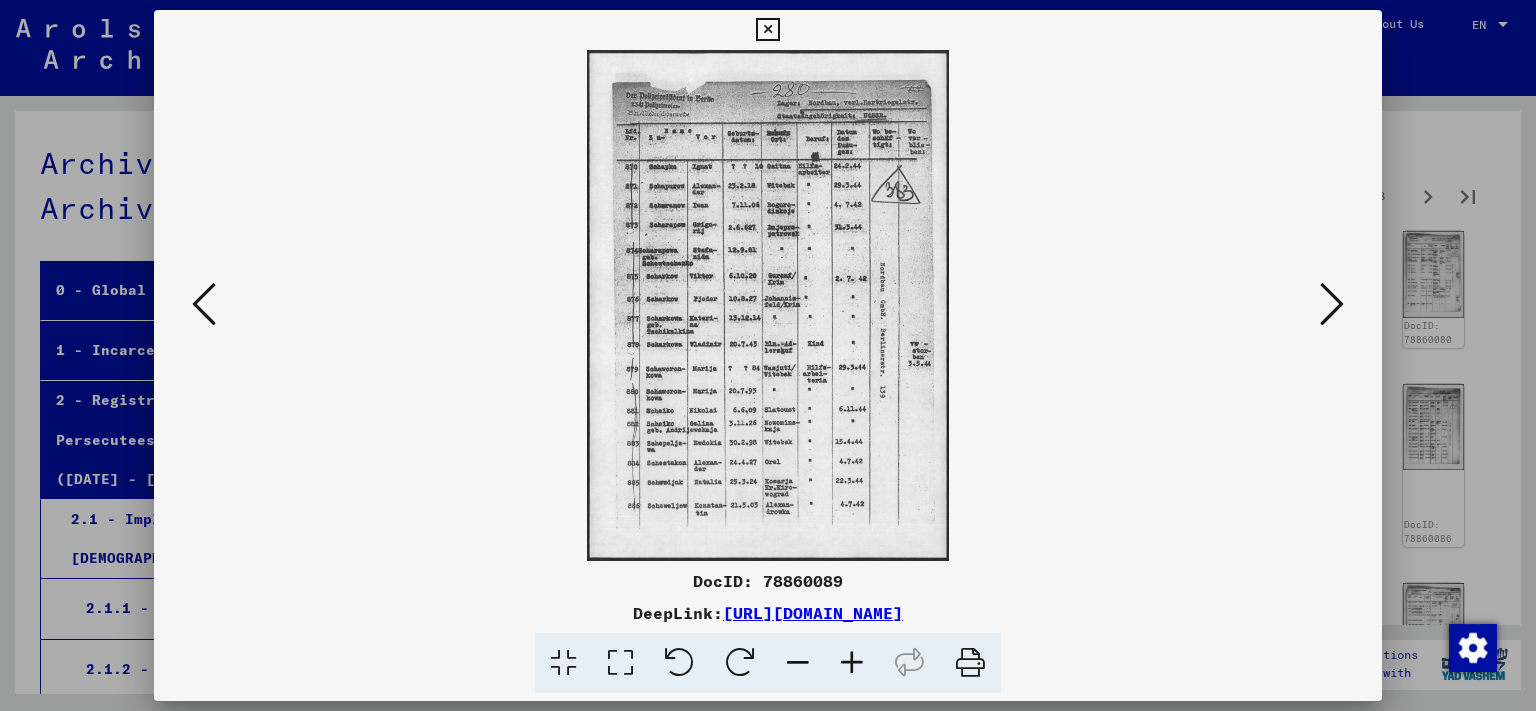 click at bounding box center [1332, 304] 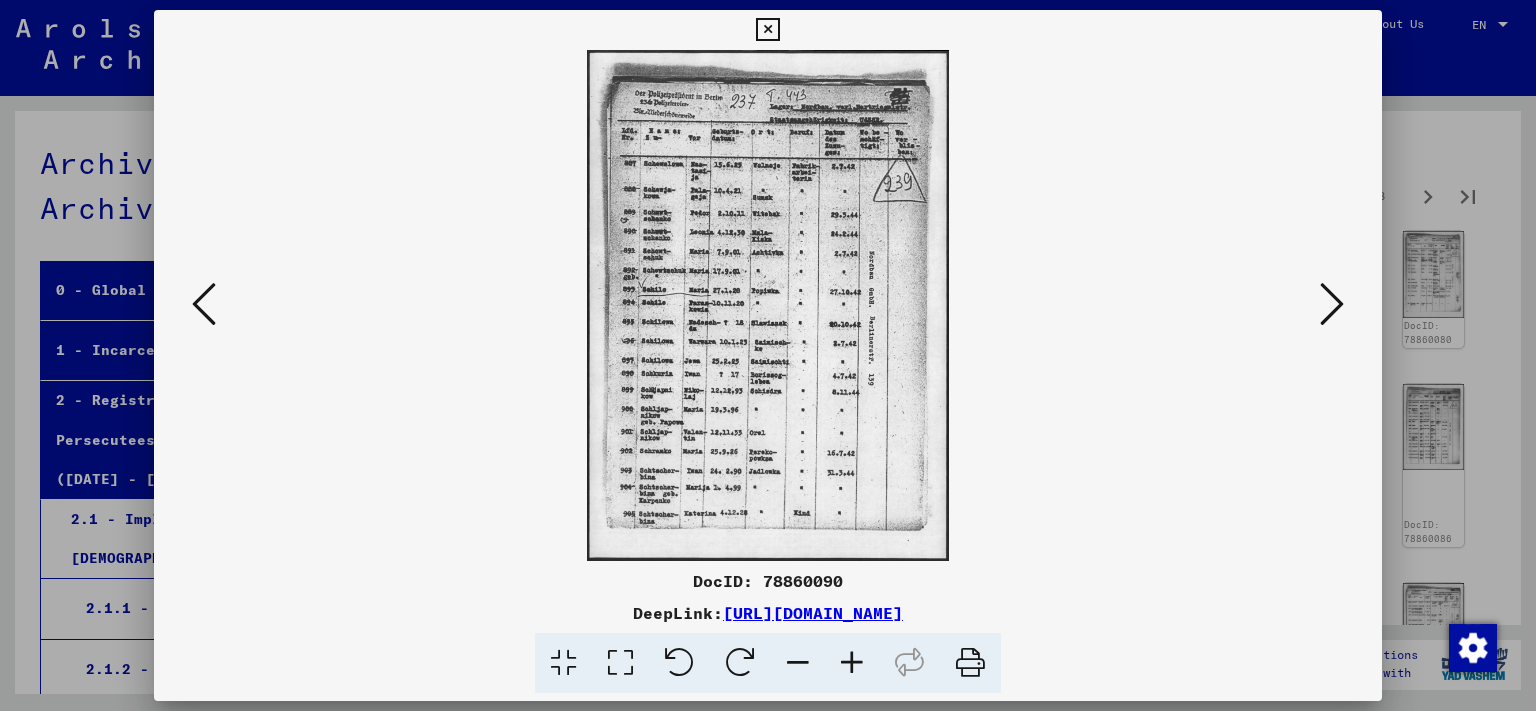 click at bounding box center (1332, 304) 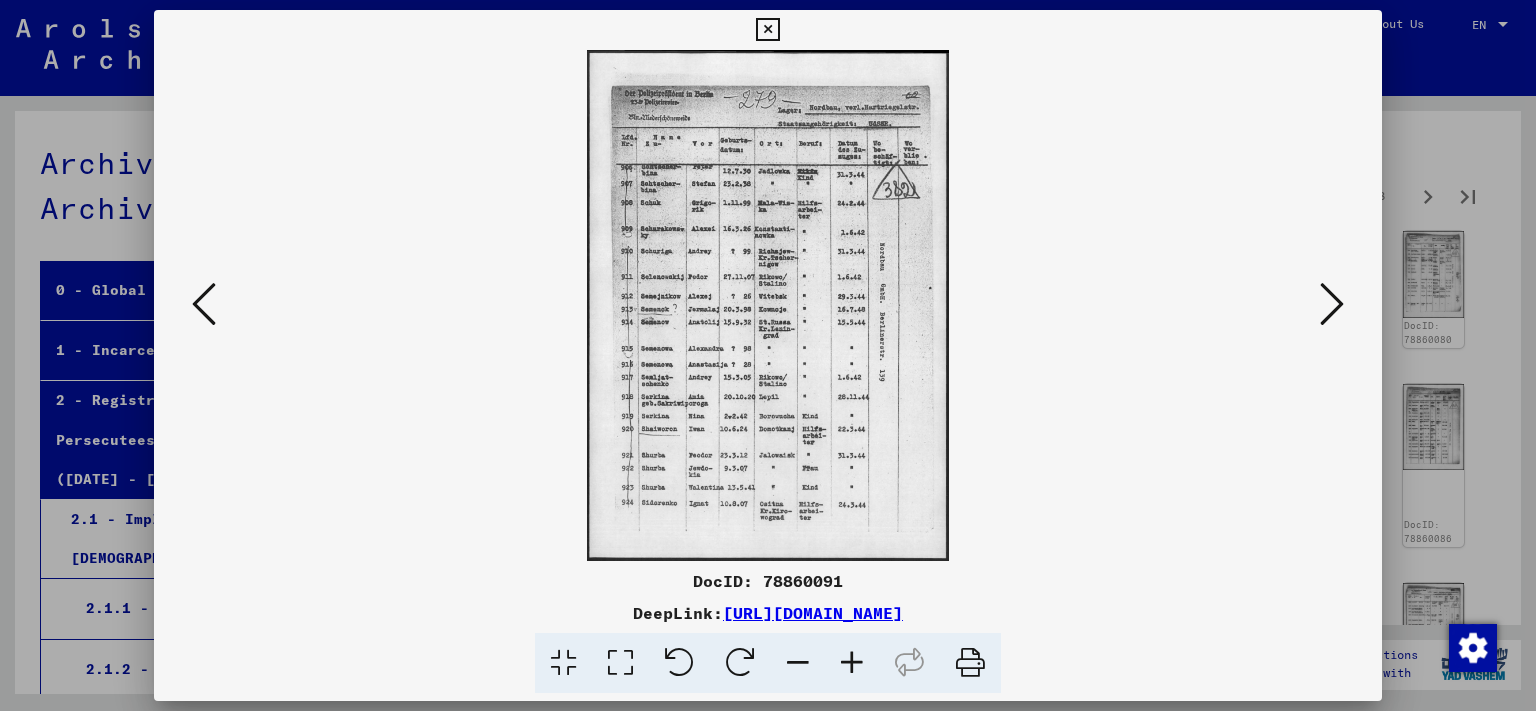 click at bounding box center [1332, 304] 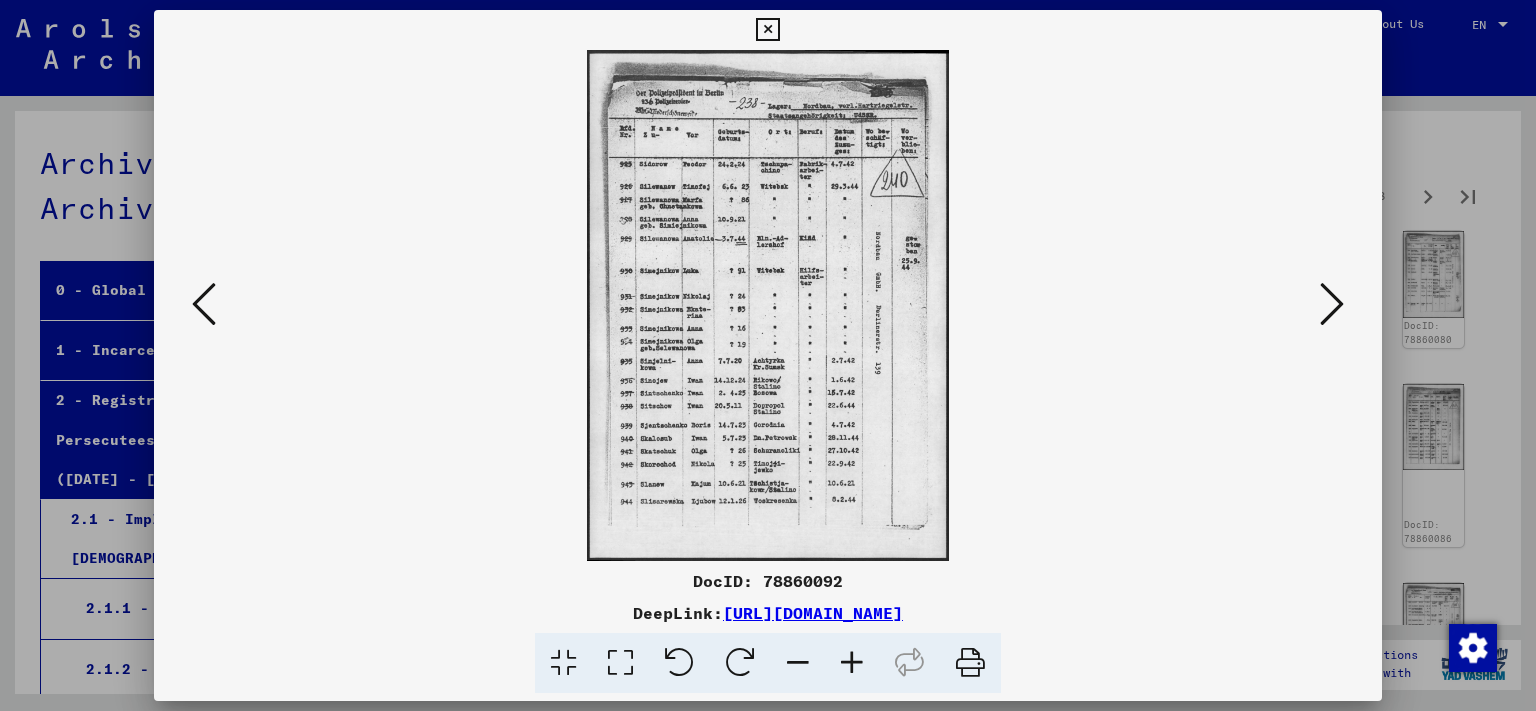 click at bounding box center [1332, 304] 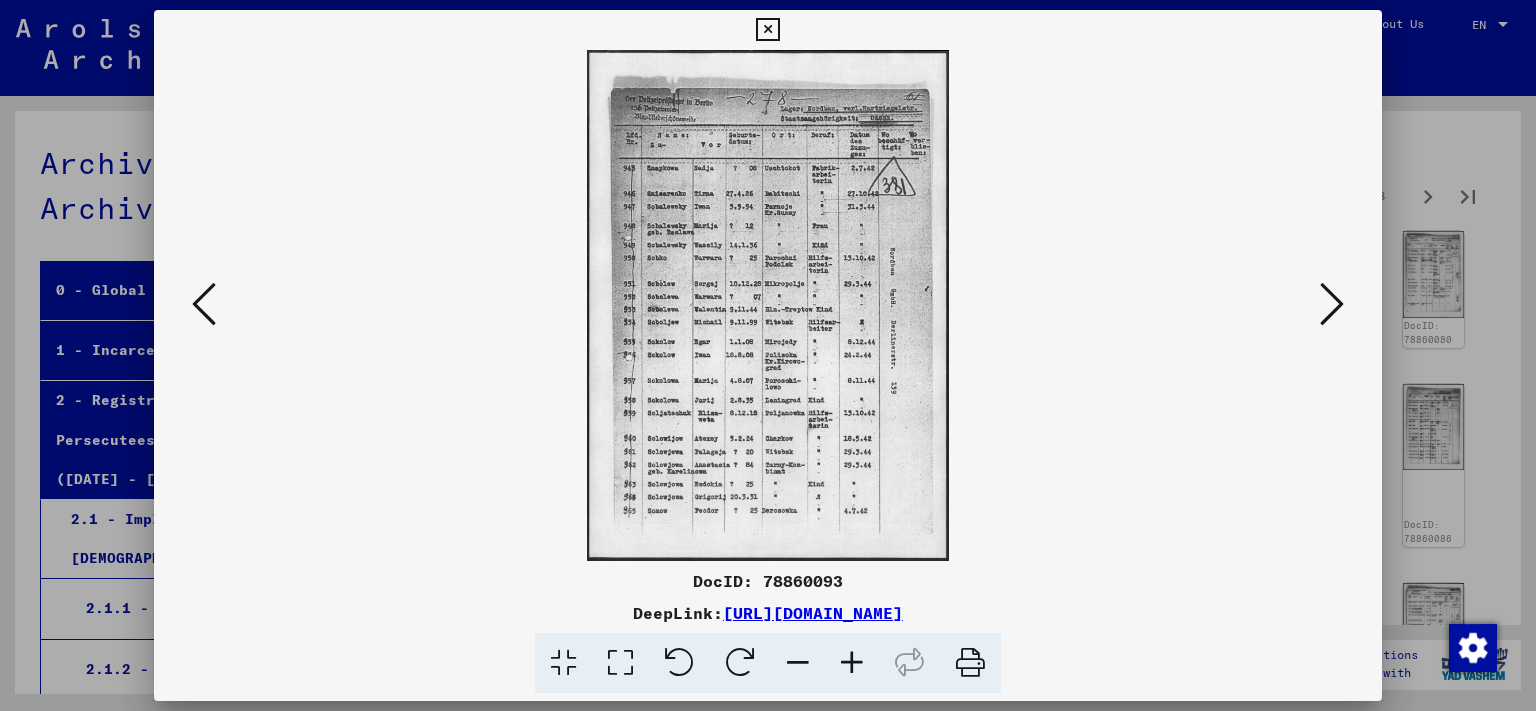 click at bounding box center [1332, 304] 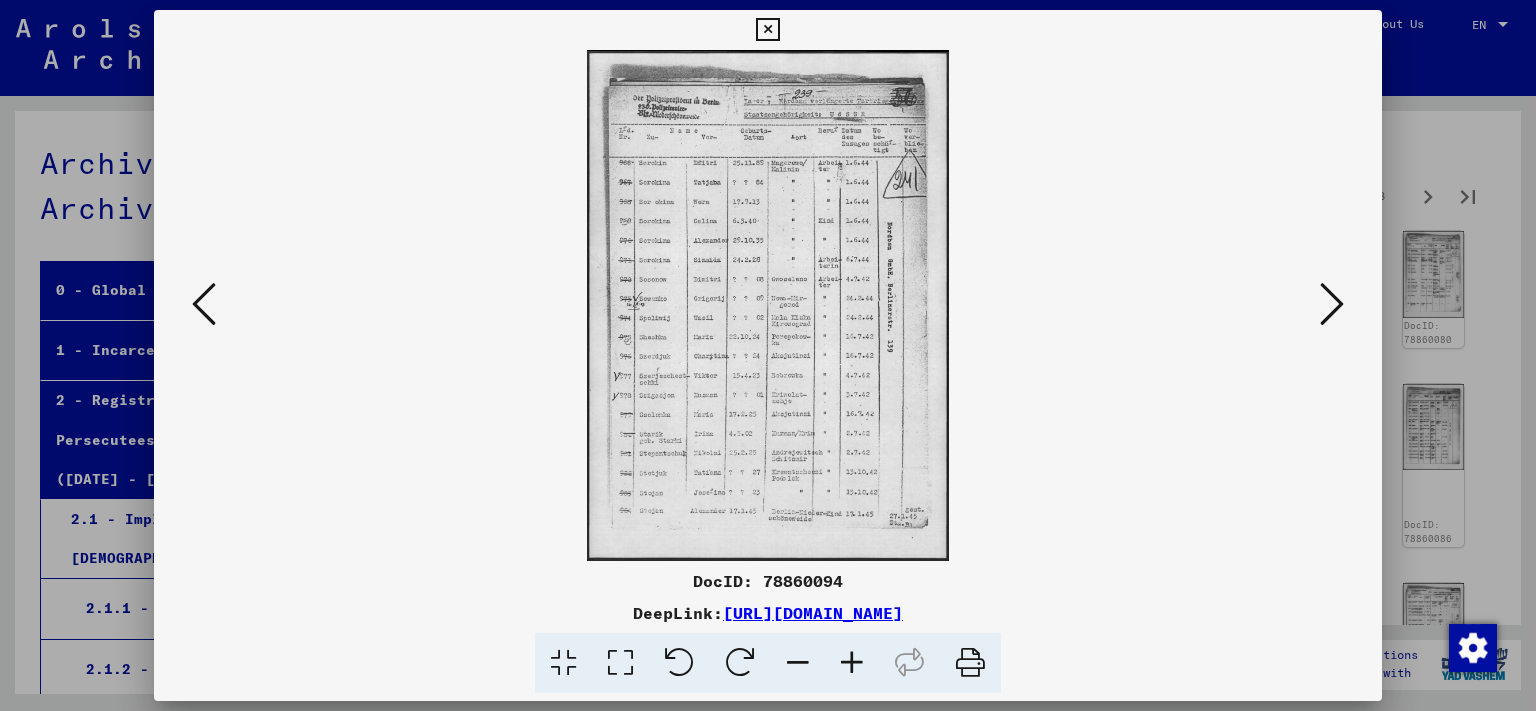 click at bounding box center (1332, 304) 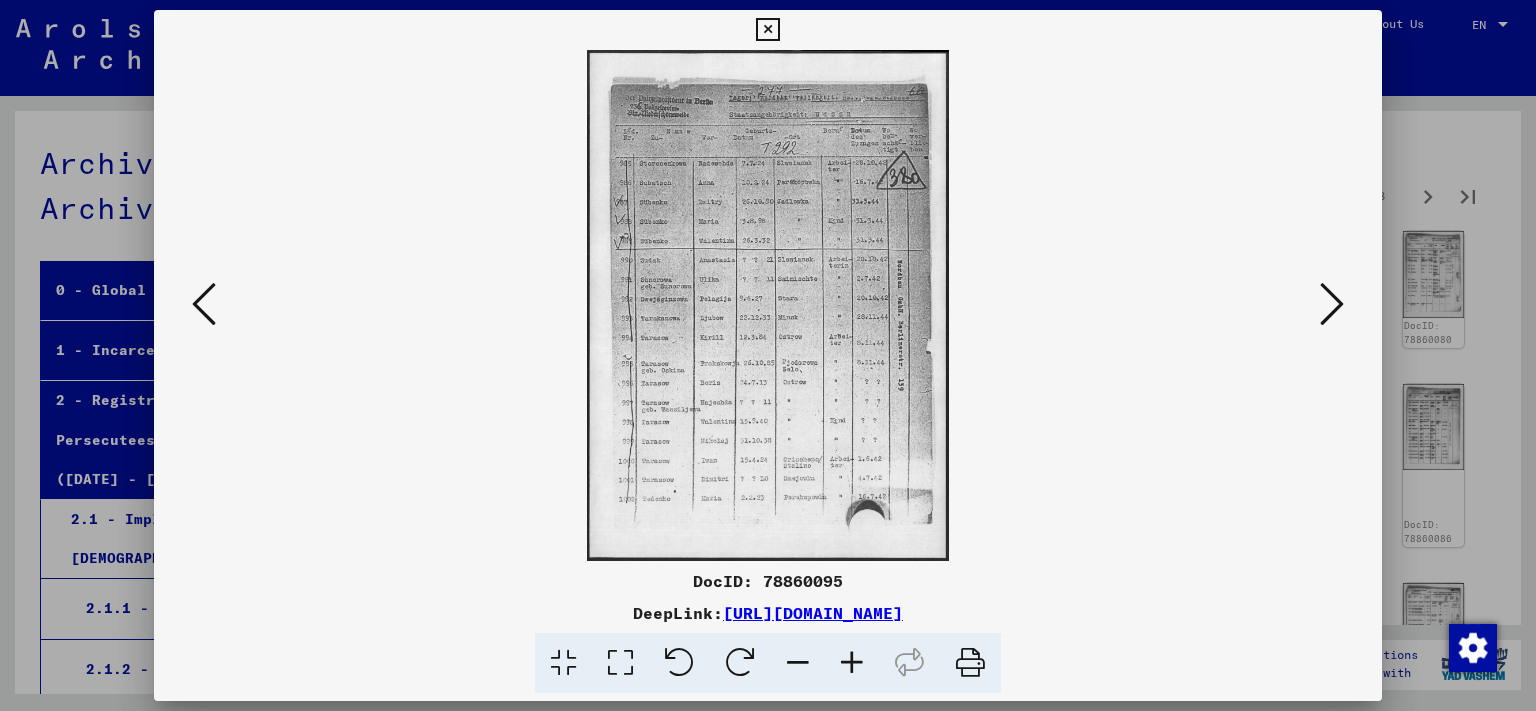 click at bounding box center (1332, 304) 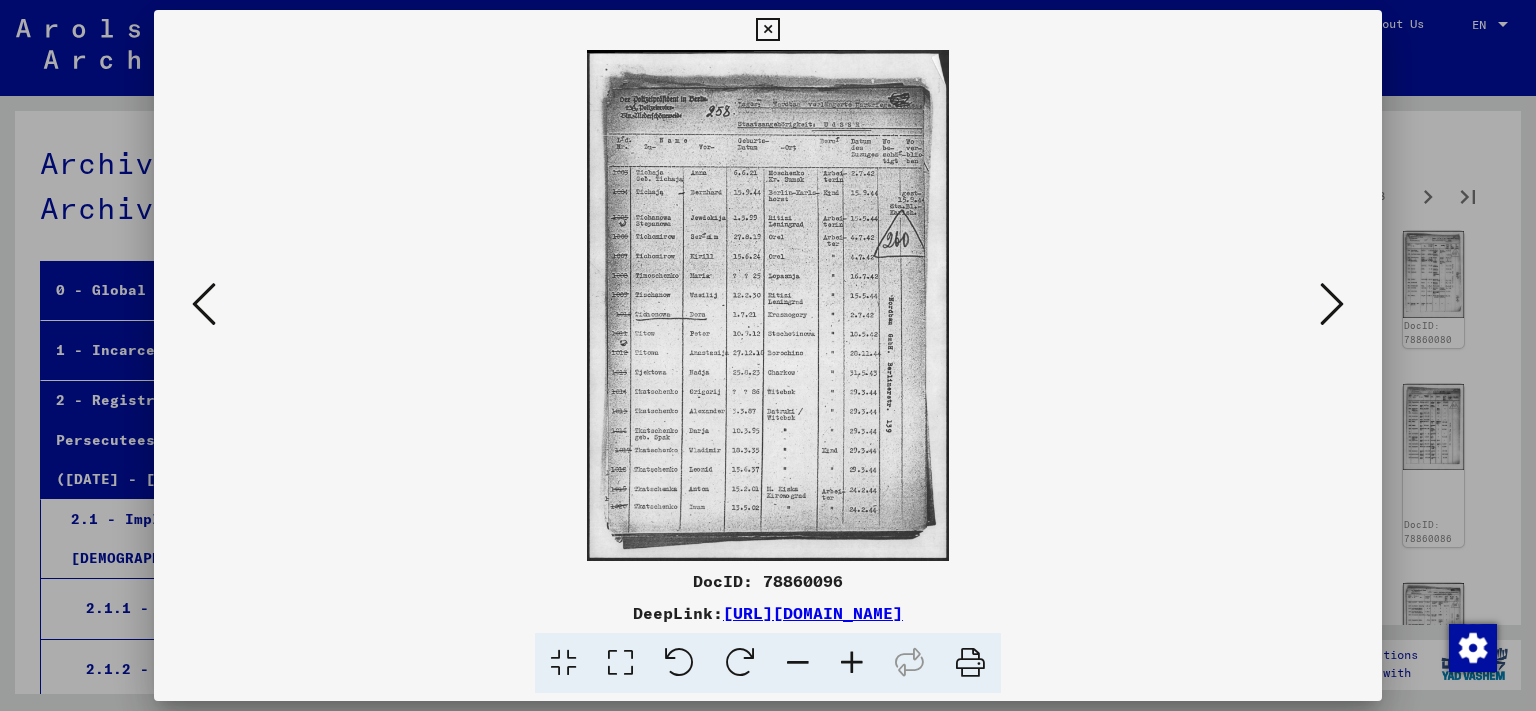 click at bounding box center [1332, 304] 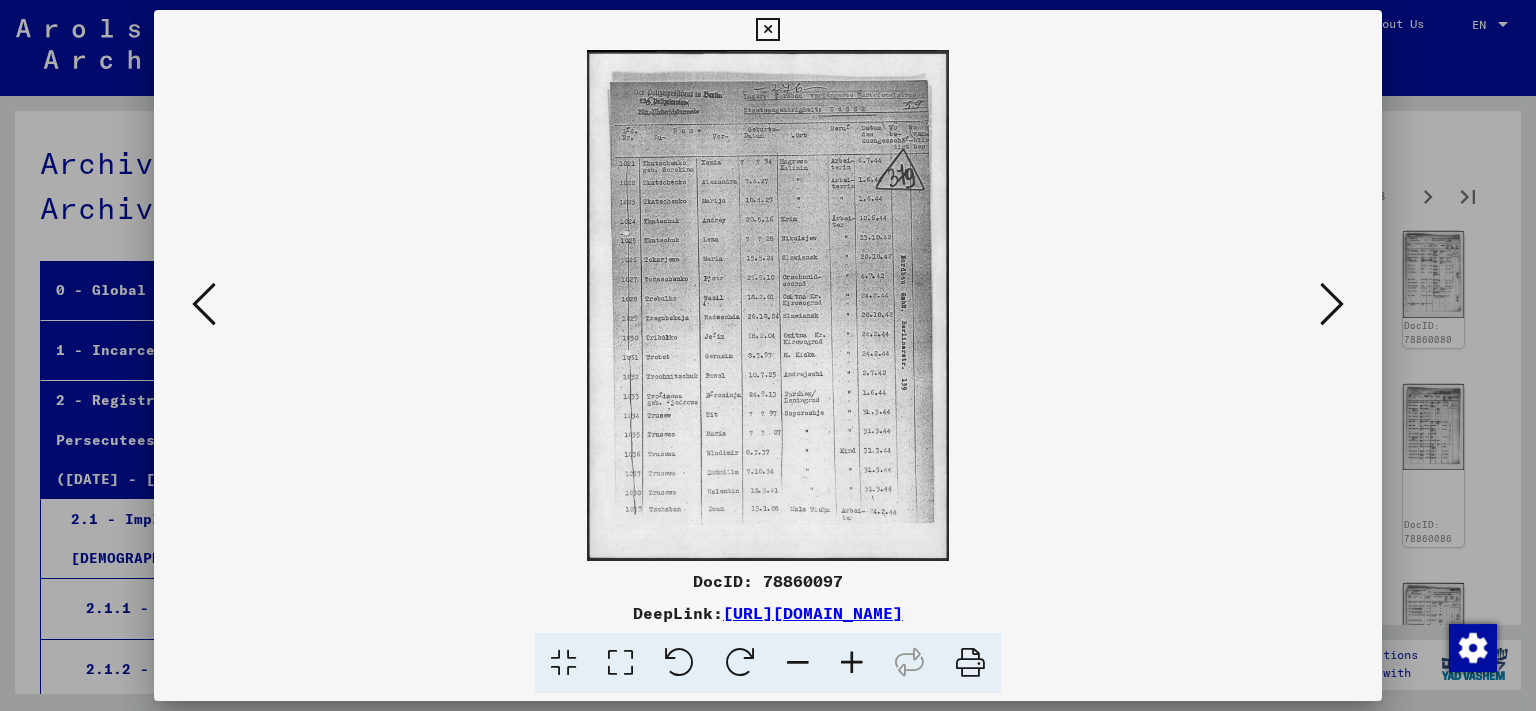 click at bounding box center (1332, 304) 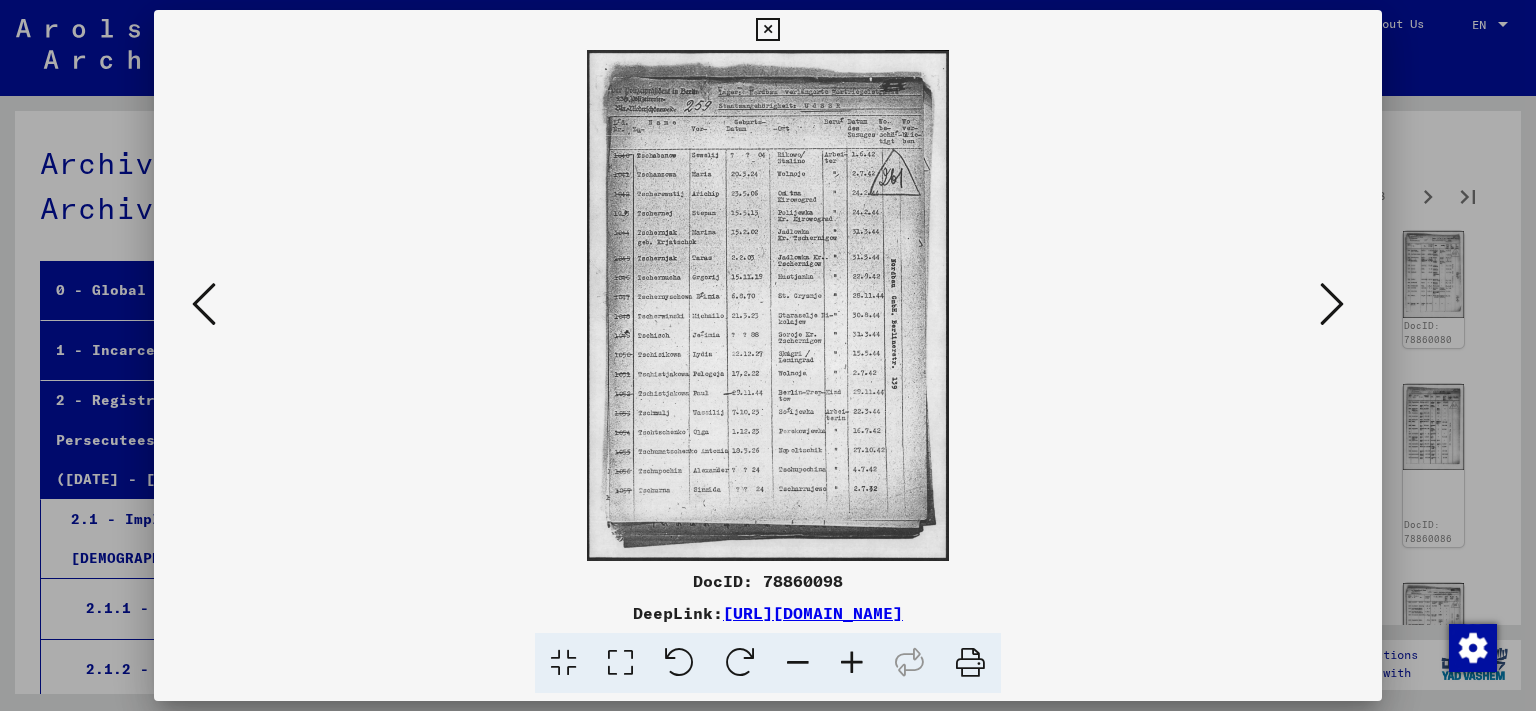 click at bounding box center (1332, 304) 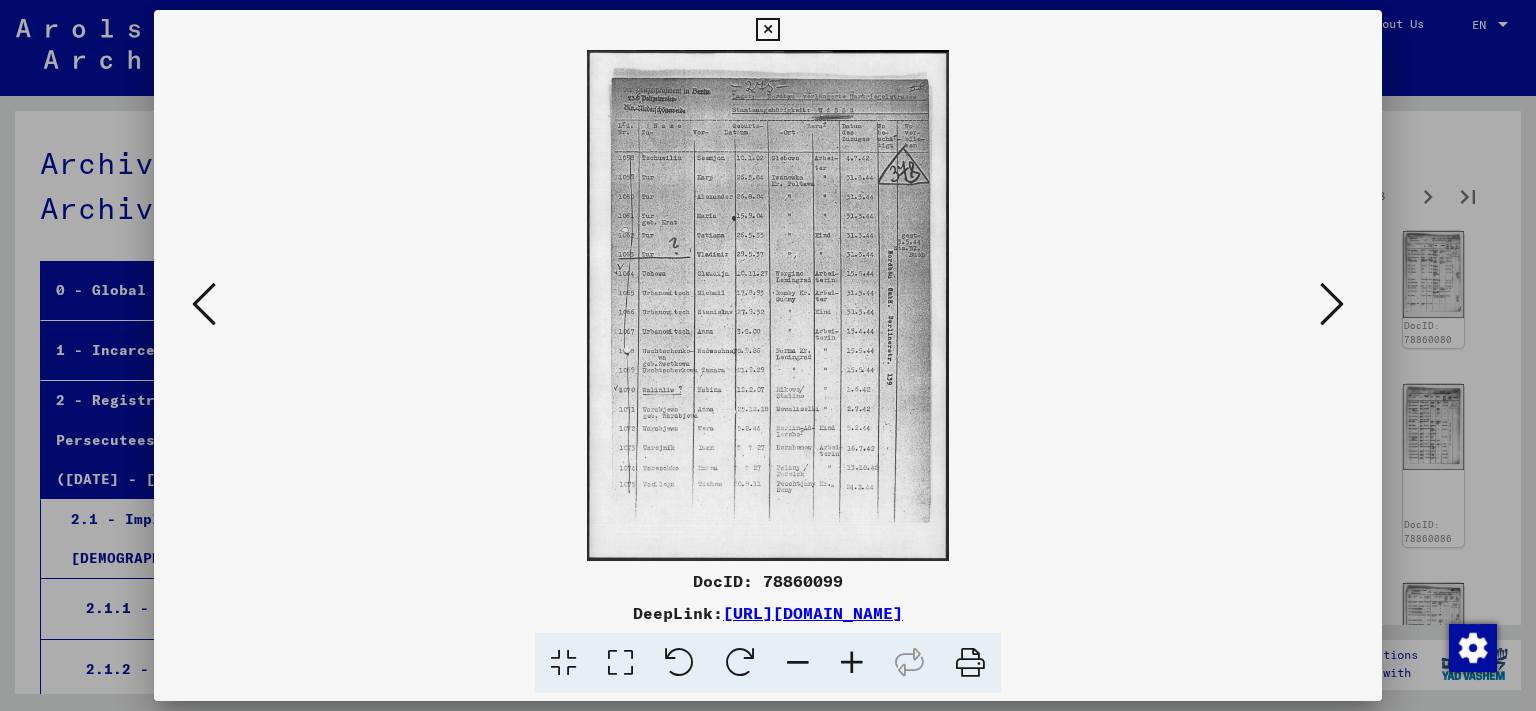 click at bounding box center (1332, 304) 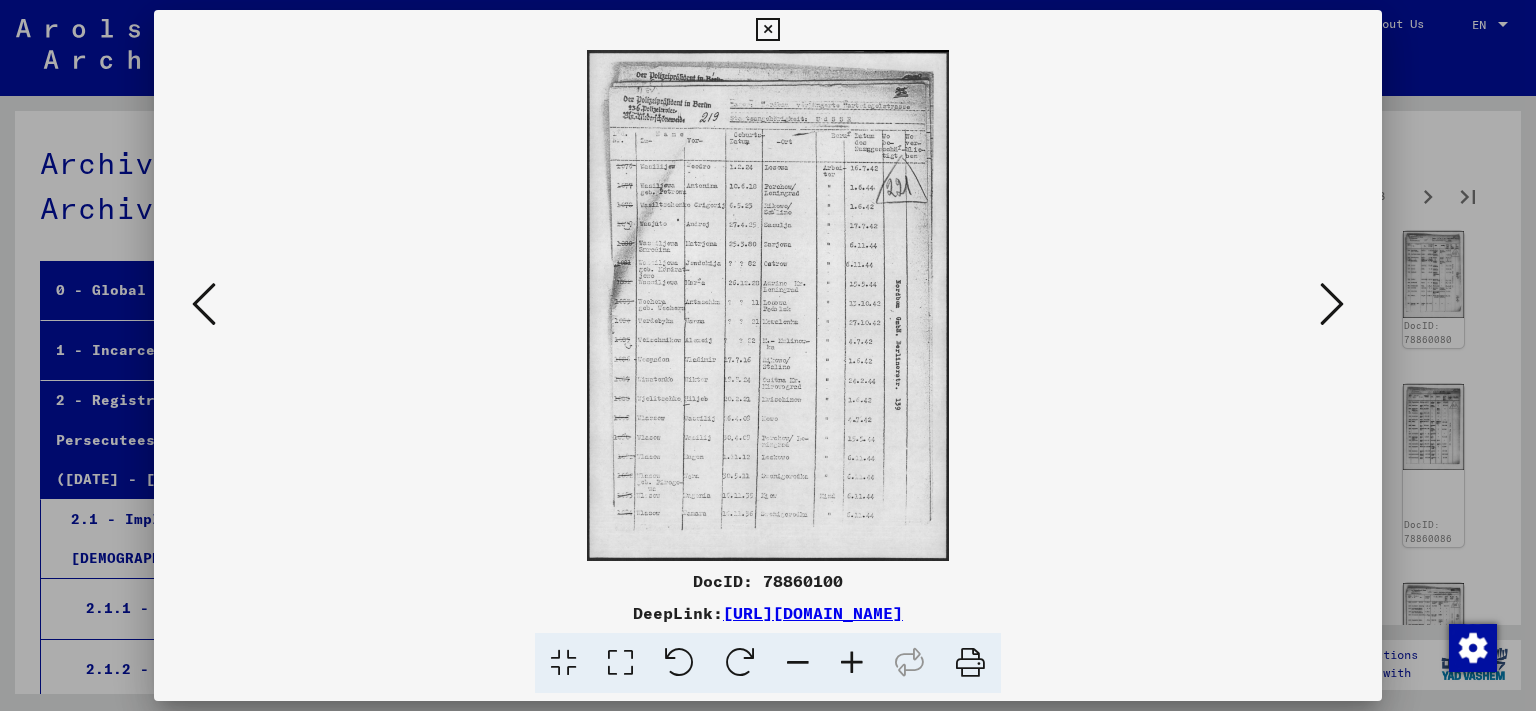 click at bounding box center [1332, 304] 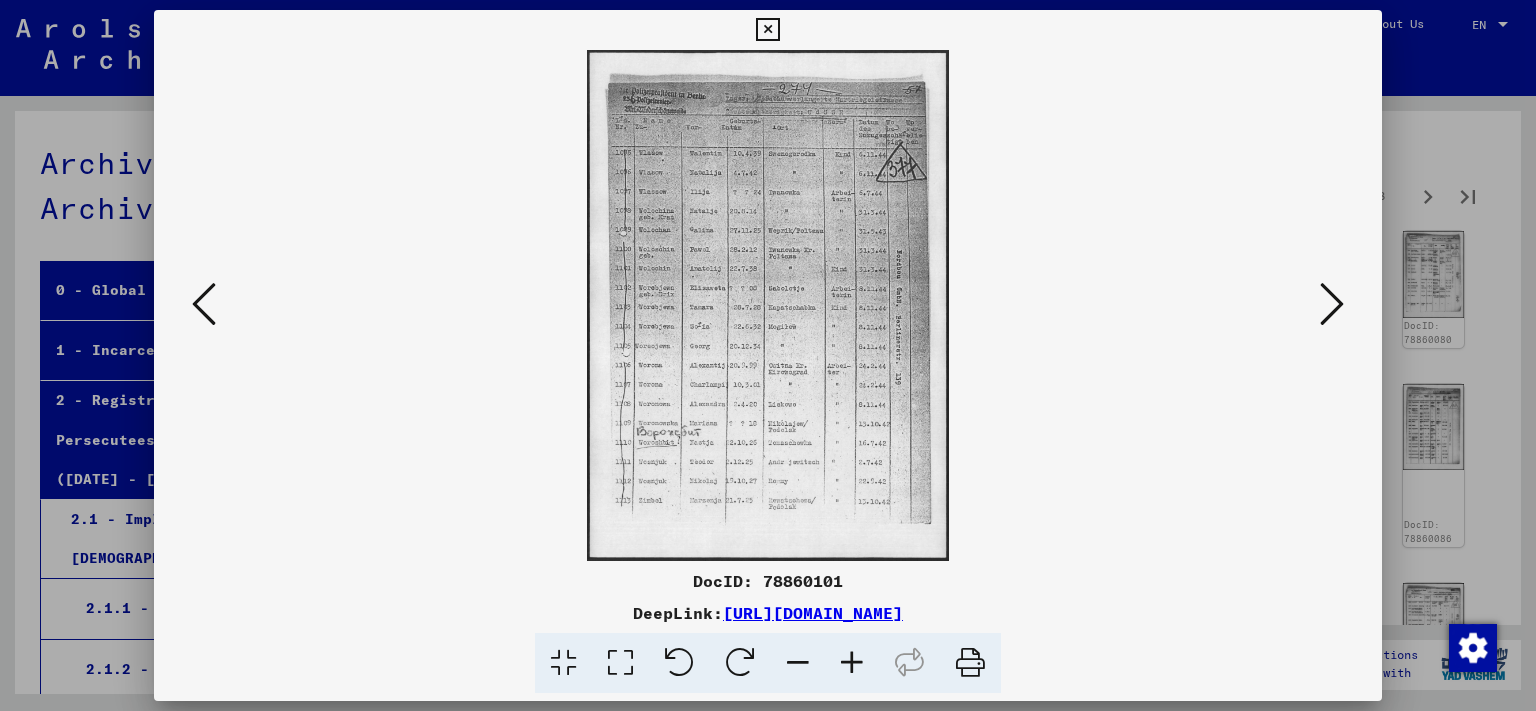 click at bounding box center [1332, 304] 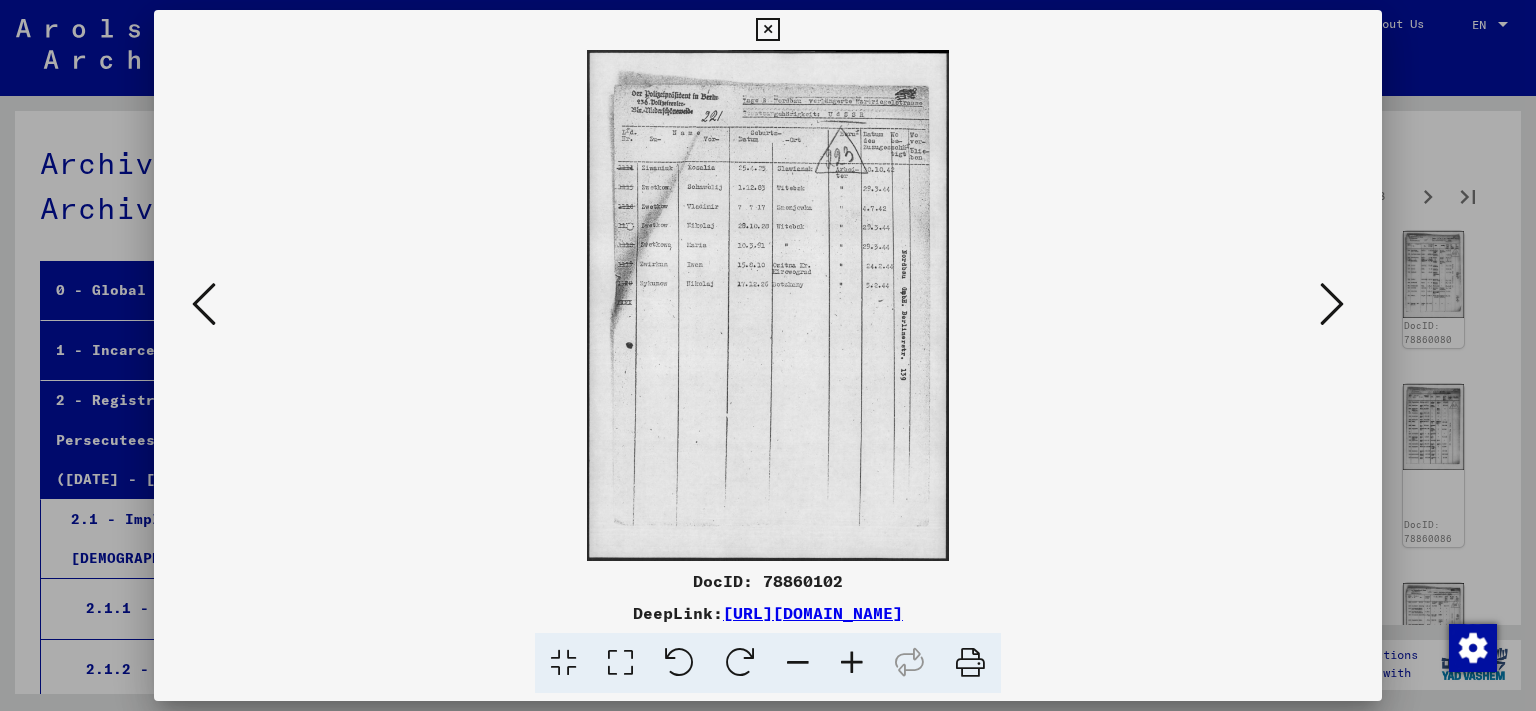 click at bounding box center (1332, 304) 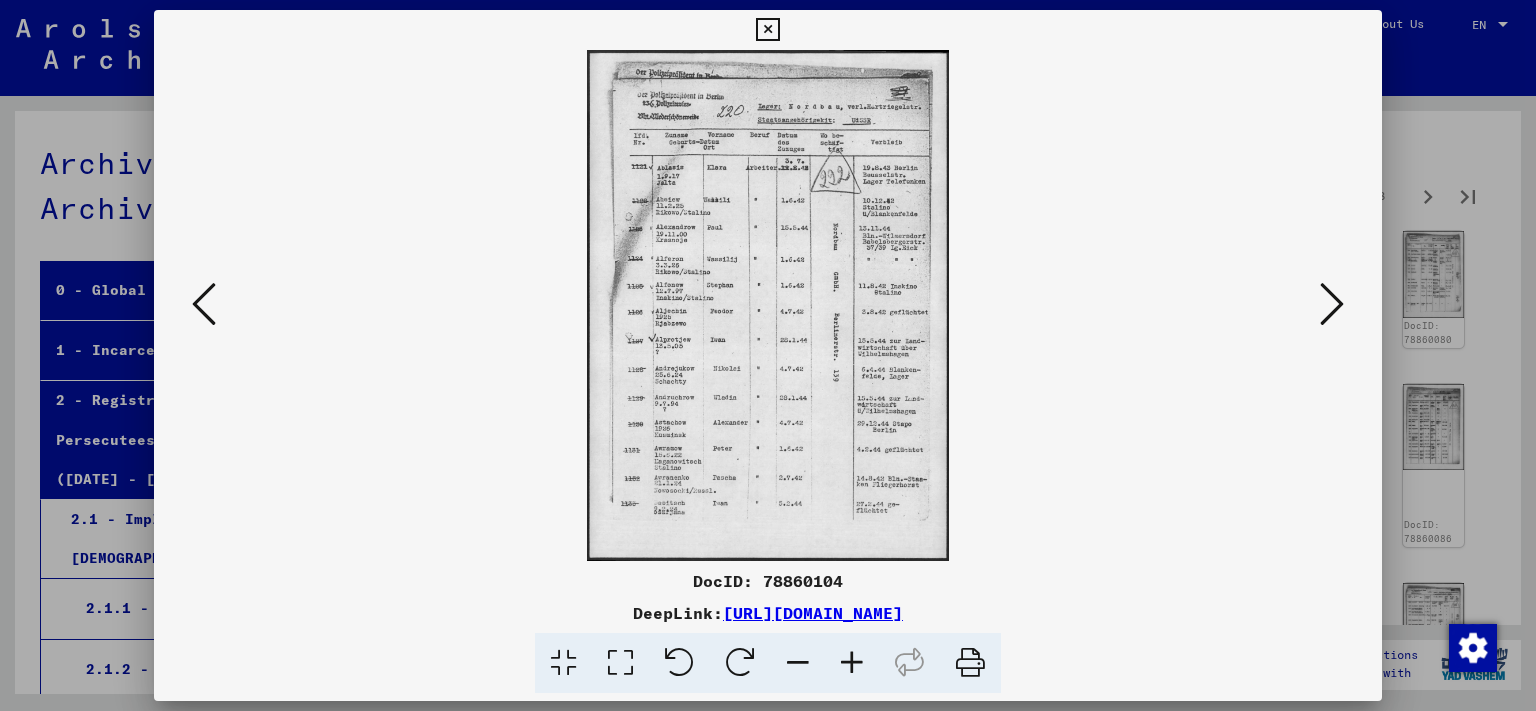 click at bounding box center (1332, 304) 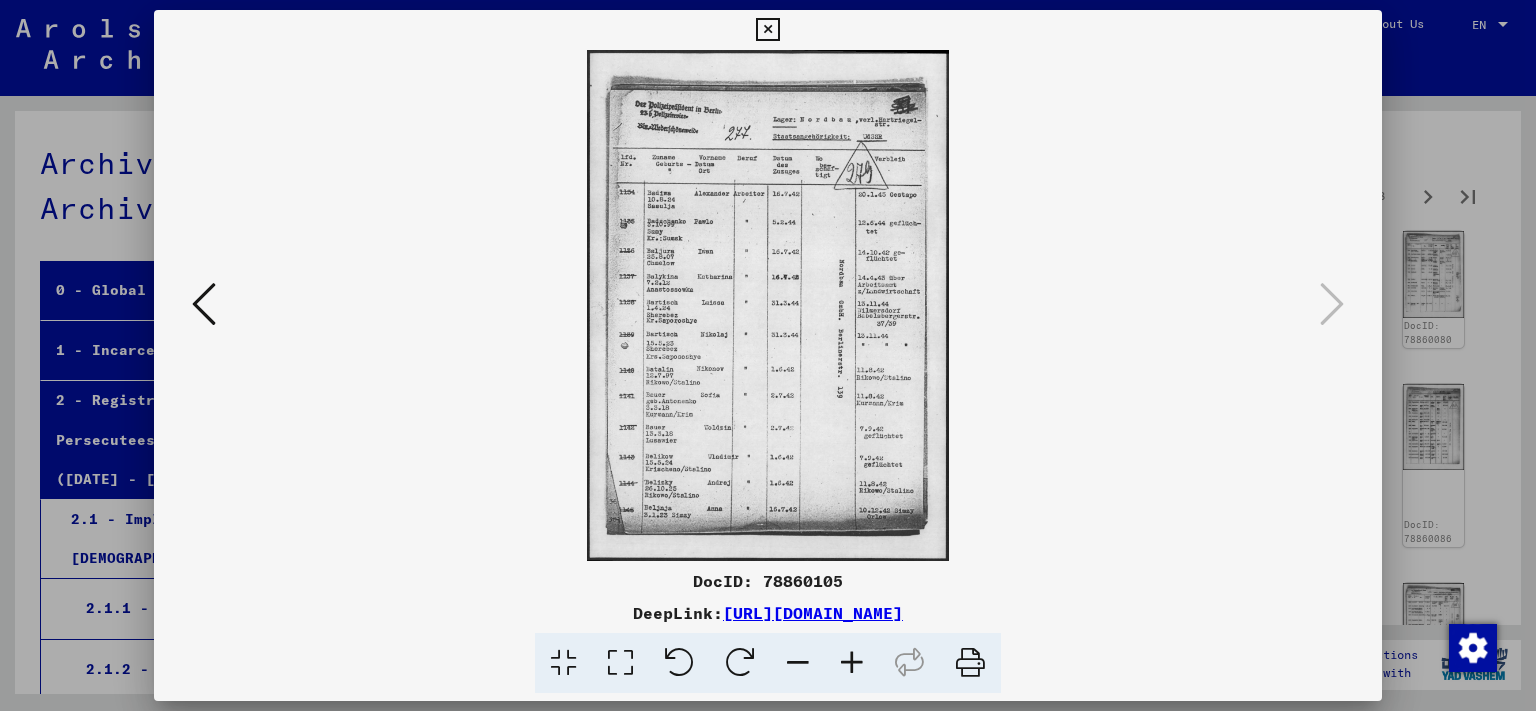 click at bounding box center (767, 30) 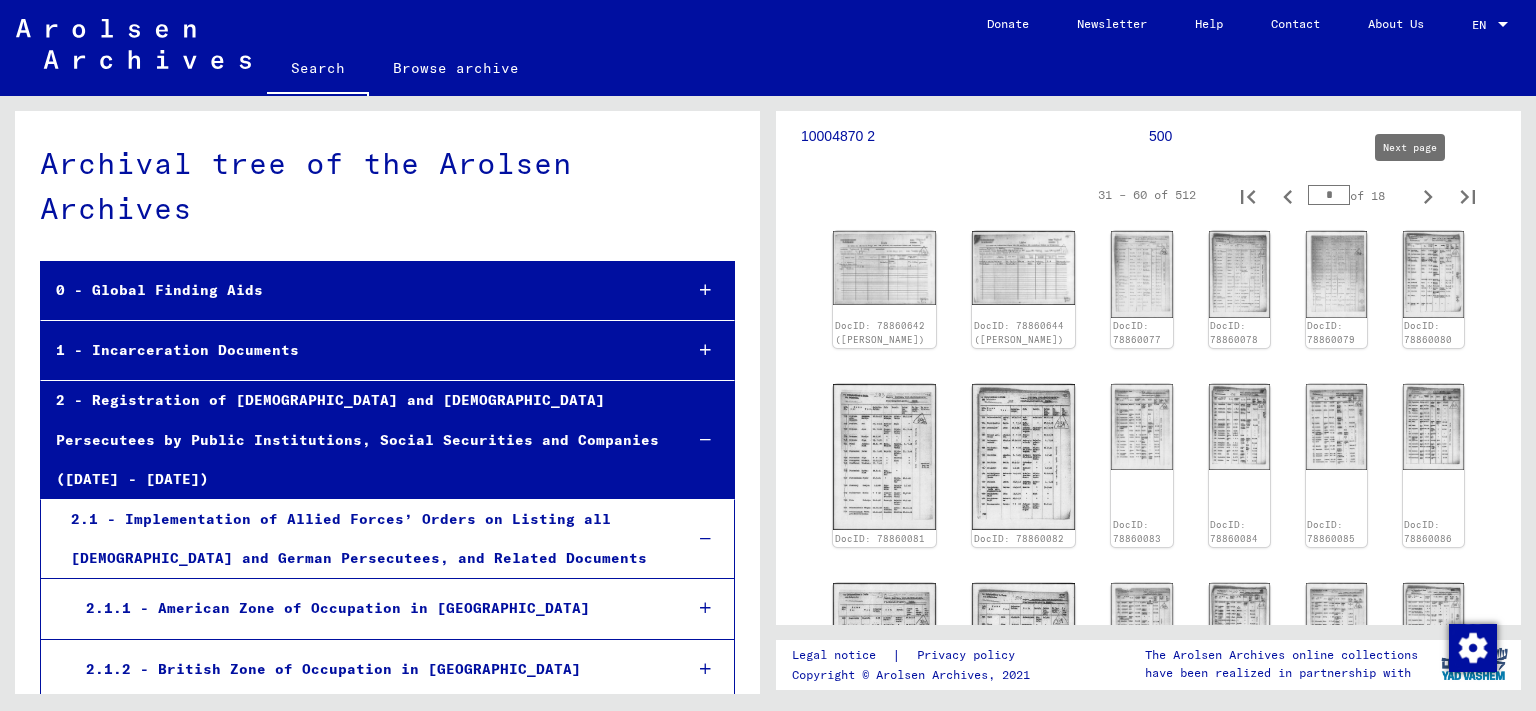 click 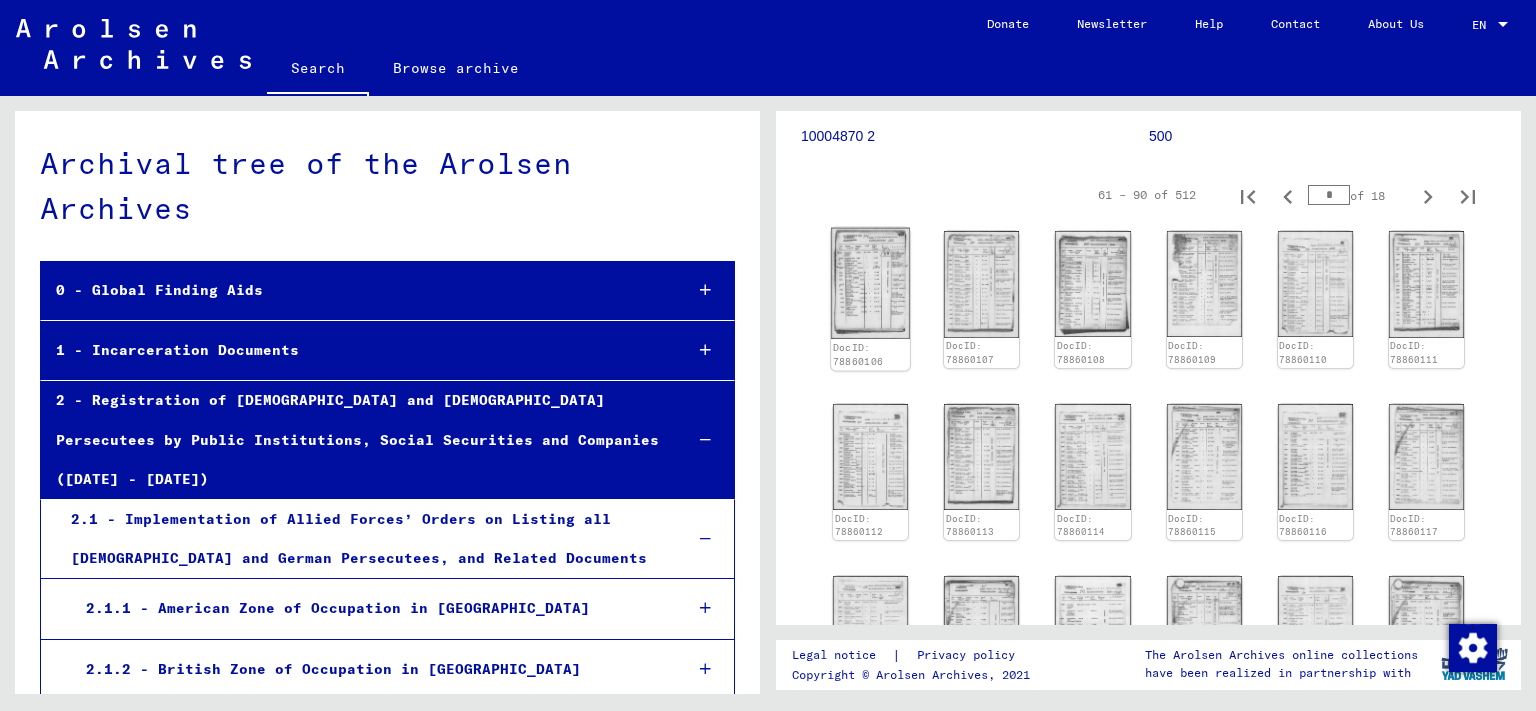 click 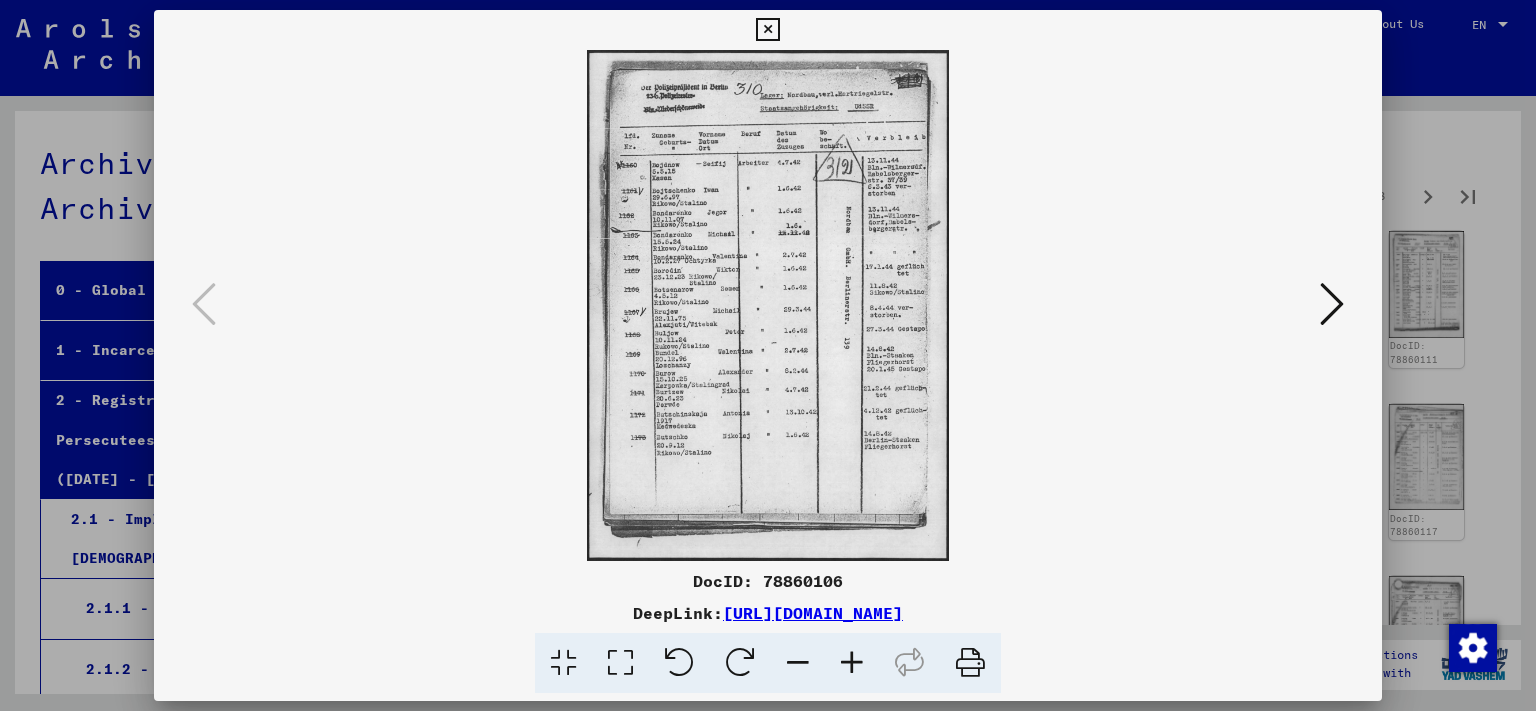 click at bounding box center (768, 305) 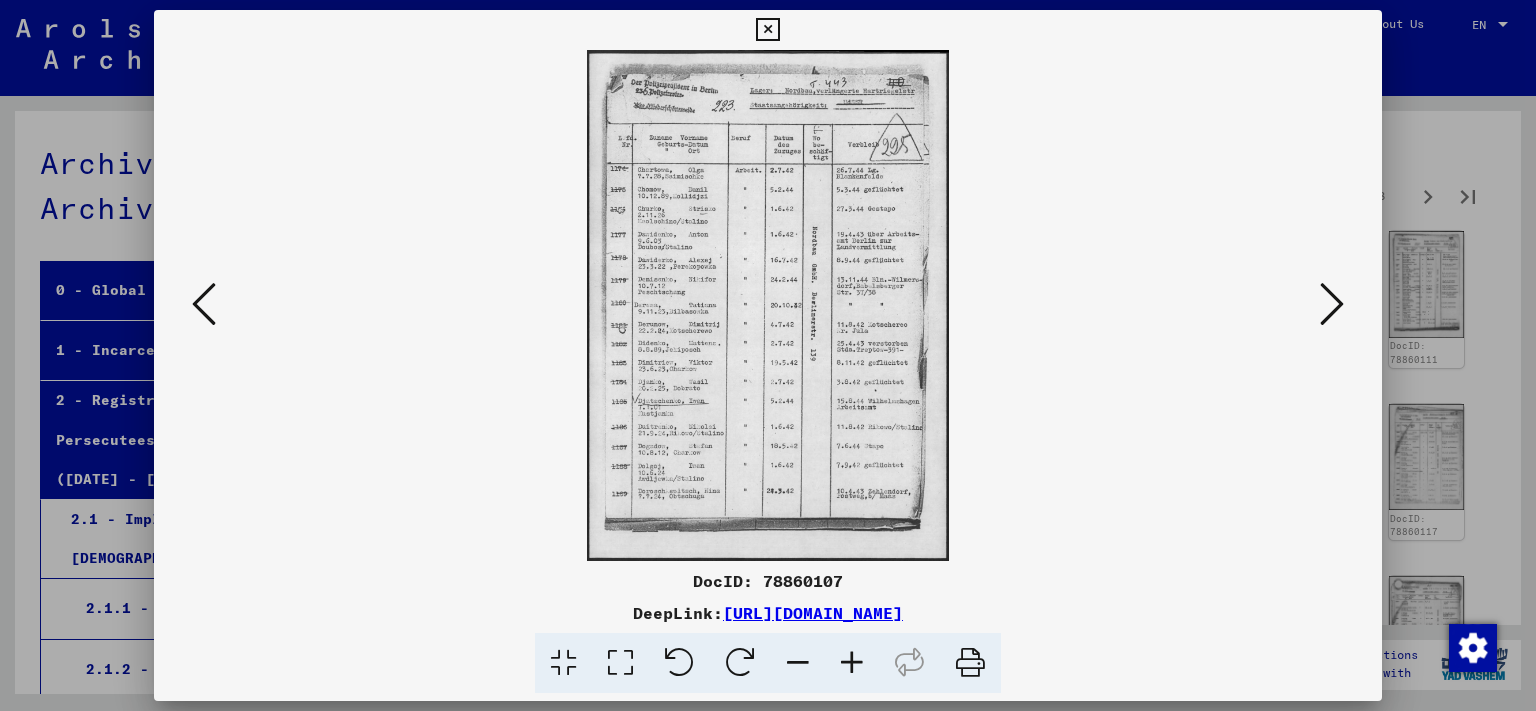 click at bounding box center (1332, 304) 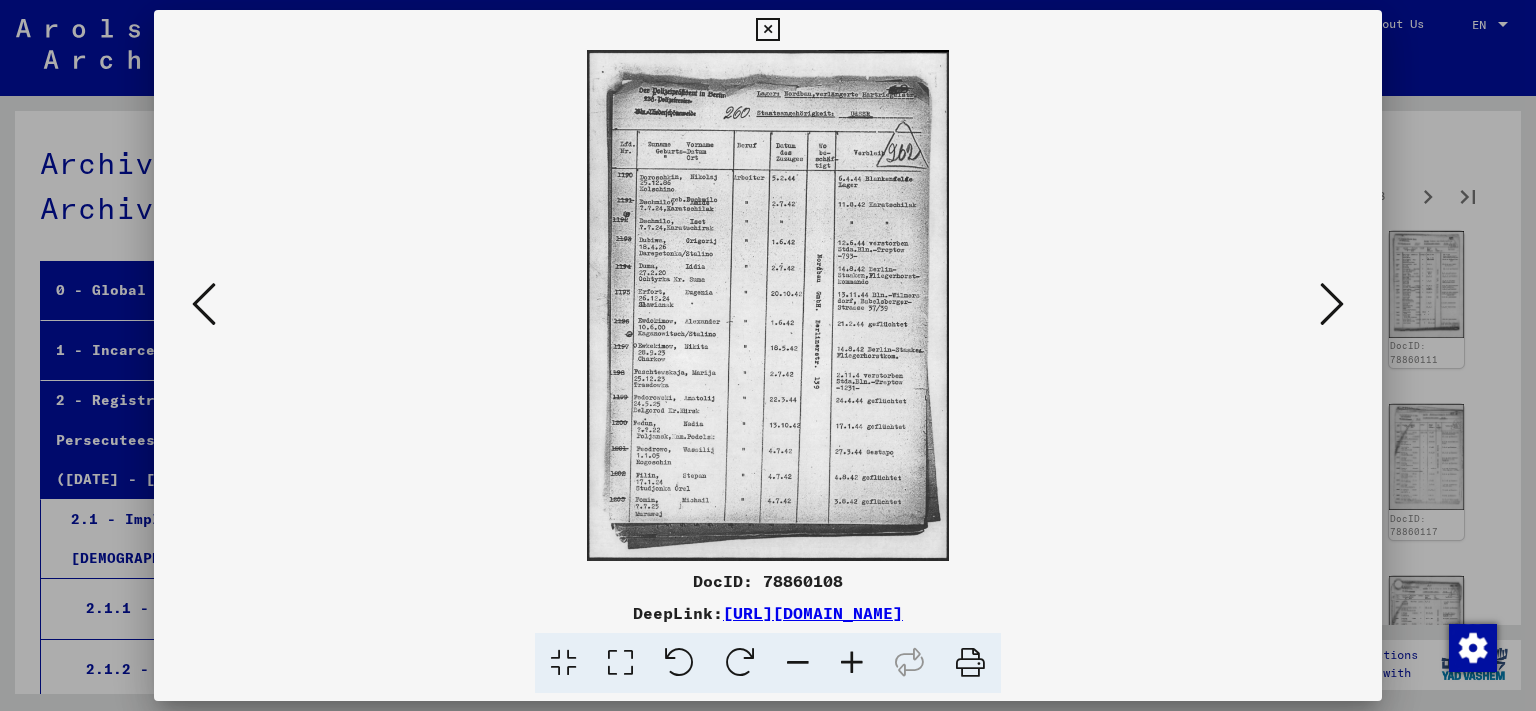 click at bounding box center (1332, 304) 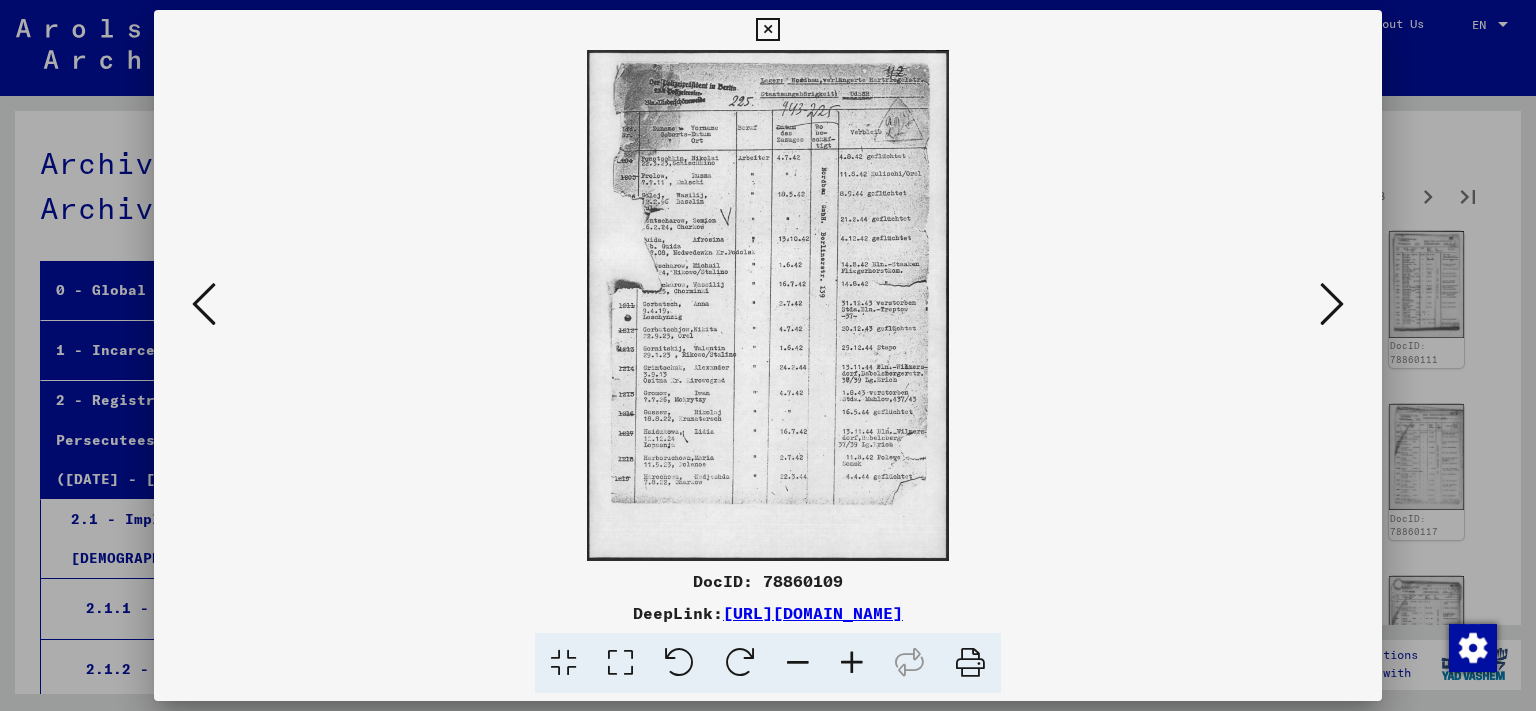 click at bounding box center (1332, 304) 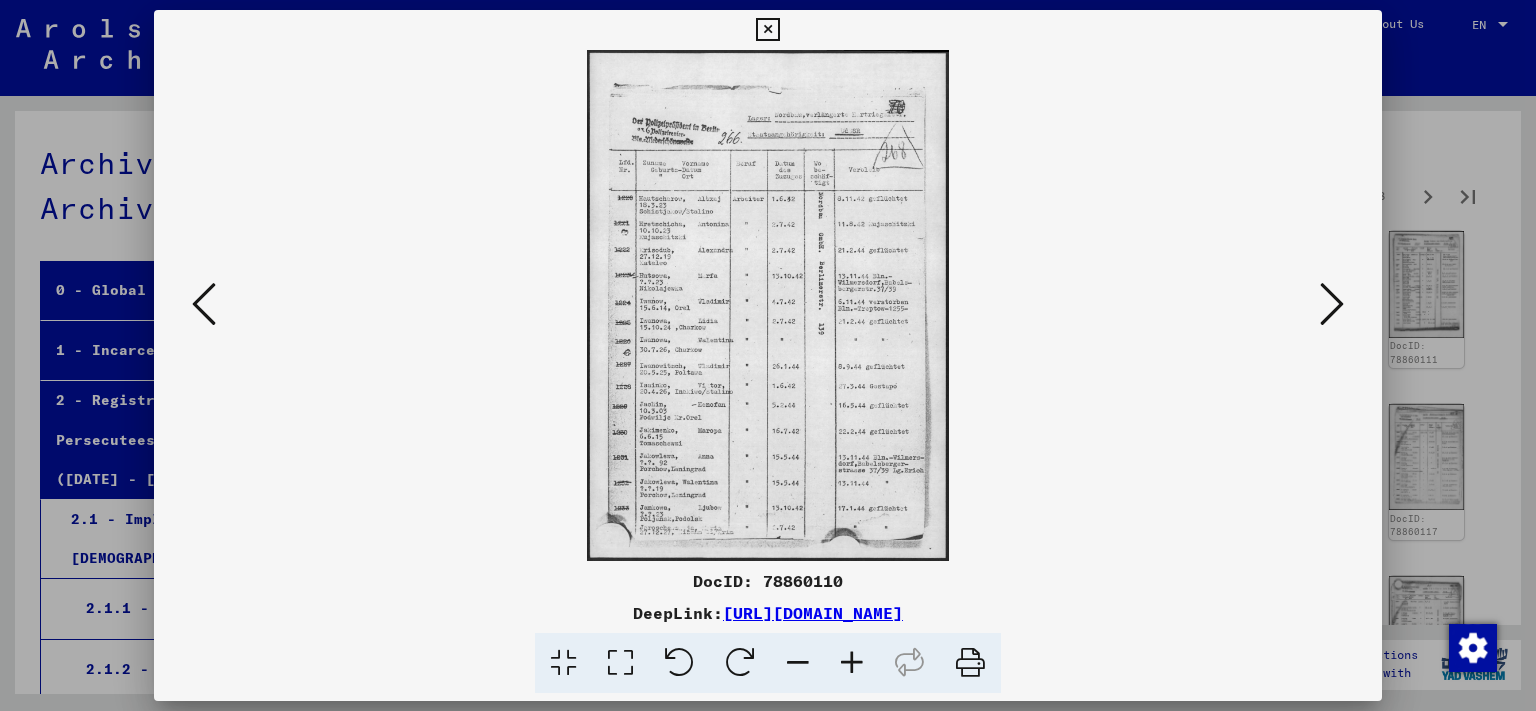 click at bounding box center (1332, 304) 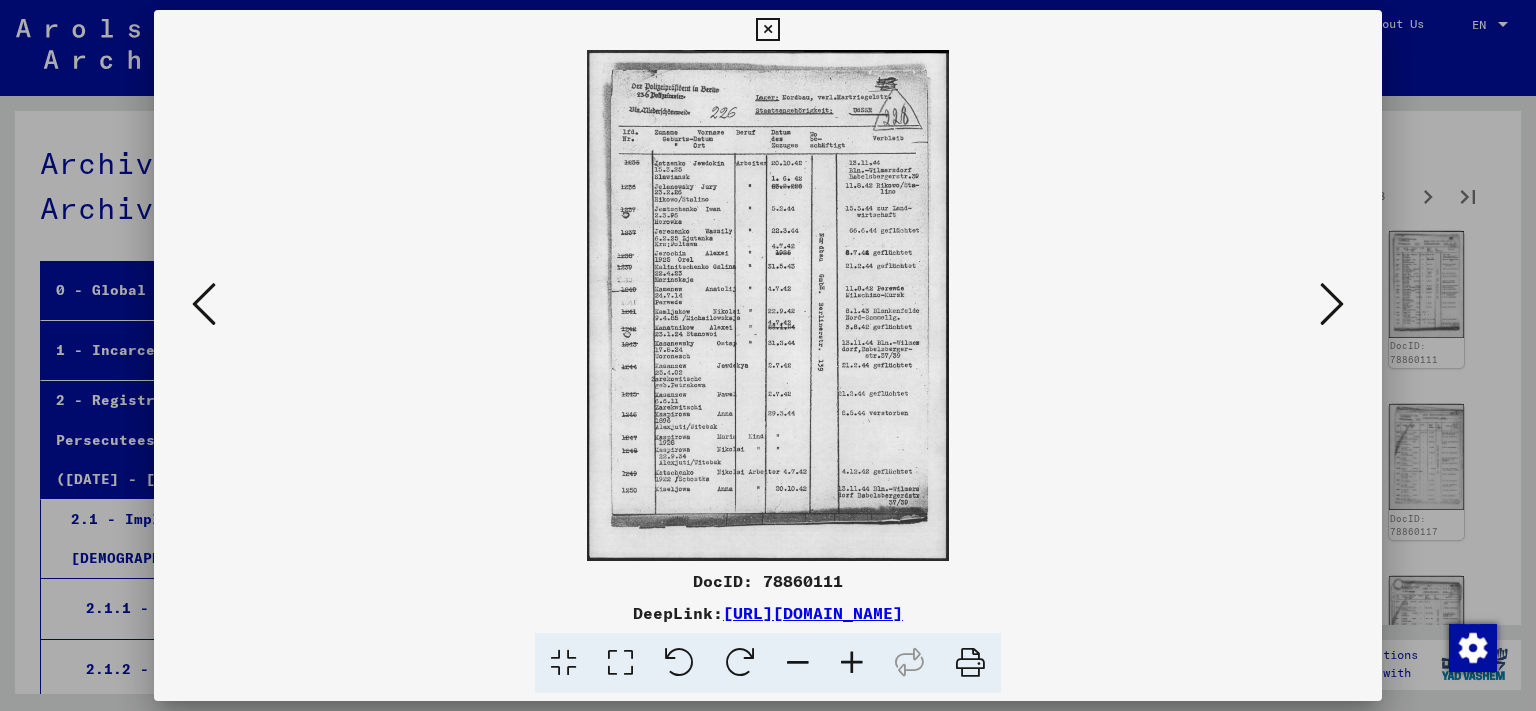 click at bounding box center [1332, 304] 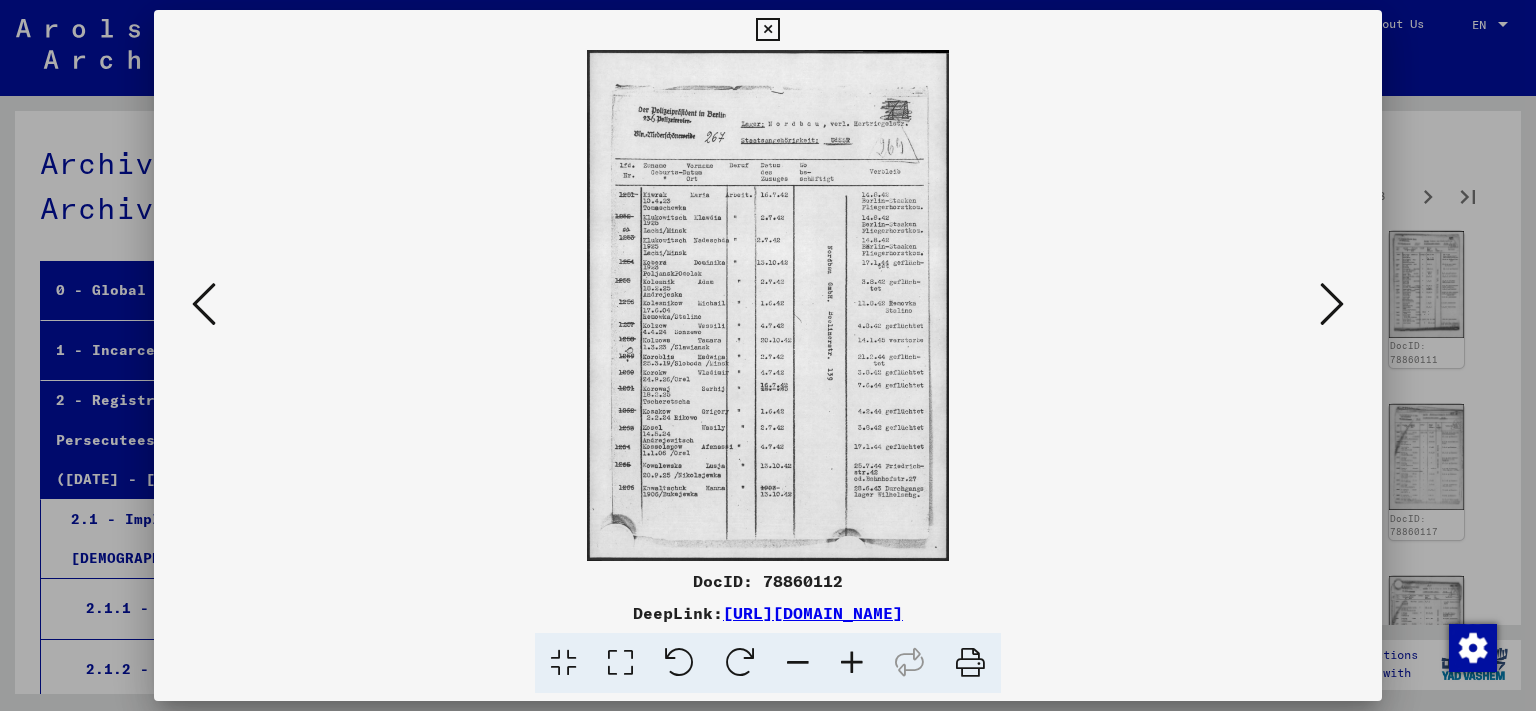 click at bounding box center [1332, 304] 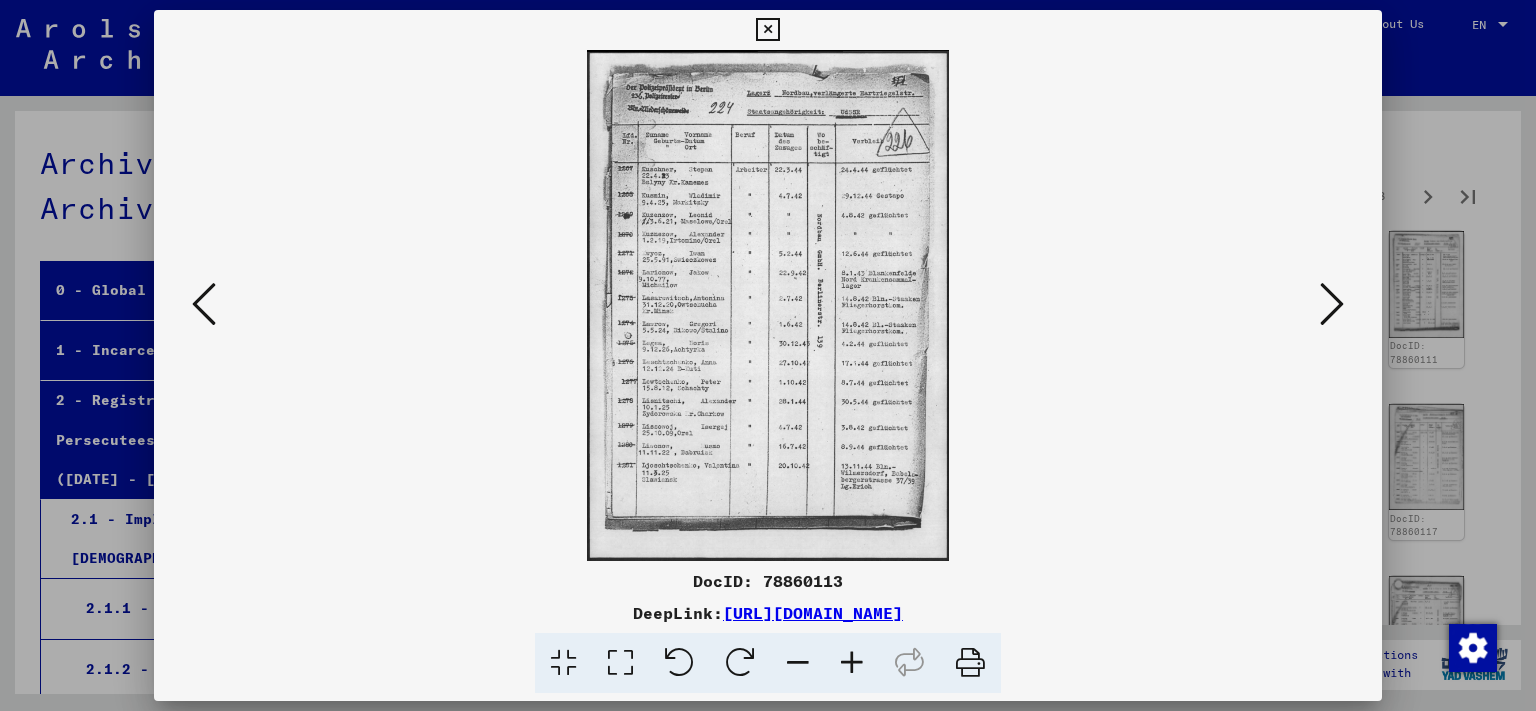 click at bounding box center (1332, 304) 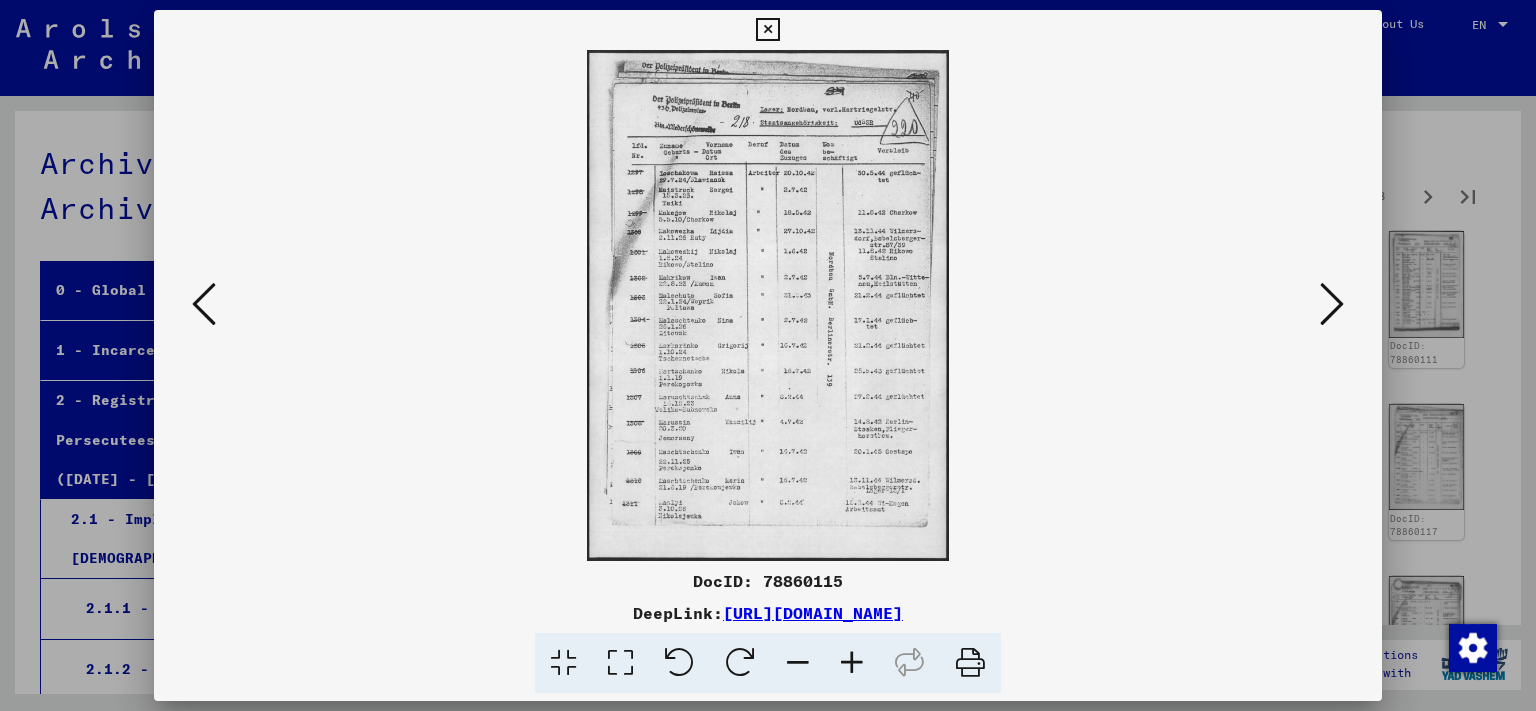 click at bounding box center (1332, 304) 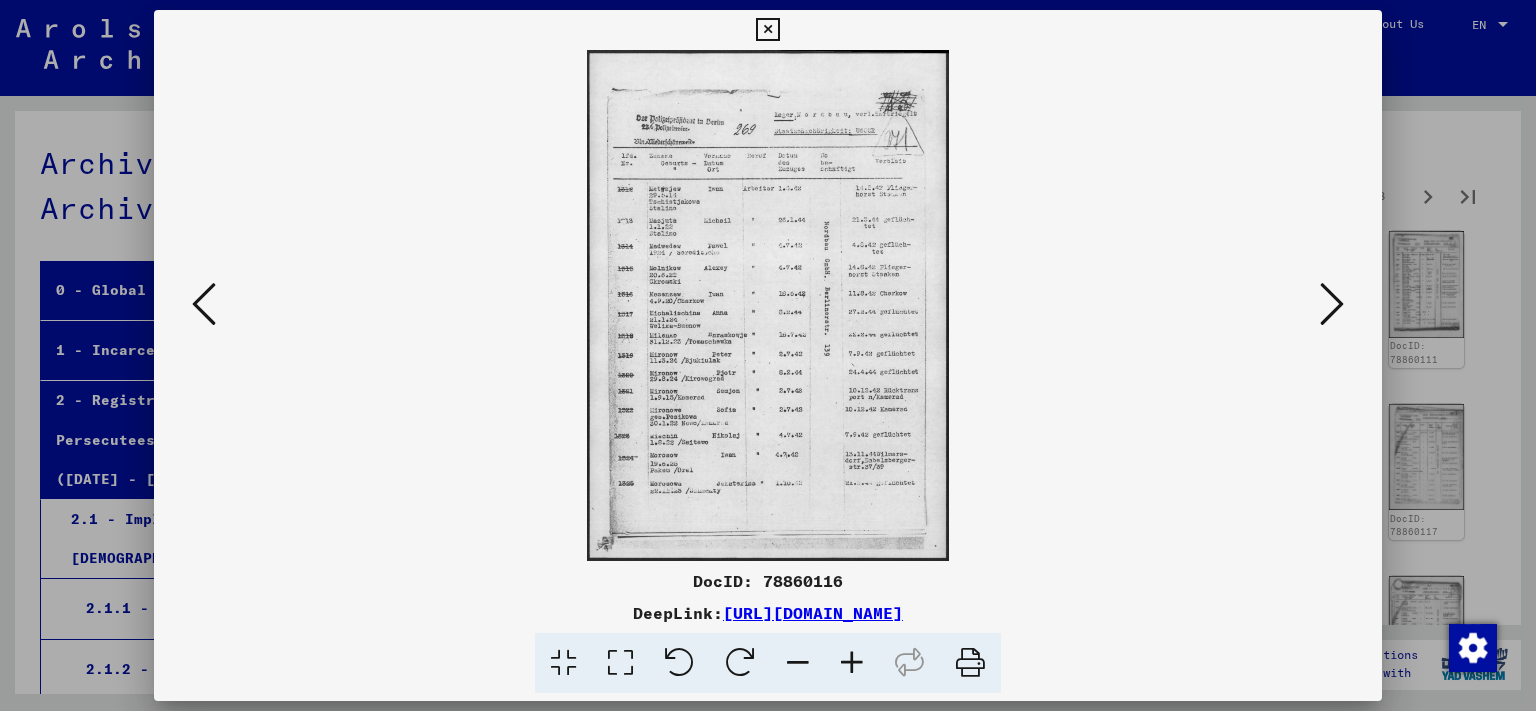 click at bounding box center [1332, 304] 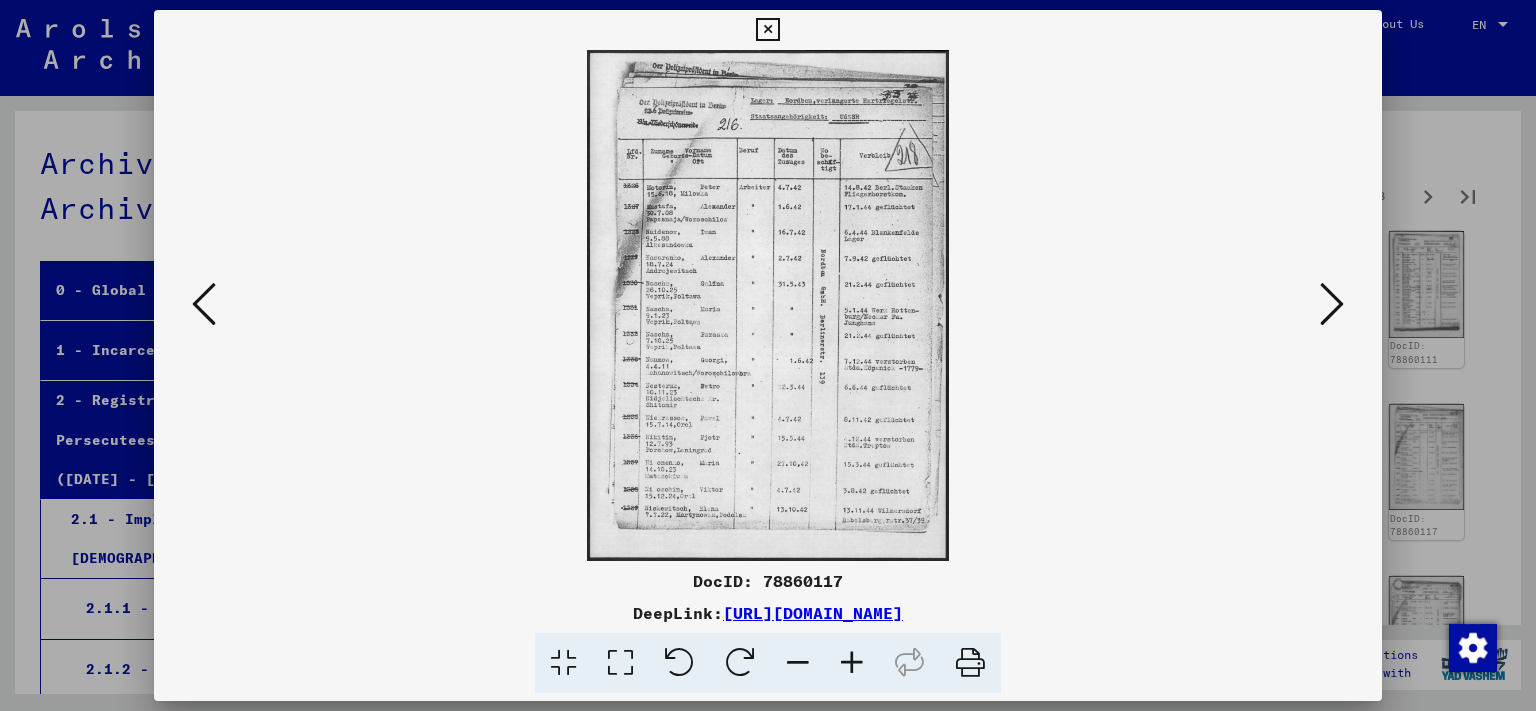 click at bounding box center (1332, 304) 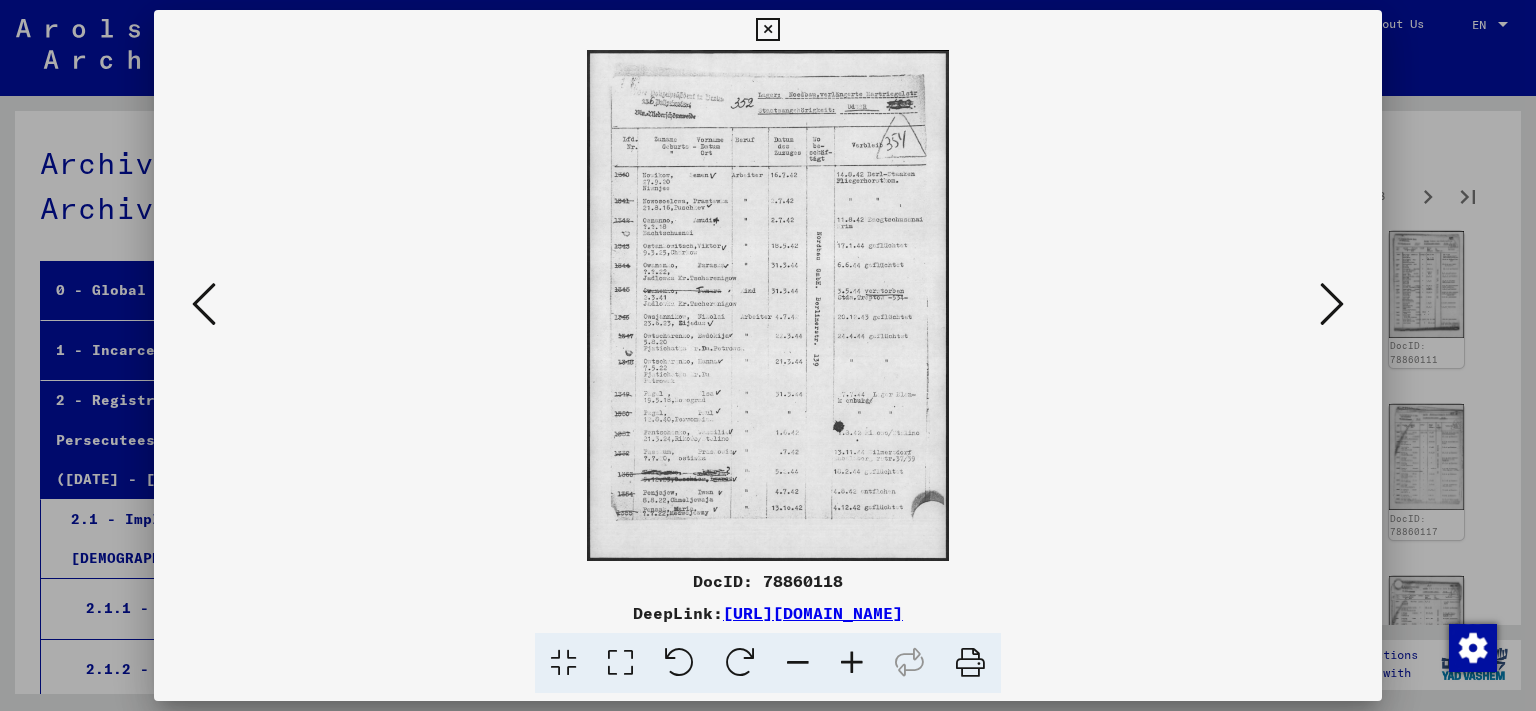 click at bounding box center [1332, 304] 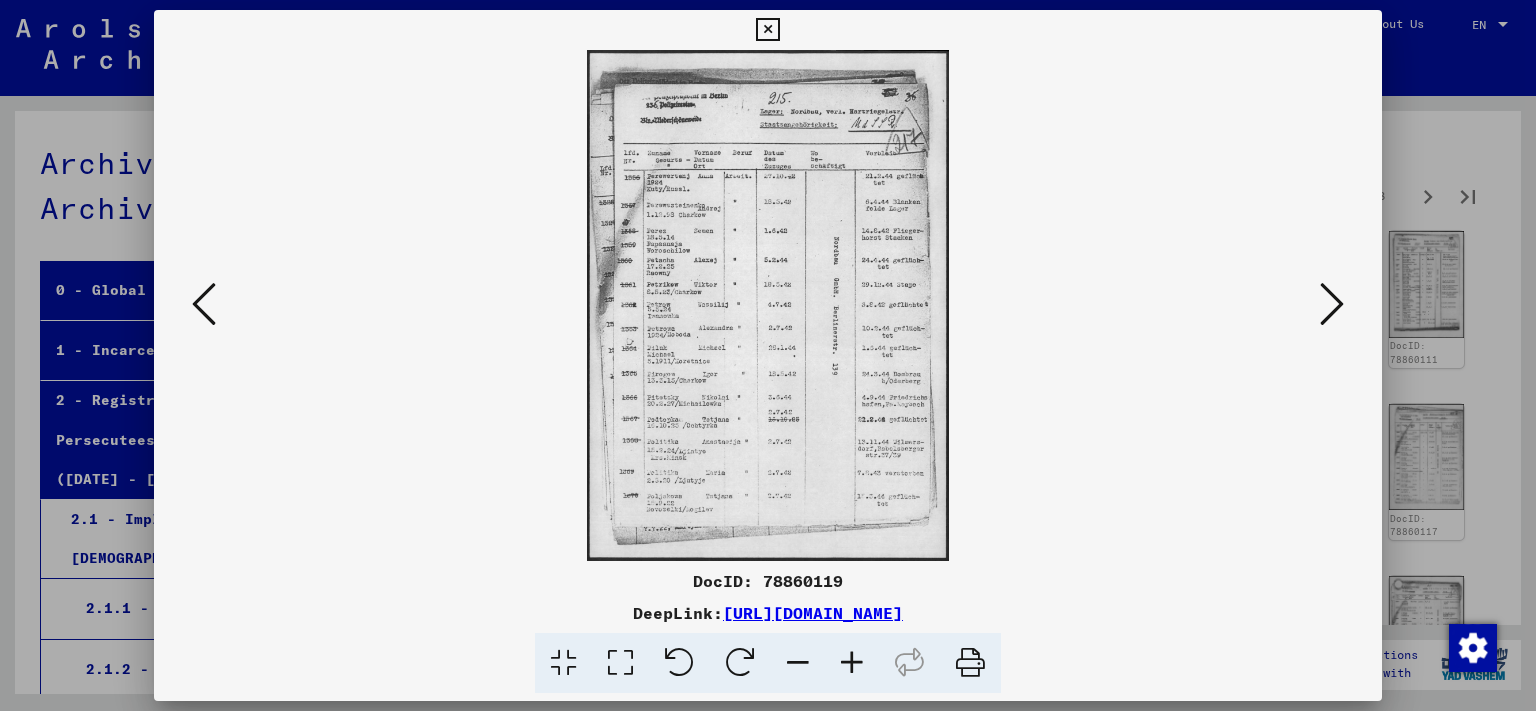 click at bounding box center [1332, 304] 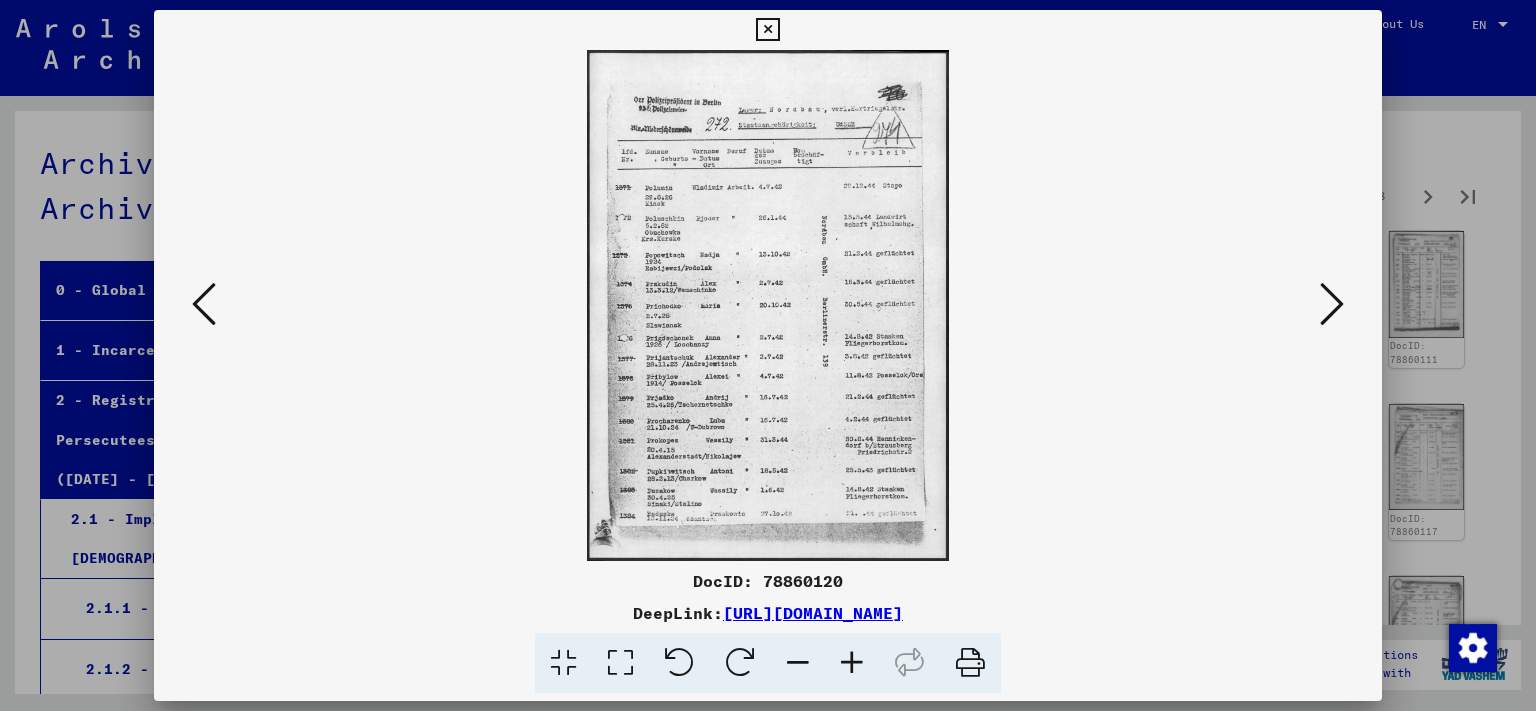 click at bounding box center (1332, 304) 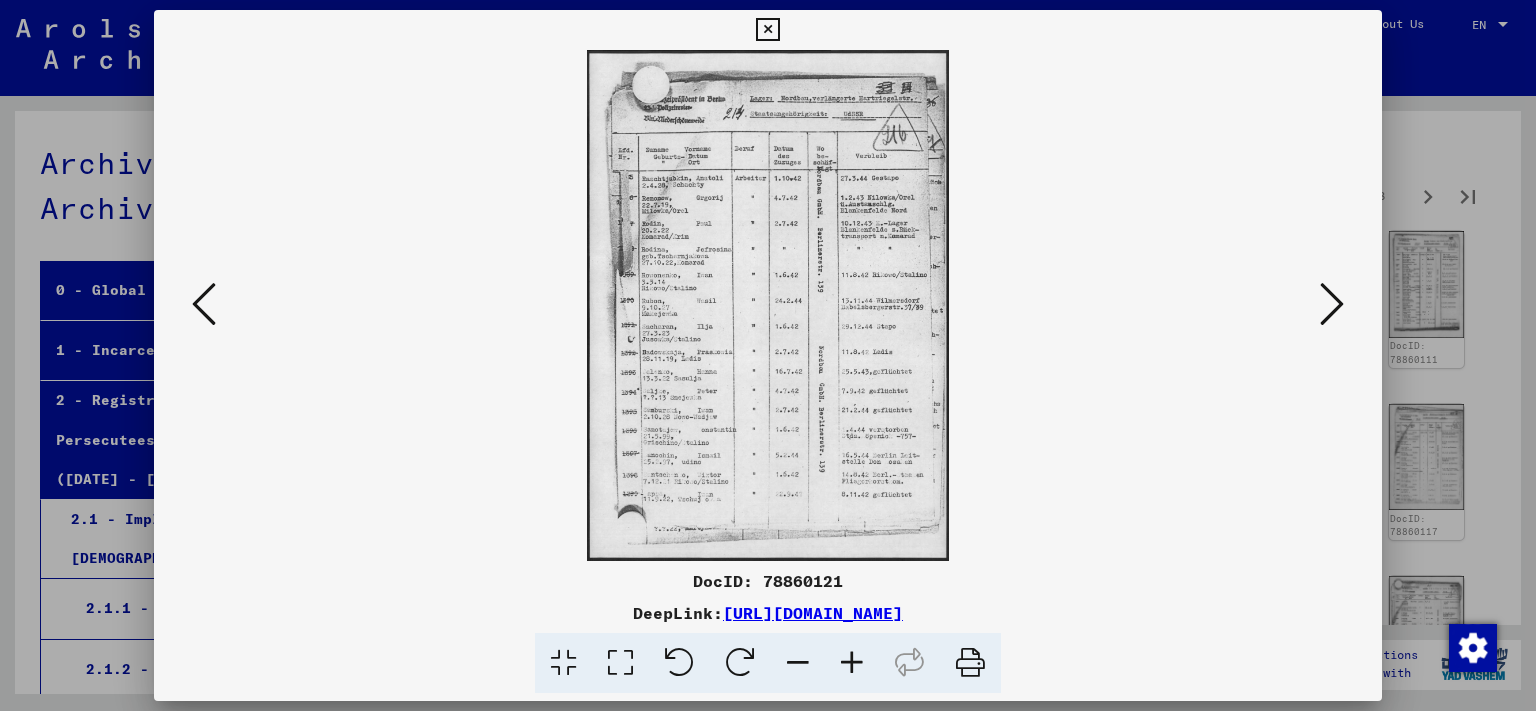 click at bounding box center [1332, 304] 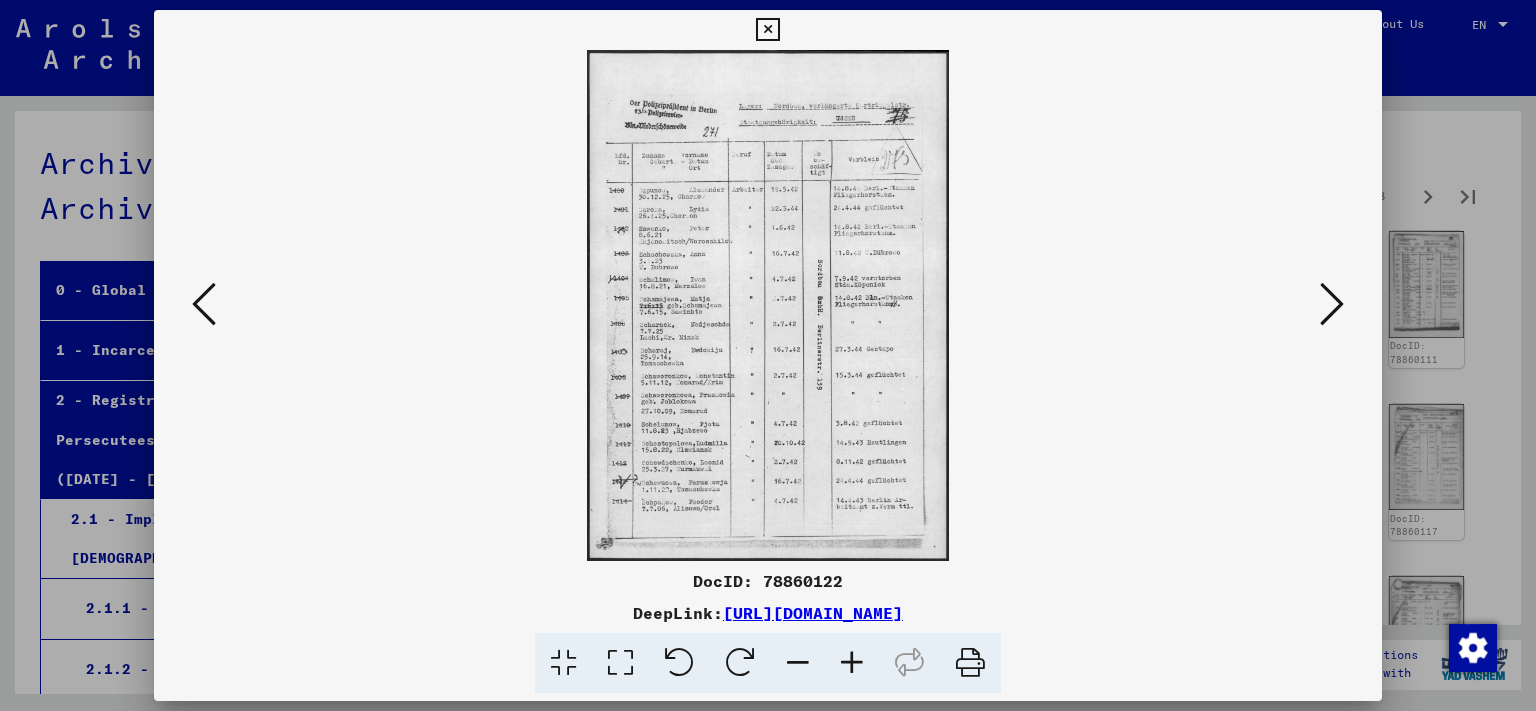 click at bounding box center (1332, 304) 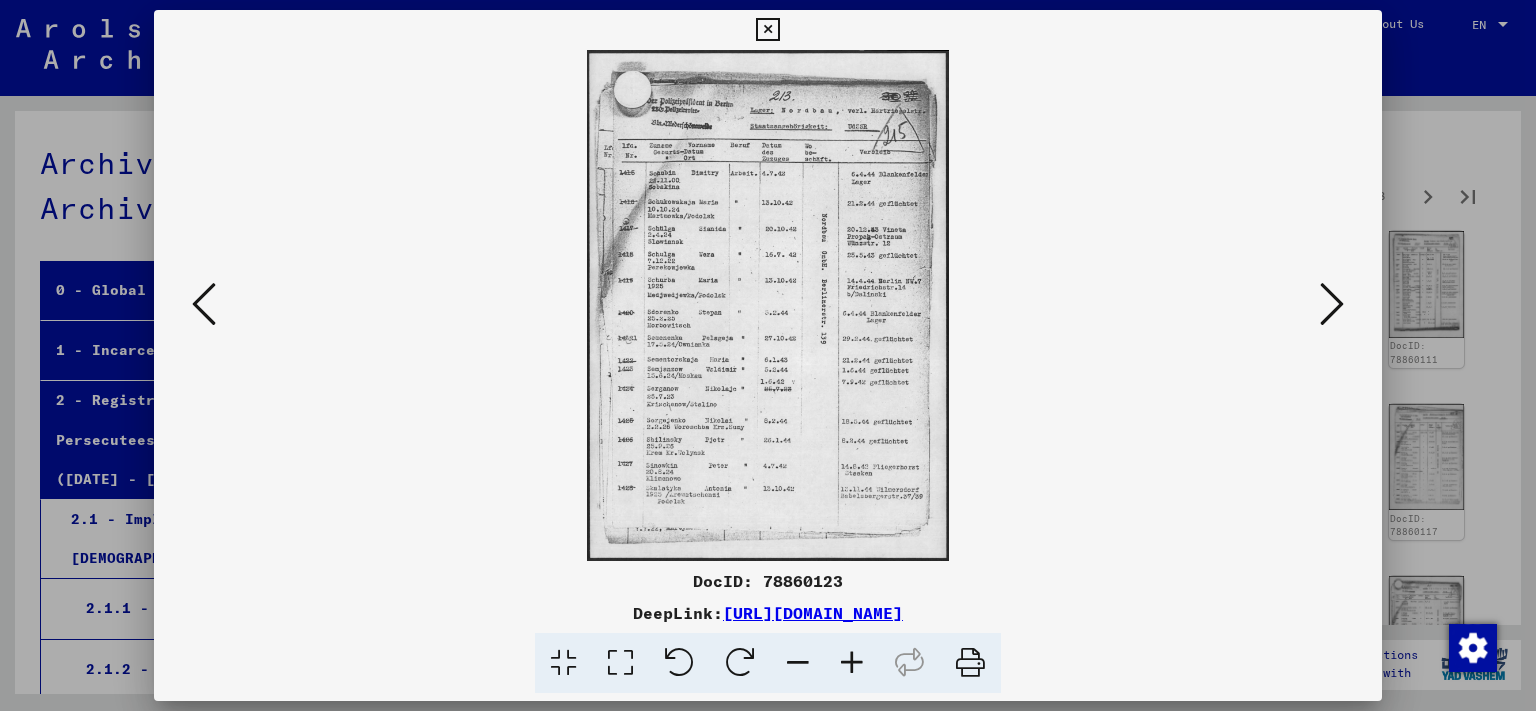 click at bounding box center (1332, 304) 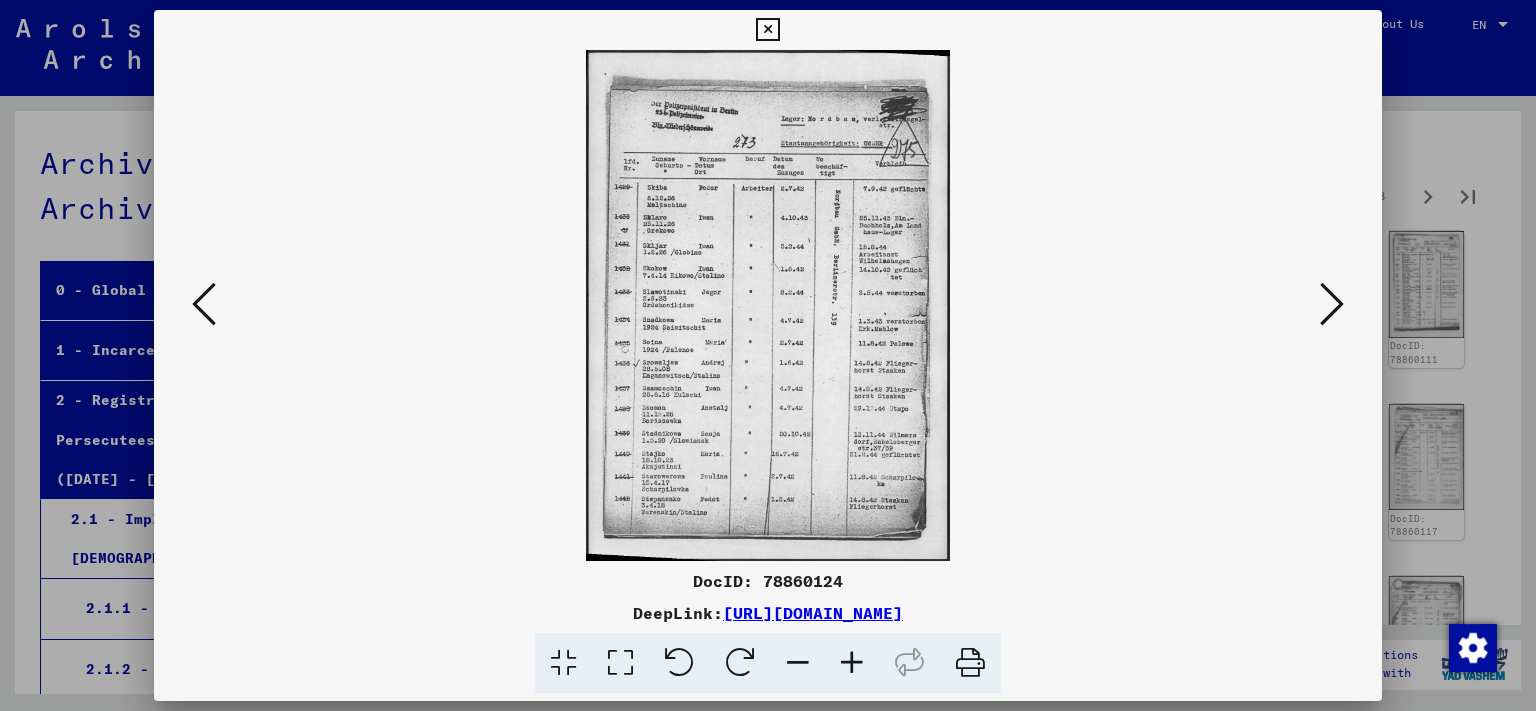 click at bounding box center [1332, 304] 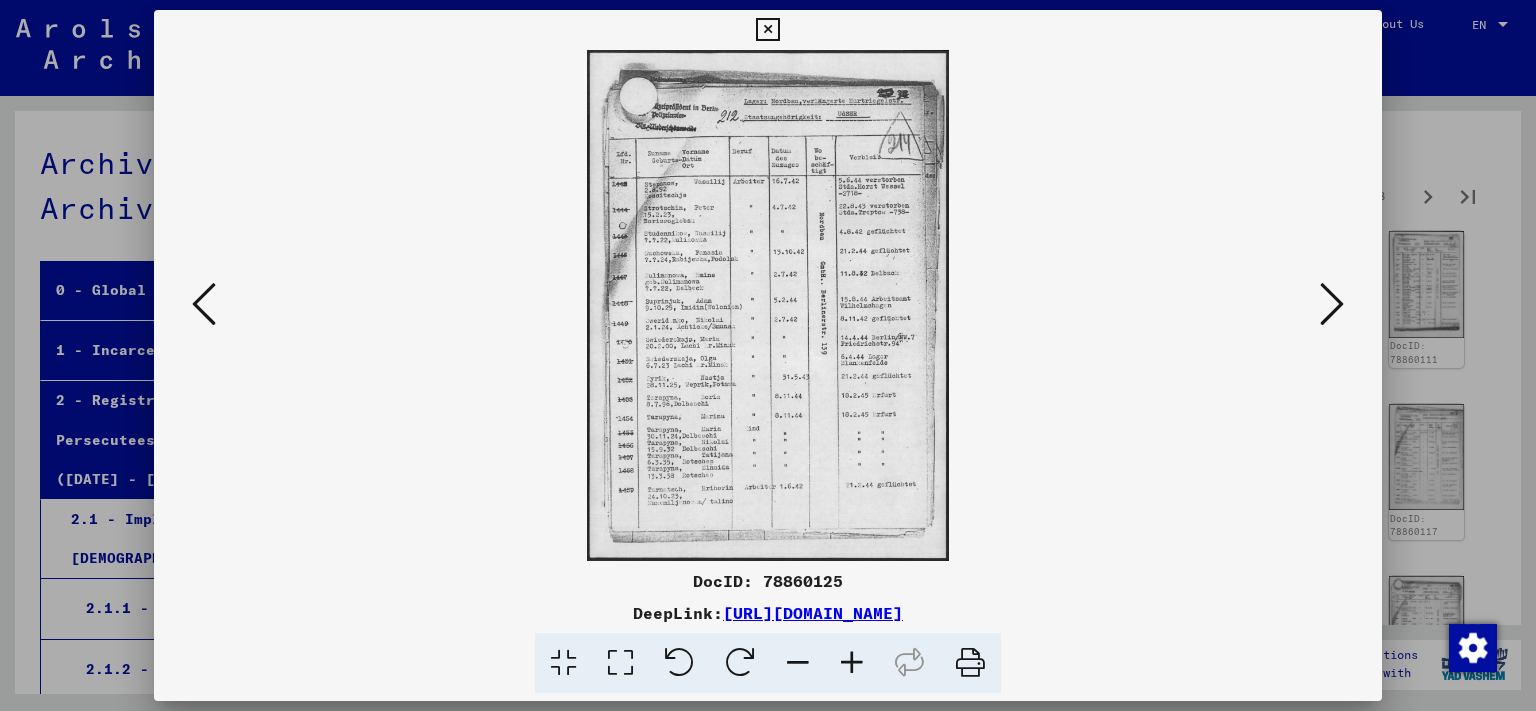 click at bounding box center [1332, 304] 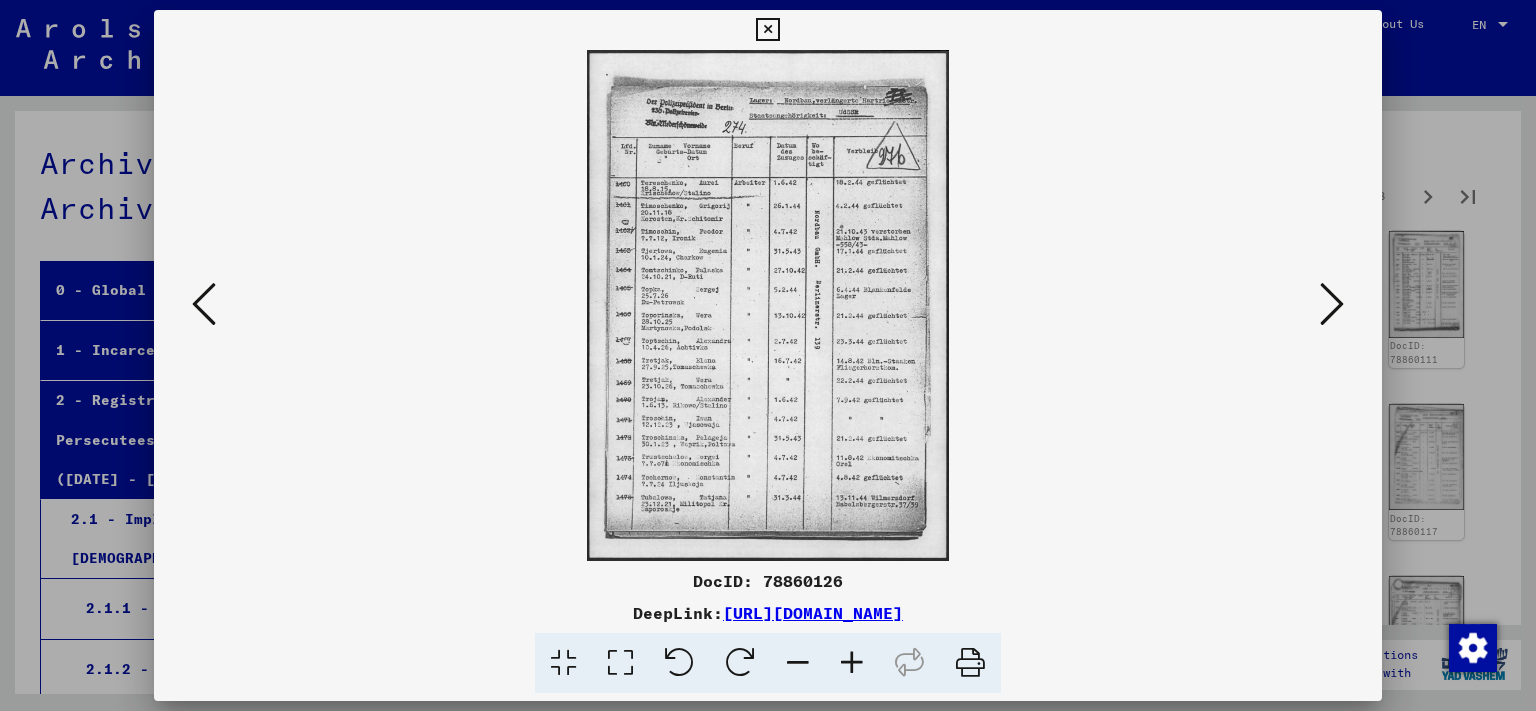 click at bounding box center [1332, 304] 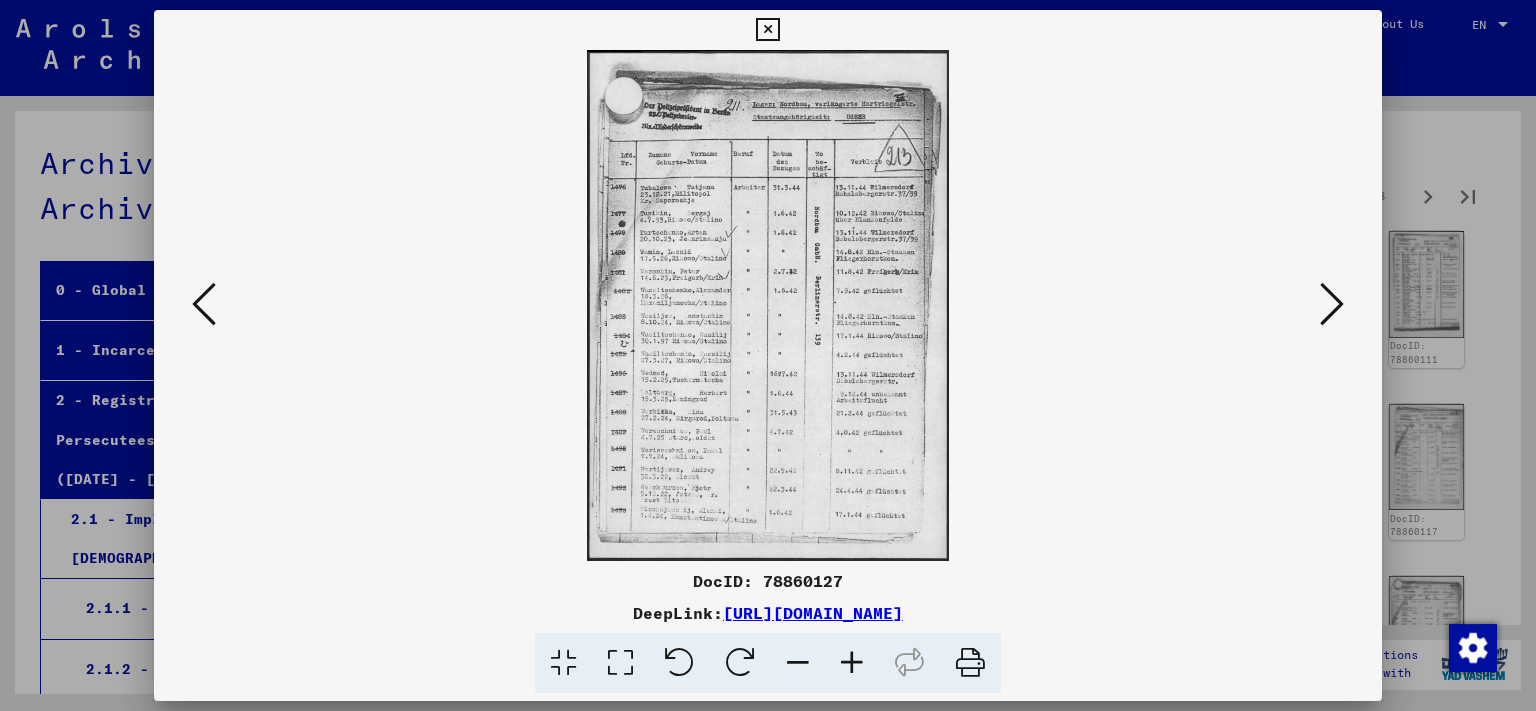 click at bounding box center (1332, 304) 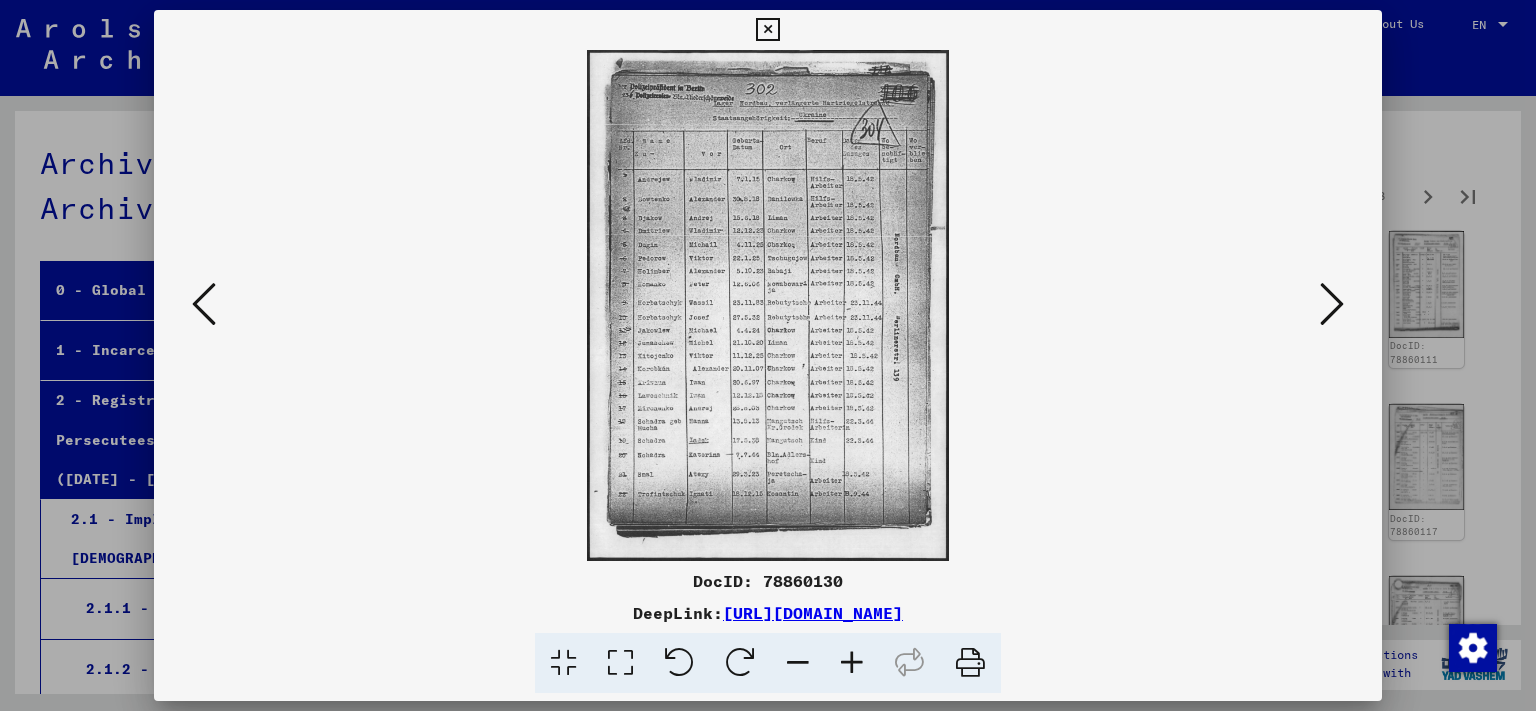 click at bounding box center (767, 30) 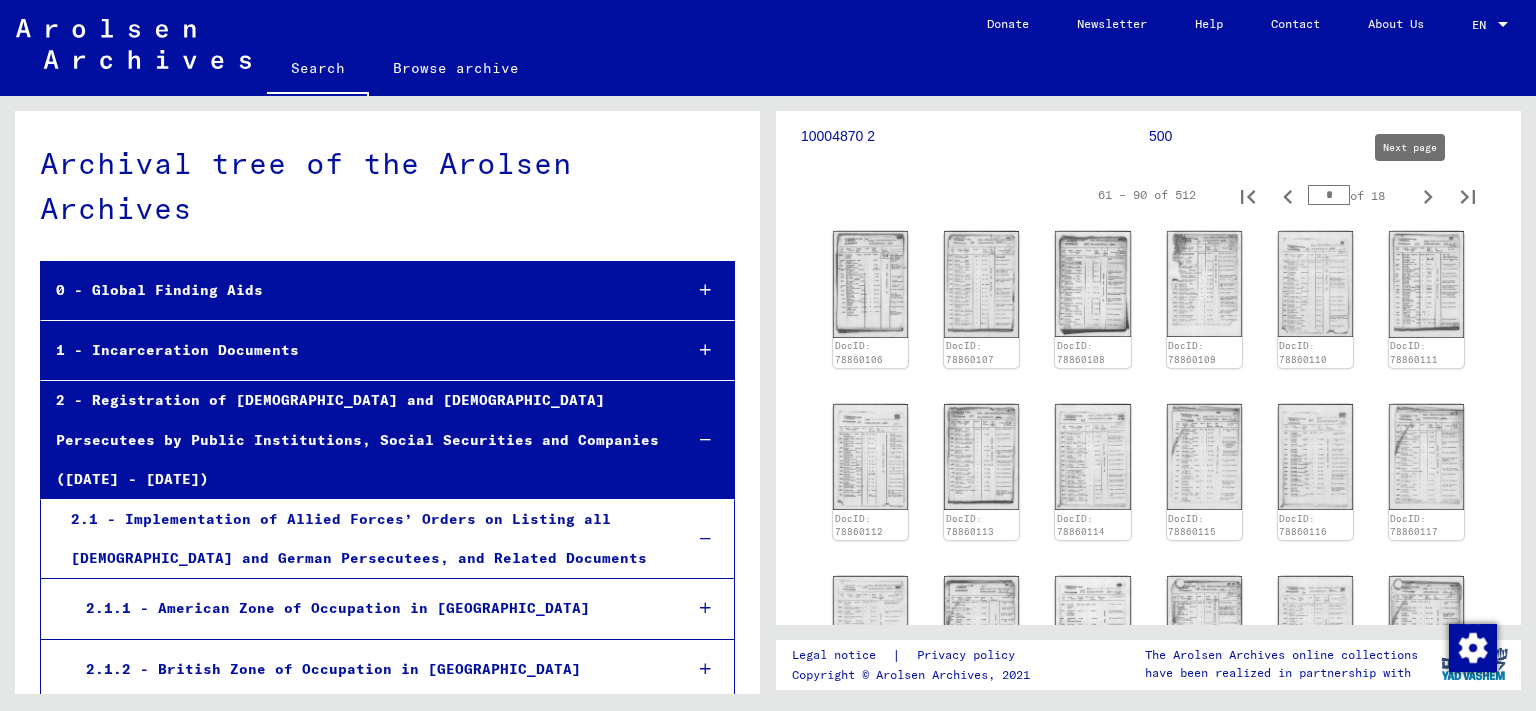 click 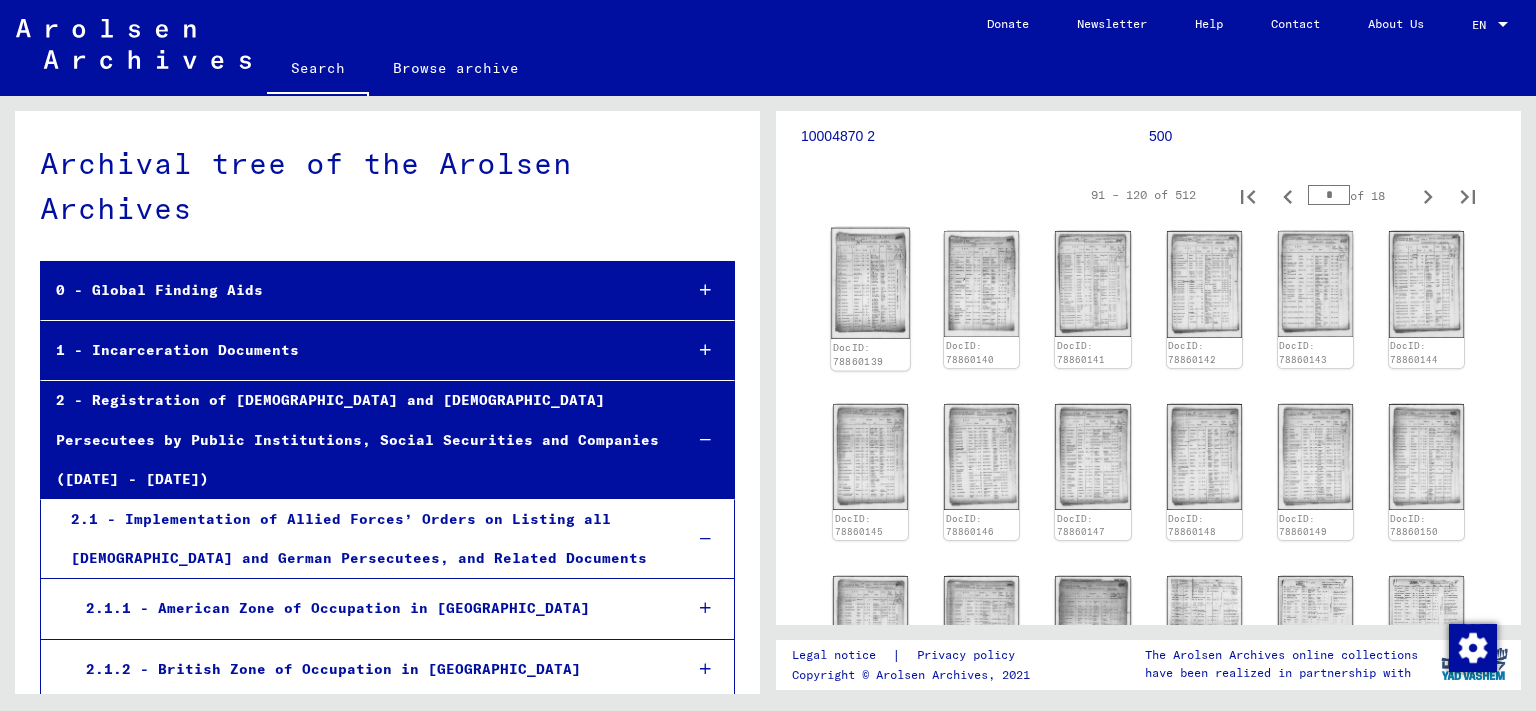 click 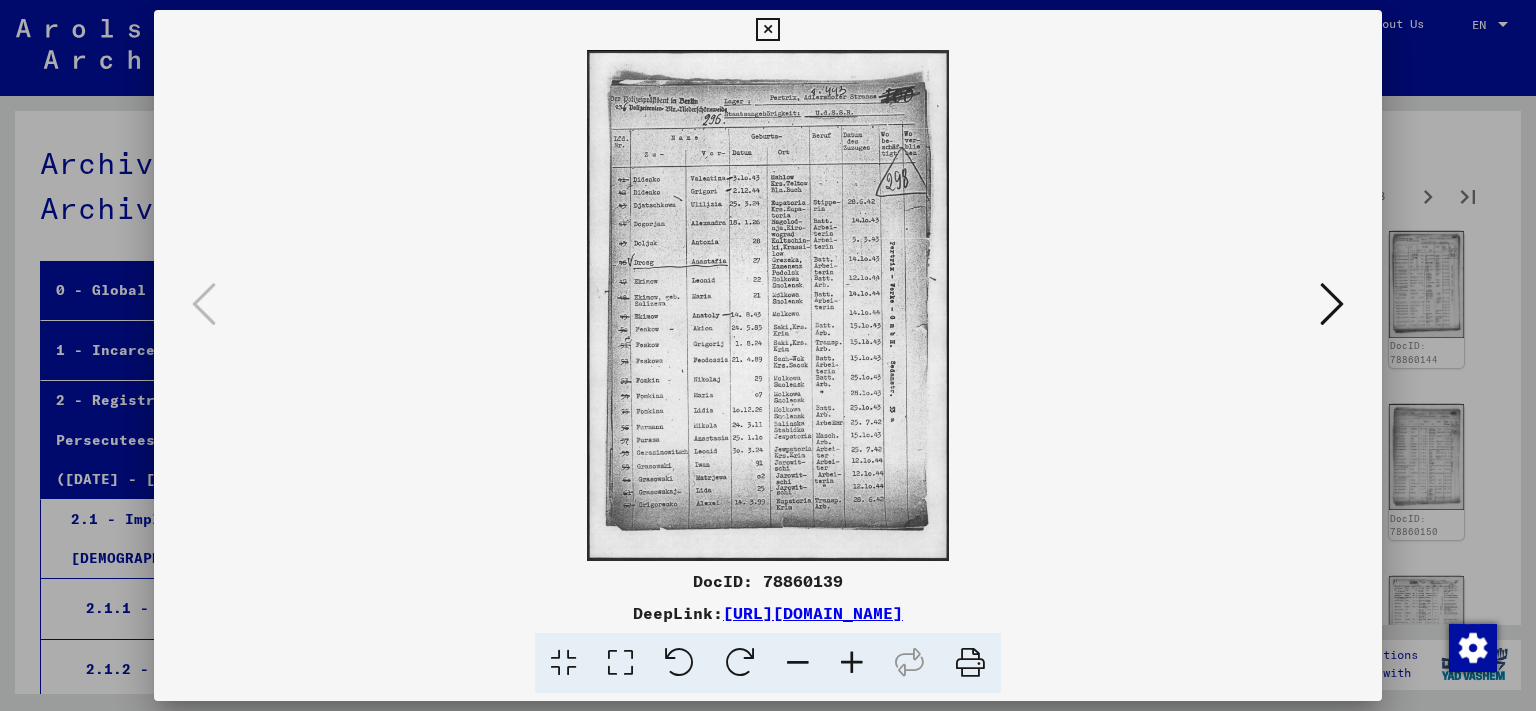 click at bounding box center [768, 305] 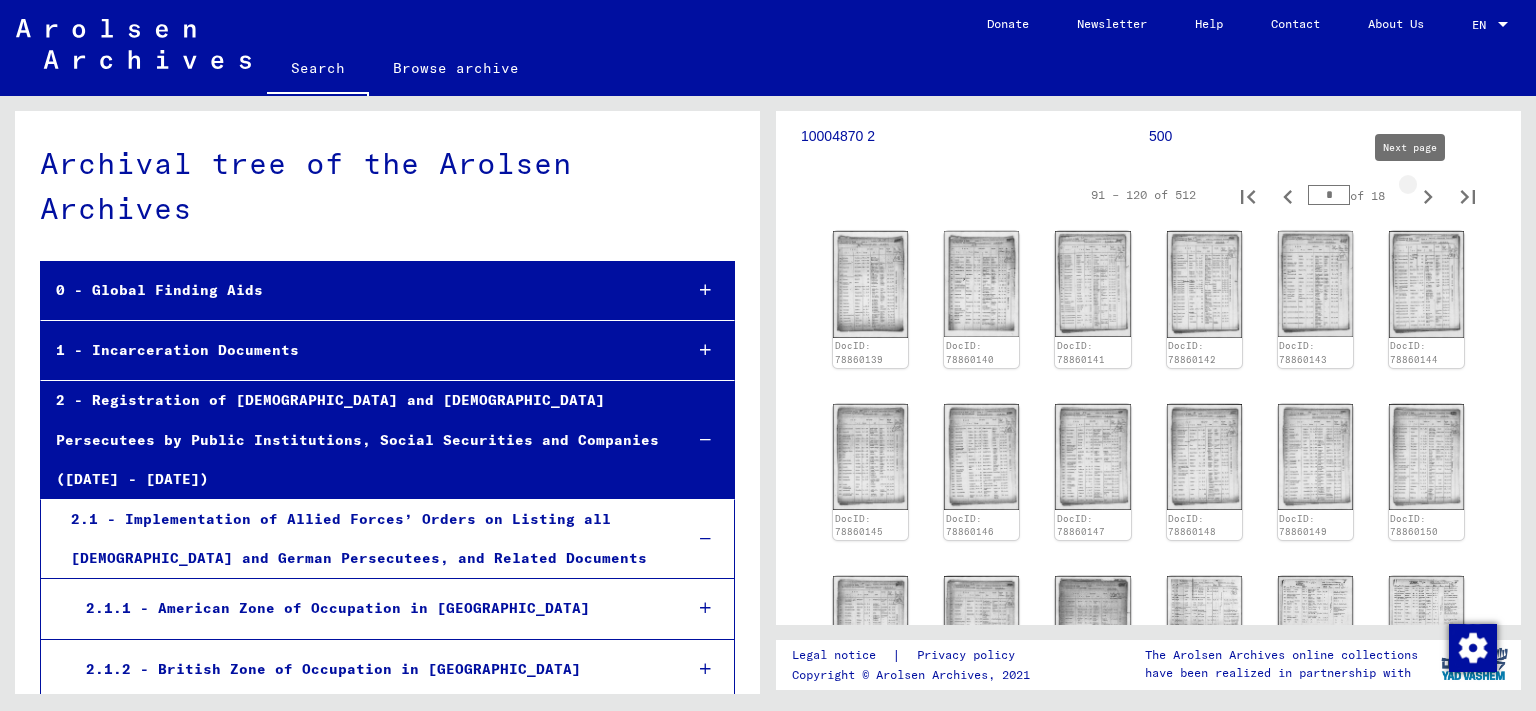 click 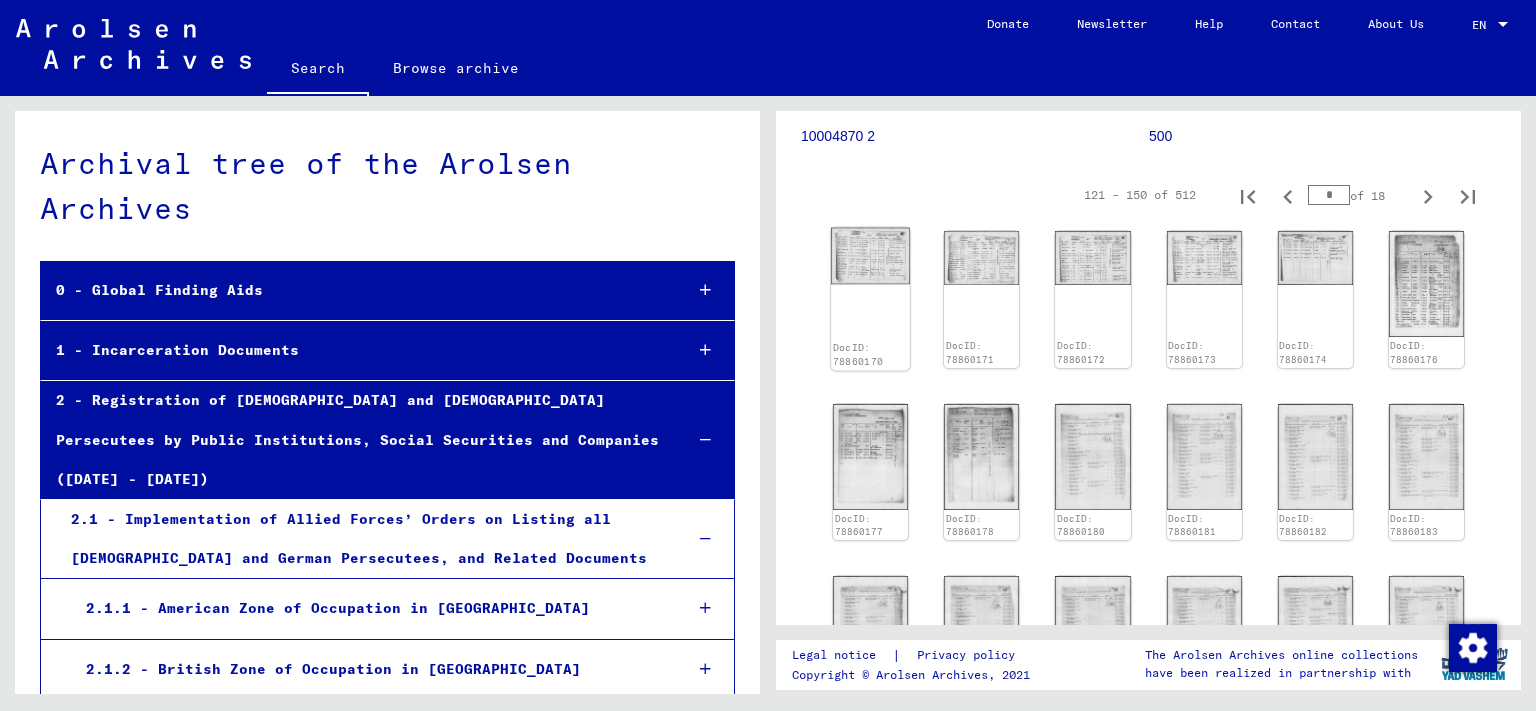 click 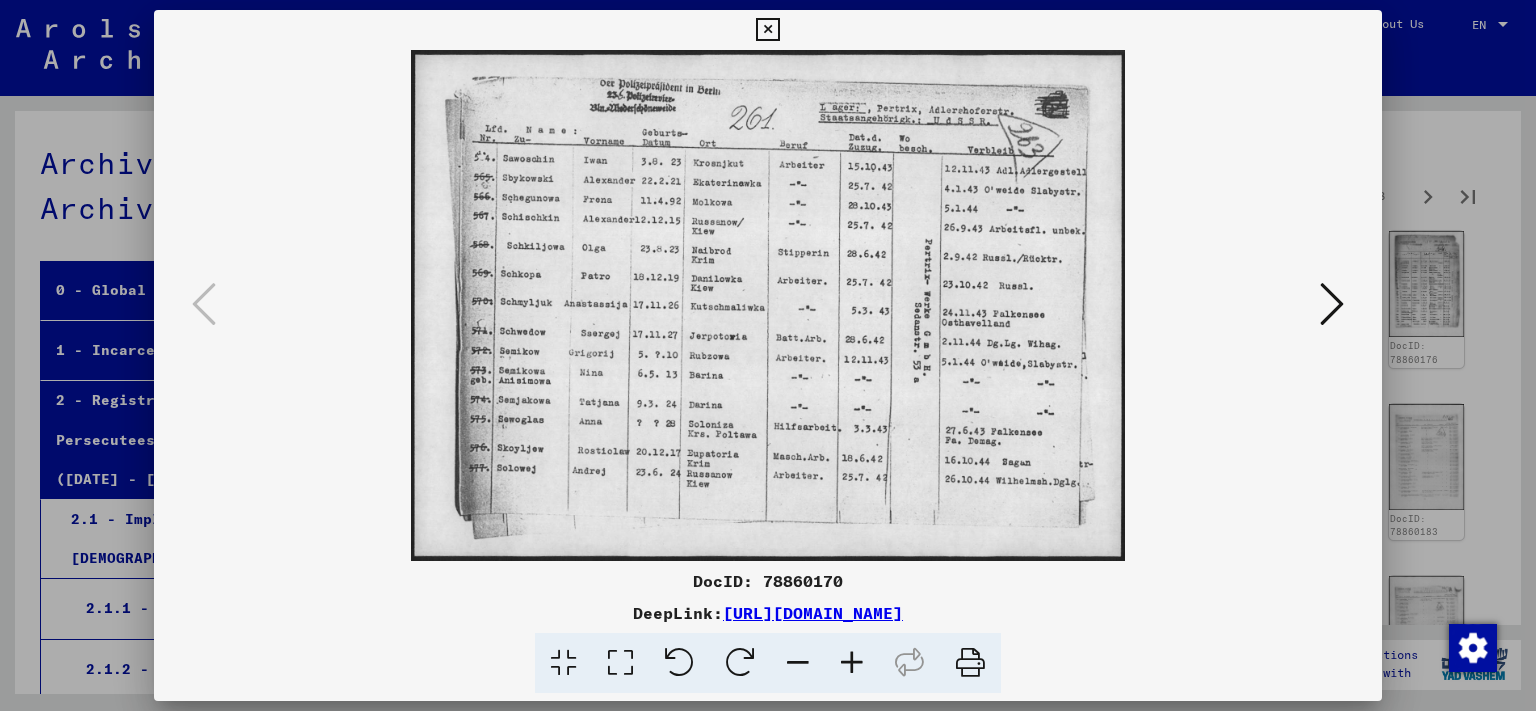 click at bounding box center (768, 305) 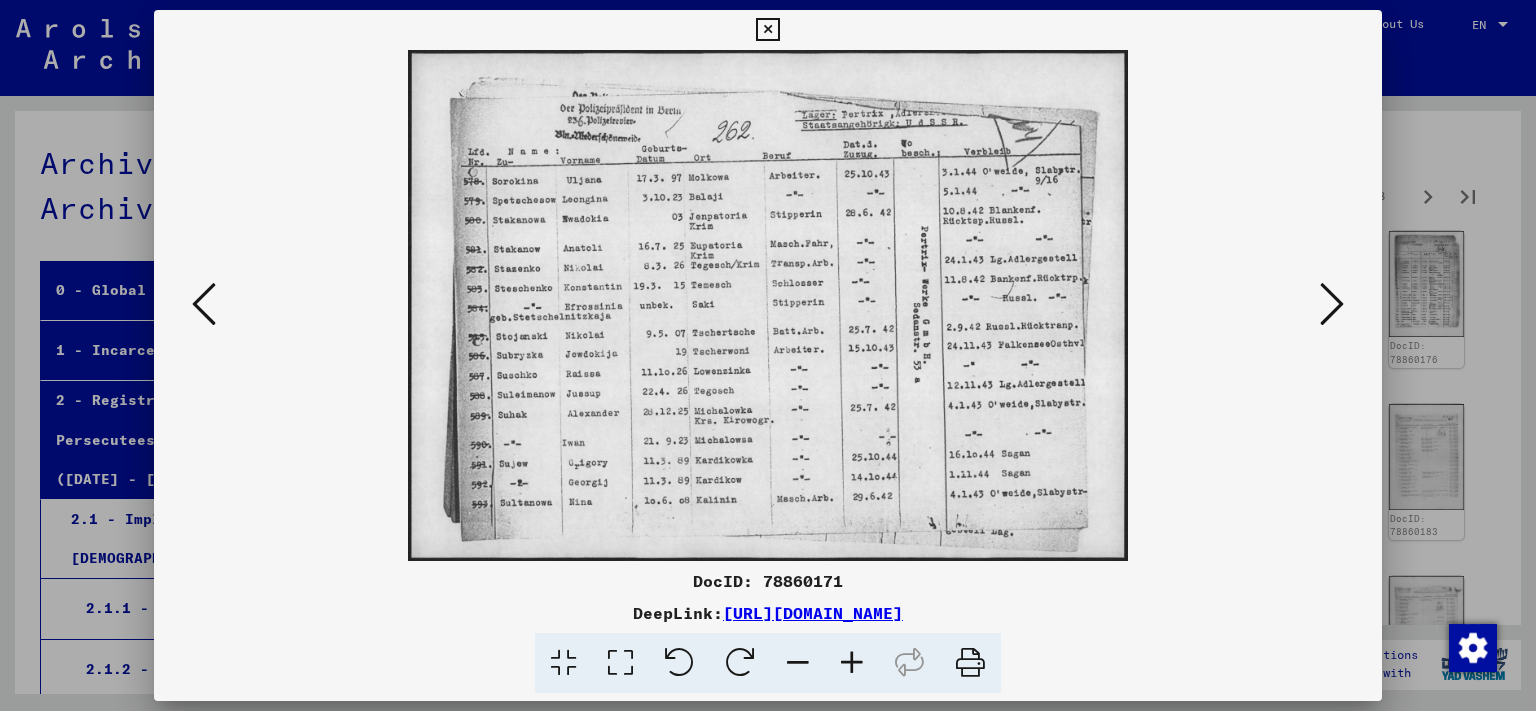 click at bounding box center [1332, 305] 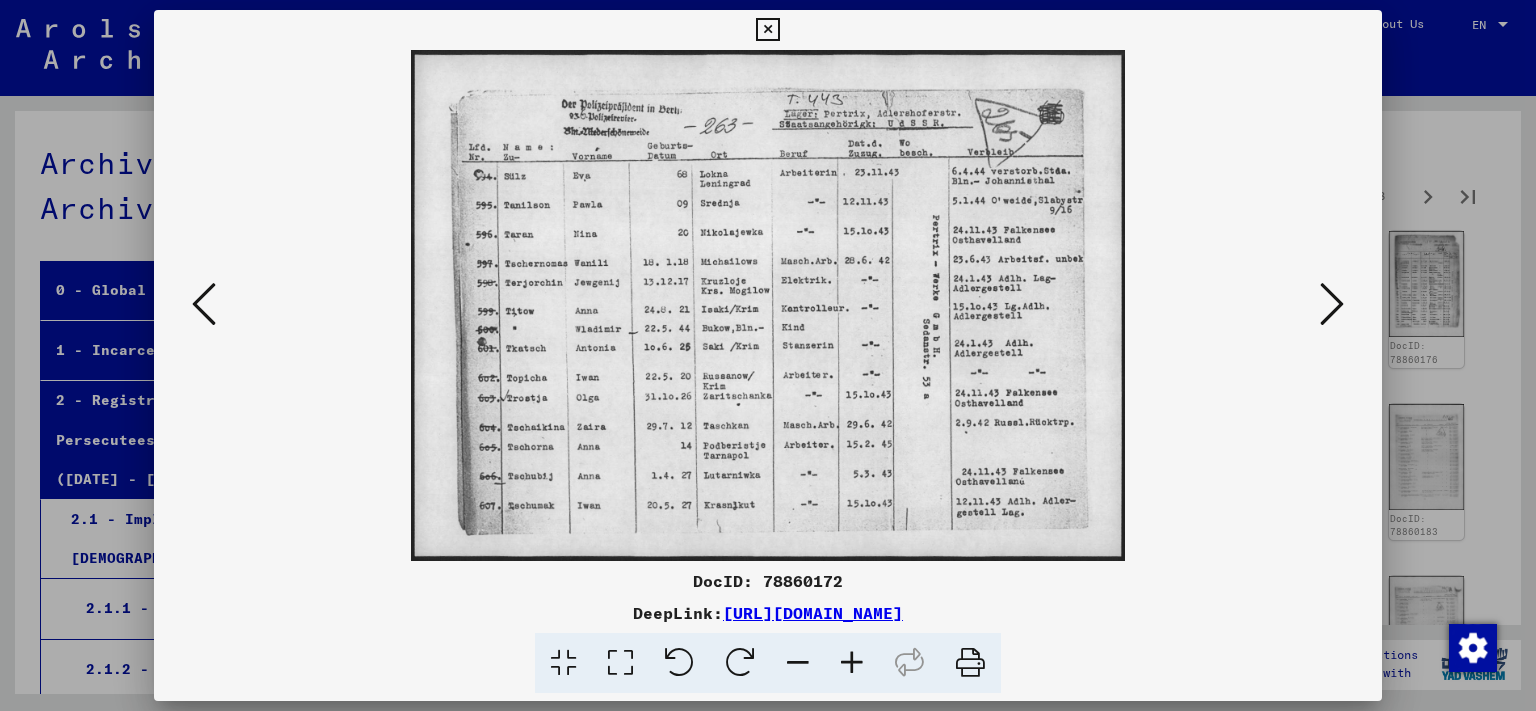 click at bounding box center [1332, 305] 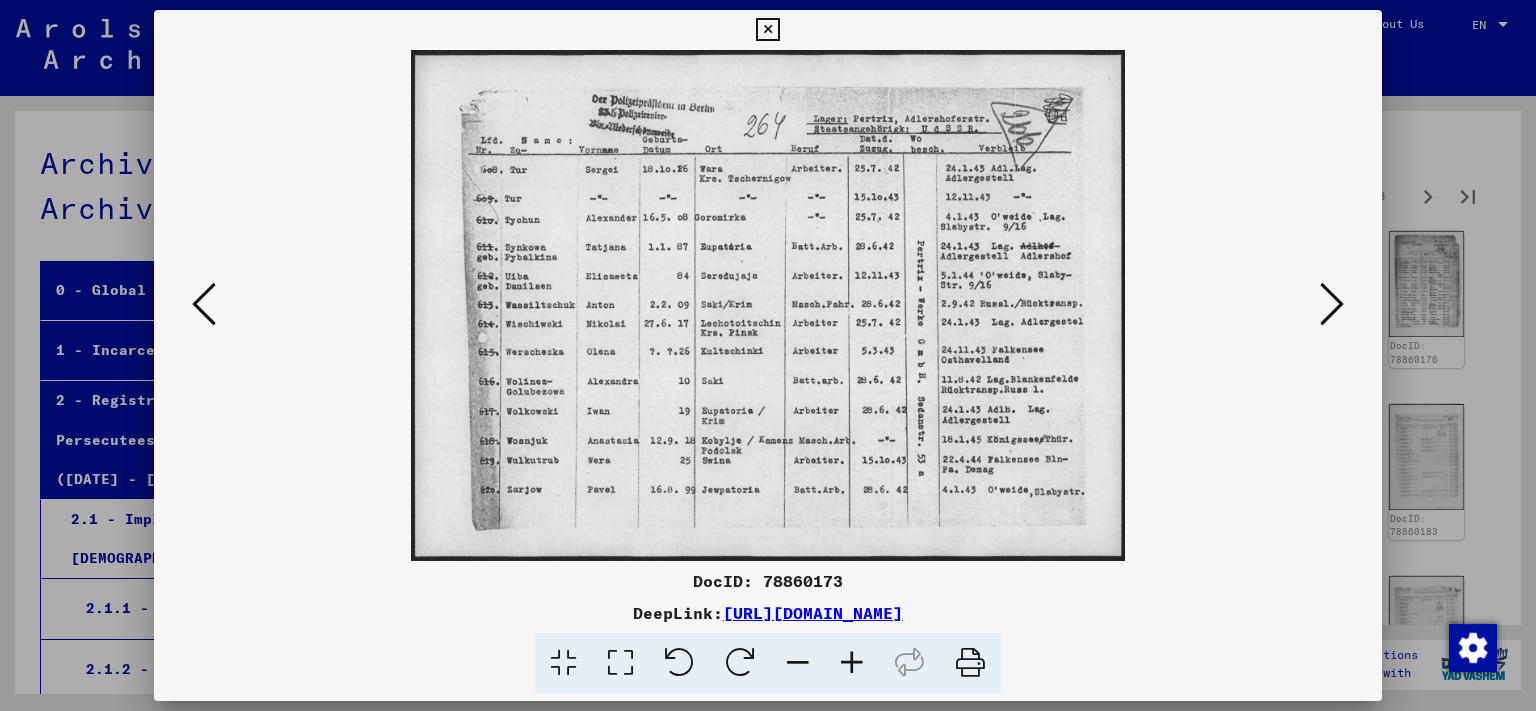 click at bounding box center (1332, 305) 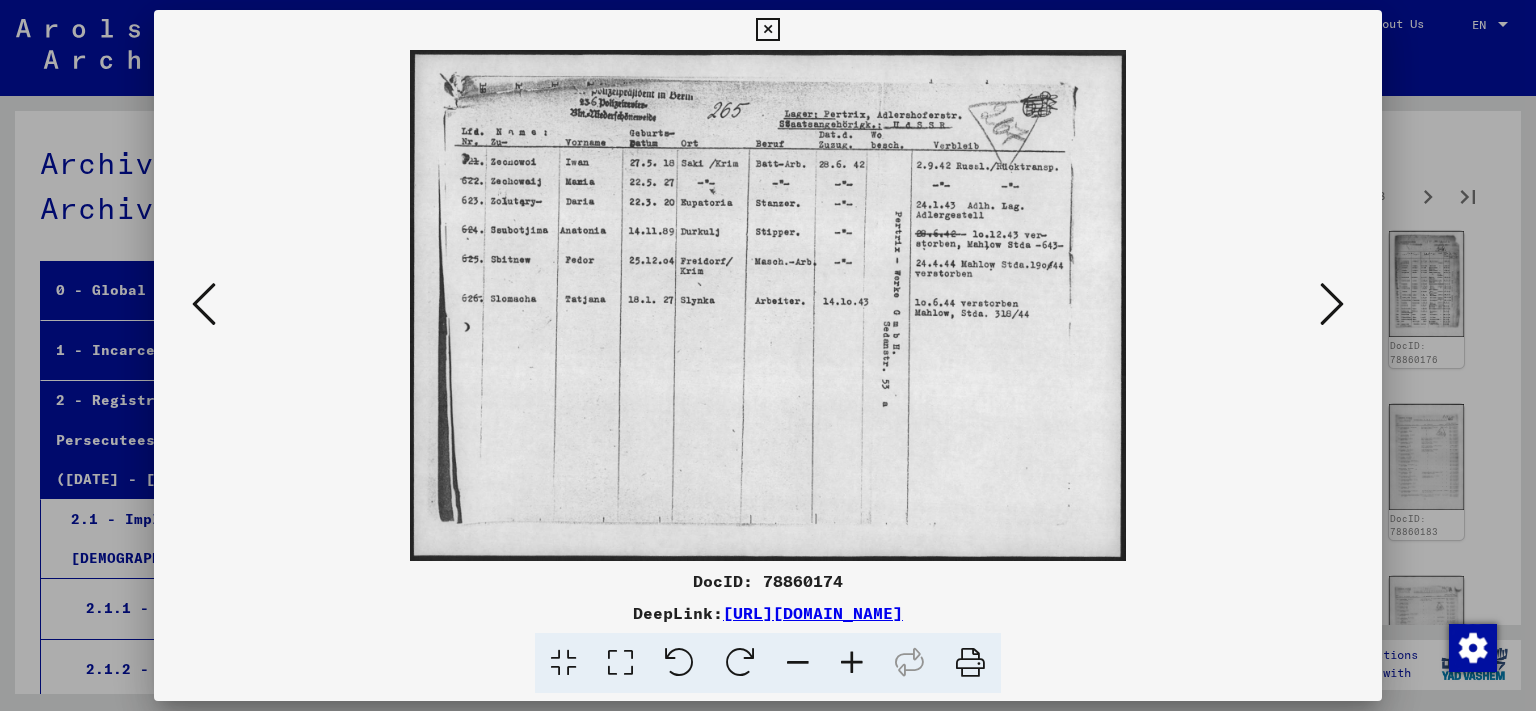 click at bounding box center [1332, 305] 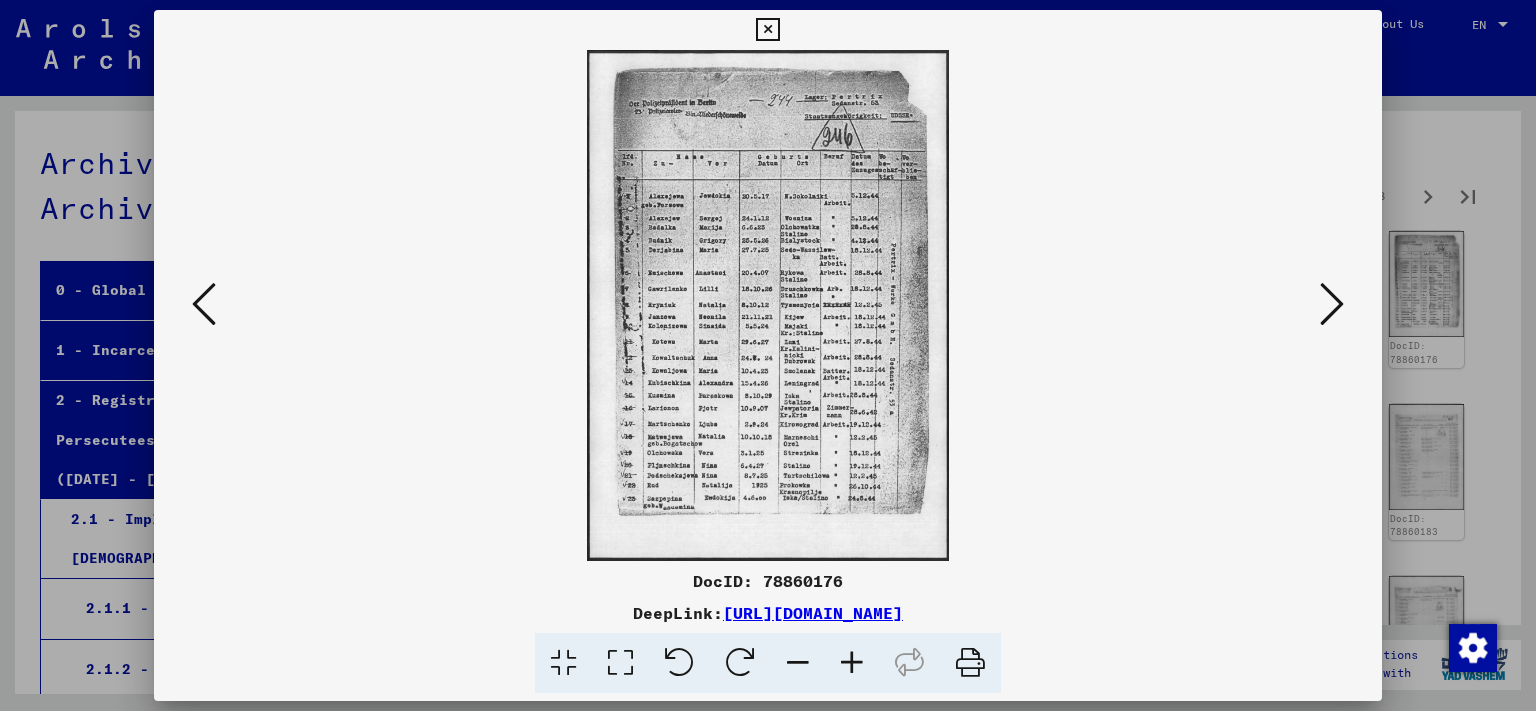 click at bounding box center [1332, 305] 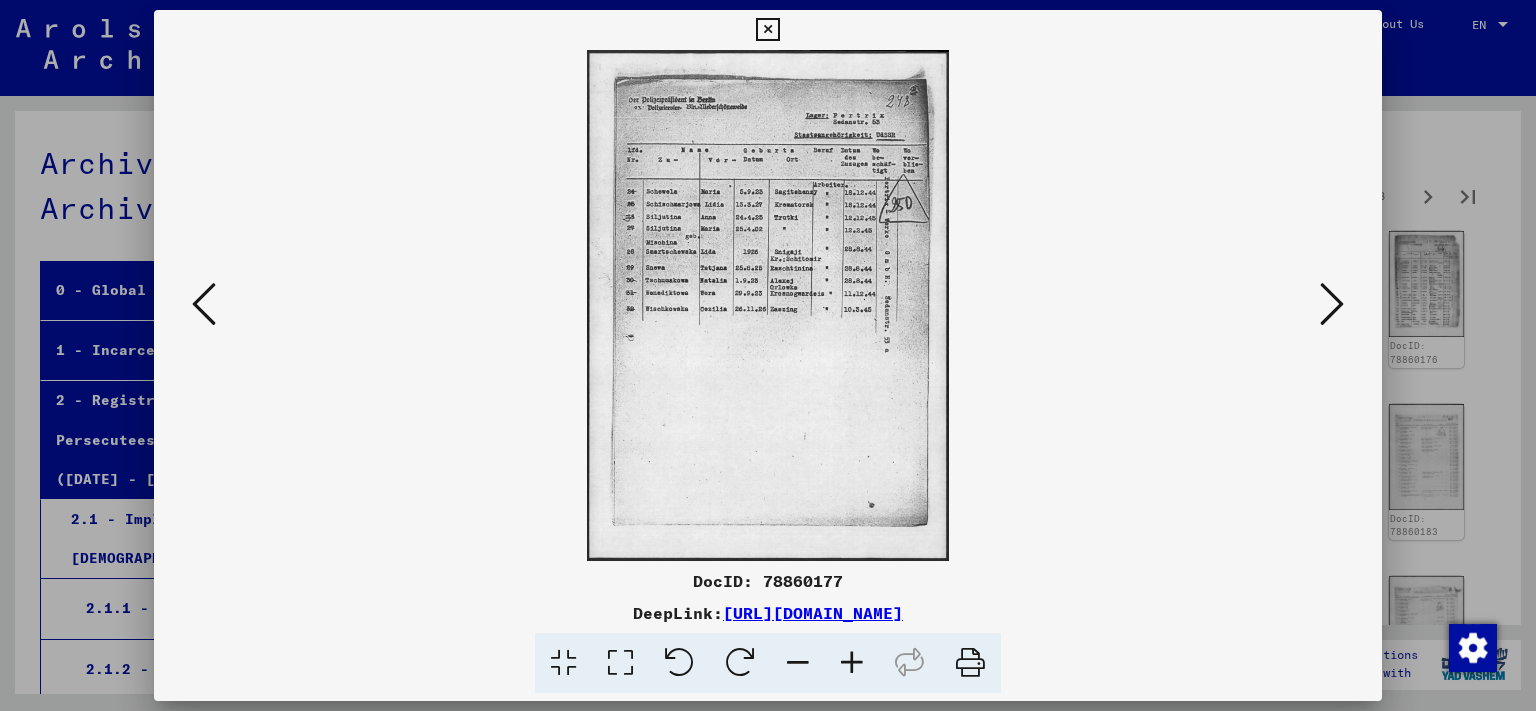 click at bounding box center [1332, 305] 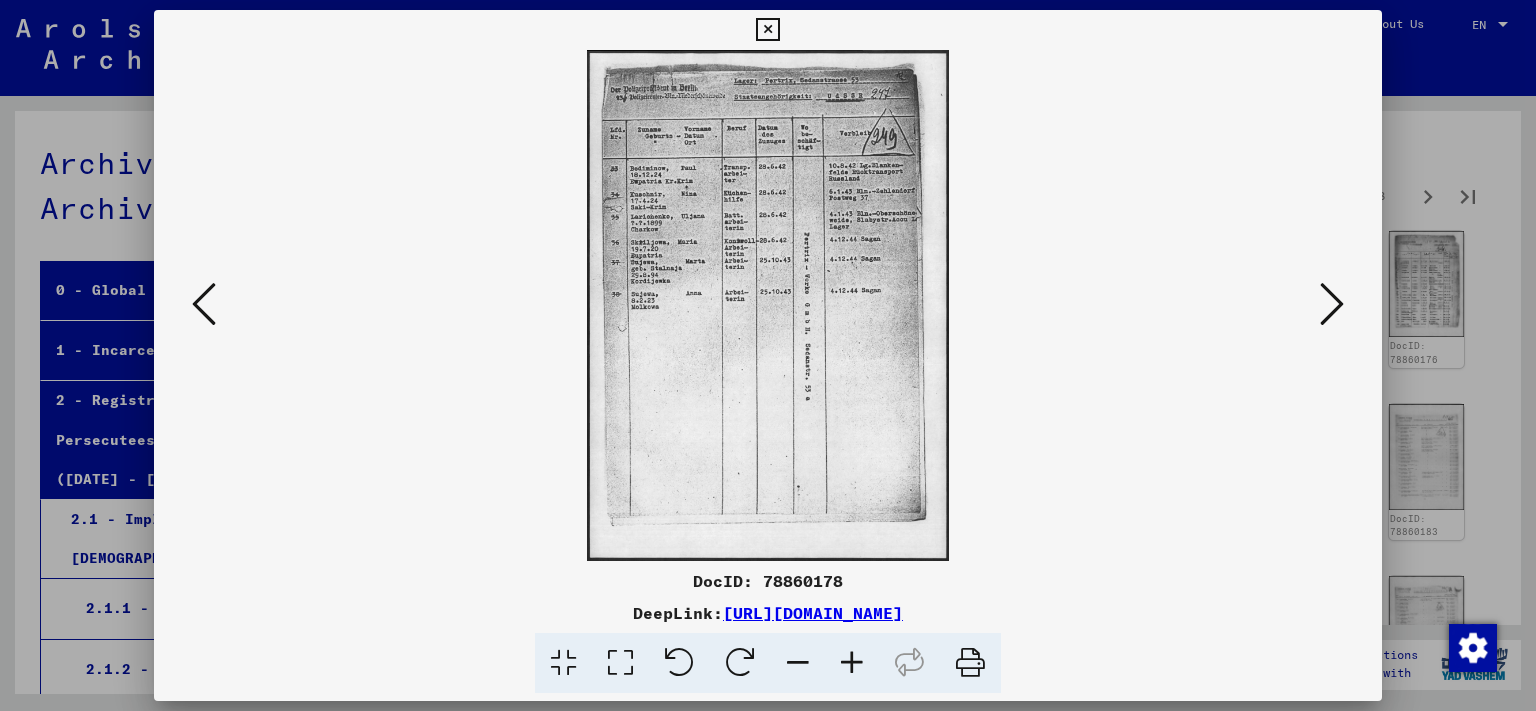click at bounding box center [1332, 305] 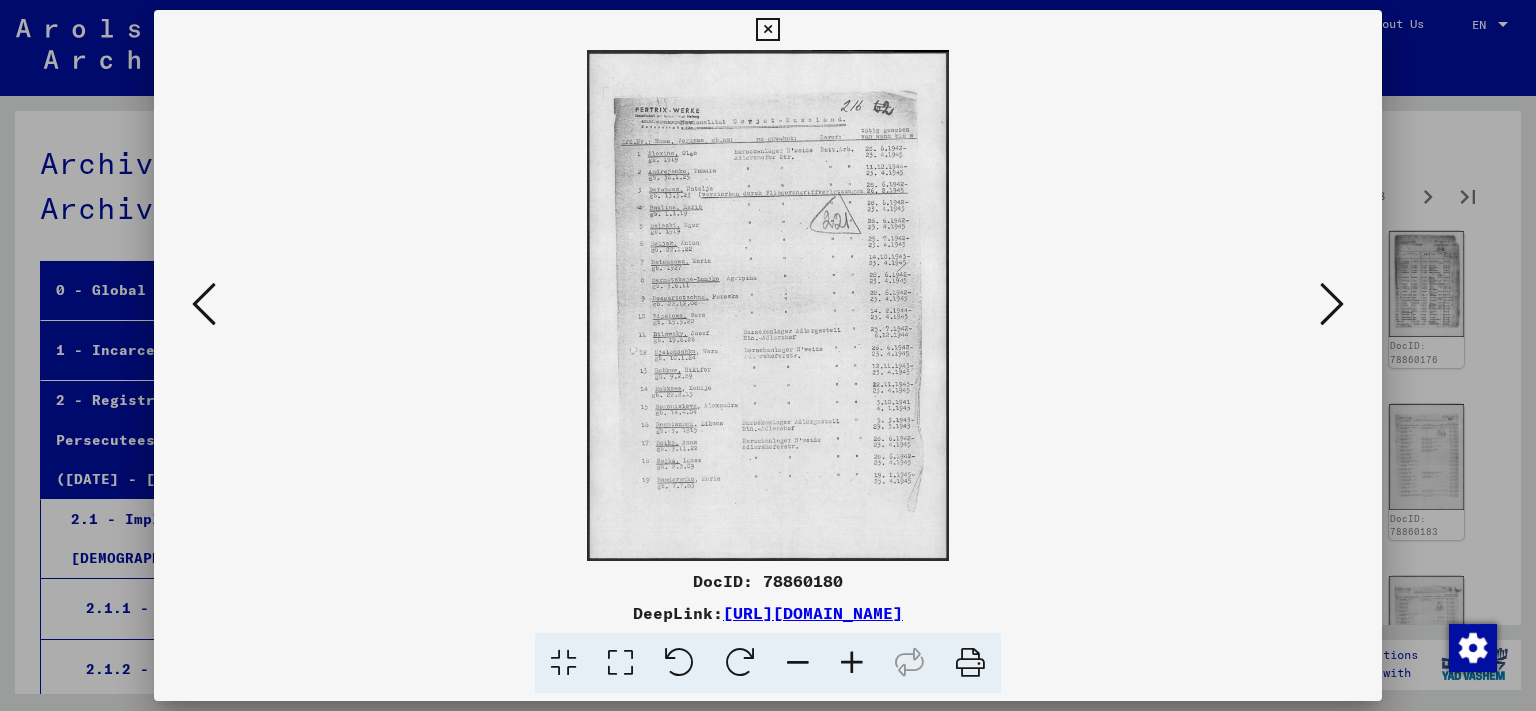 click at bounding box center (1332, 305) 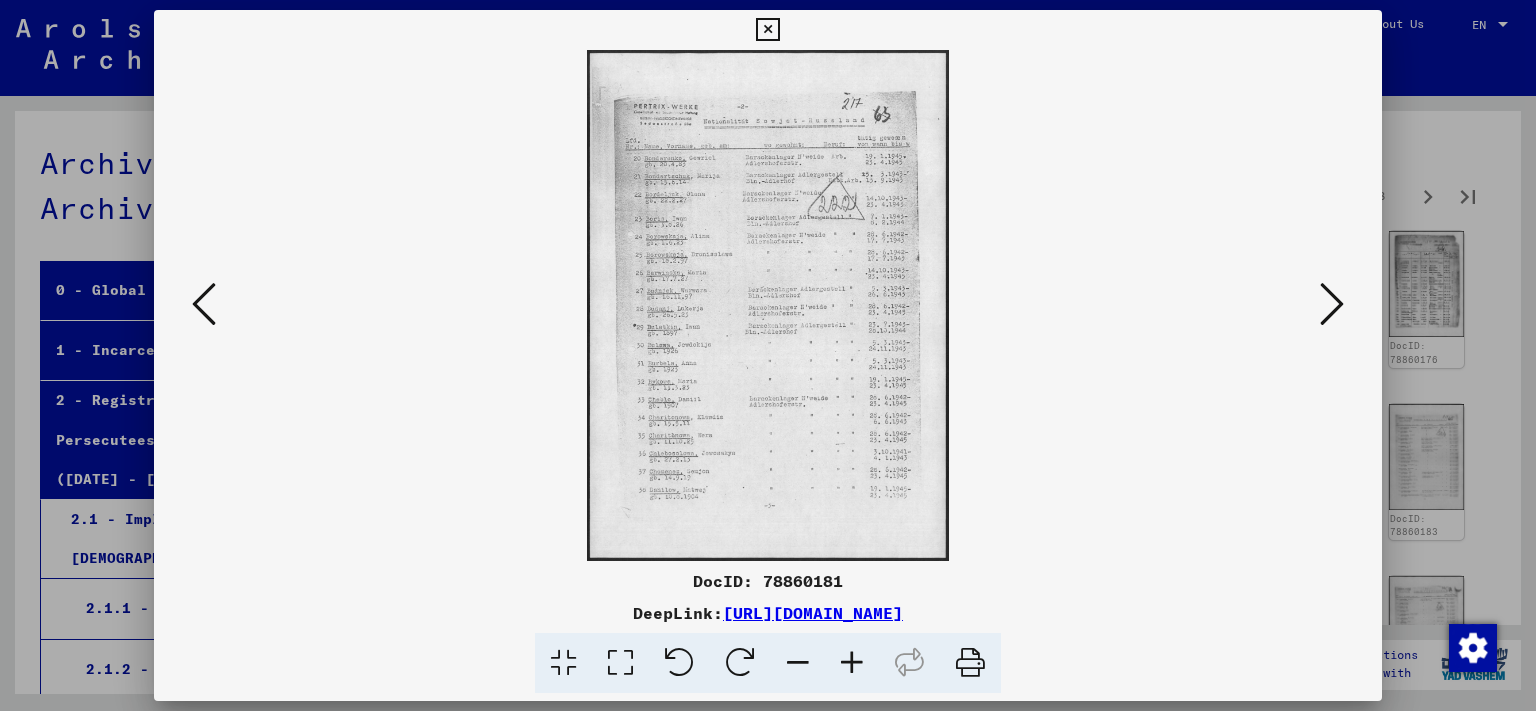 click at bounding box center (1332, 305) 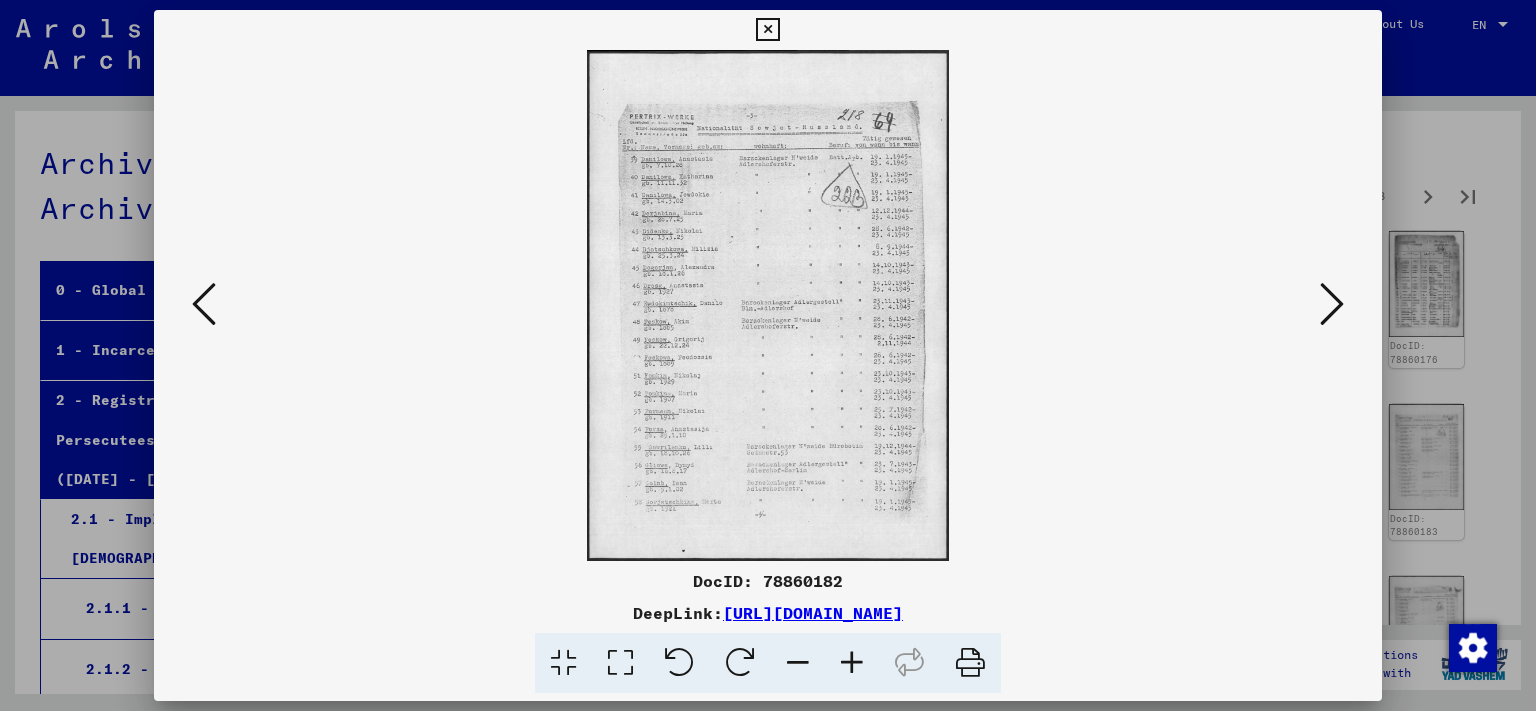 click at bounding box center [1332, 305] 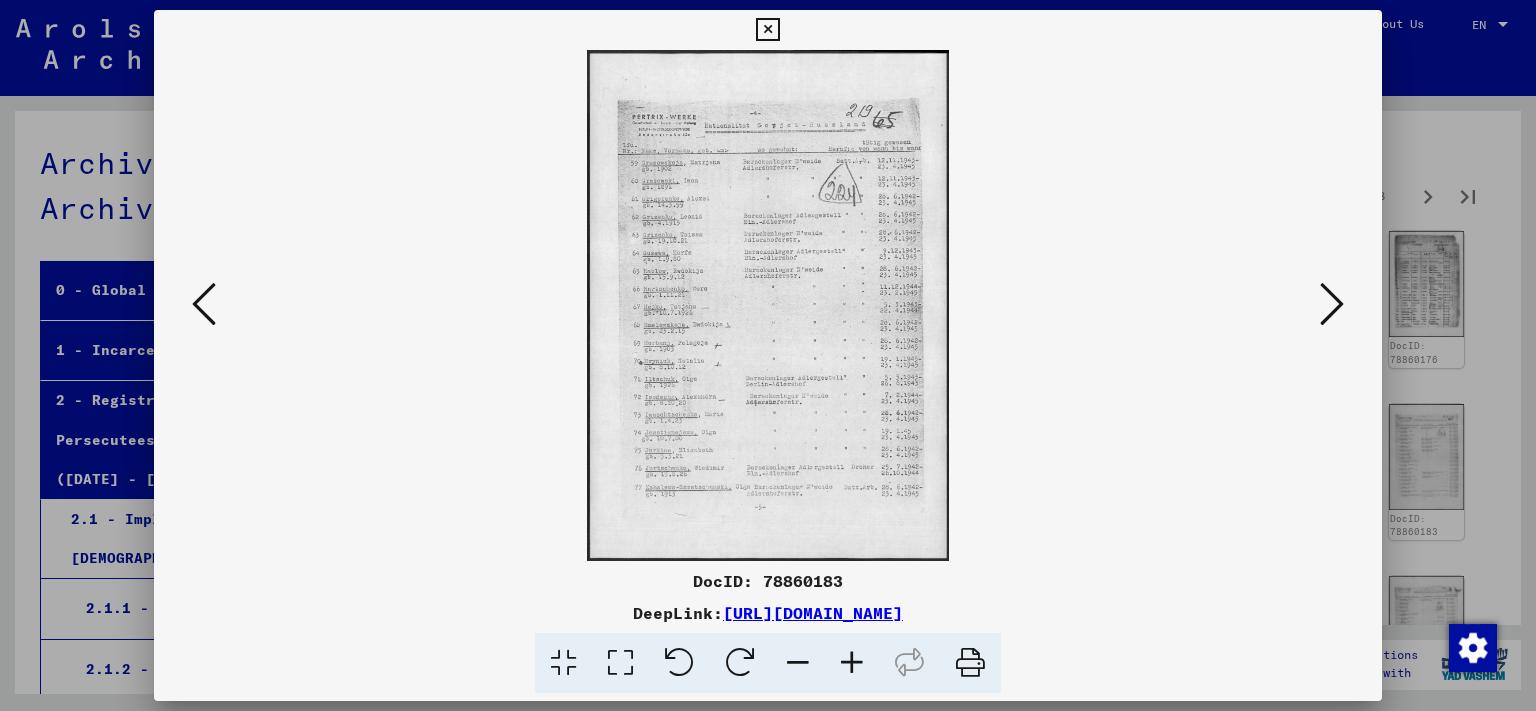 click at bounding box center [1332, 305] 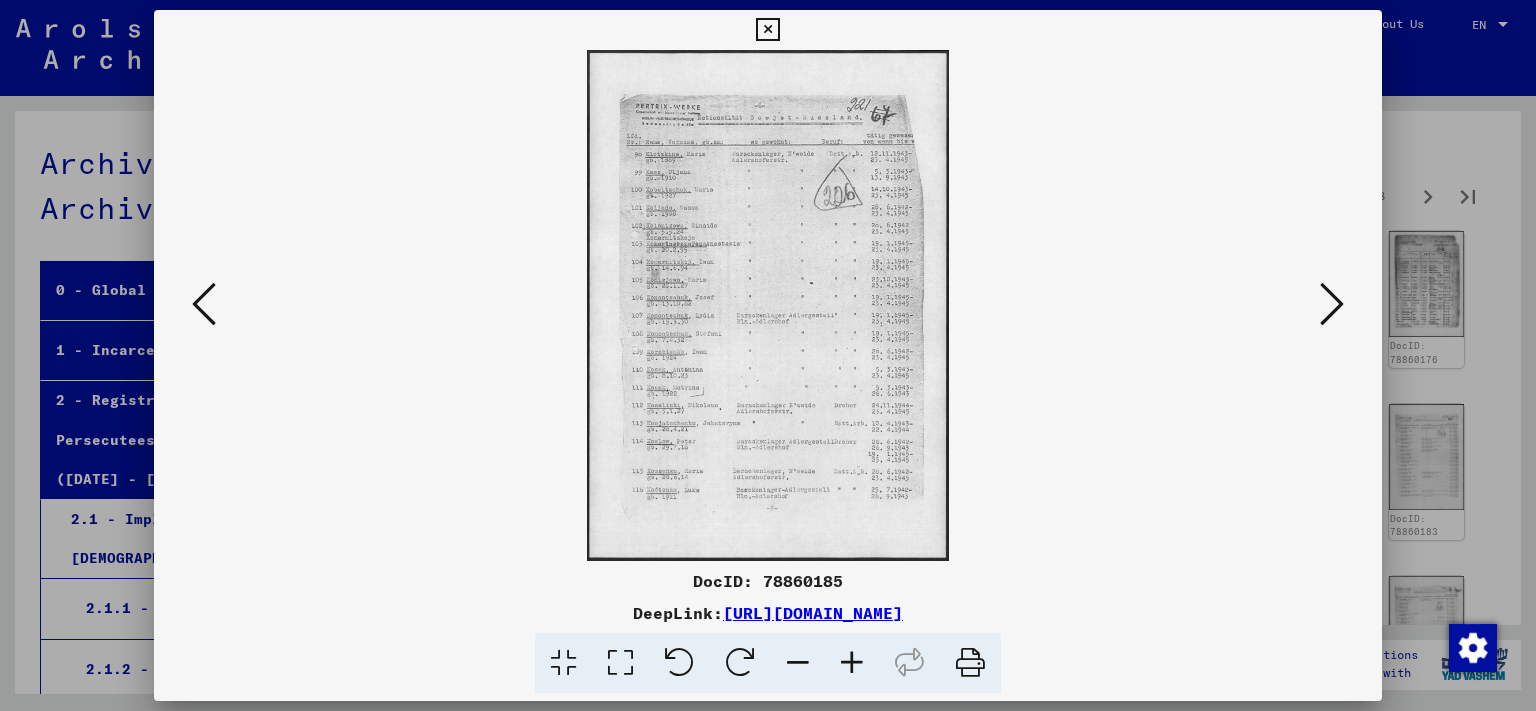 click at bounding box center [1332, 305] 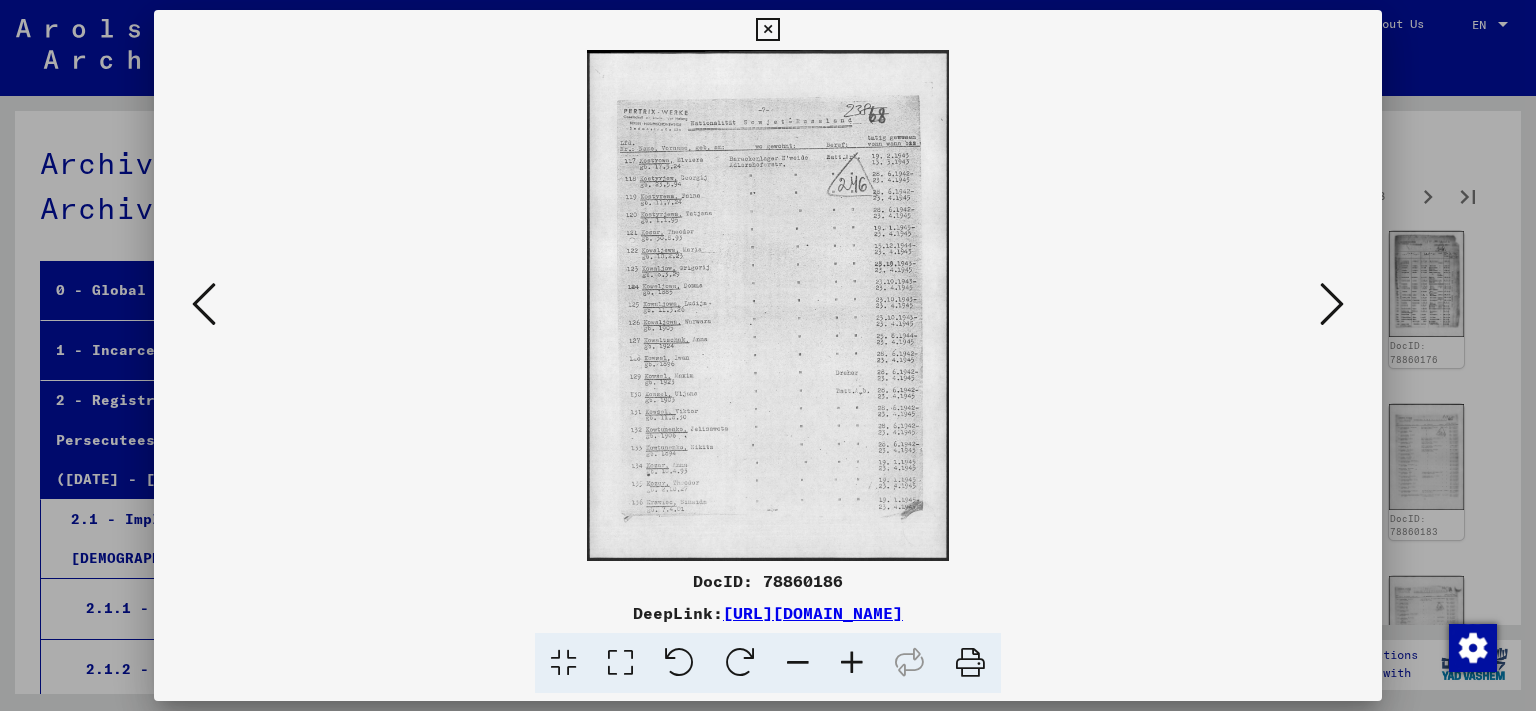 click at bounding box center (1332, 305) 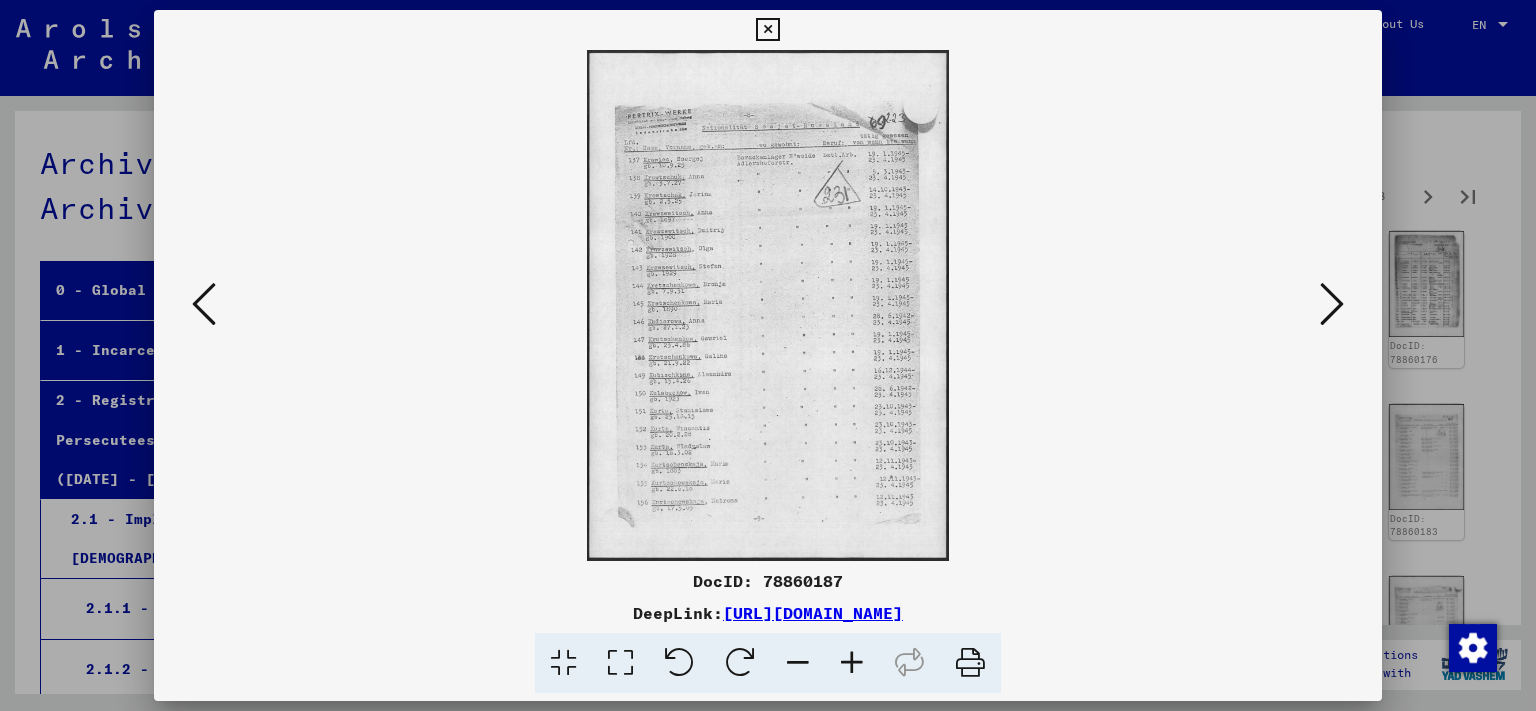 click at bounding box center [1332, 305] 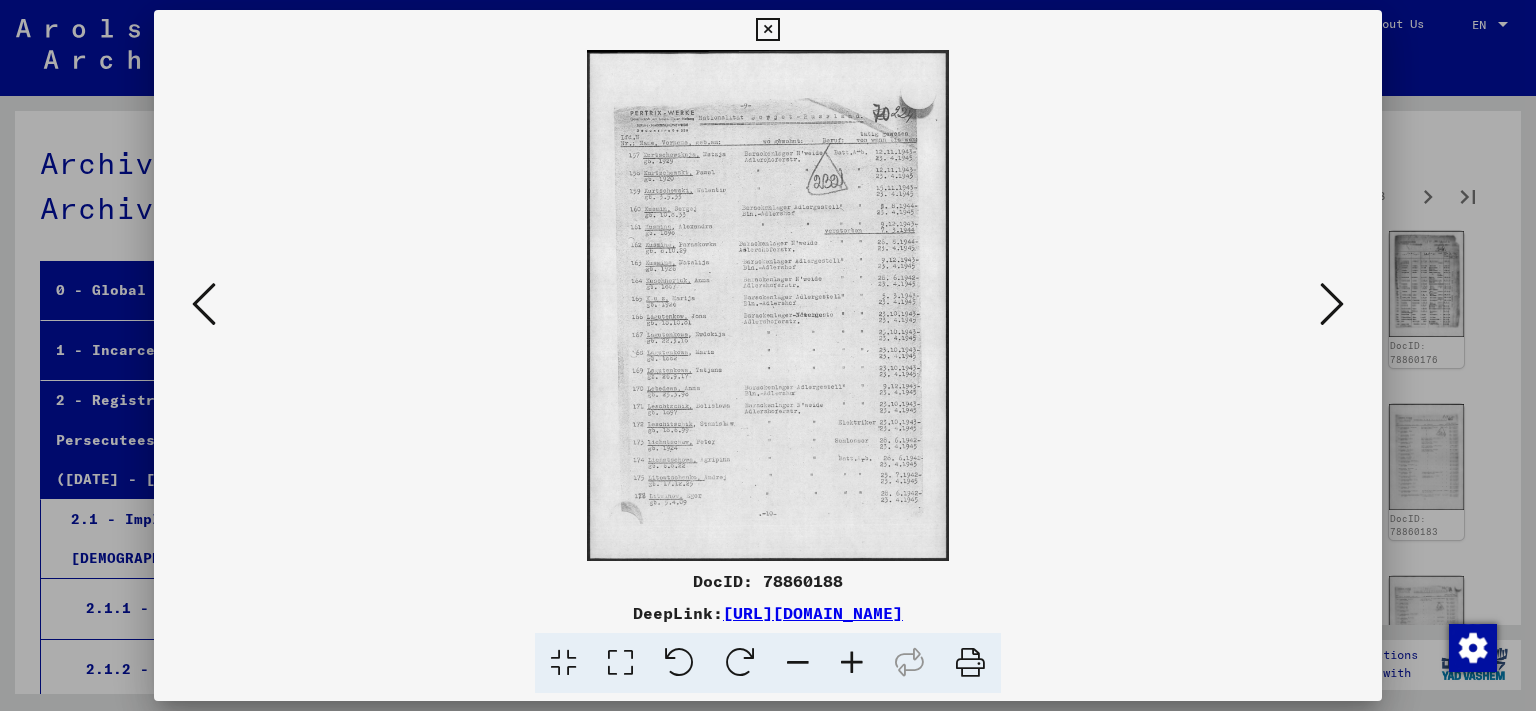 click at bounding box center (1332, 305) 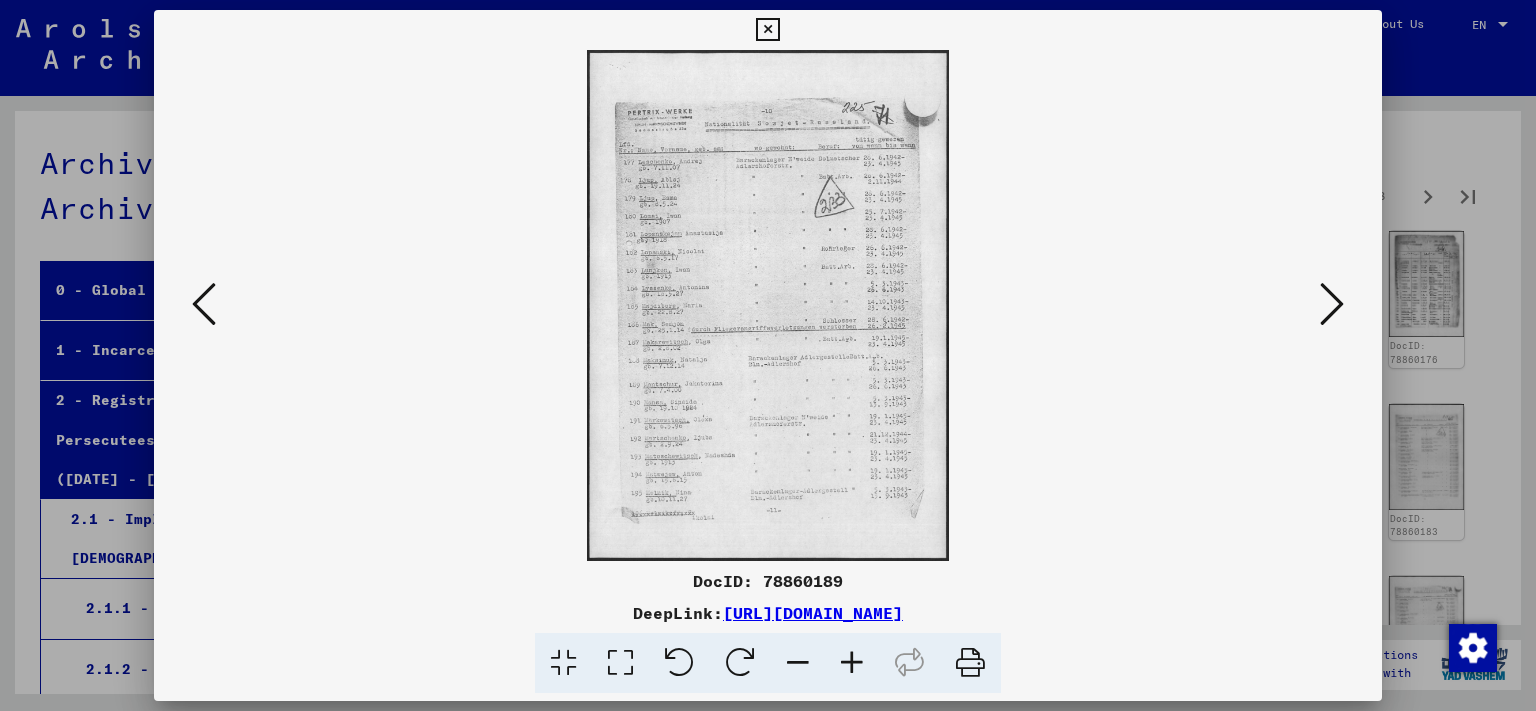 click at bounding box center (1332, 305) 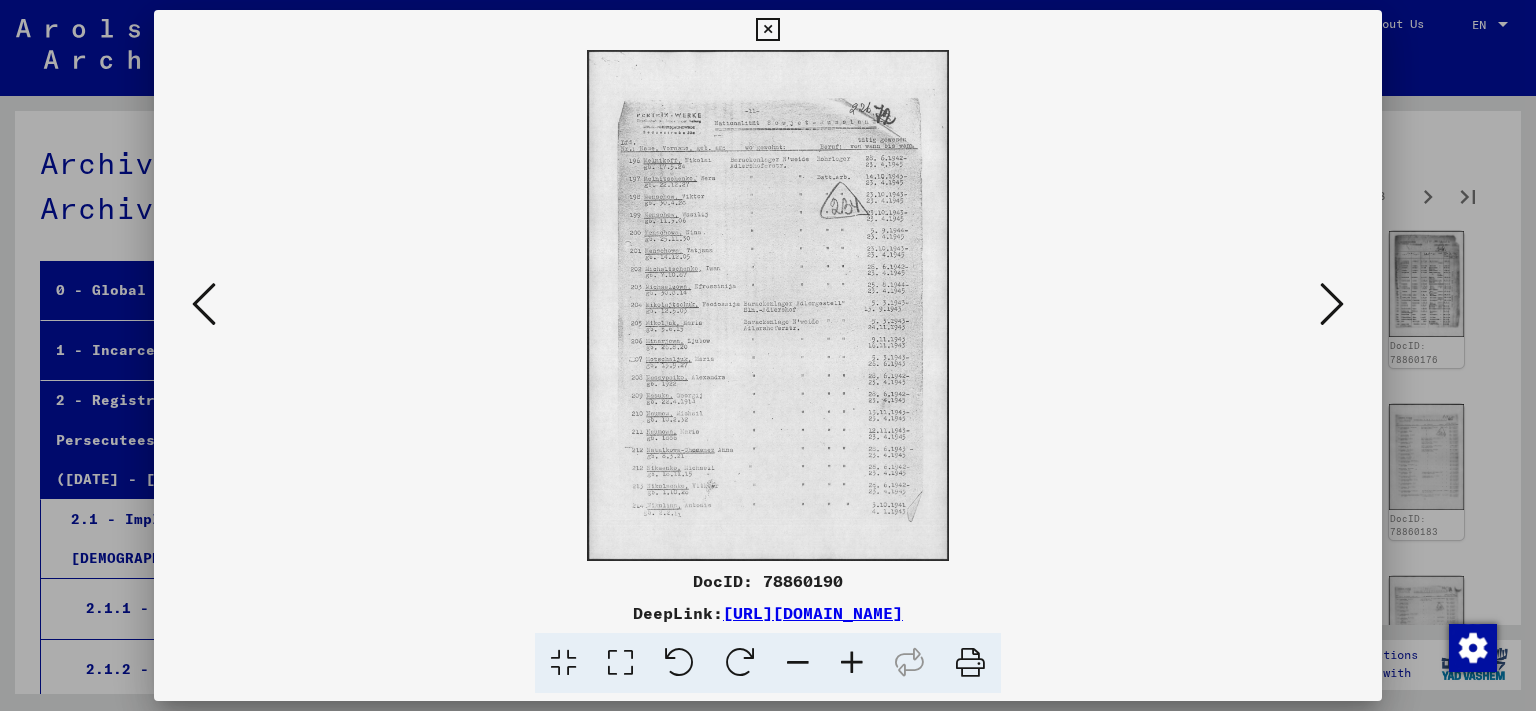 click at bounding box center (1332, 305) 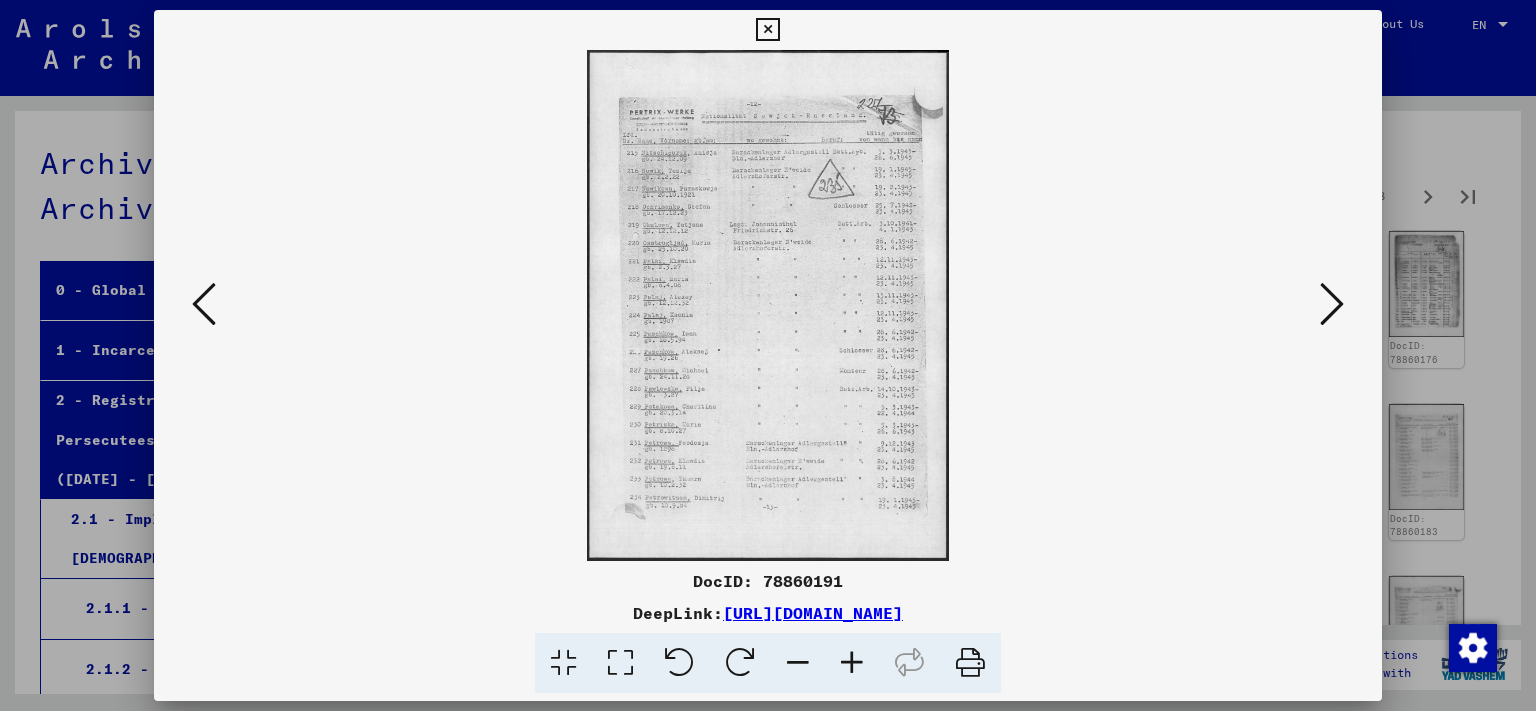 click at bounding box center [1332, 305] 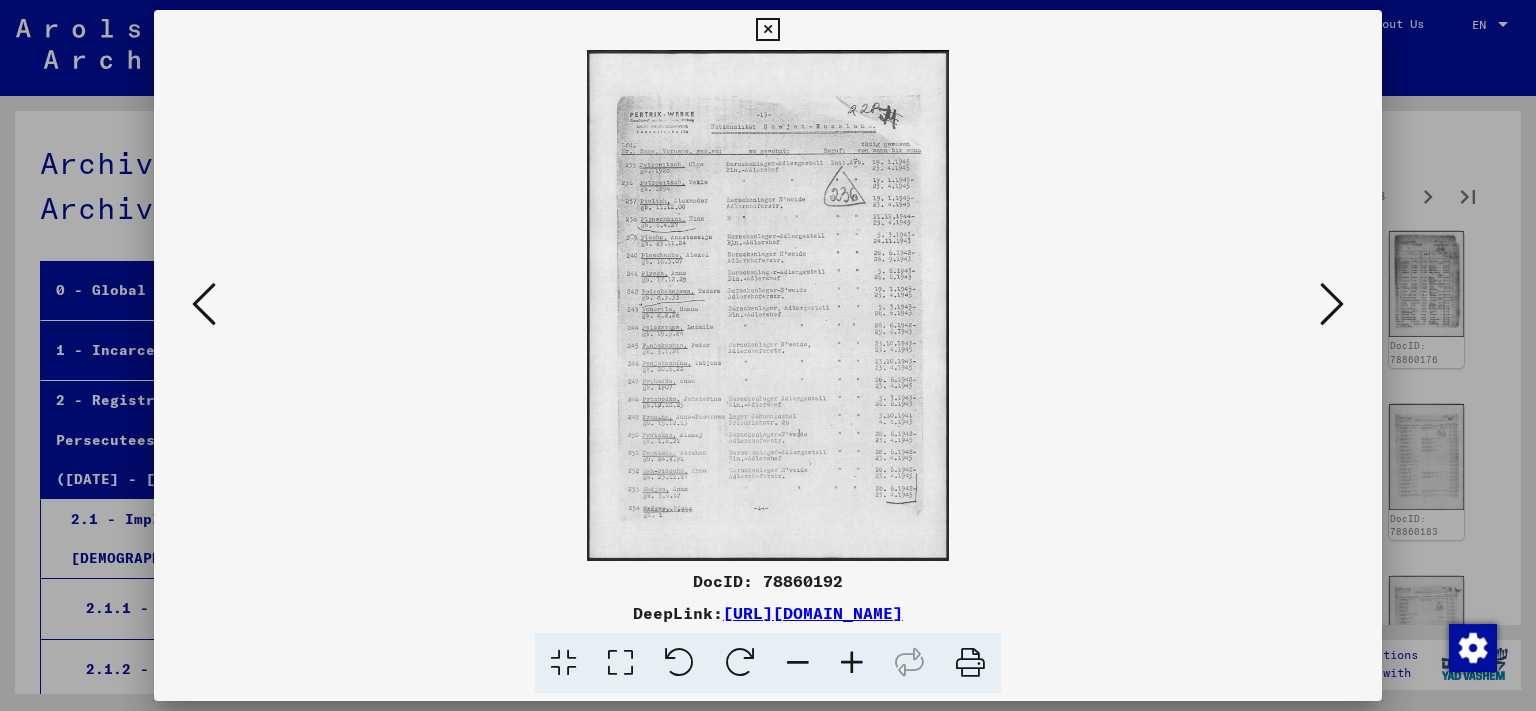 click at bounding box center (1332, 305) 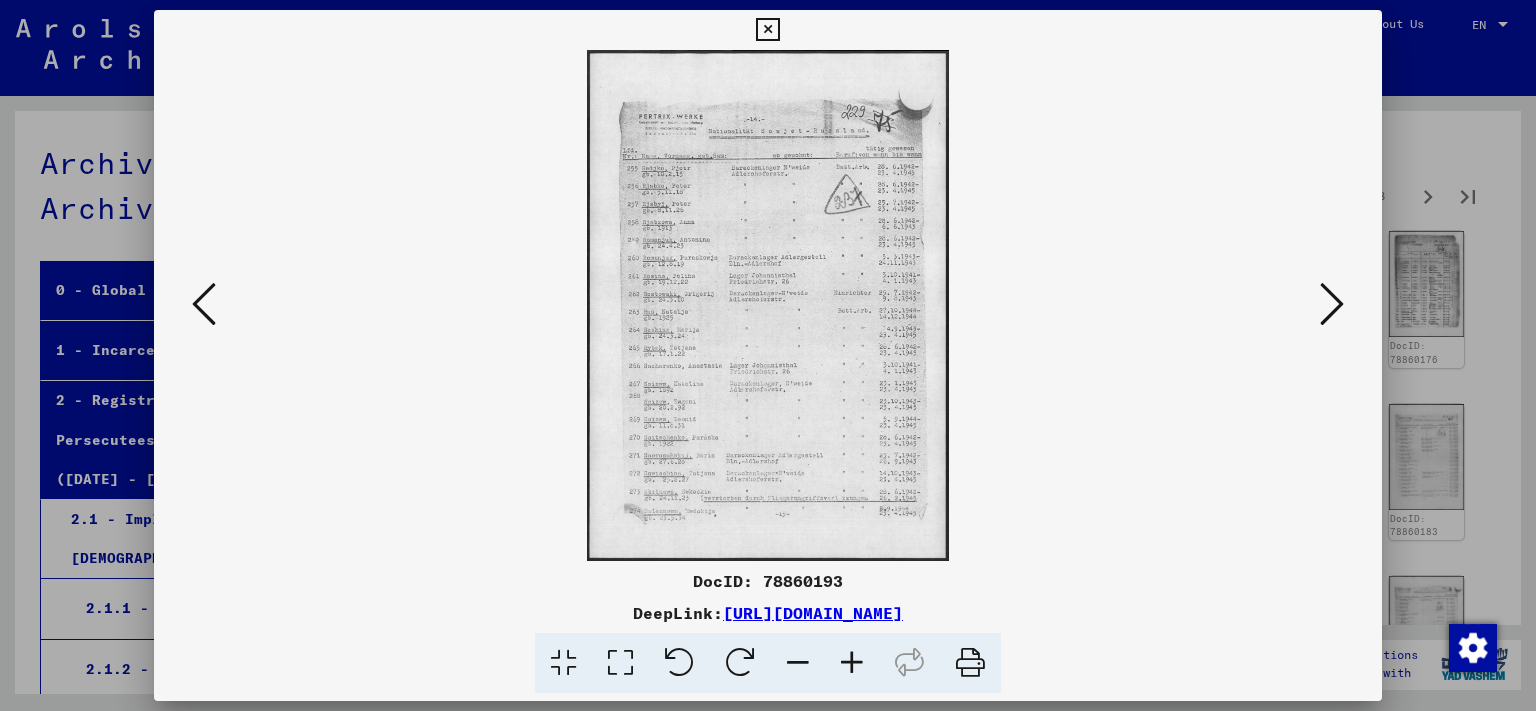 click at bounding box center (1332, 305) 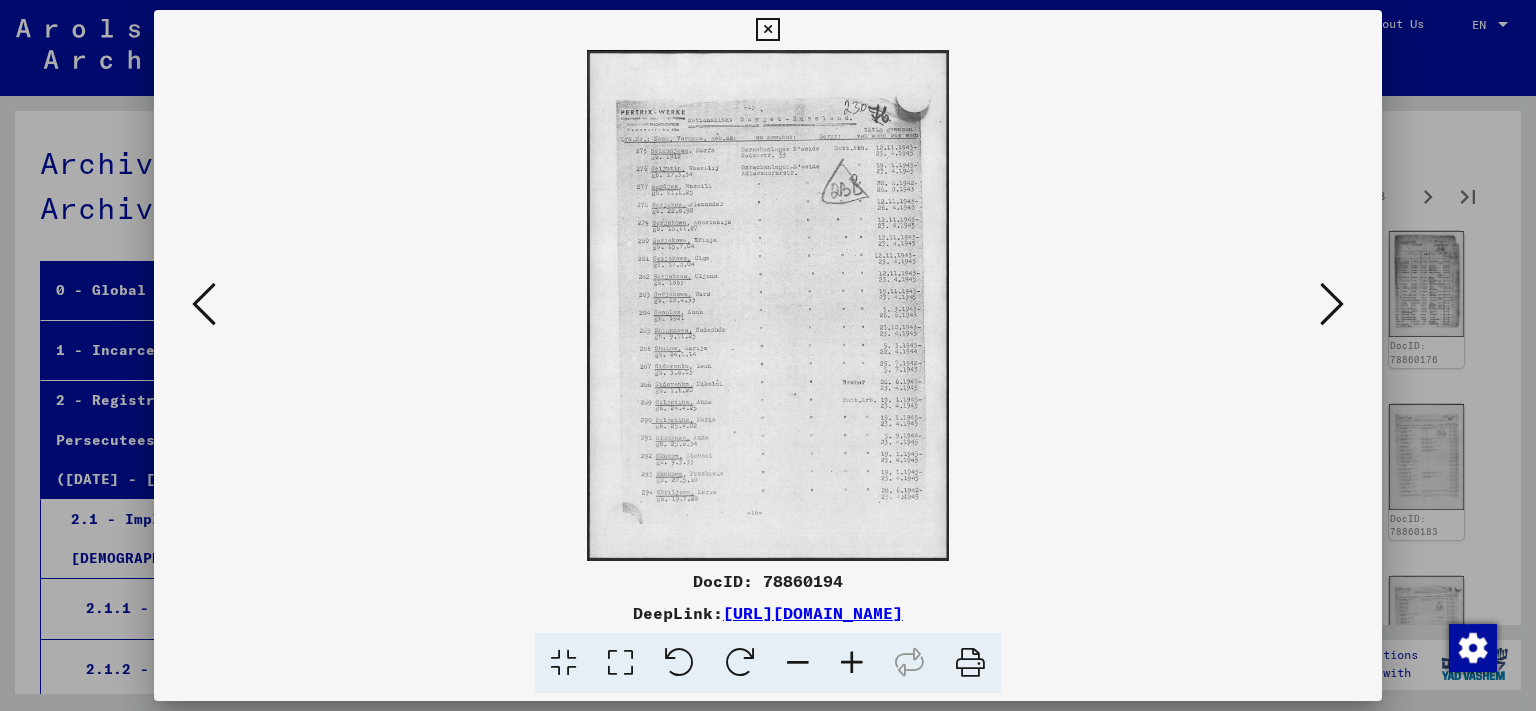 click at bounding box center (1332, 305) 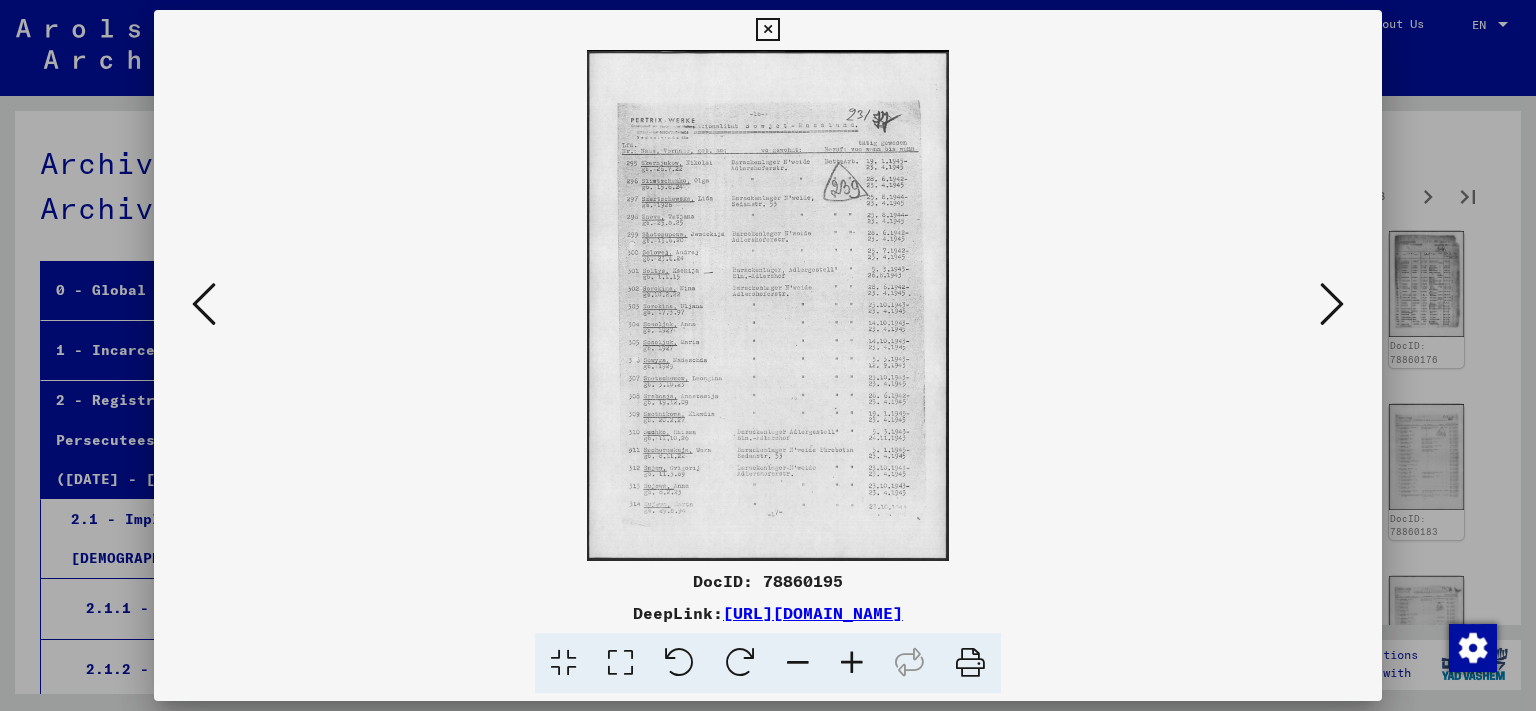 click at bounding box center [1332, 305] 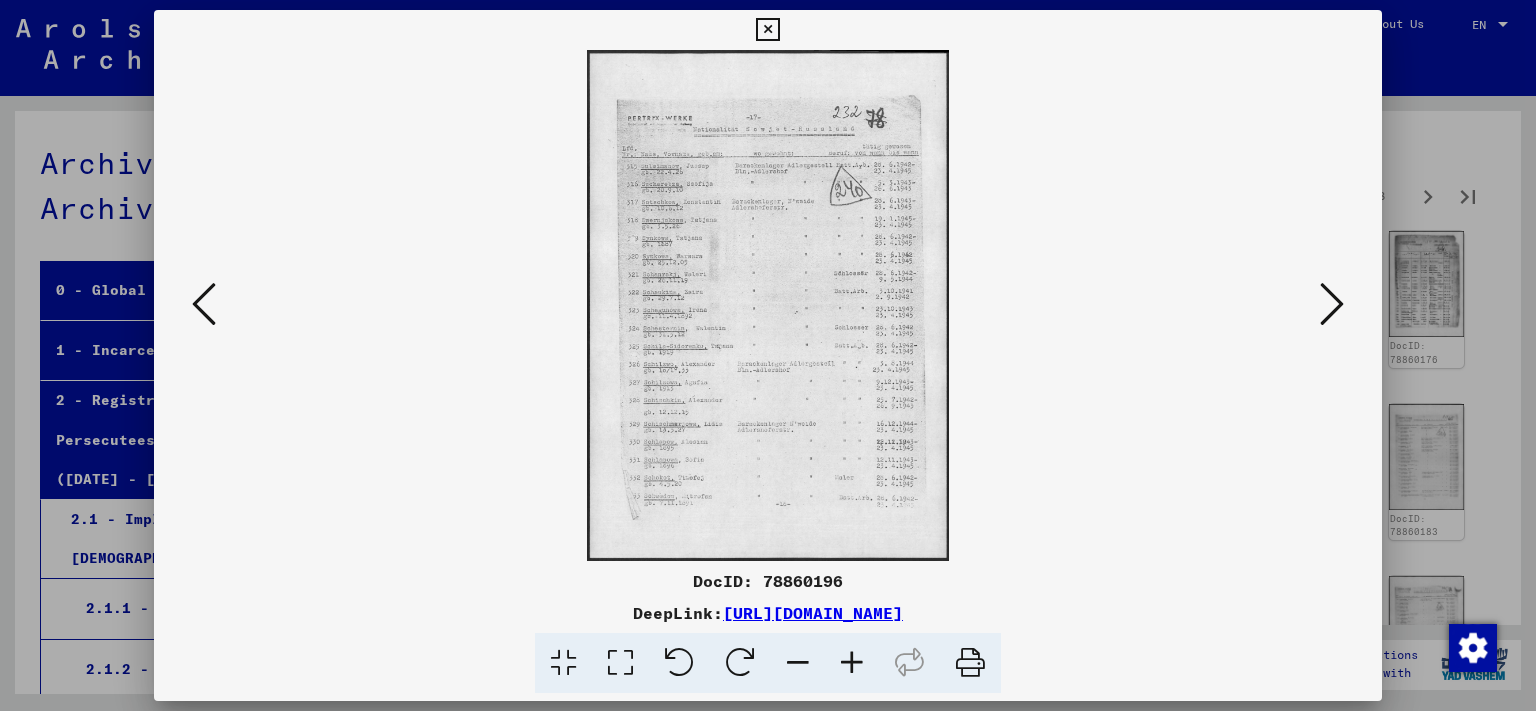 click at bounding box center (767, 30) 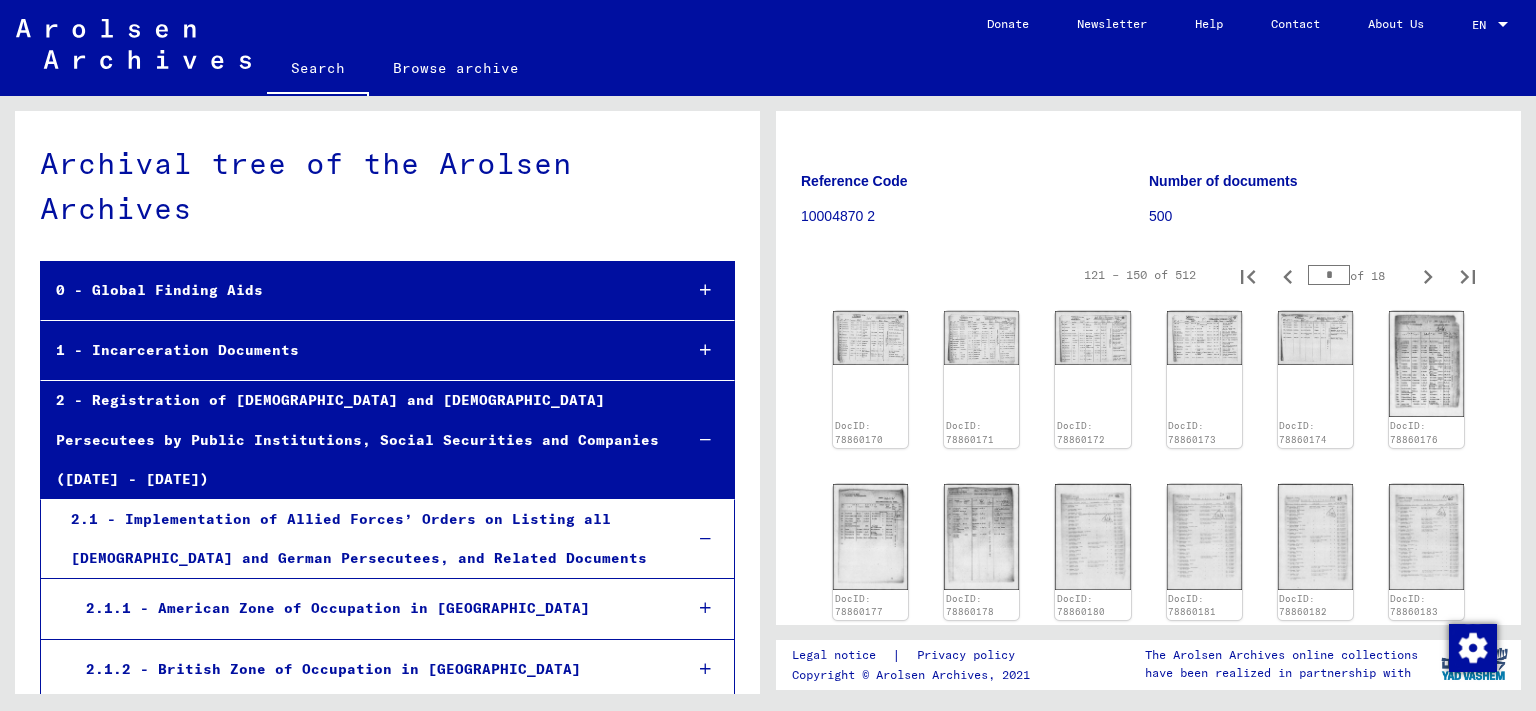 scroll, scrollTop: 208, scrollLeft: 0, axis: vertical 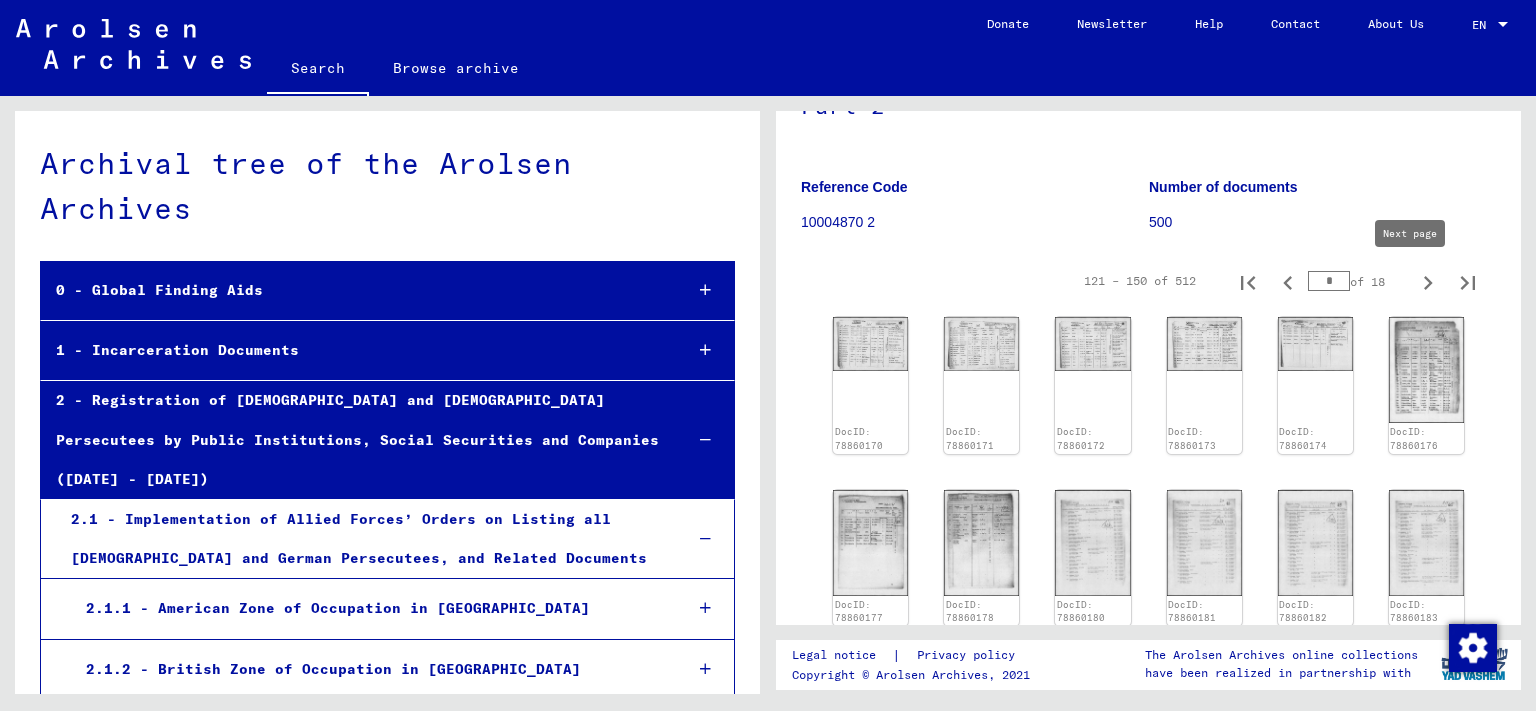 click 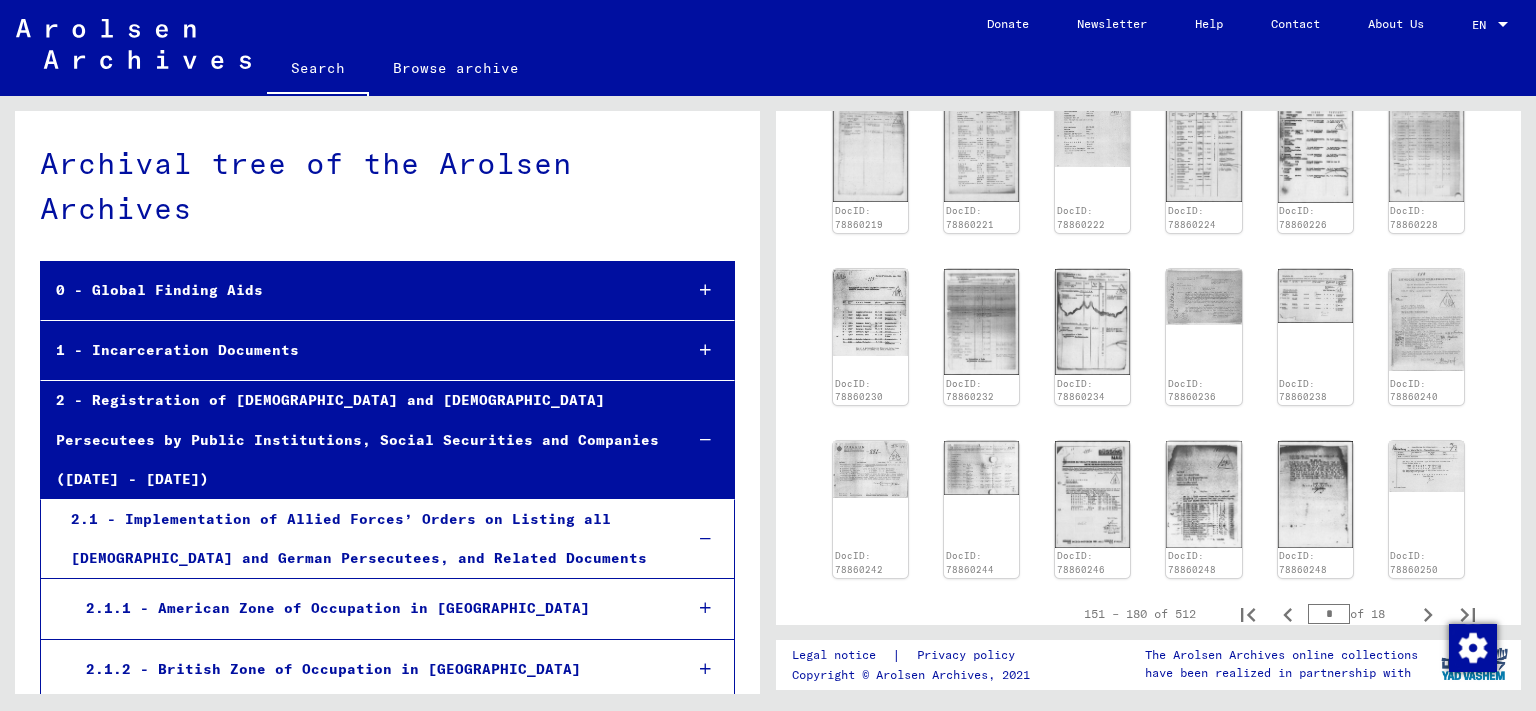 scroll, scrollTop: 797, scrollLeft: 0, axis: vertical 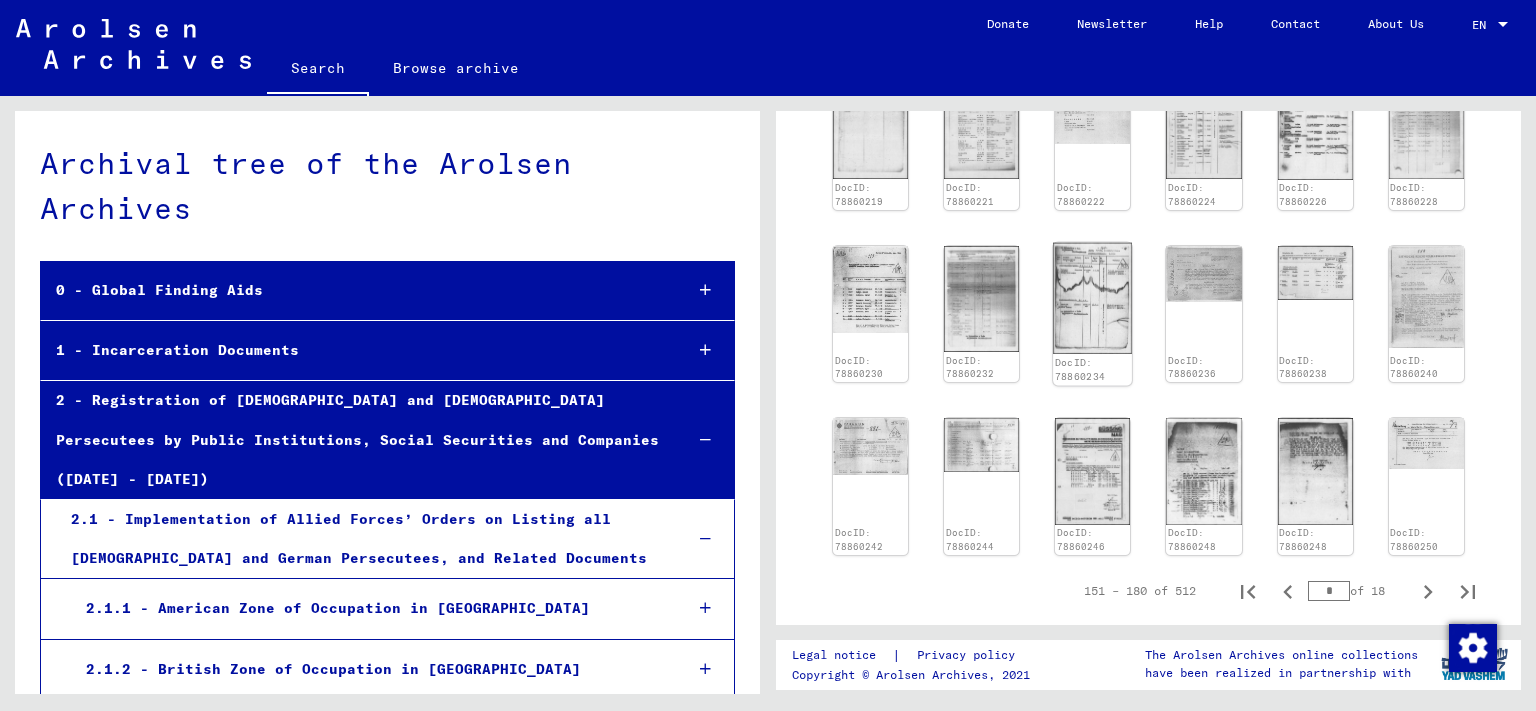 click 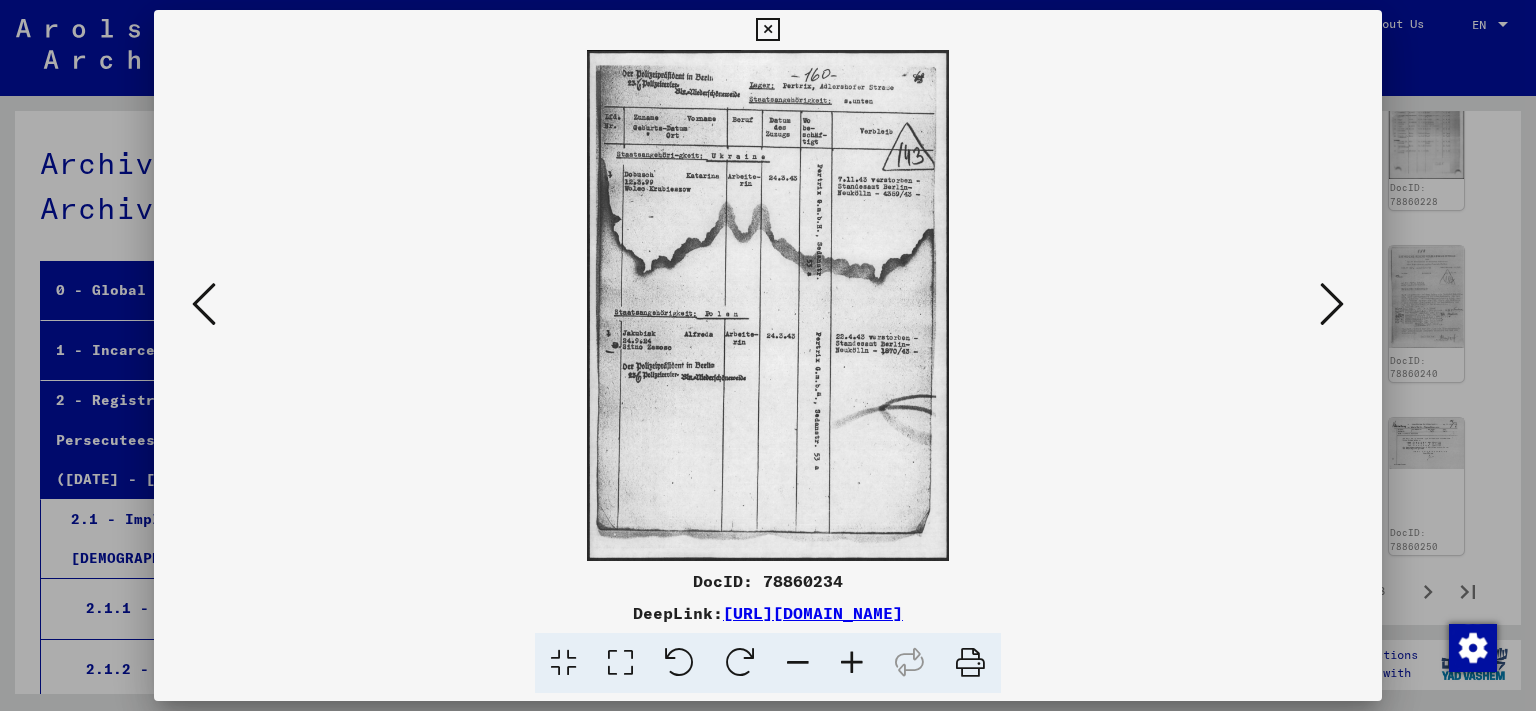 scroll, scrollTop: 797, scrollLeft: 0, axis: vertical 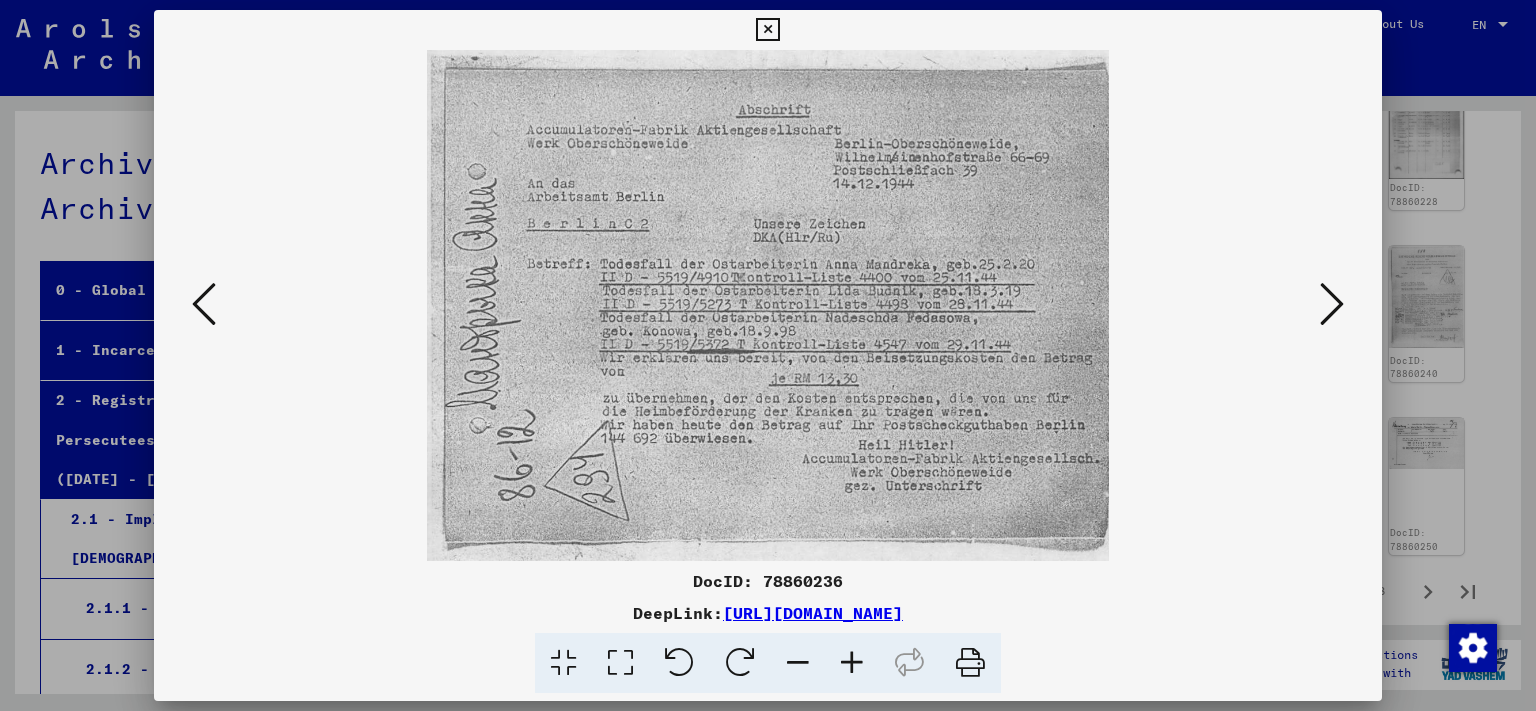 click at bounding box center [1332, 304] 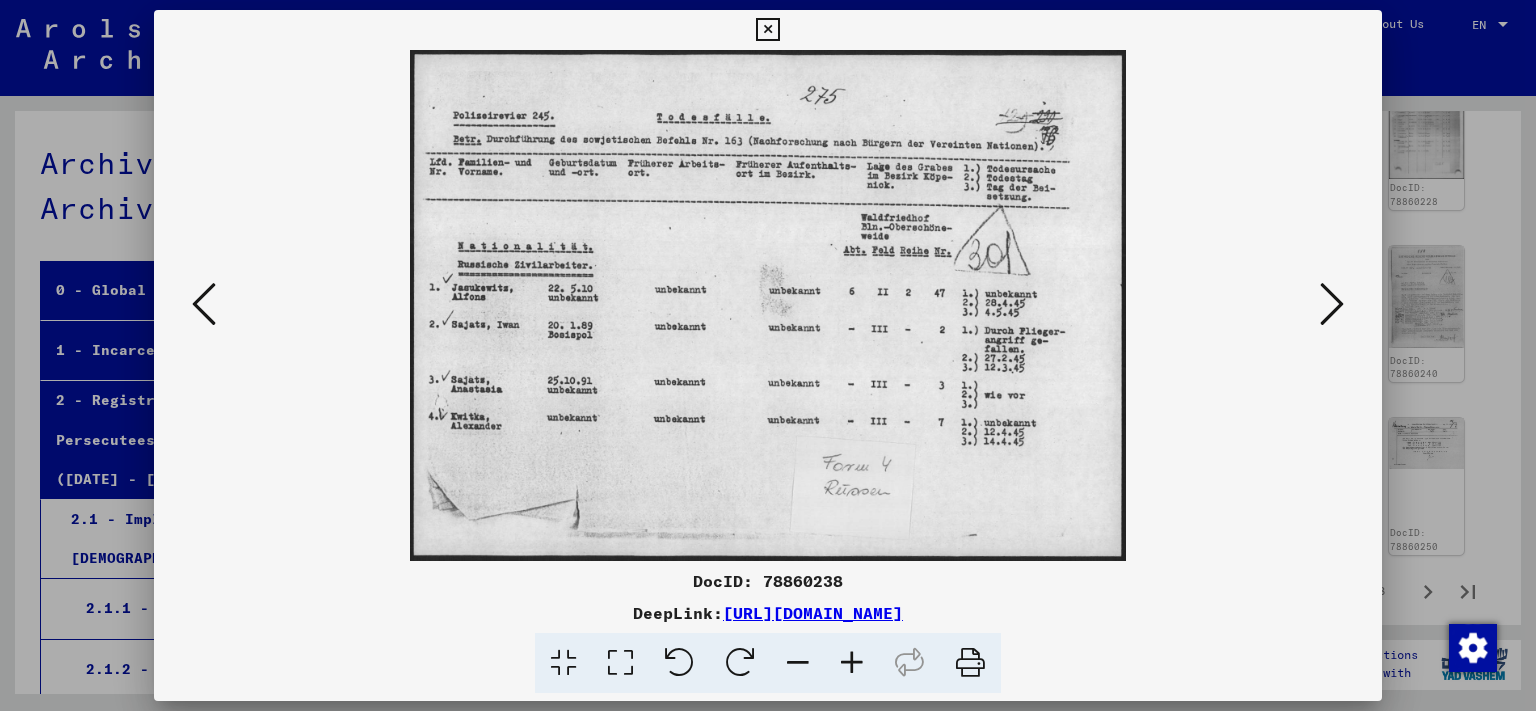 click at bounding box center (1332, 304) 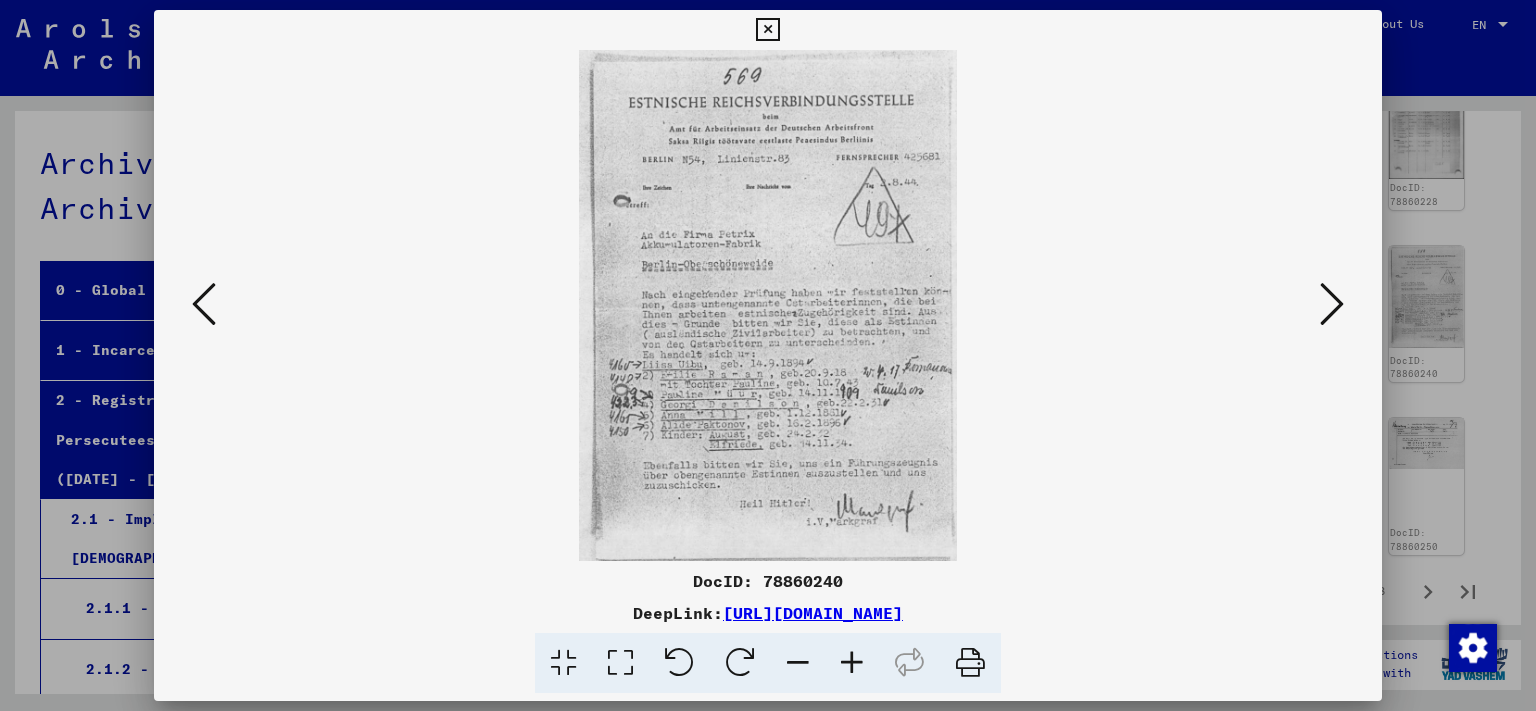 click at bounding box center [1332, 304] 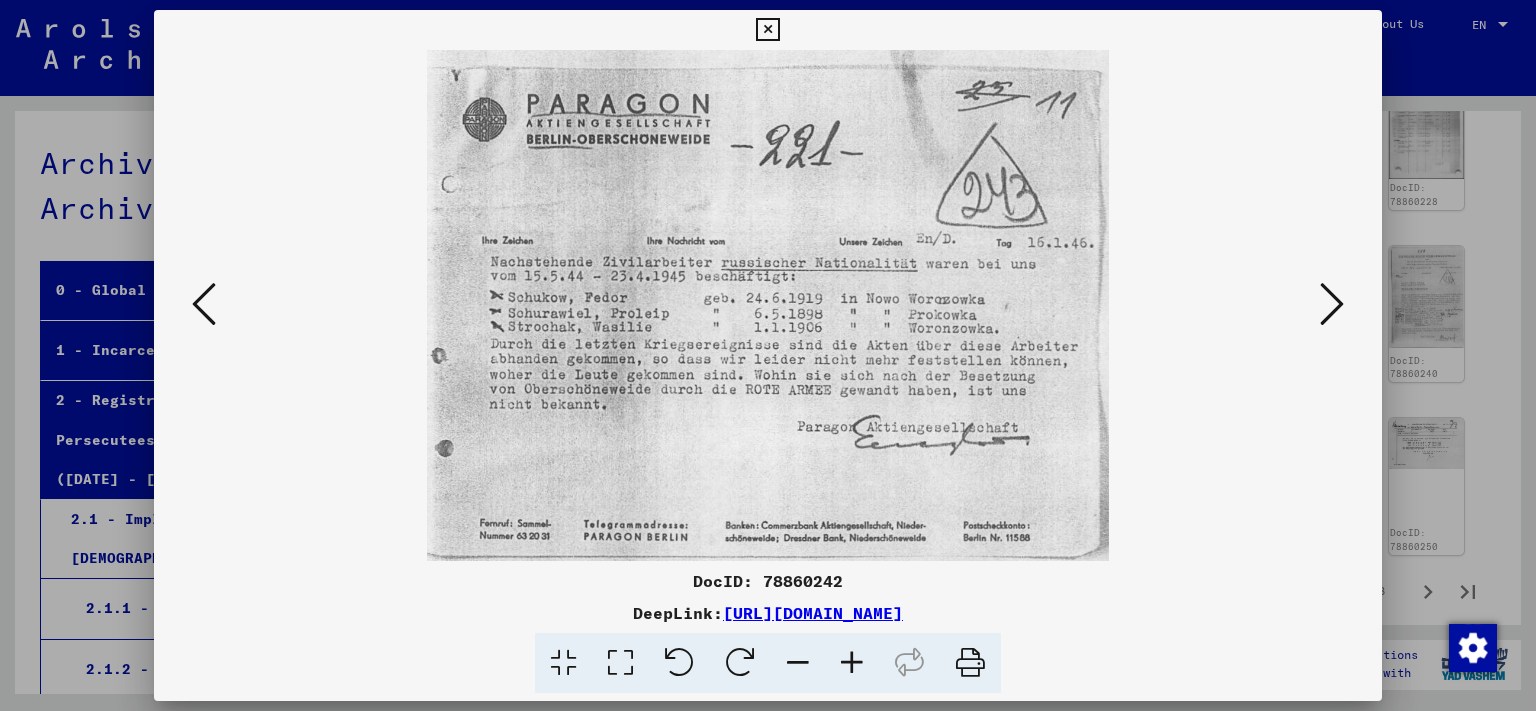 click at bounding box center (1332, 304) 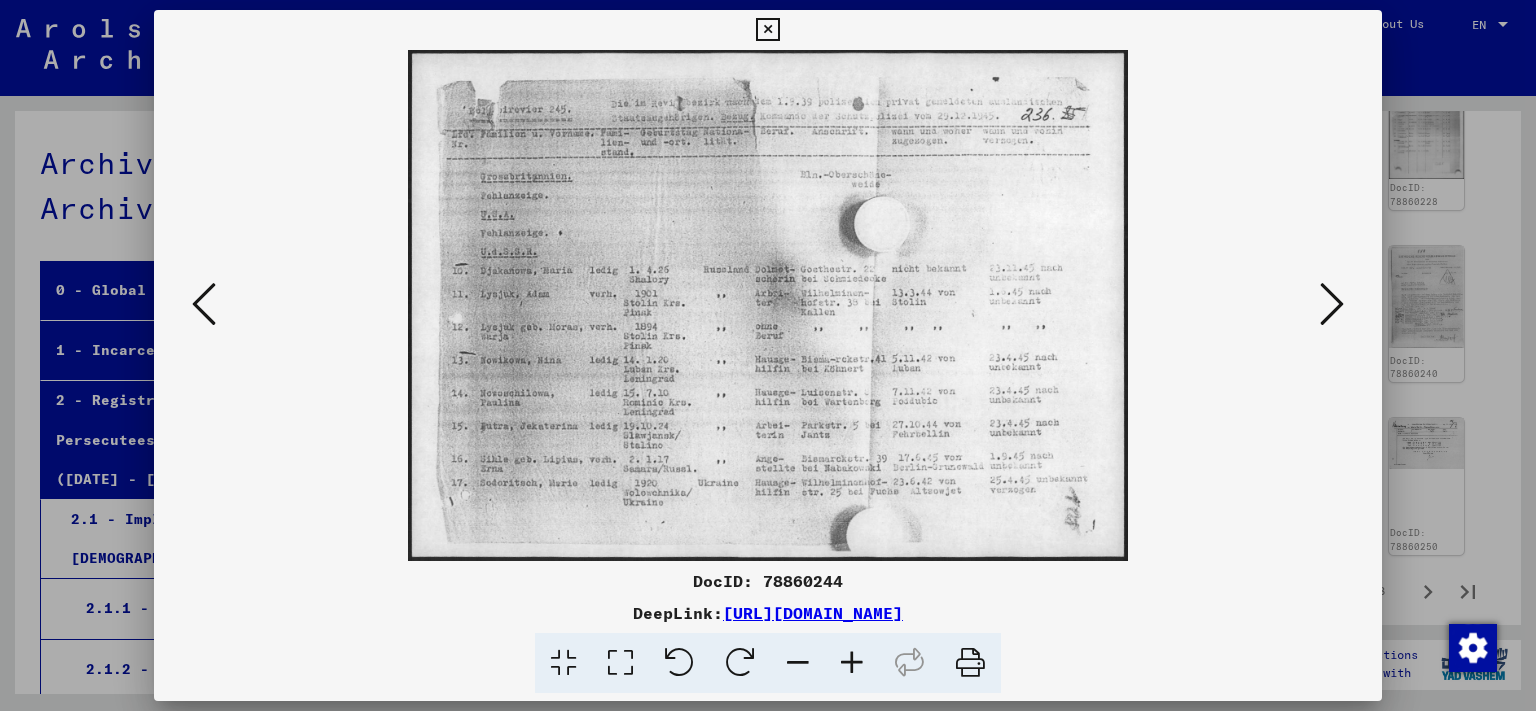 click at bounding box center (1332, 304) 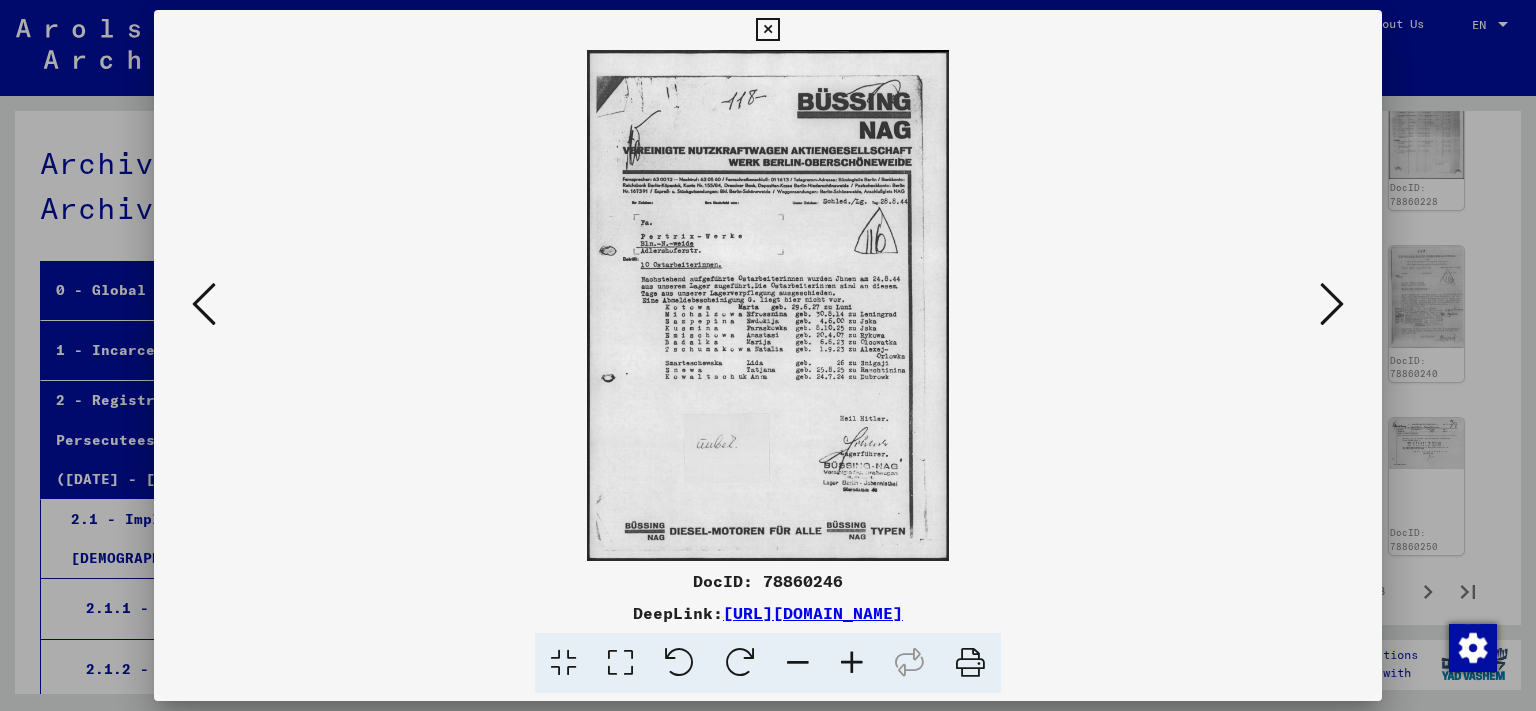 click at bounding box center (1332, 304) 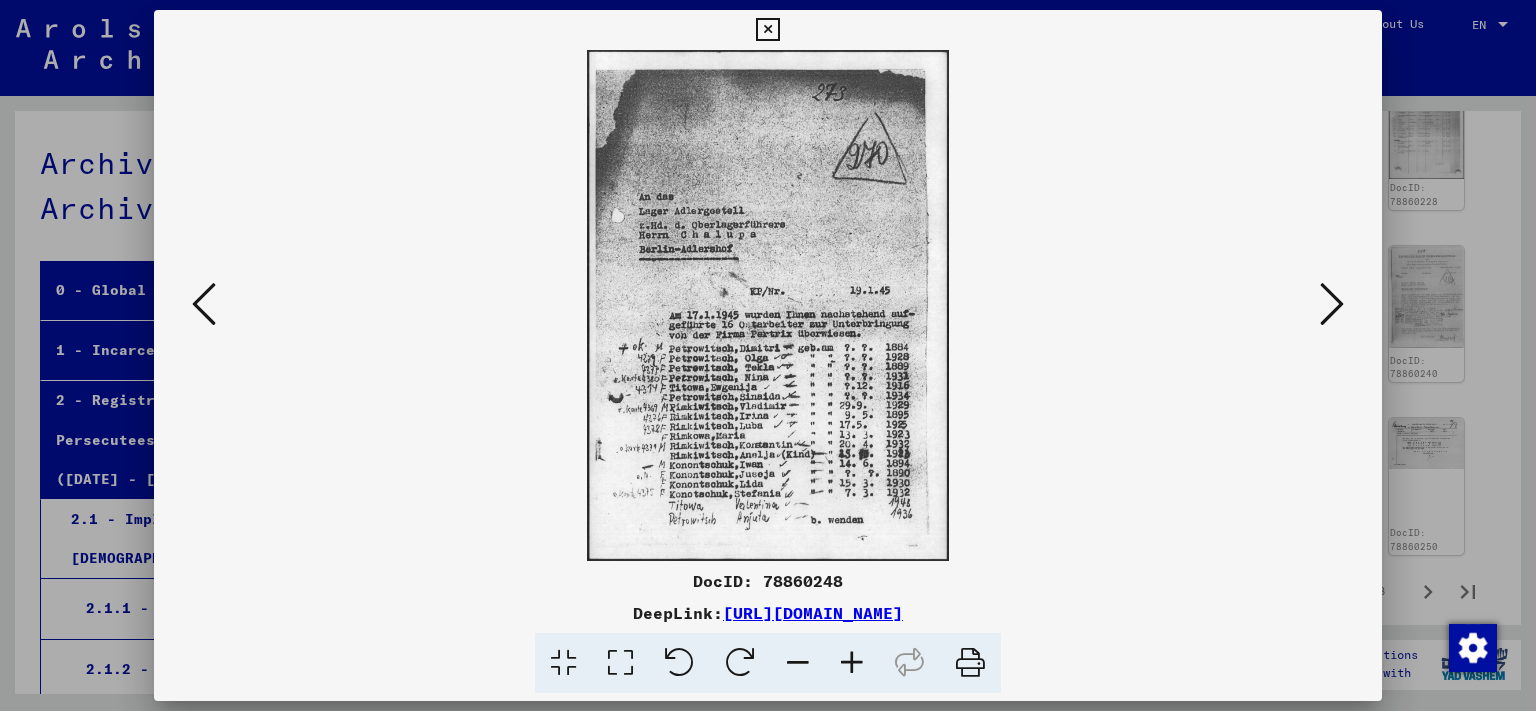 click at bounding box center [767, 30] 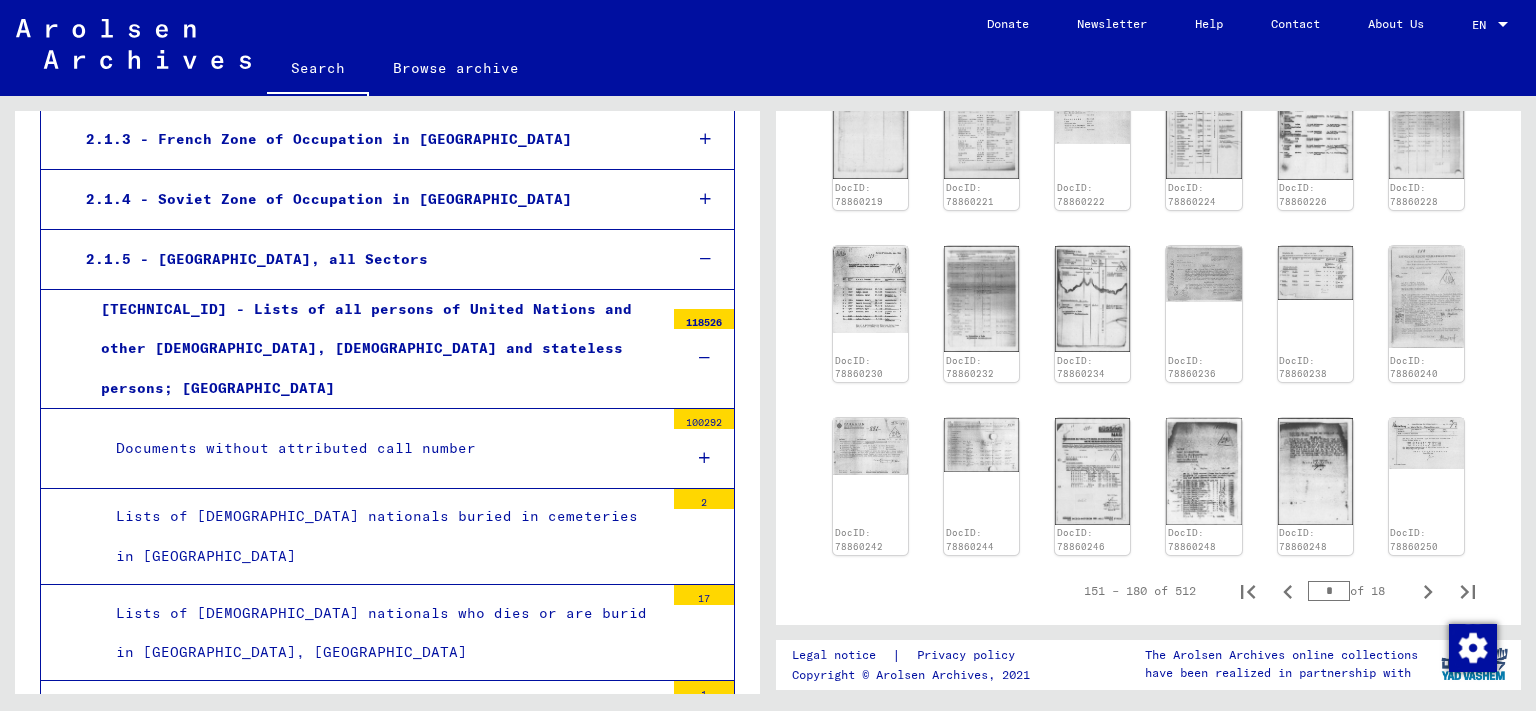 scroll, scrollTop: 589, scrollLeft: 0, axis: vertical 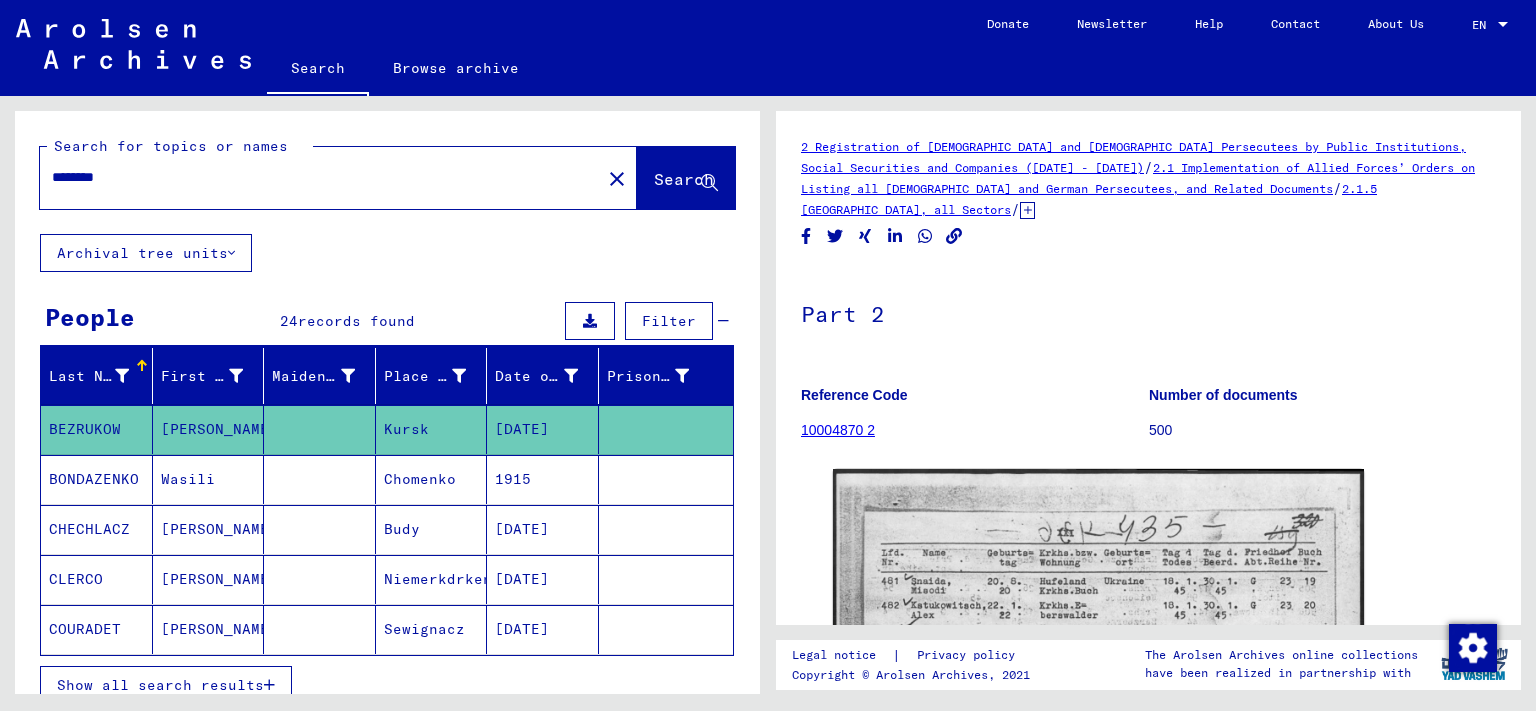 click on "CHECHLACZ" at bounding box center [97, 579] 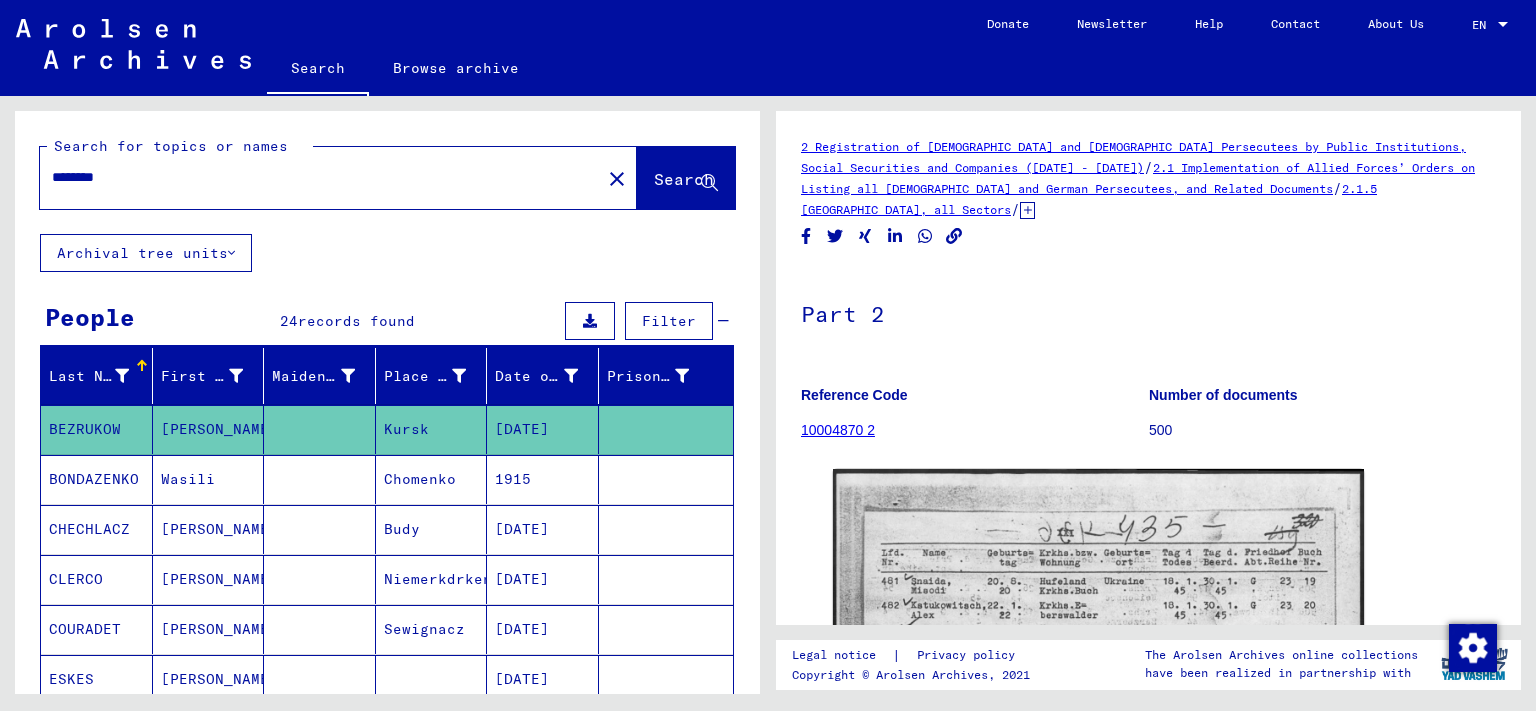 click on "CHECHLACZ" at bounding box center [97, 579] 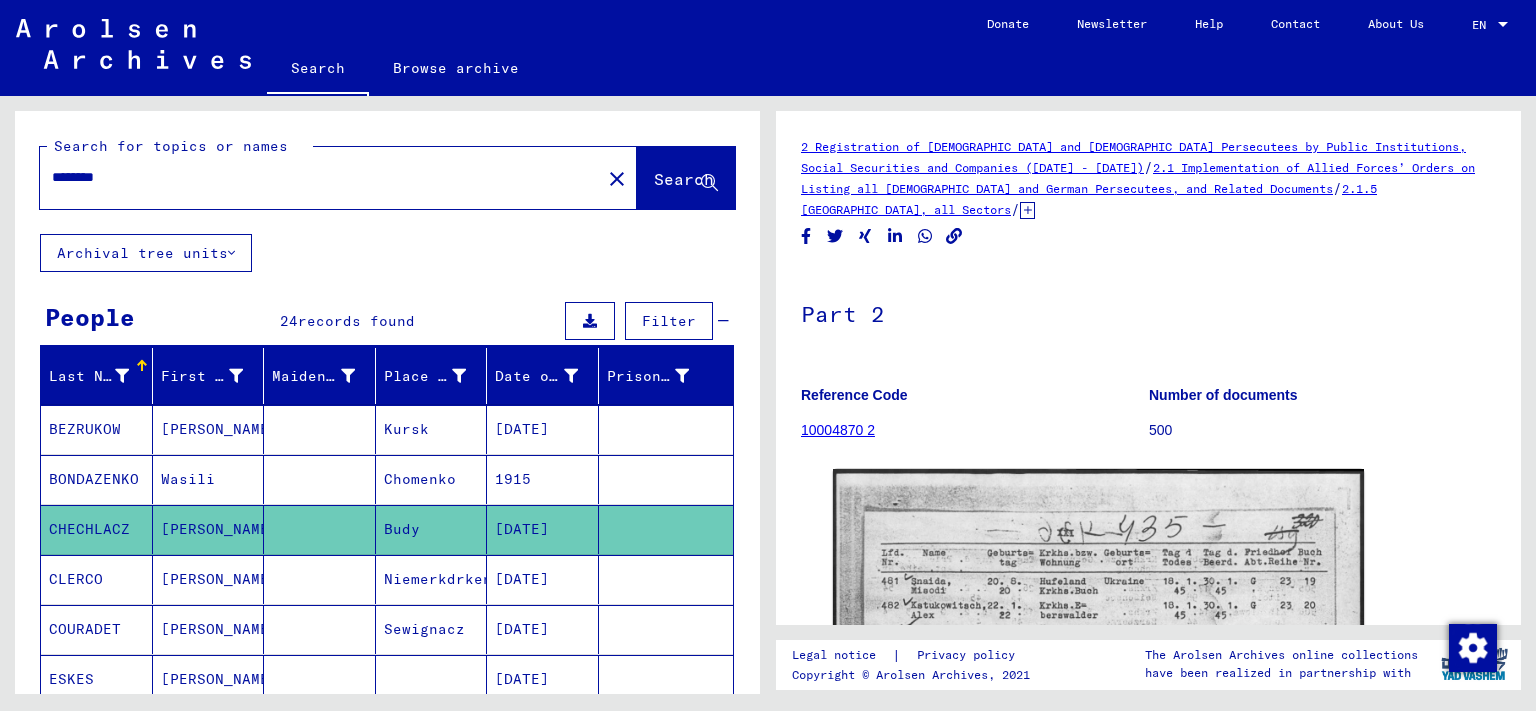 click on "CHECHLACZ" 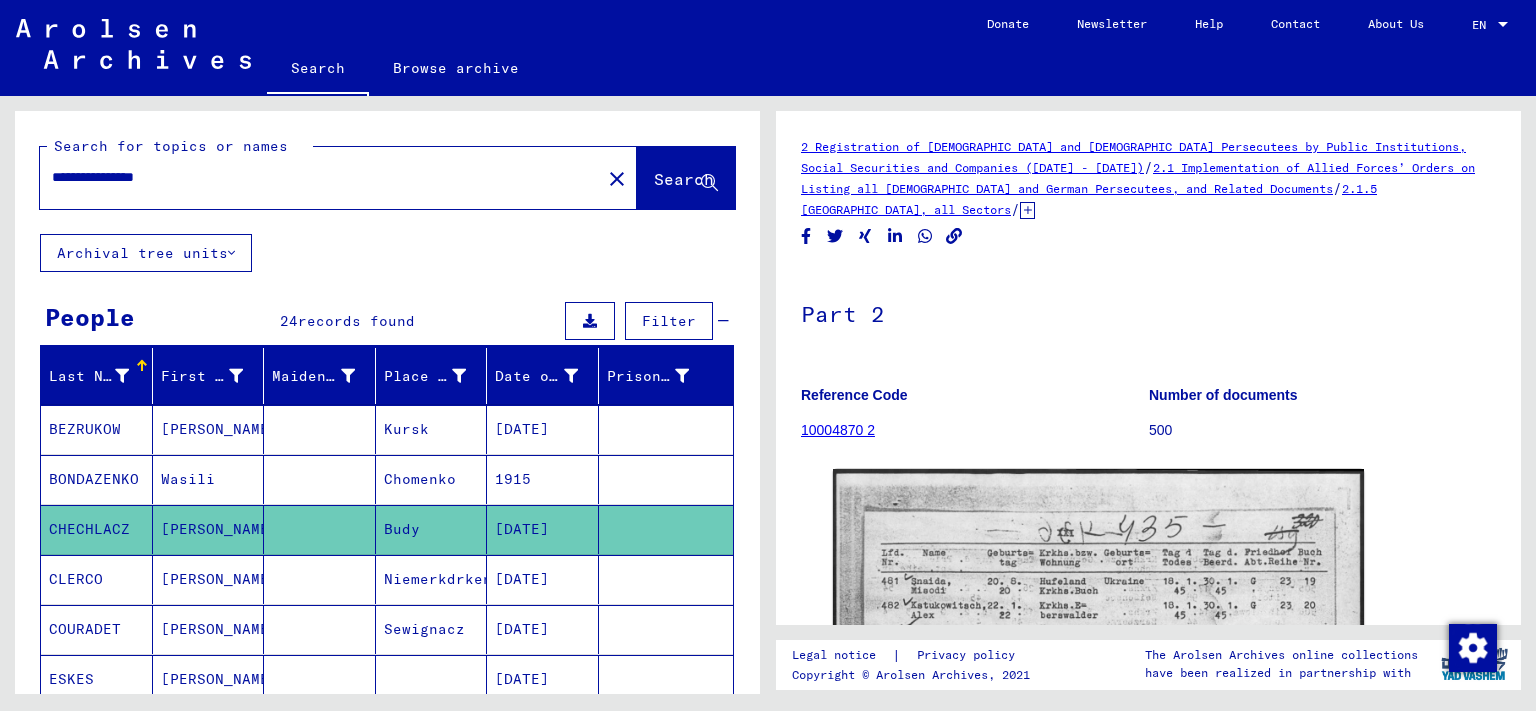 type on "**********" 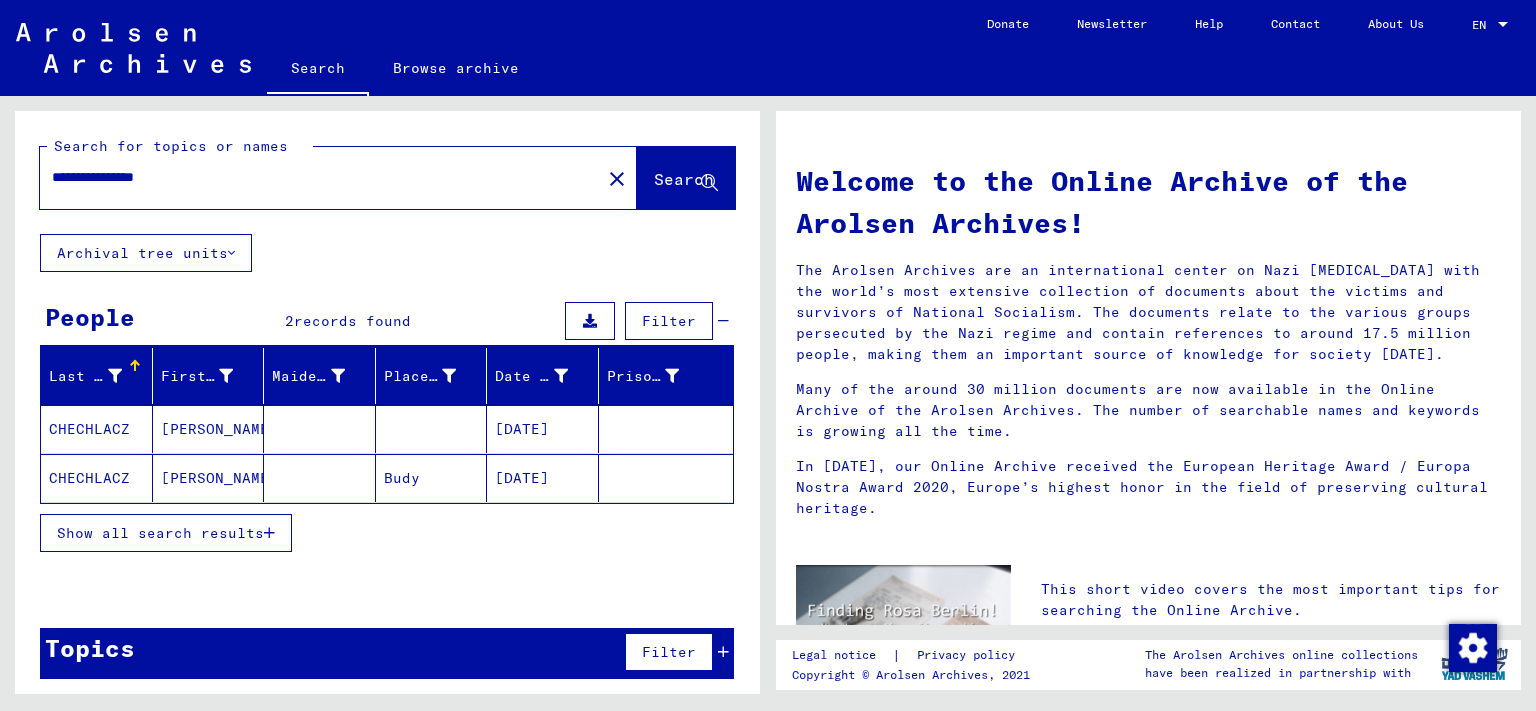 click on "[PERSON_NAME]" at bounding box center (209, 478) 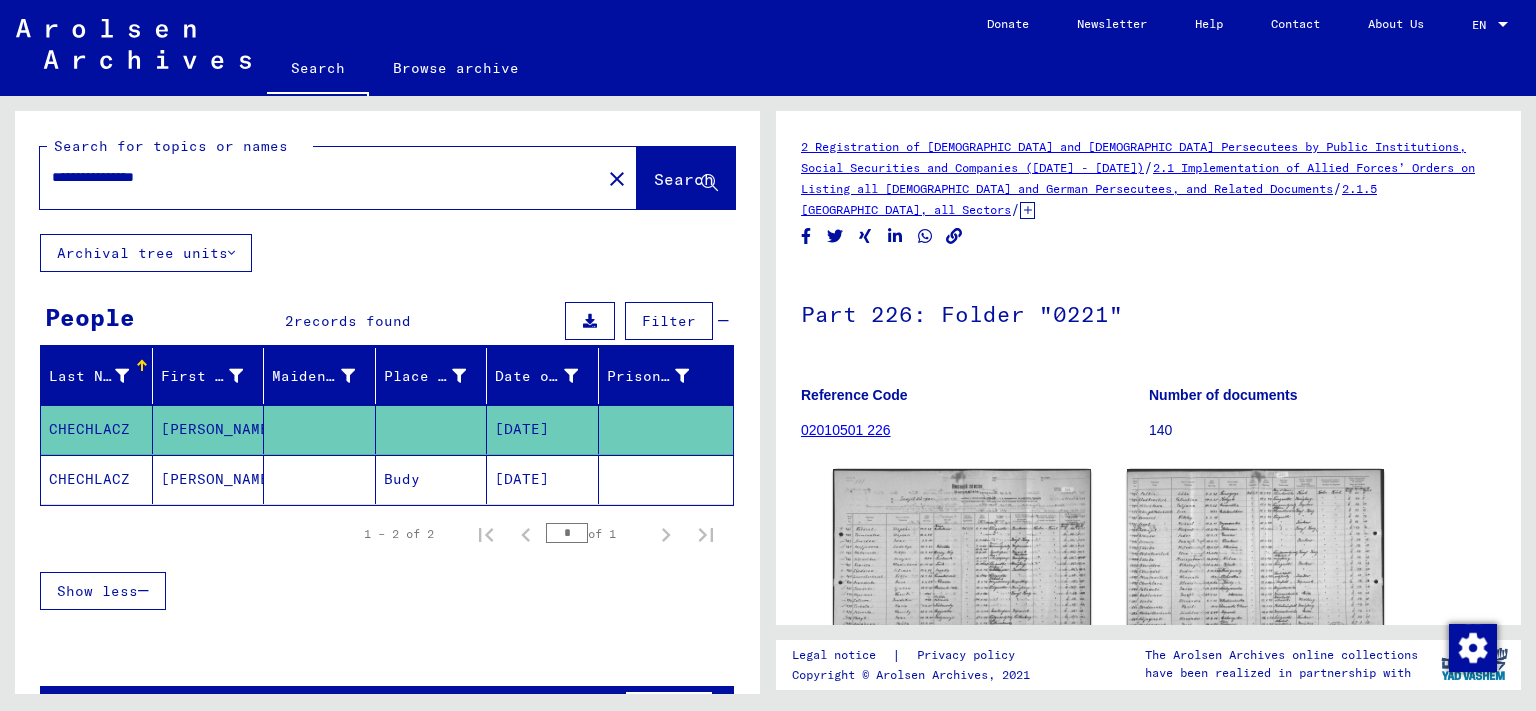 click on "[PERSON_NAME]" 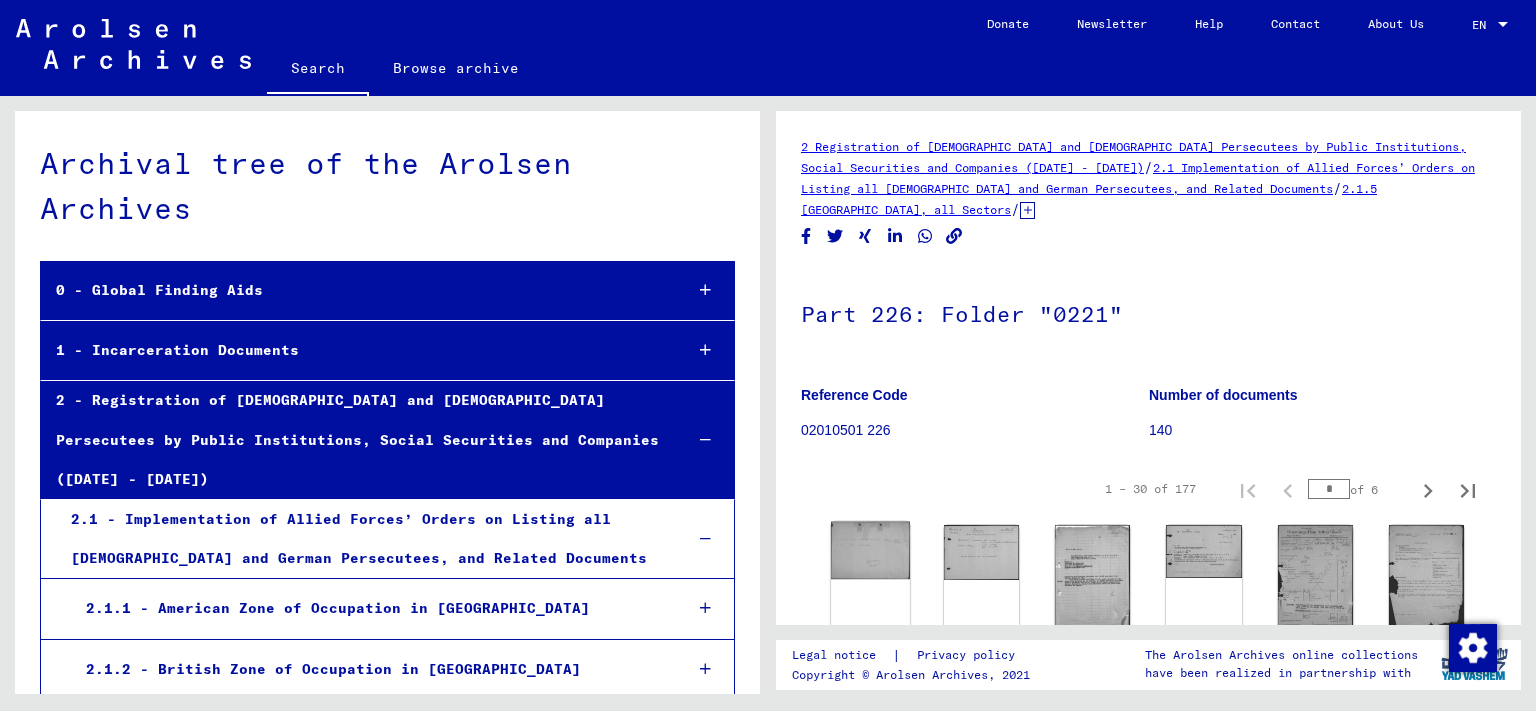 click 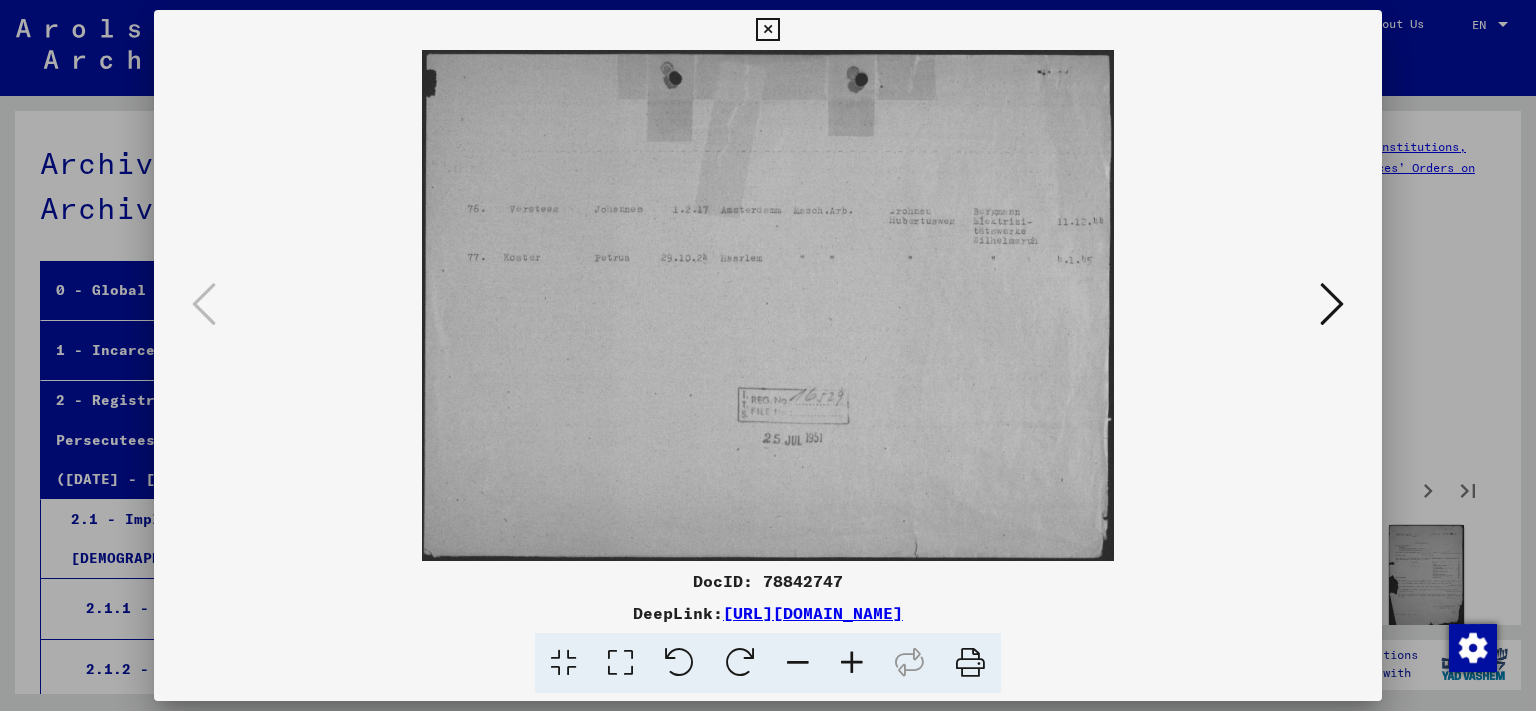 click at bounding box center (1332, 304) 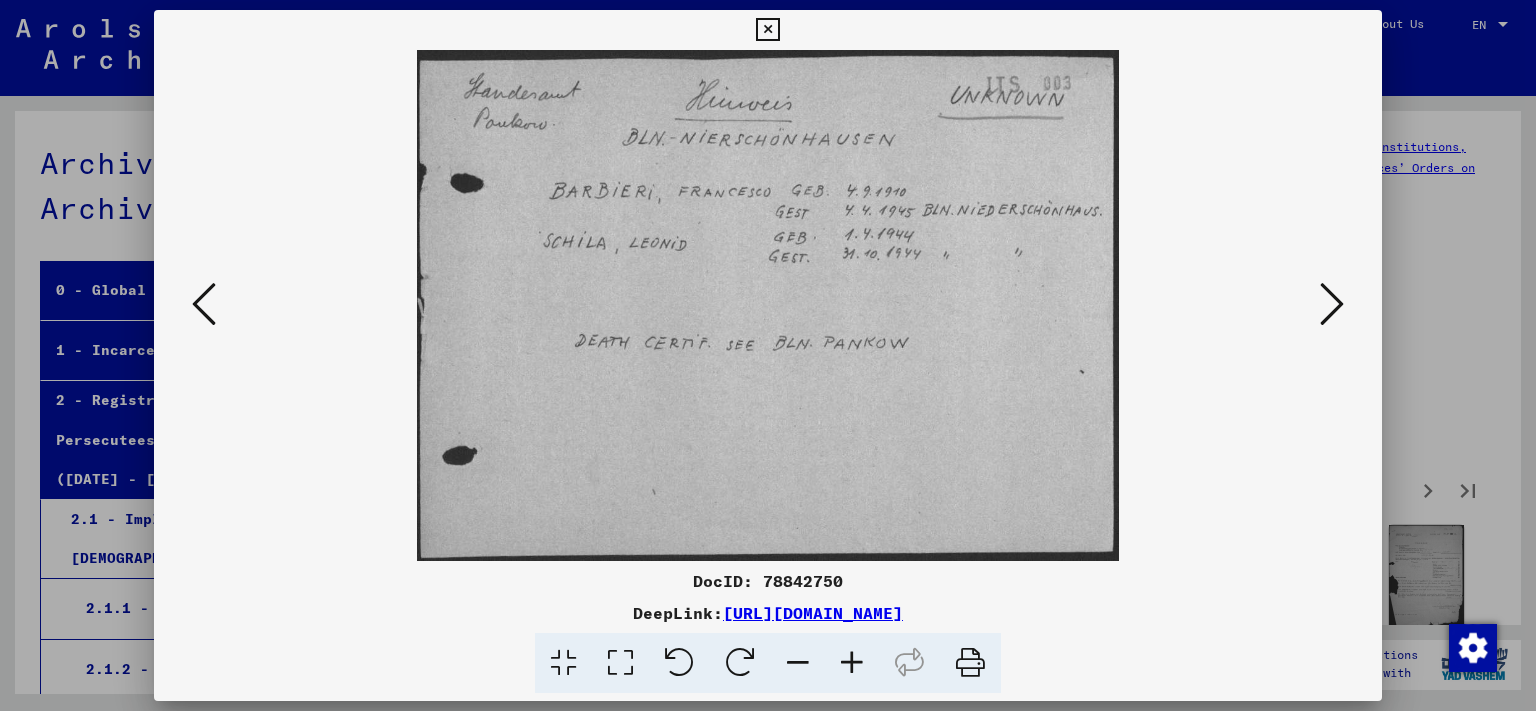 click at bounding box center (1332, 304) 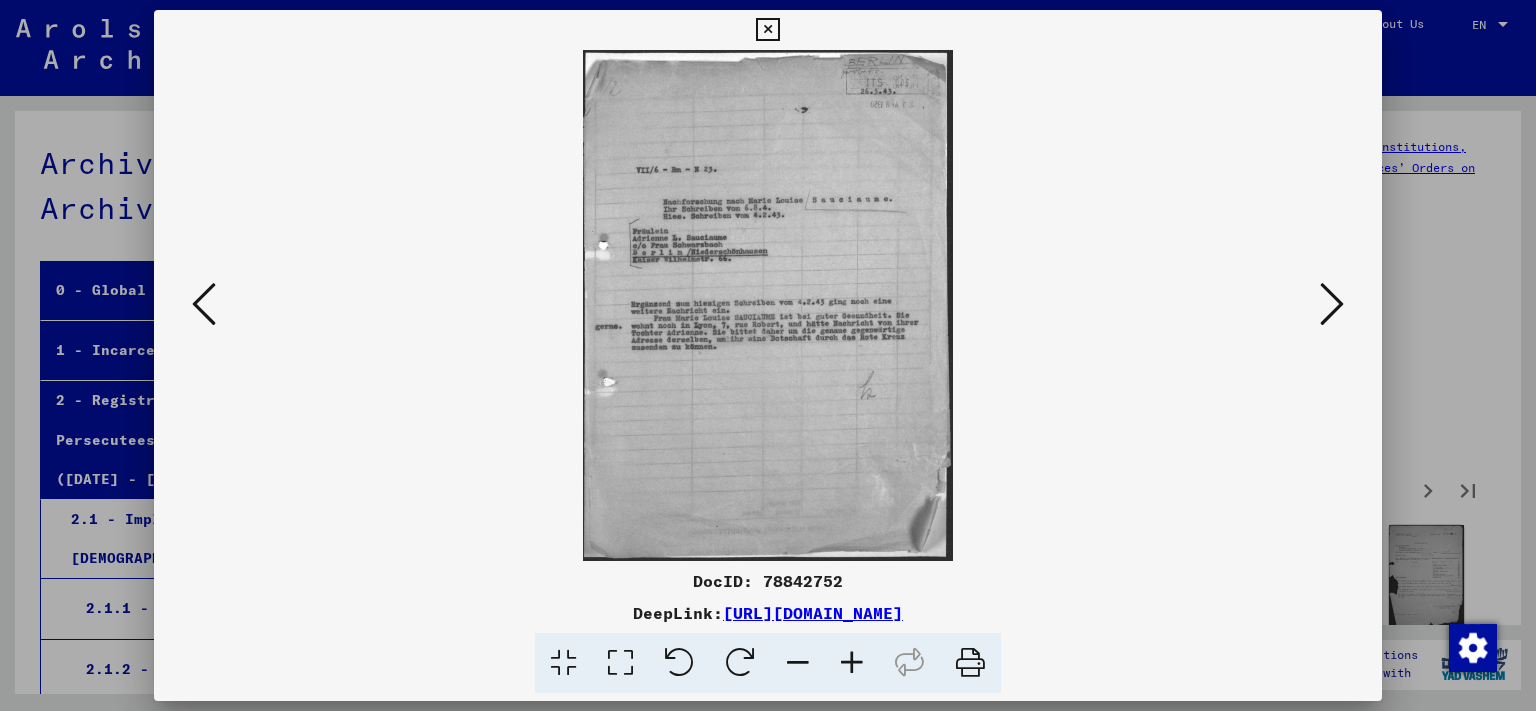 click at bounding box center (1332, 304) 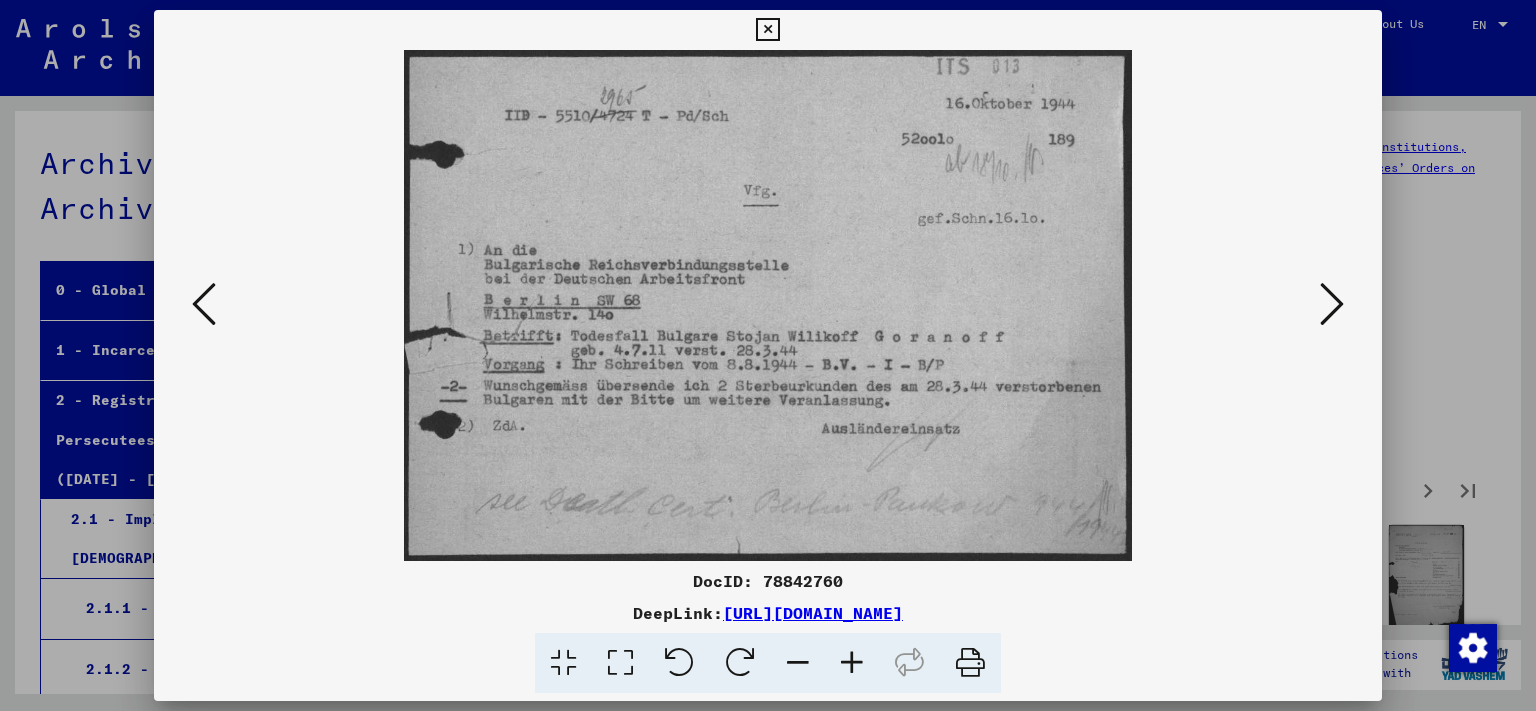 click at bounding box center (1332, 304) 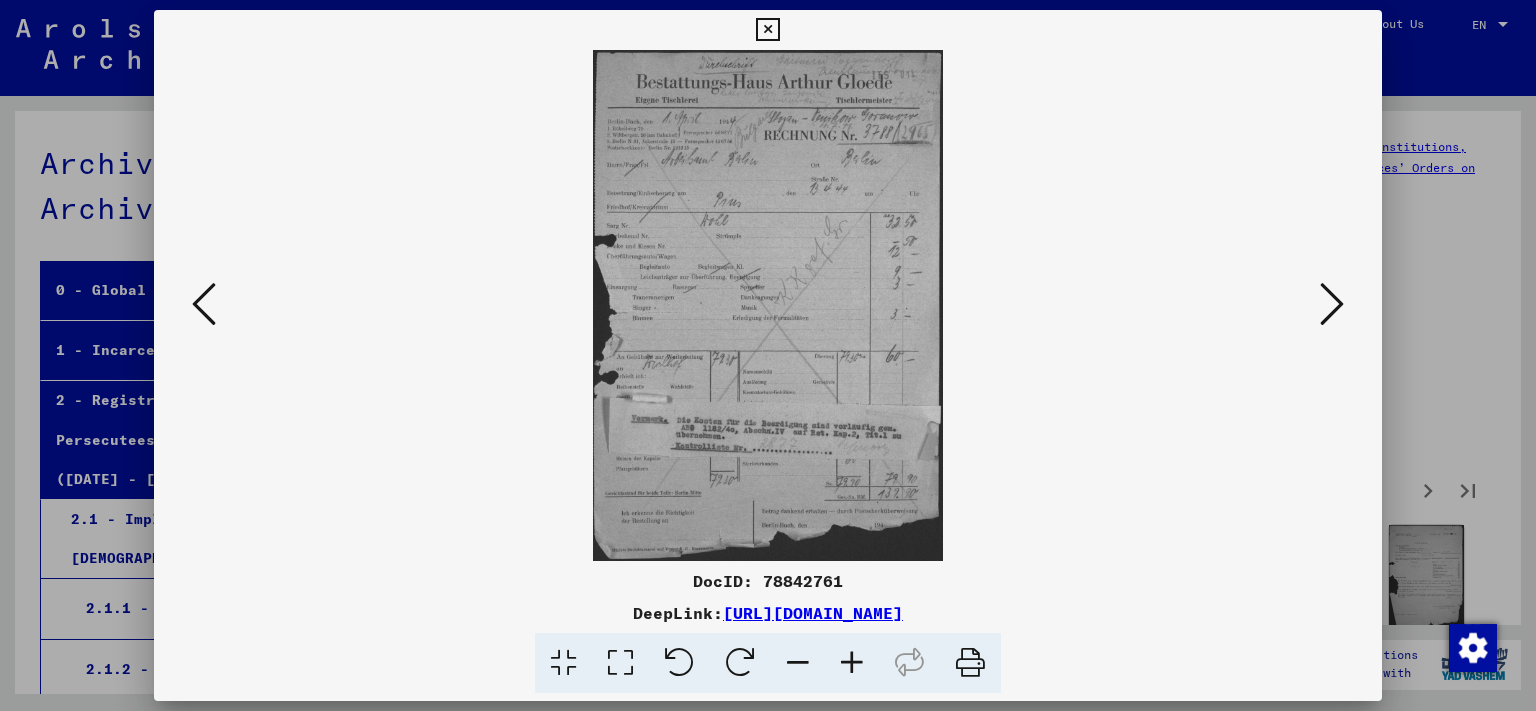 click at bounding box center [1332, 304] 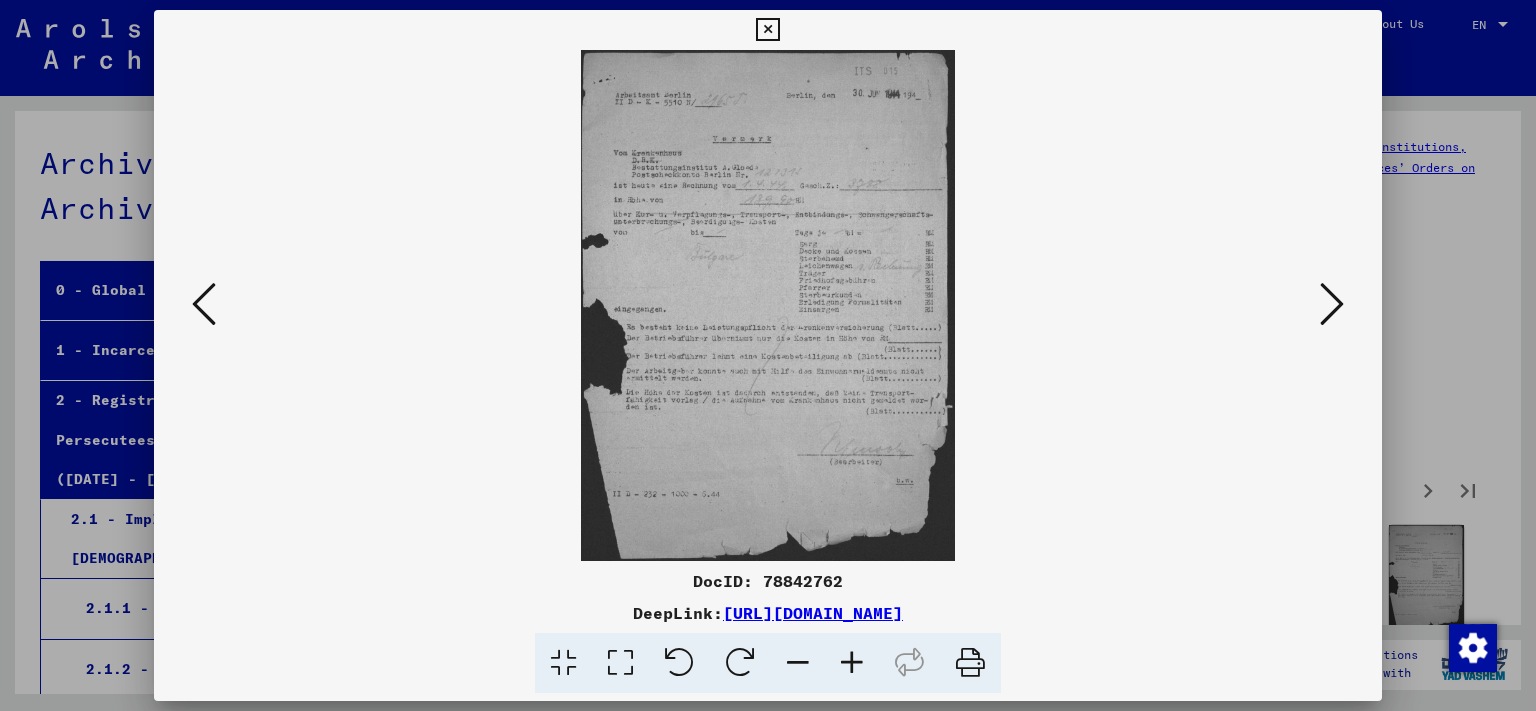 click at bounding box center (1332, 304) 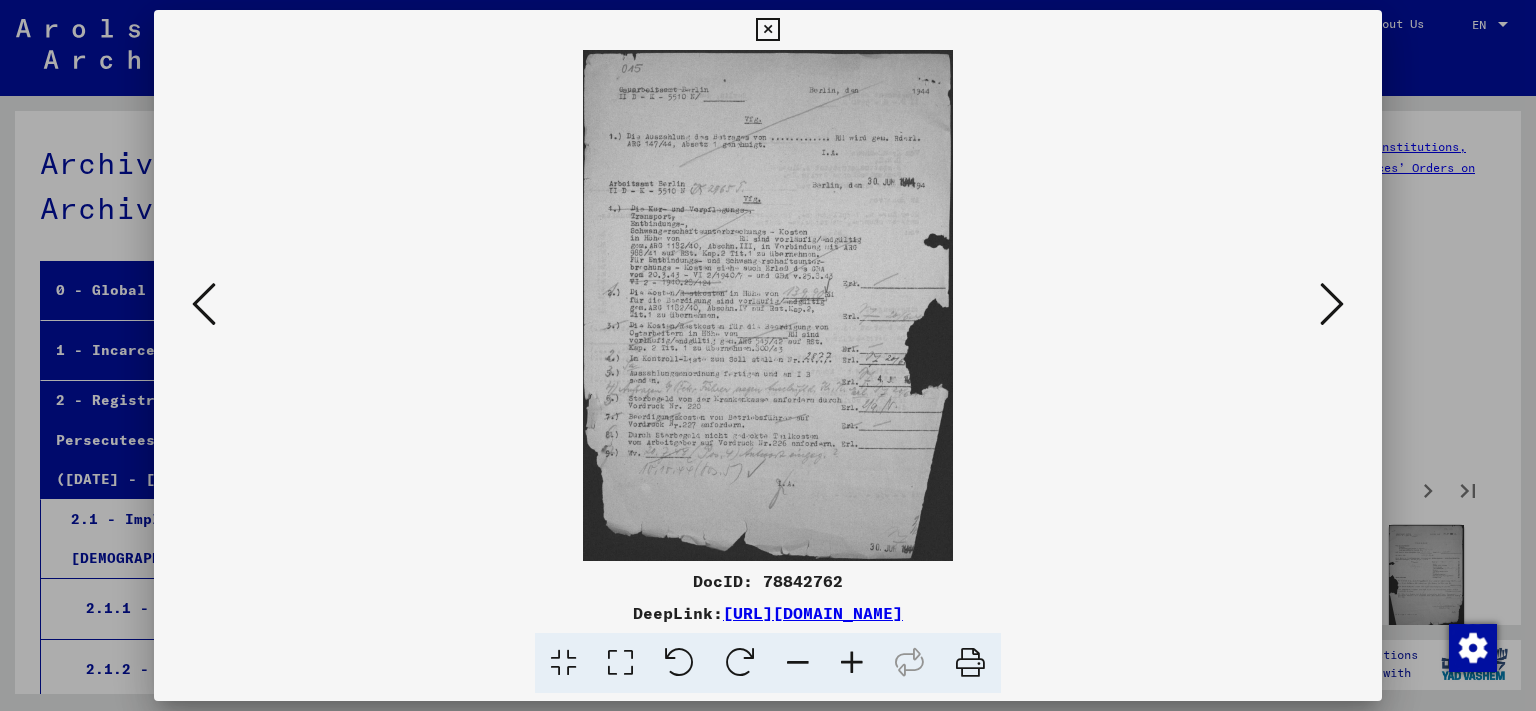 click at bounding box center (1332, 304) 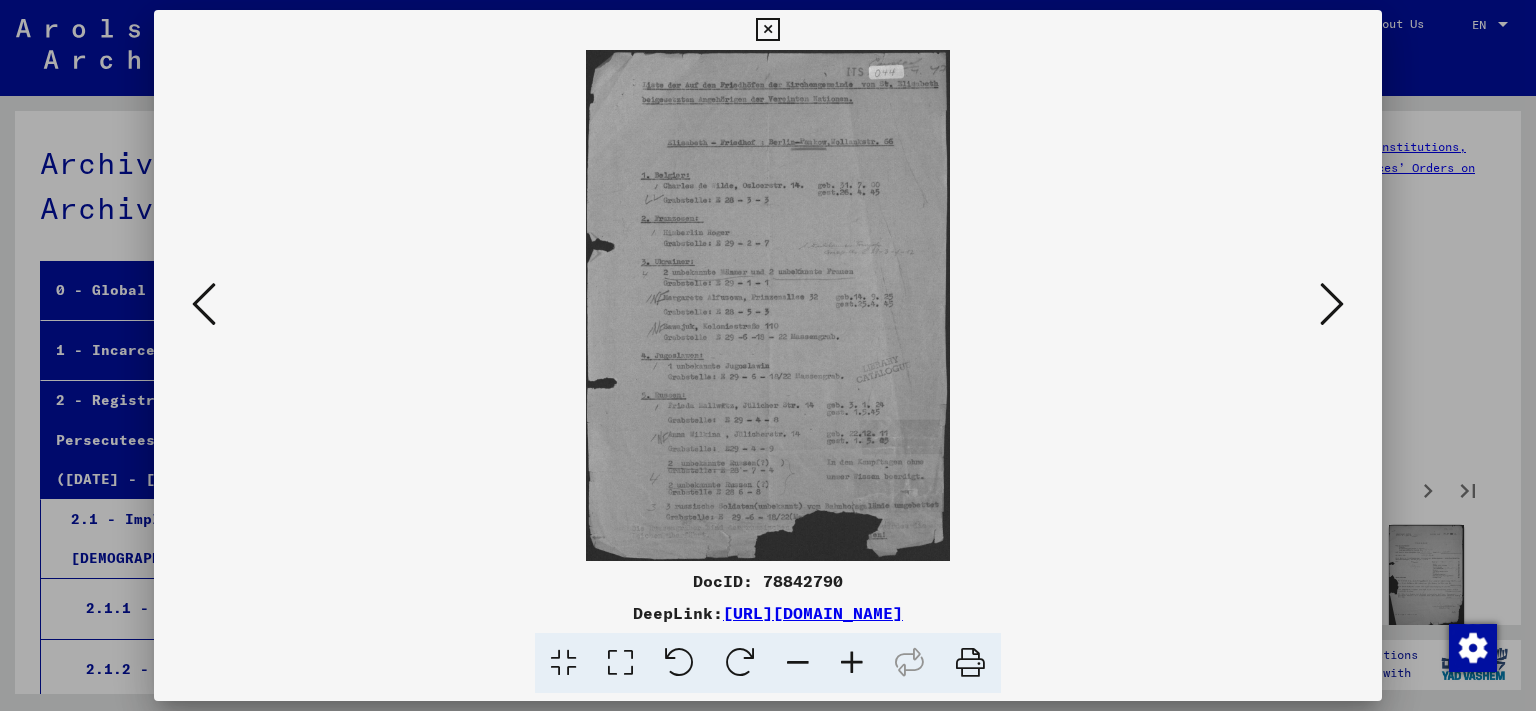 click at bounding box center [1332, 304] 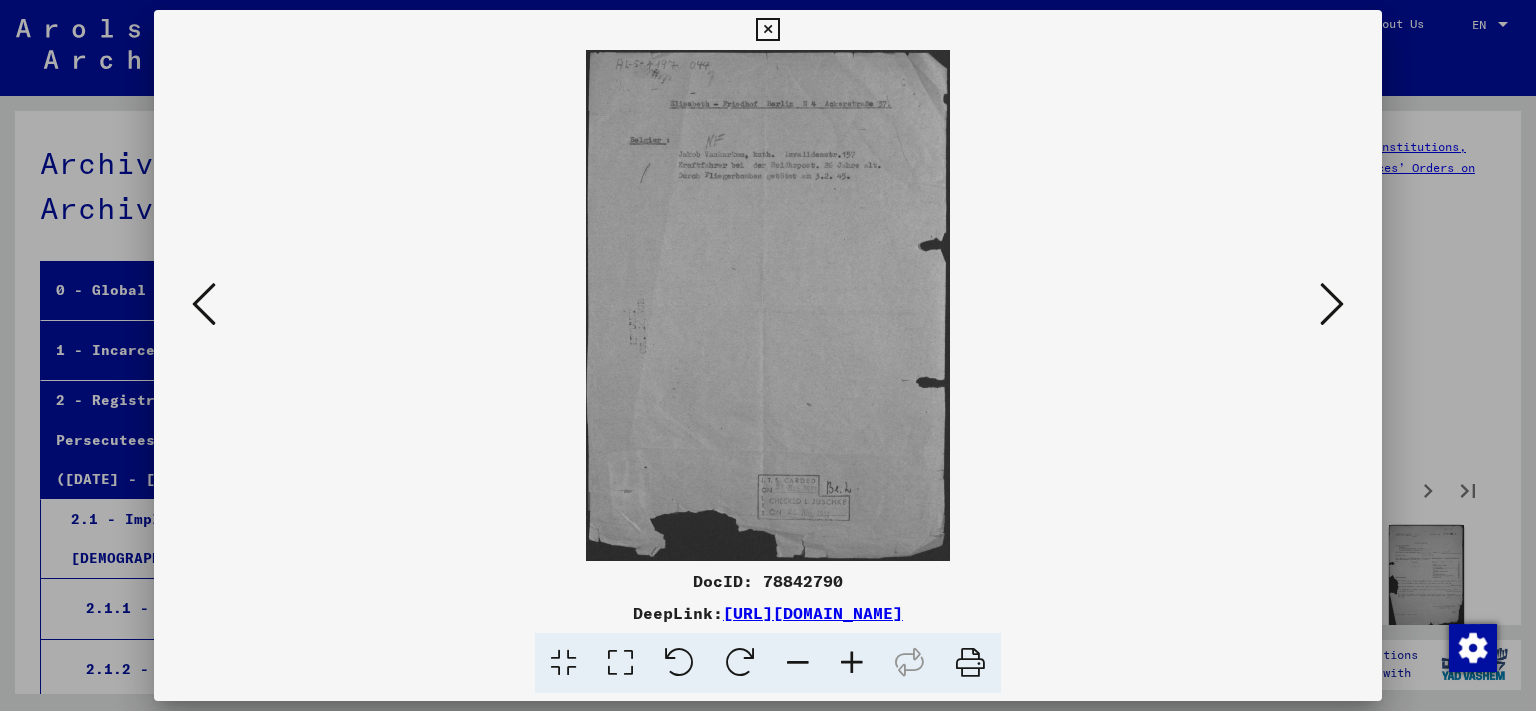 click at bounding box center [1332, 304] 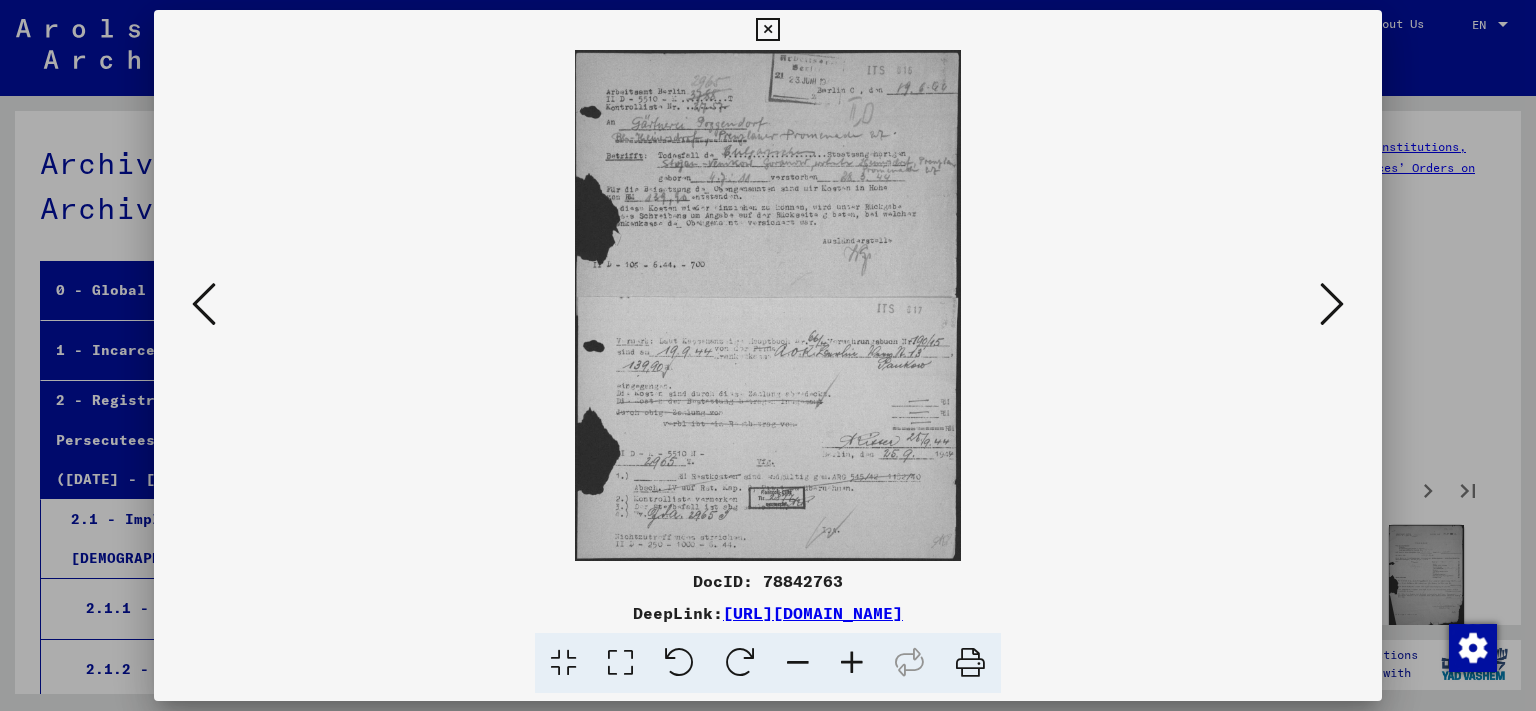 click at bounding box center [1332, 304] 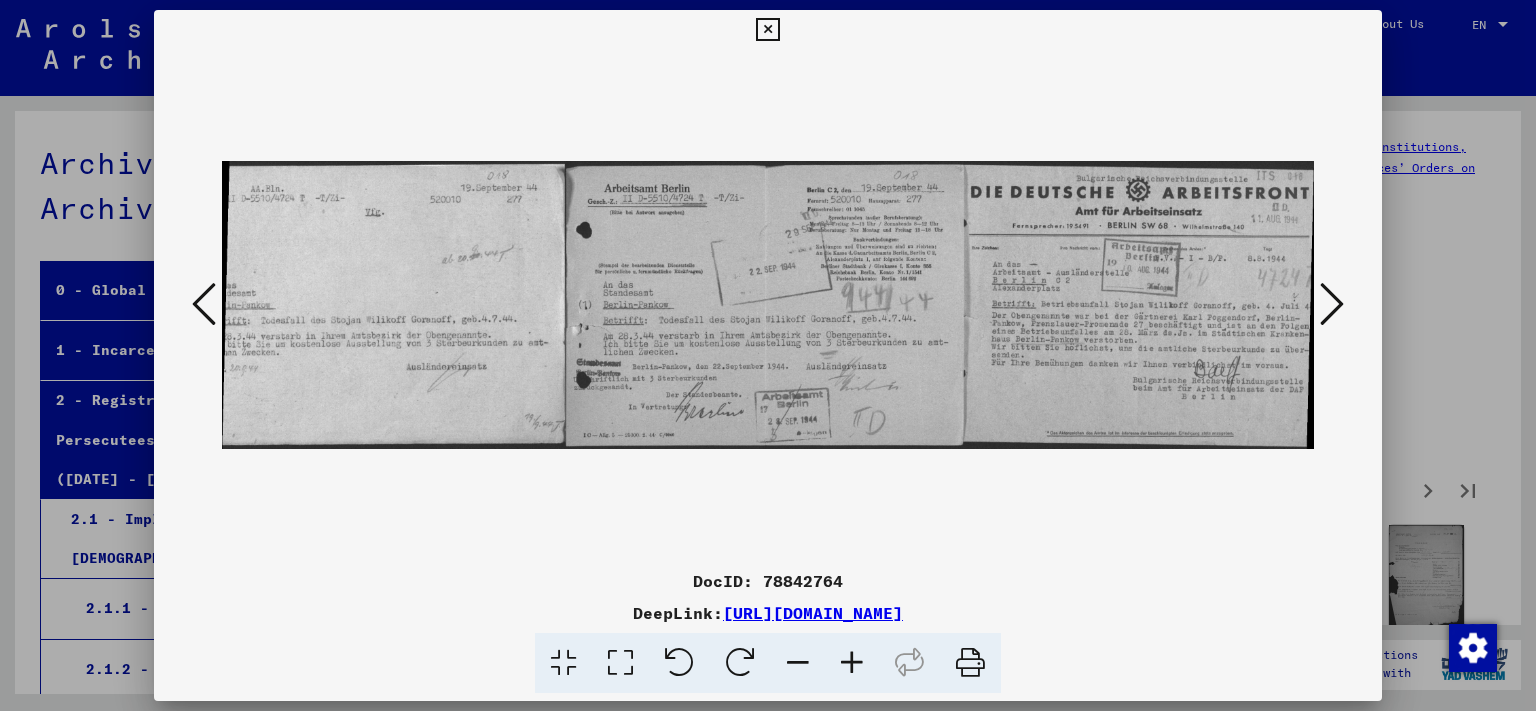 click at bounding box center (1332, 304) 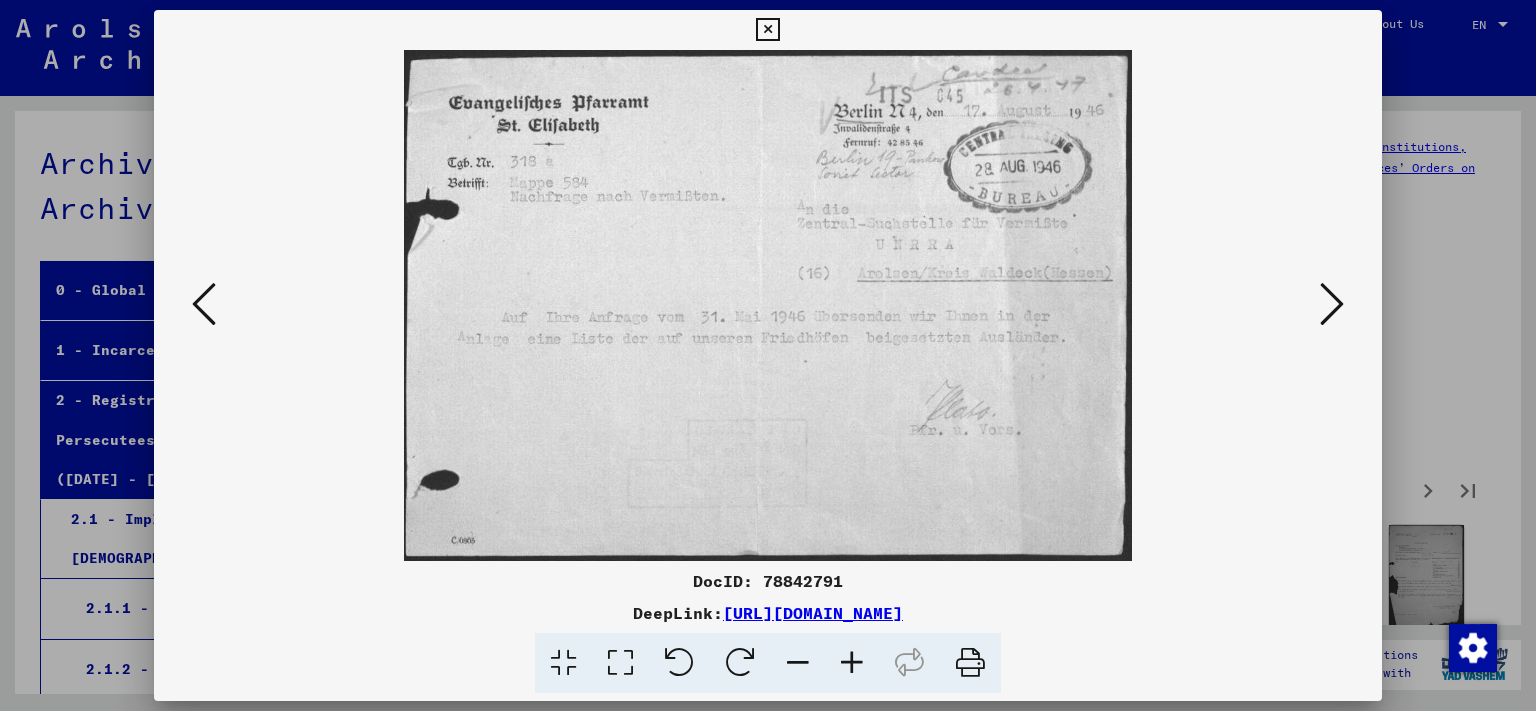 click at bounding box center [1332, 304] 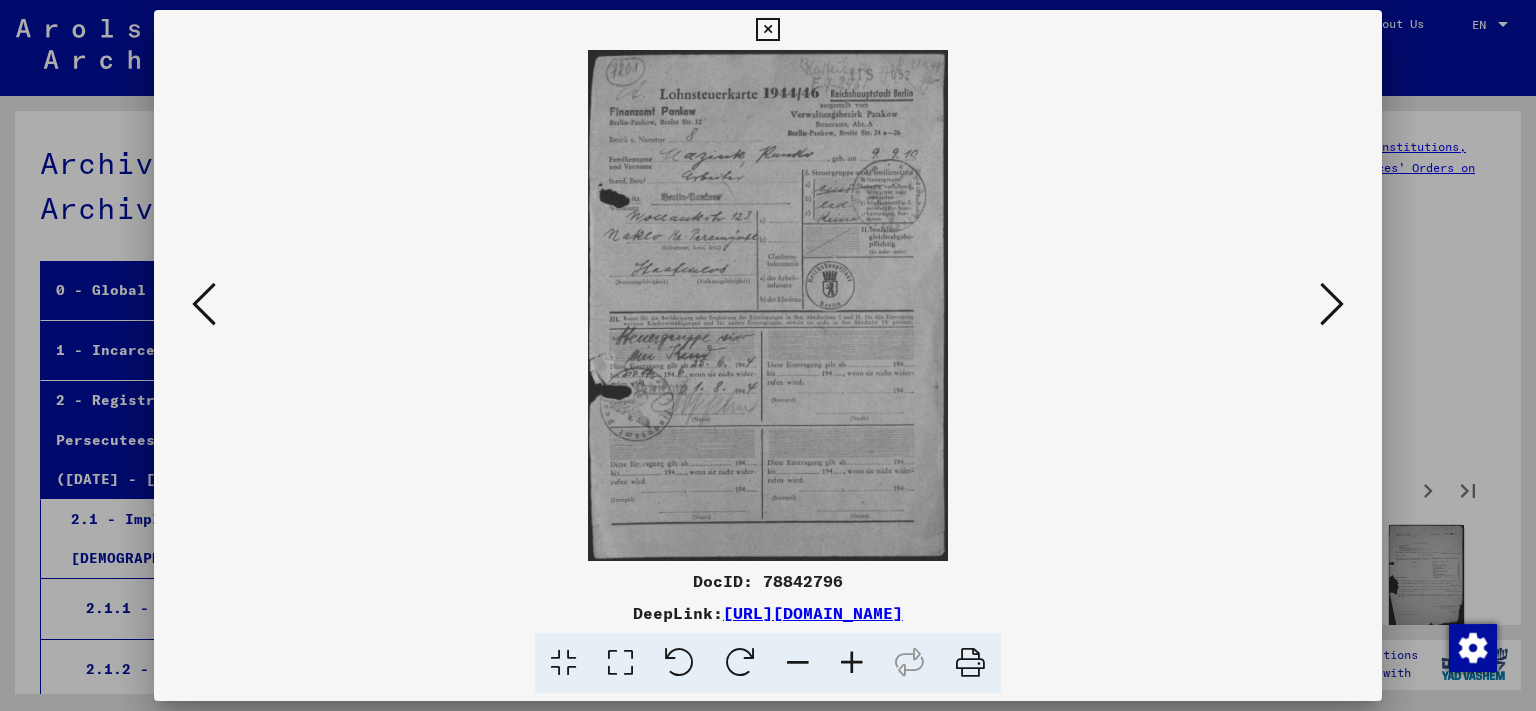 click at bounding box center (1332, 304) 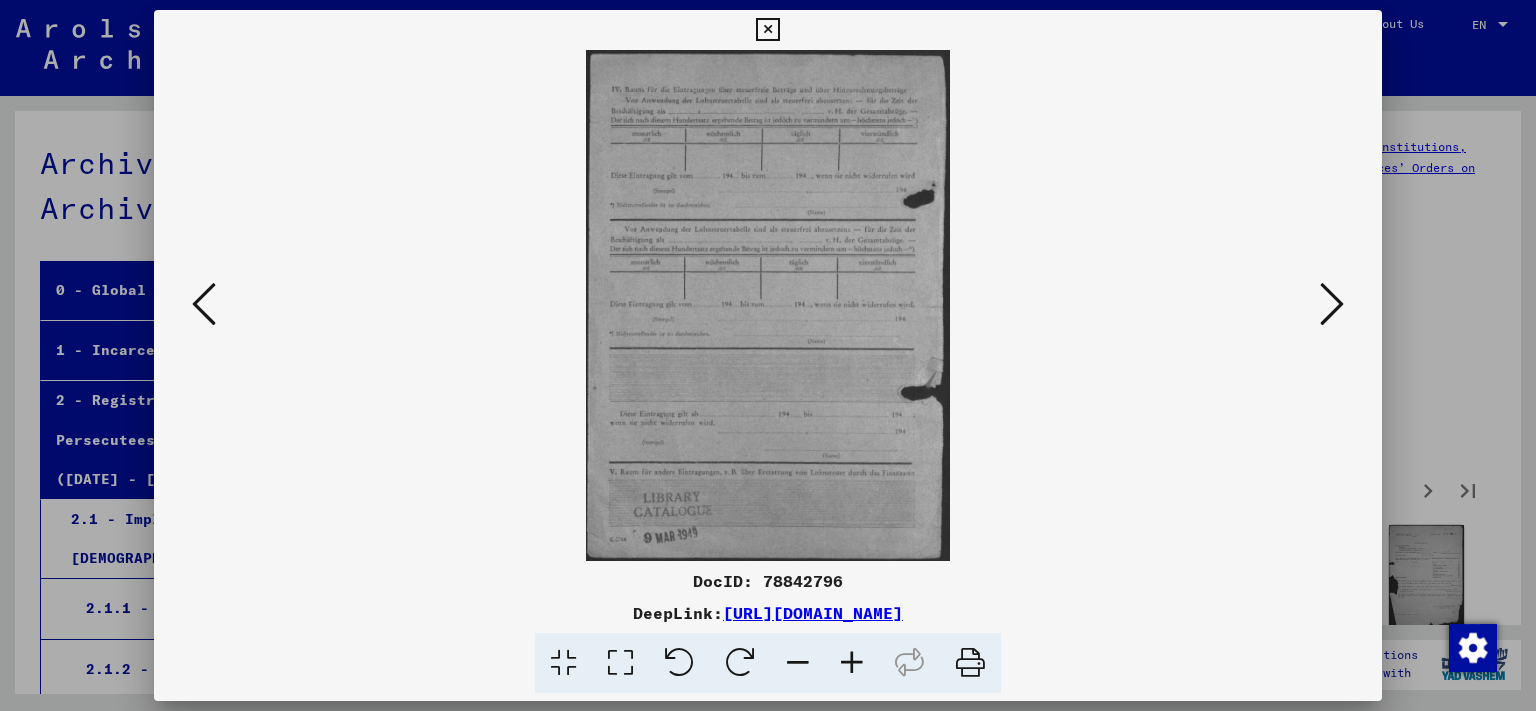 click at bounding box center [1332, 304] 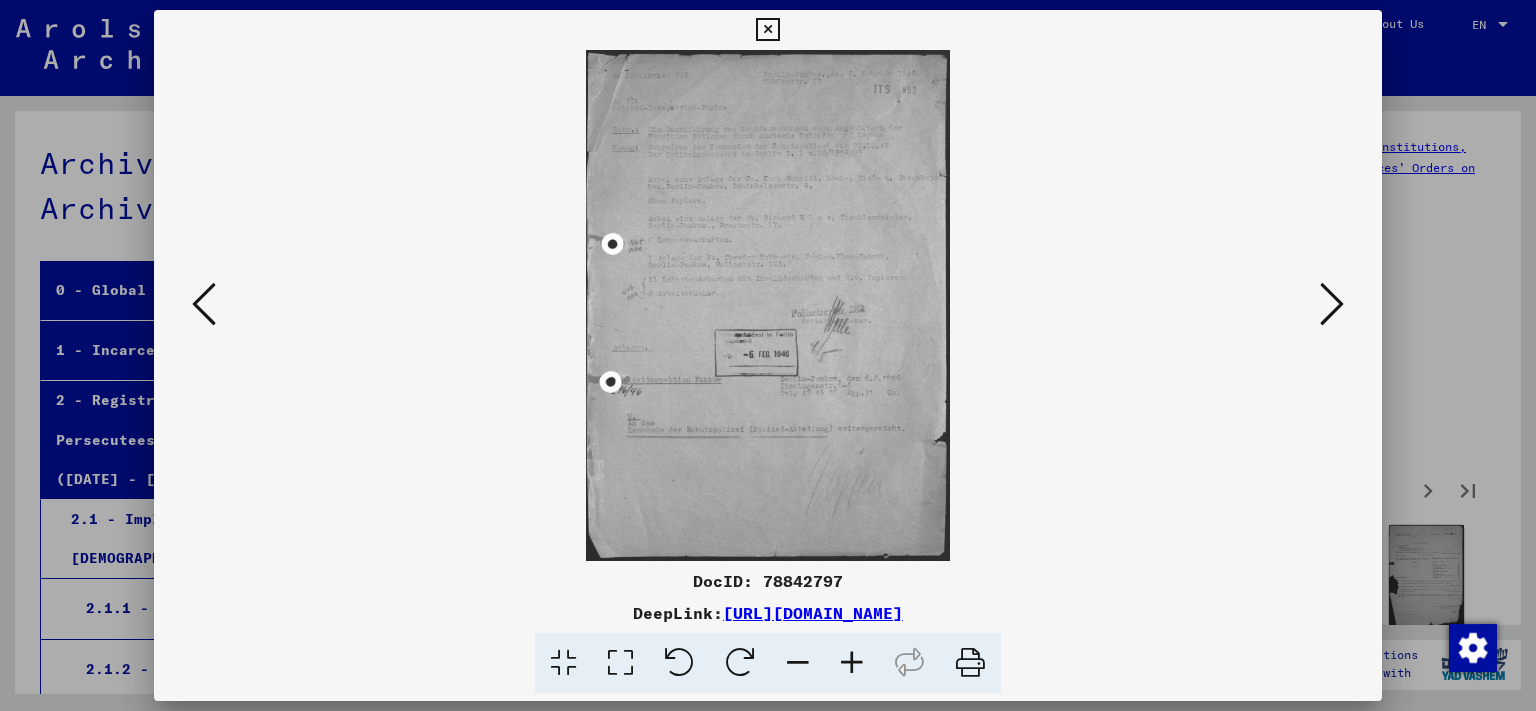 click at bounding box center (1332, 304) 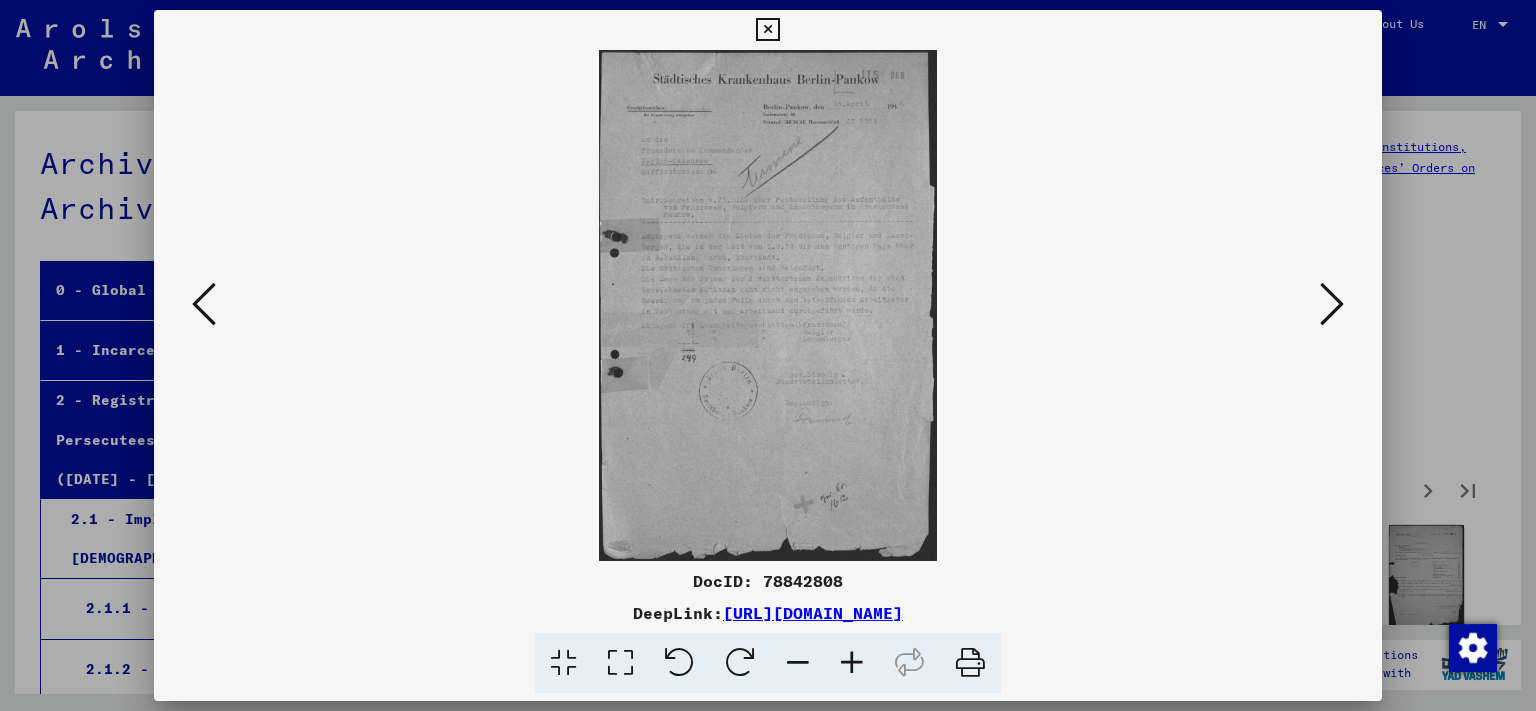 click at bounding box center [1332, 304] 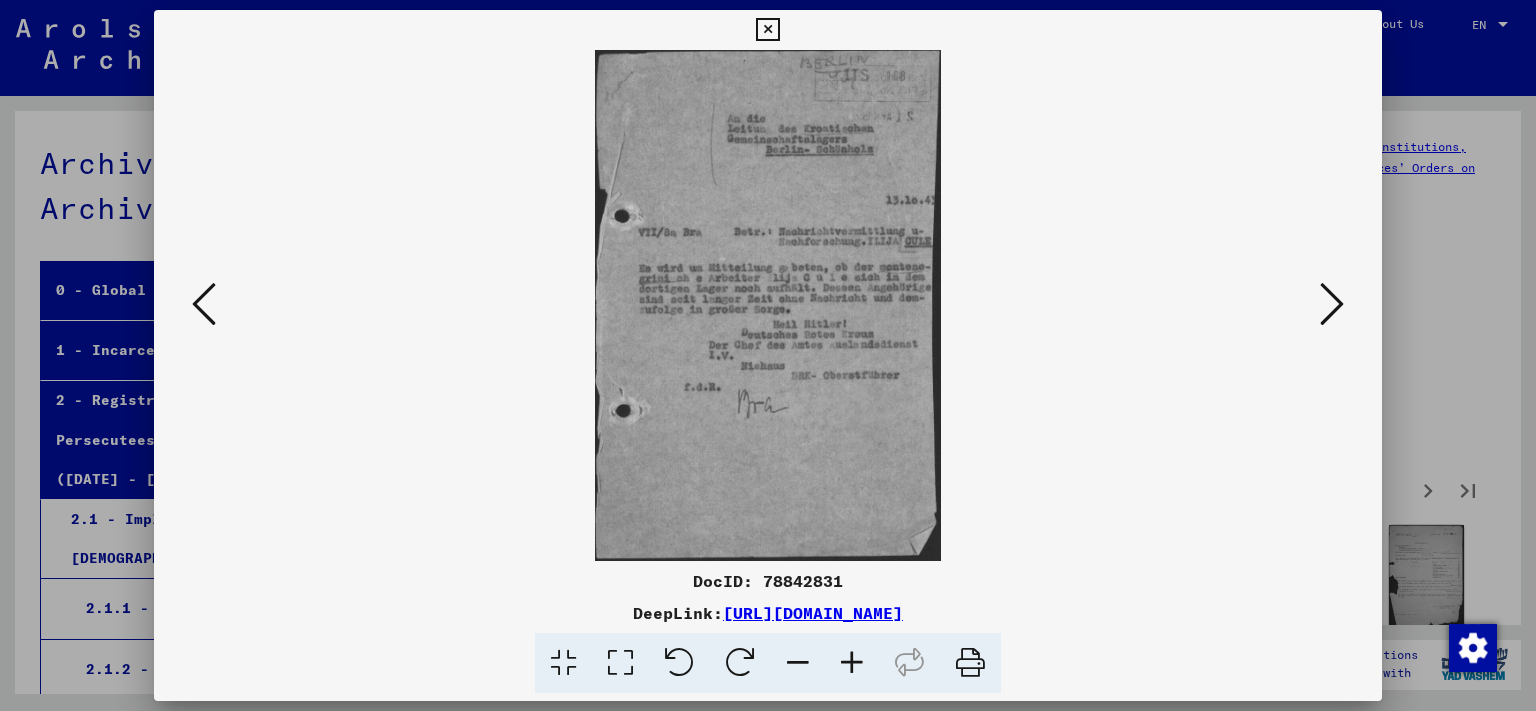 click at bounding box center [1332, 304] 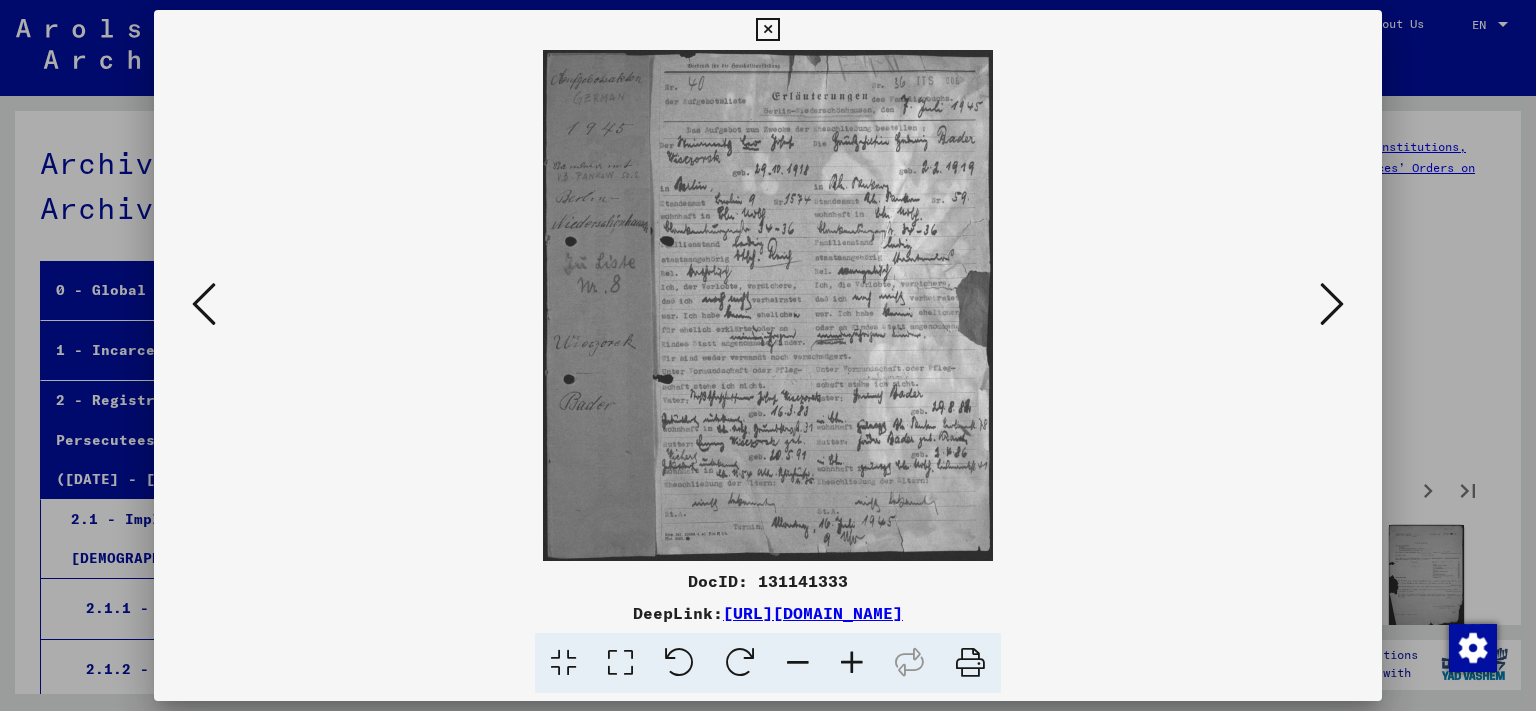 click at bounding box center (1332, 304) 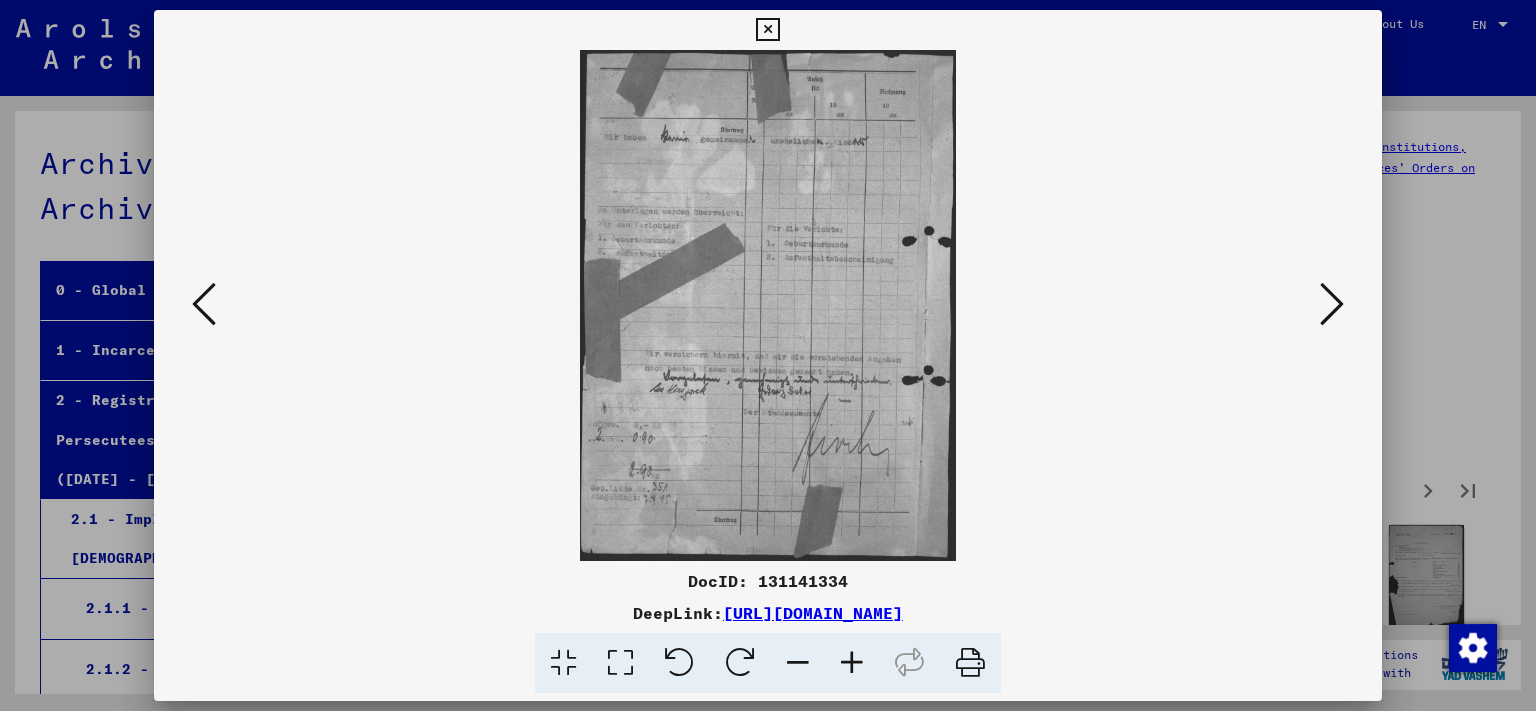 click at bounding box center [1332, 304] 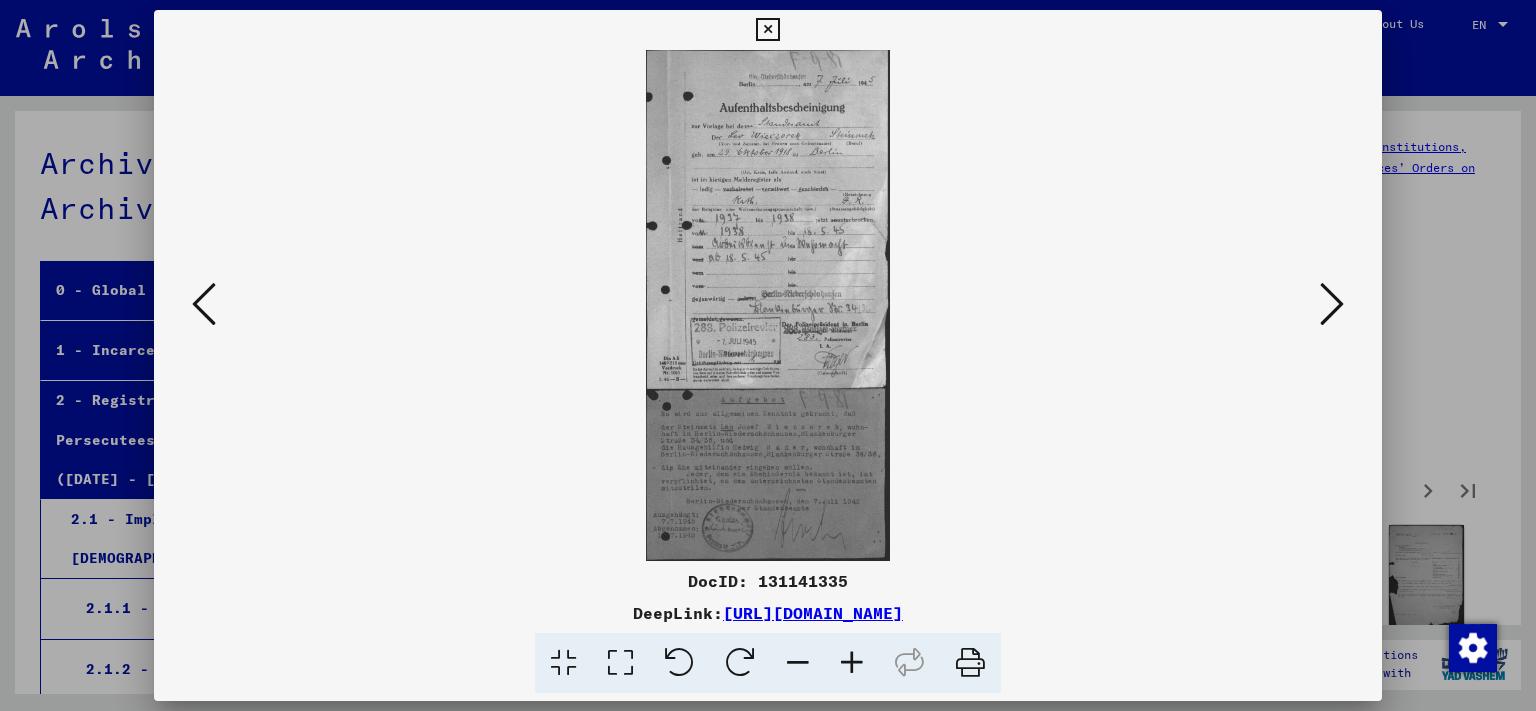 click at bounding box center (1332, 304) 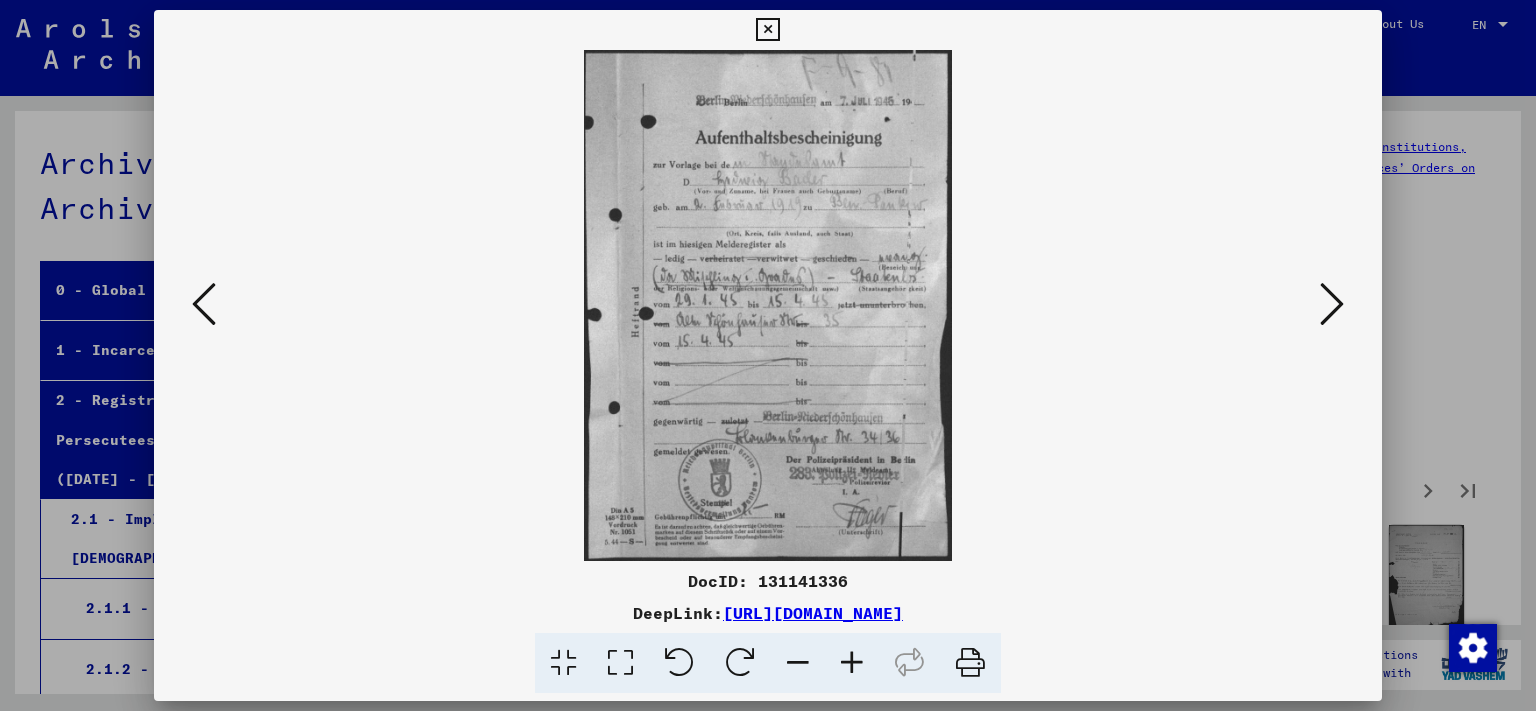 click at bounding box center (1332, 304) 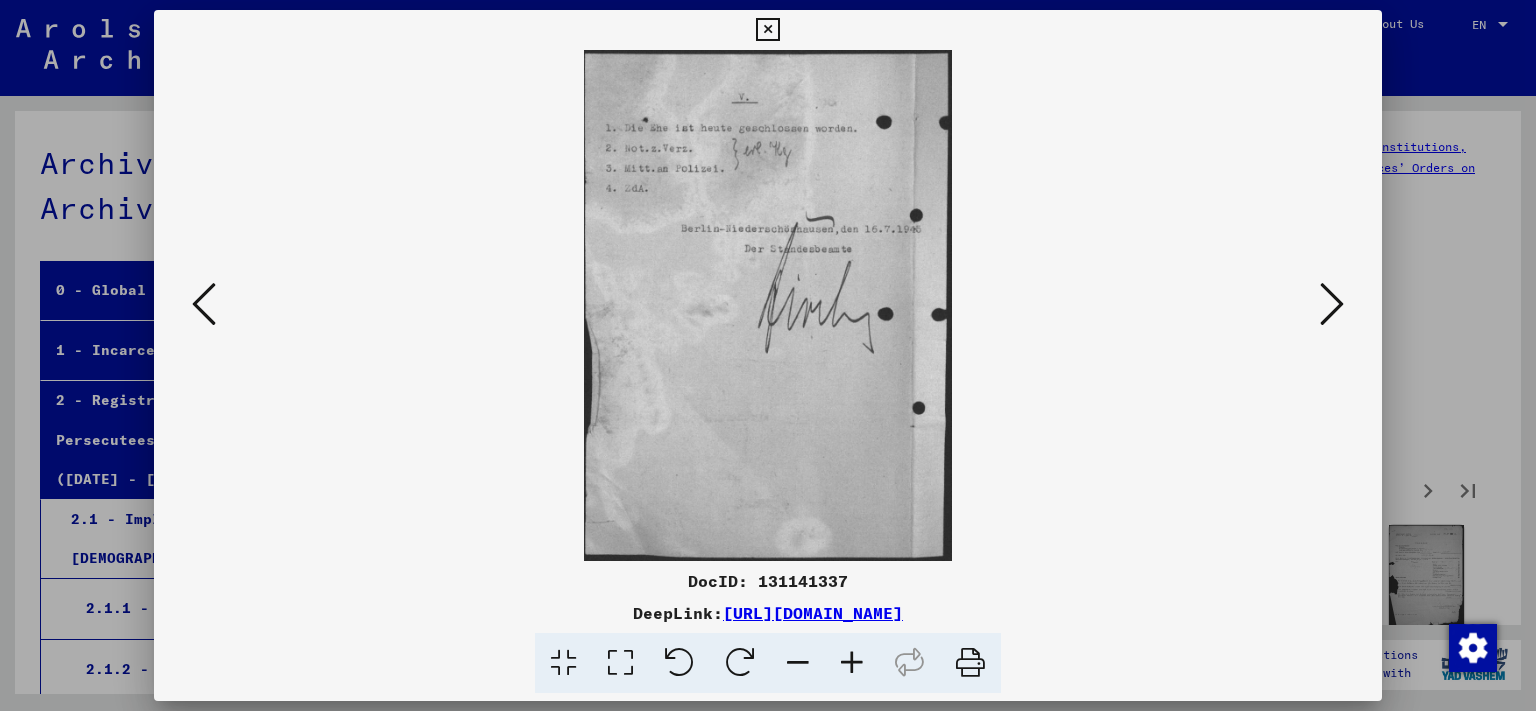 click at bounding box center [1332, 304] 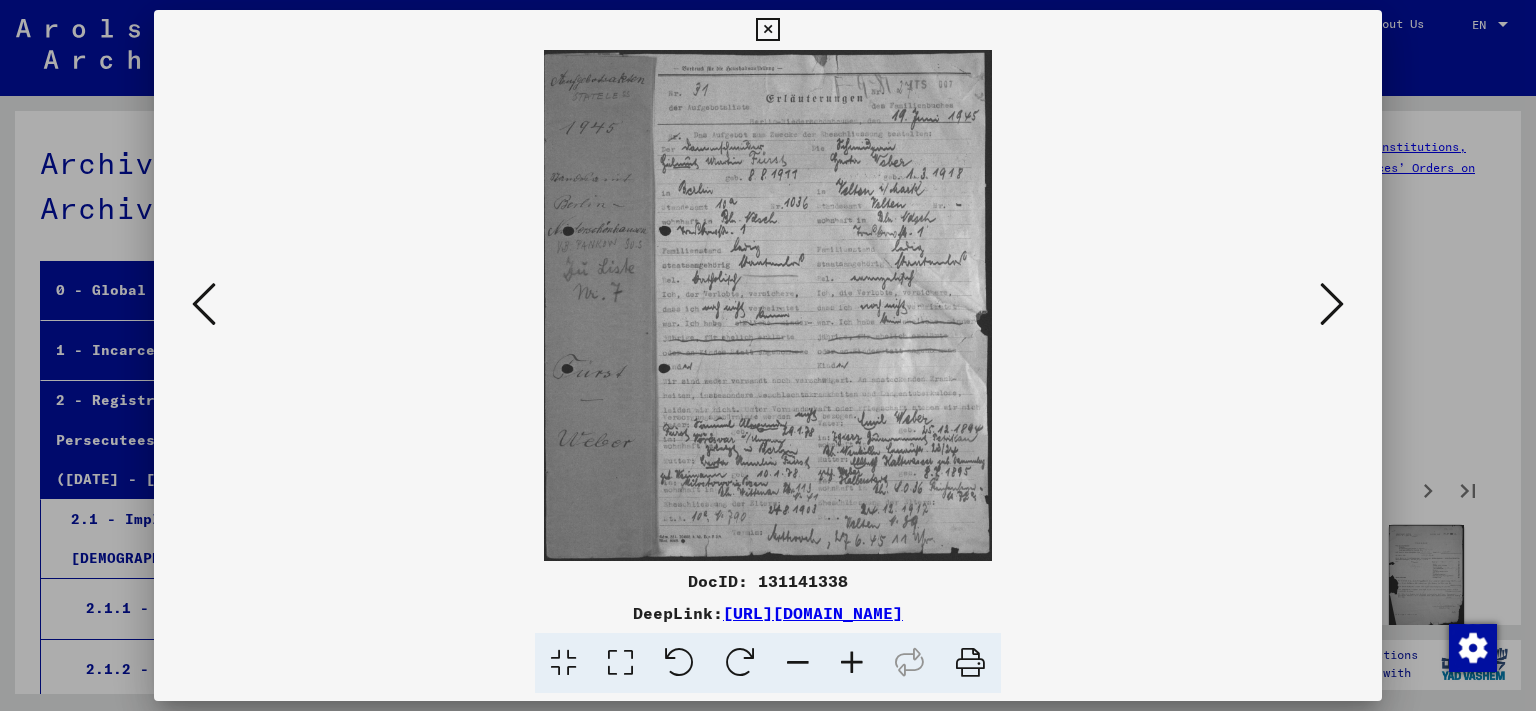 click at bounding box center (1332, 304) 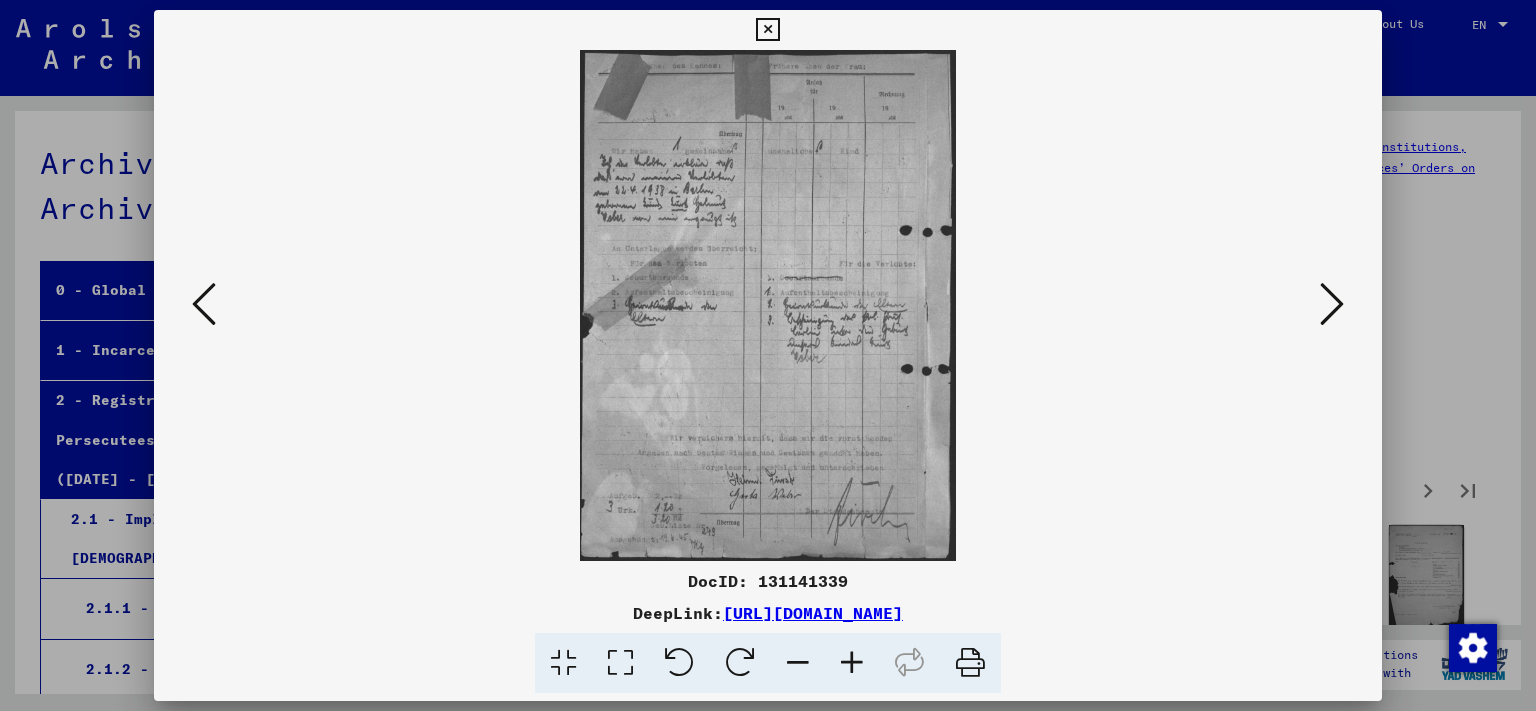 click at bounding box center (1332, 304) 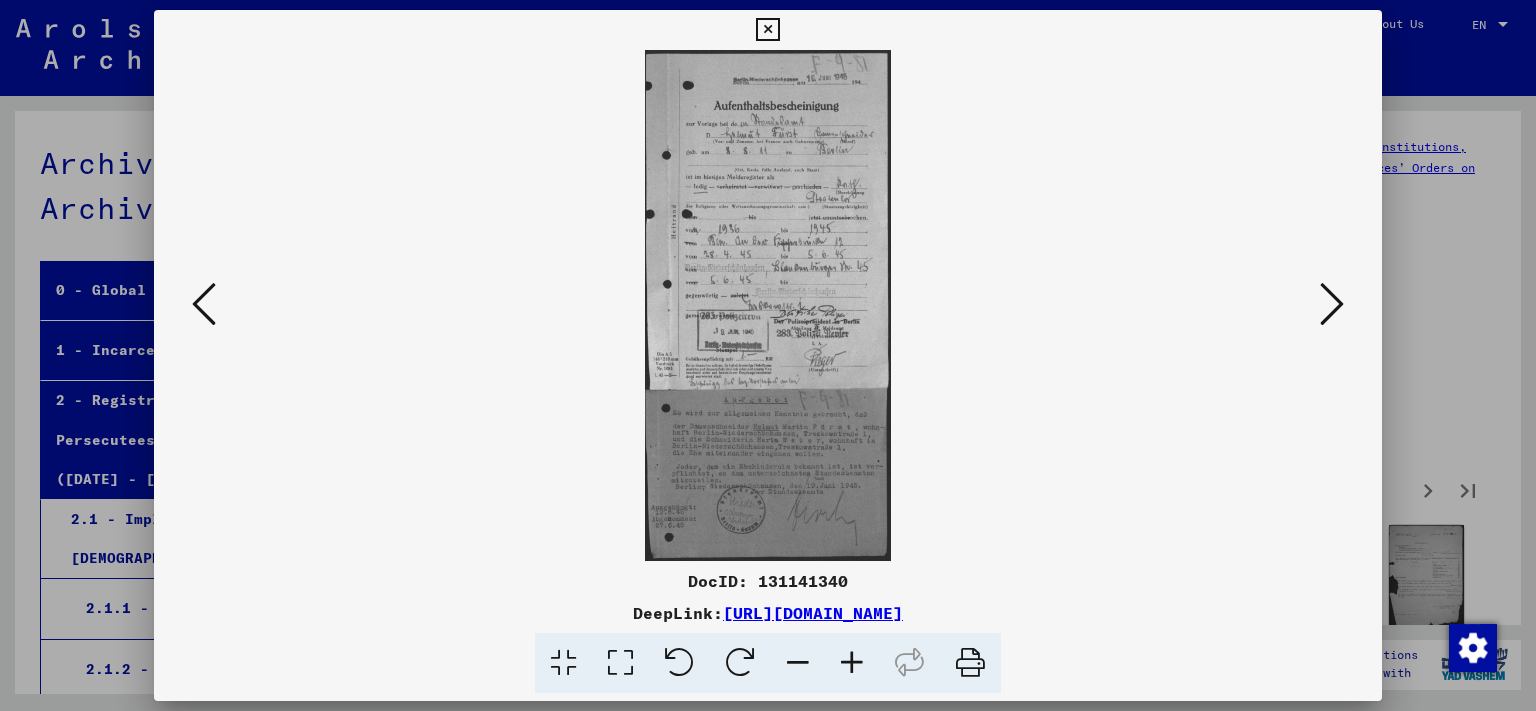 click at bounding box center [852, 663] 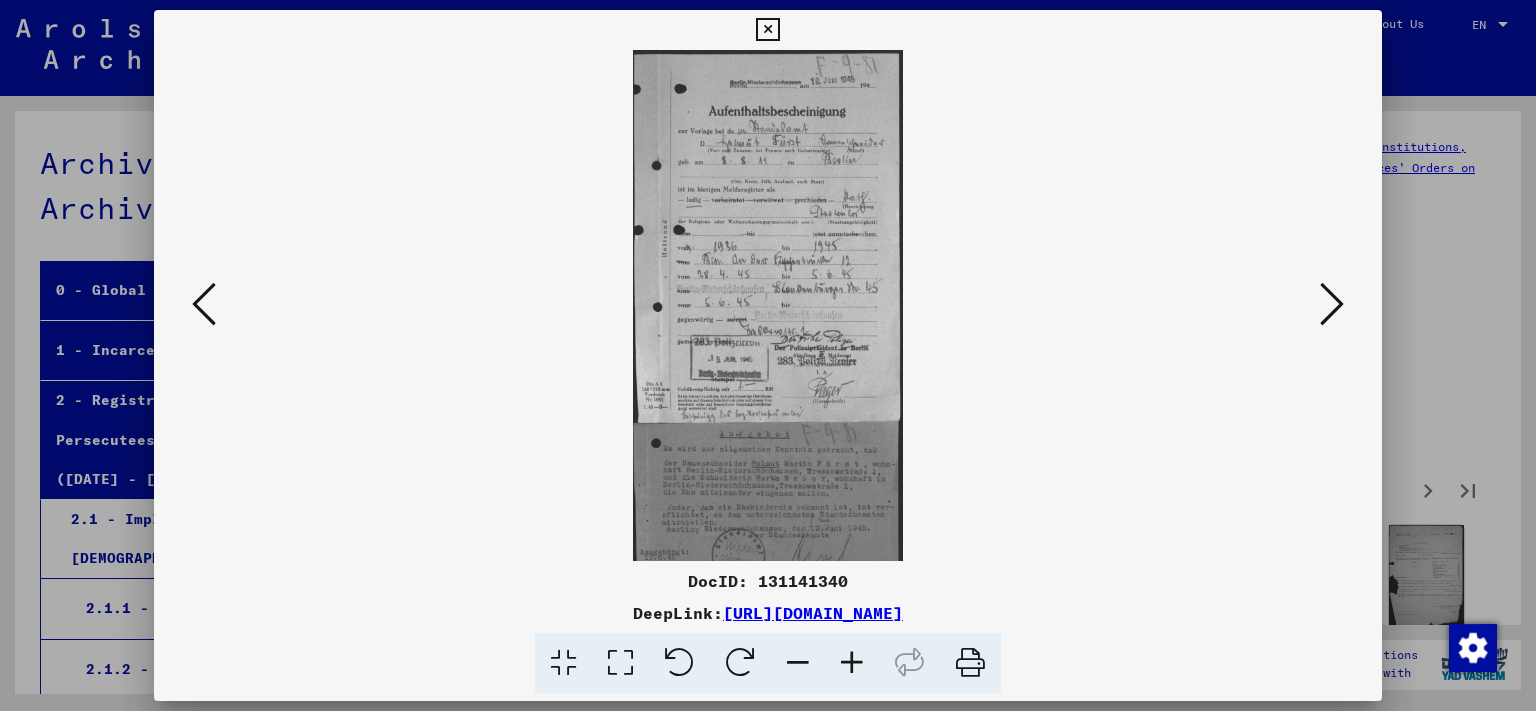 click at bounding box center [852, 663] 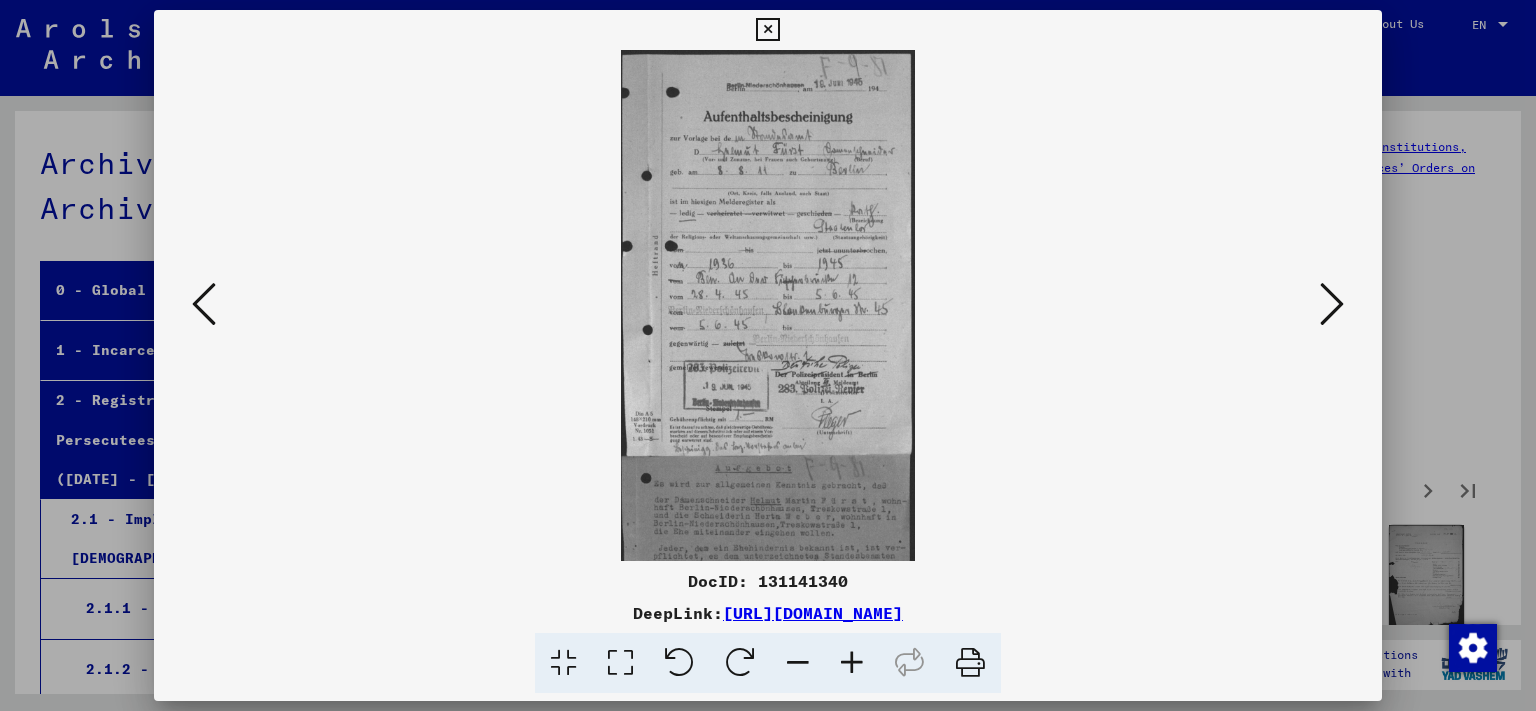 click at bounding box center (1332, 304) 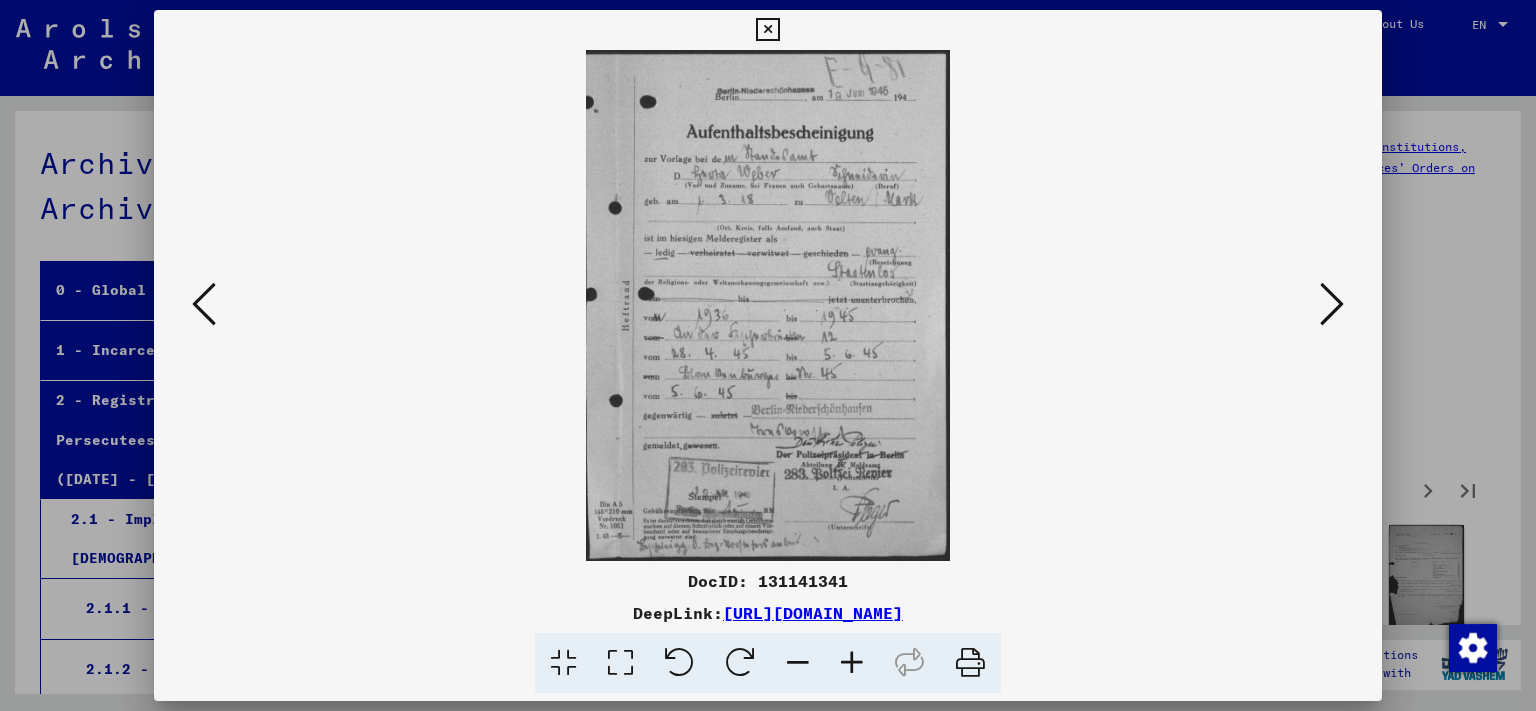 click at bounding box center [1332, 304] 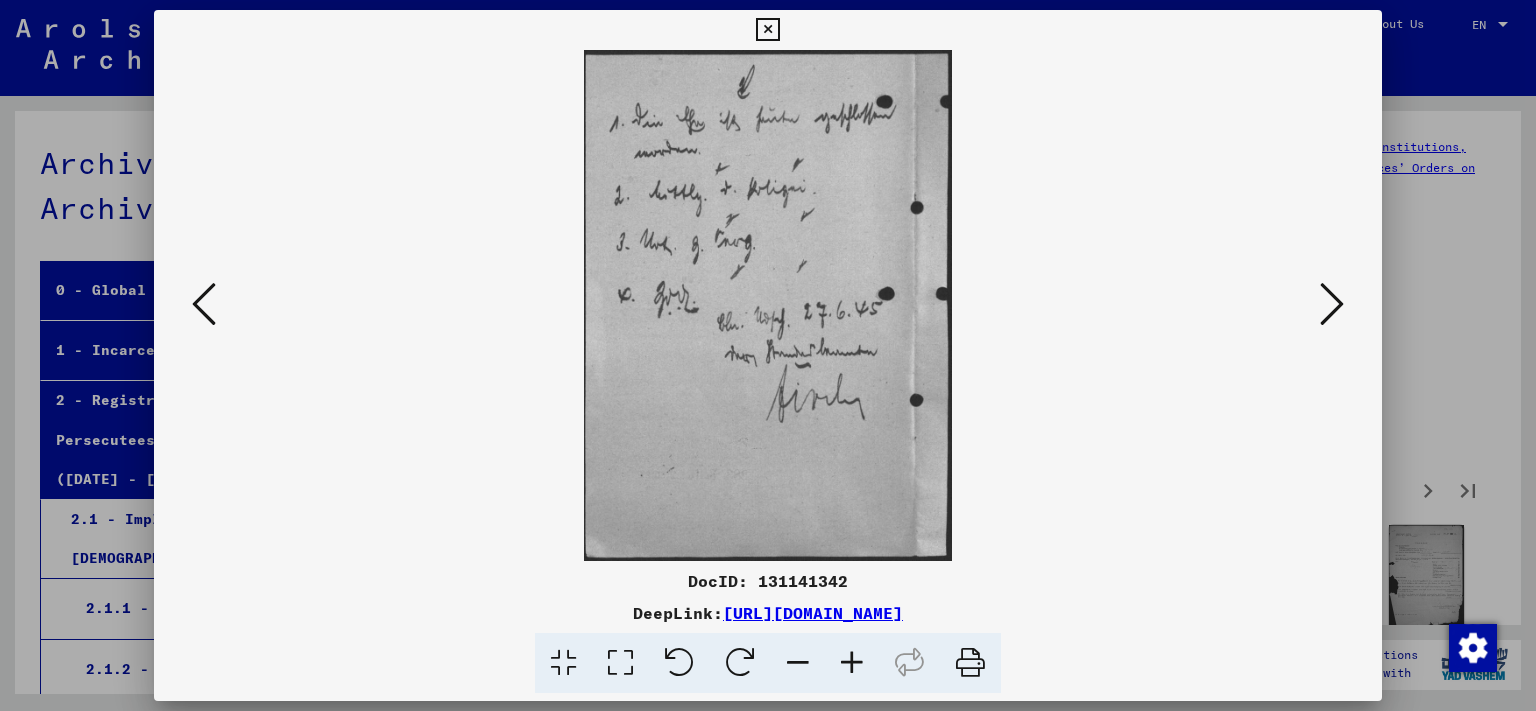 click at bounding box center (1332, 304) 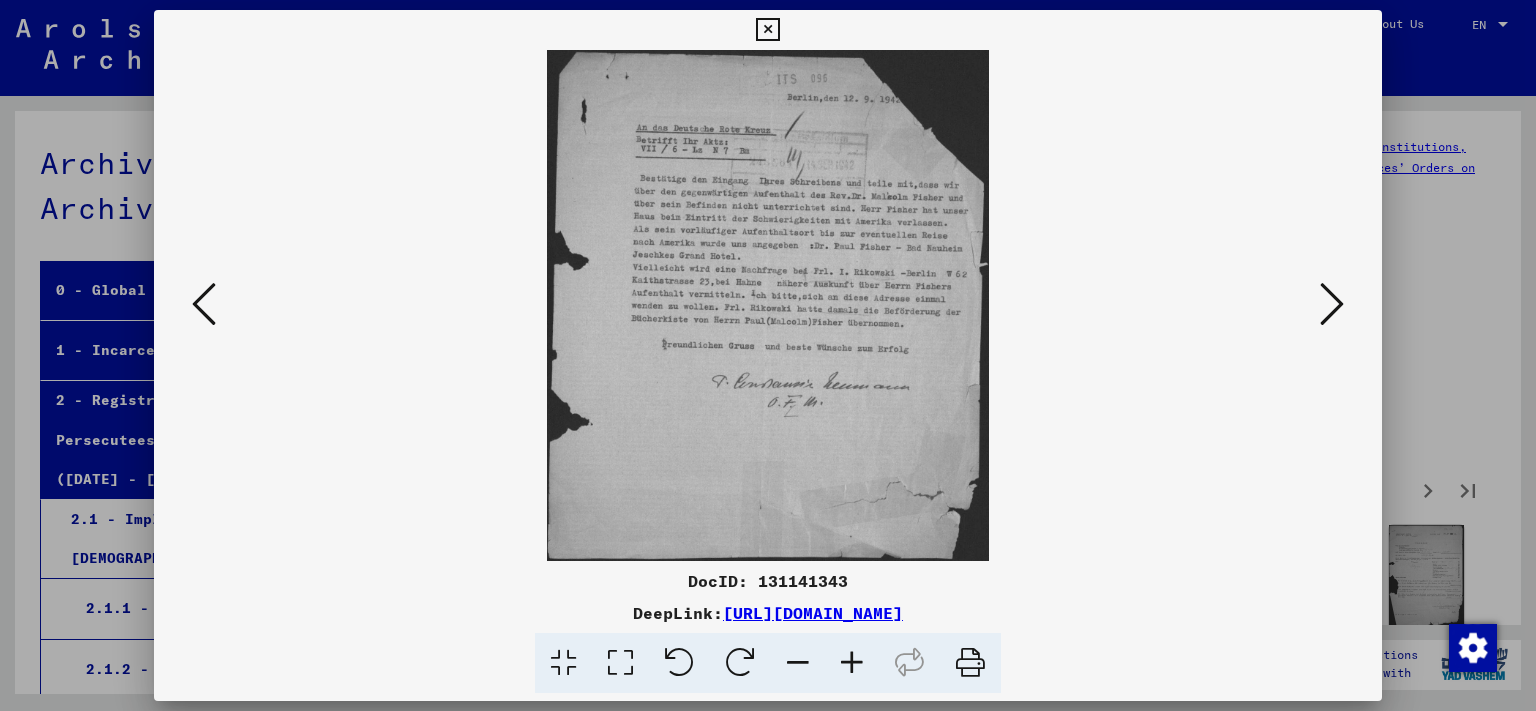 click at bounding box center [1332, 304] 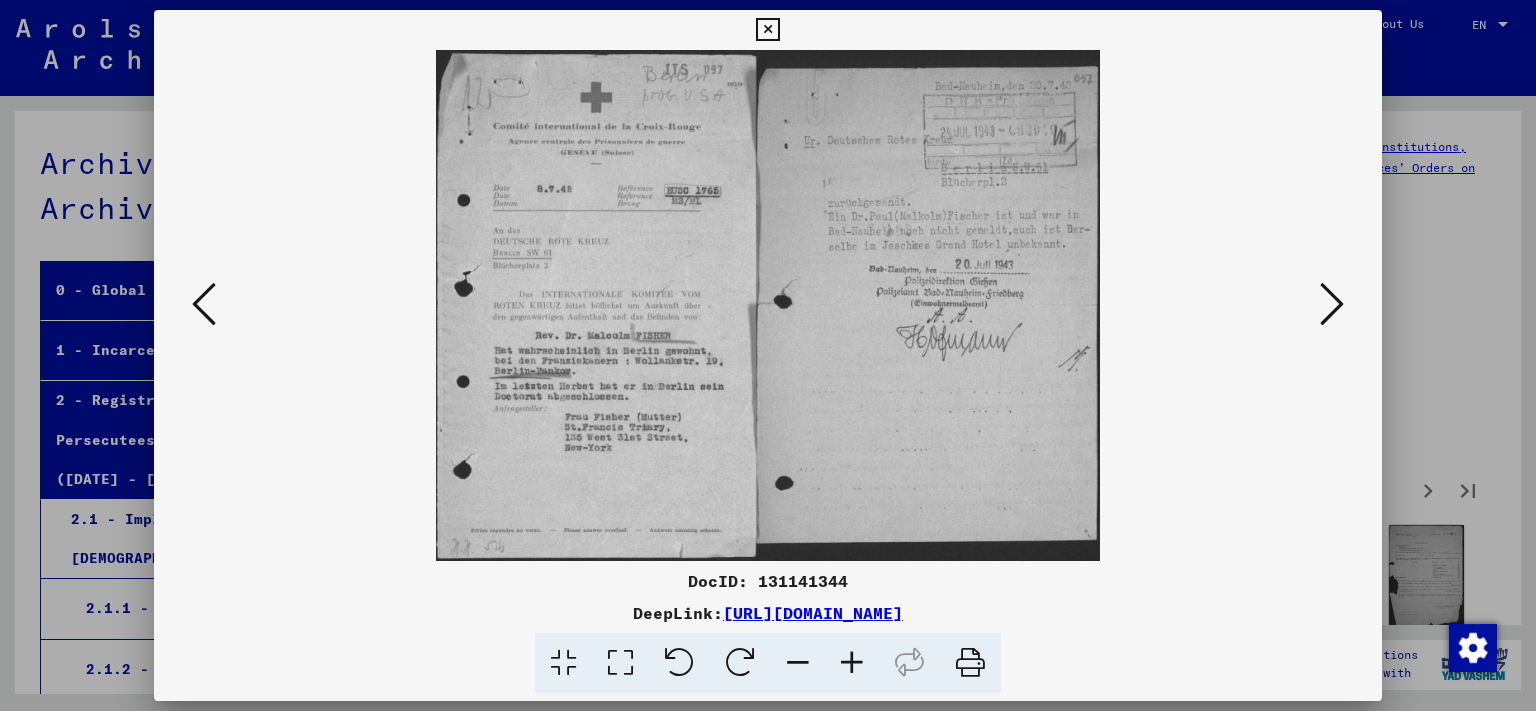 click at bounding box center (1332, 304) 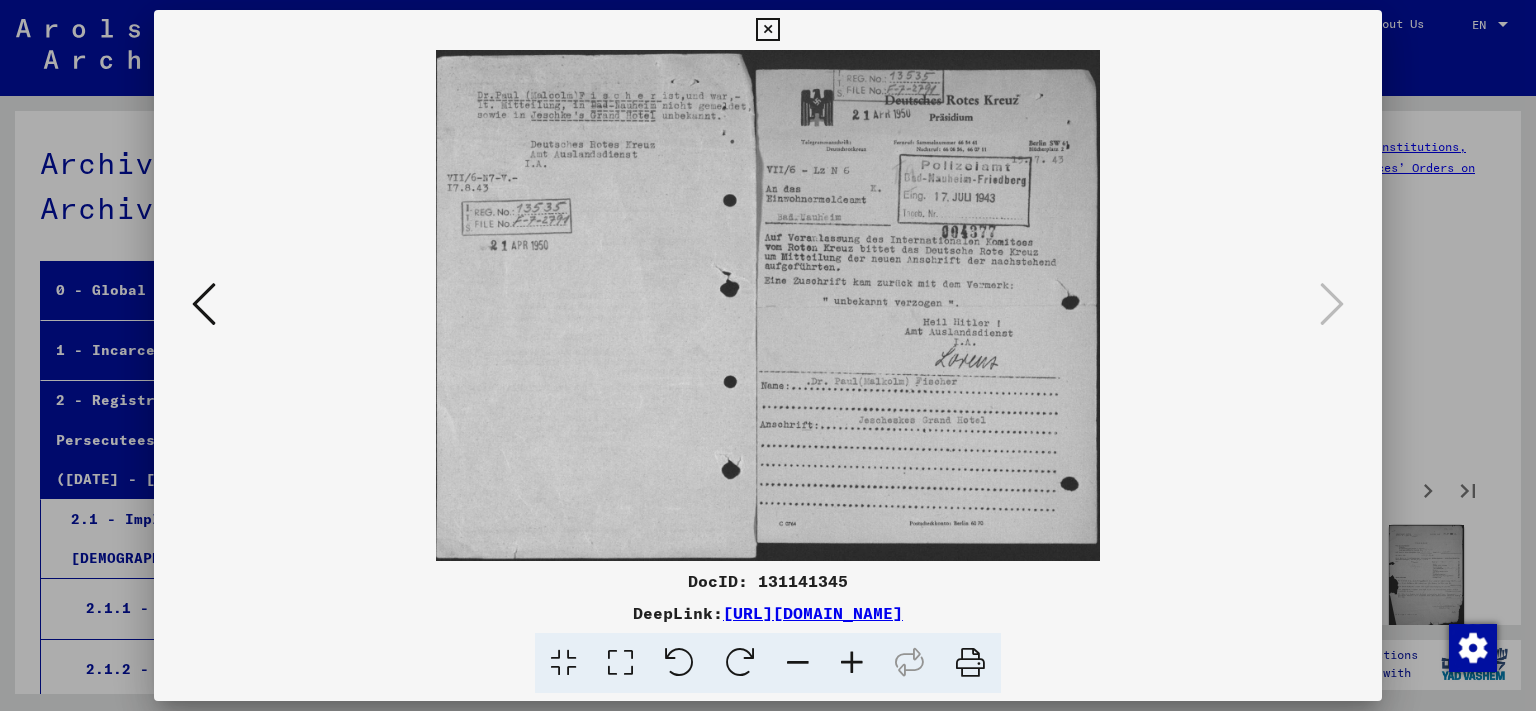 drag, startPoint x: 1368, startPoint y: 28, endPoint x: 1355, endPoint y: 36, distance: 15.264338 